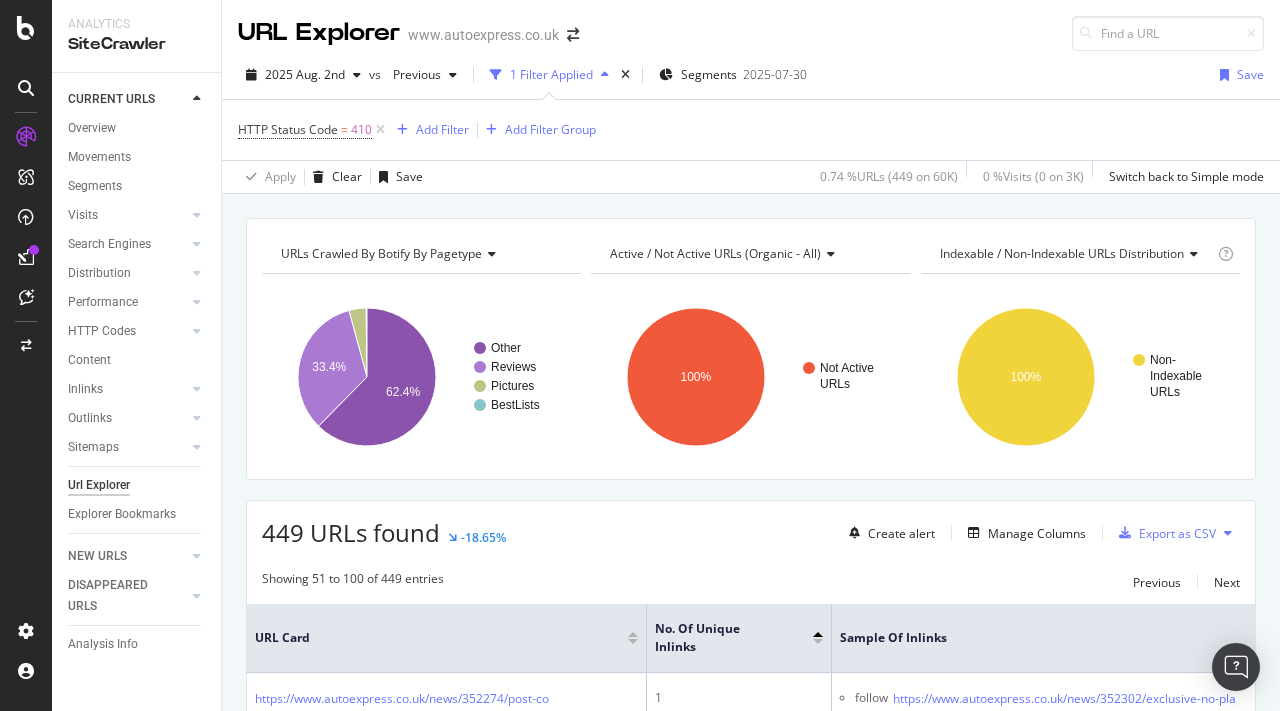 scroll, scrollTop: 0, scrollLeft: 0, axis: both 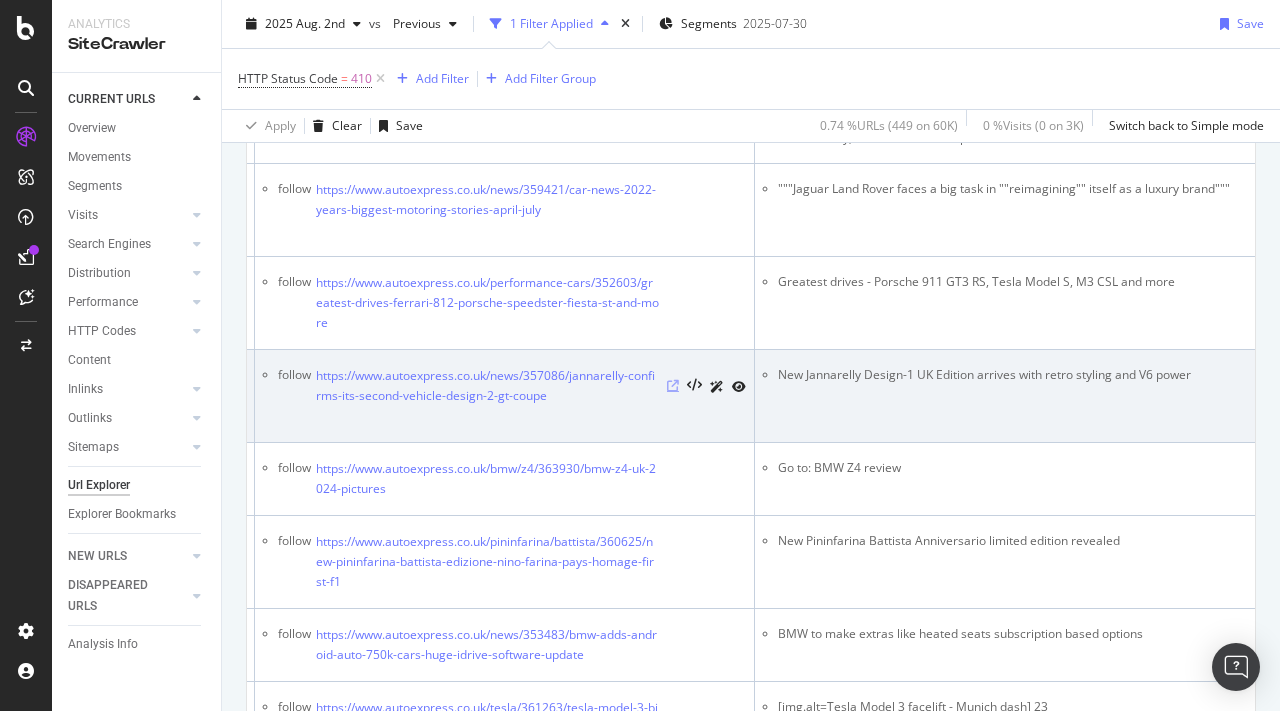 click at bounding box center (673, 386) 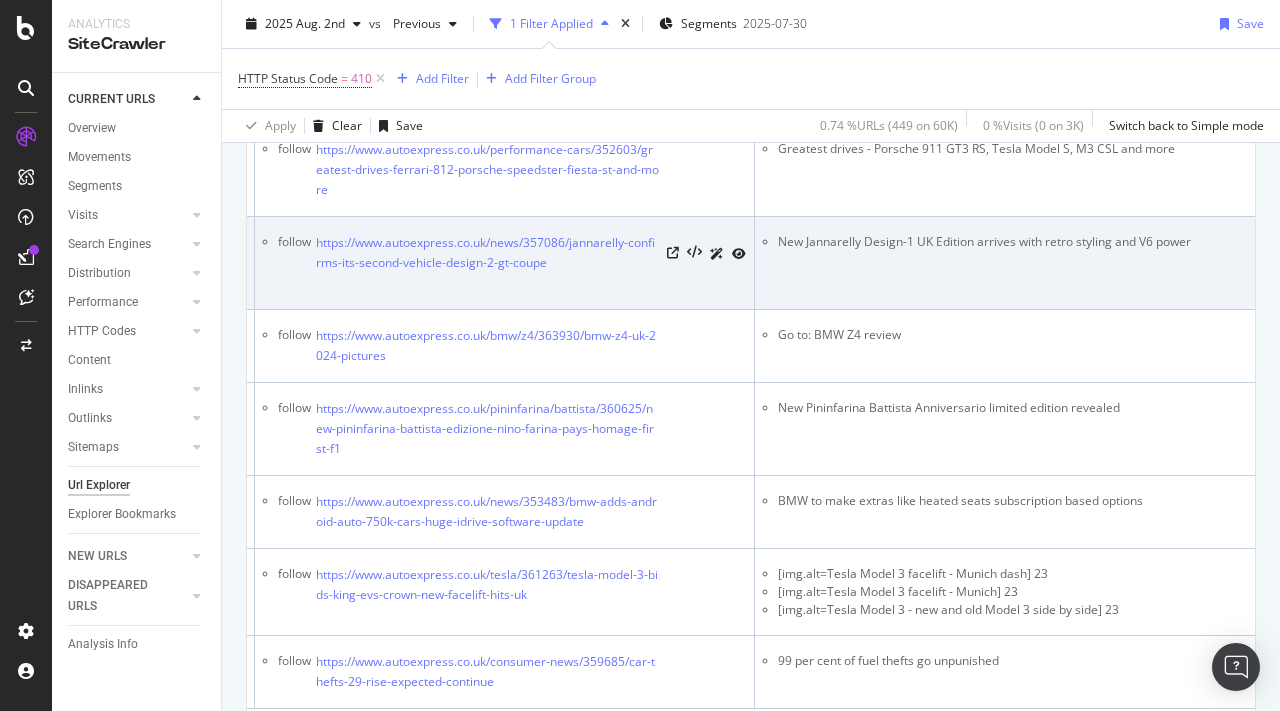 scroll, scrollTop: 4018, scrollLeft: 0, axis: vertical 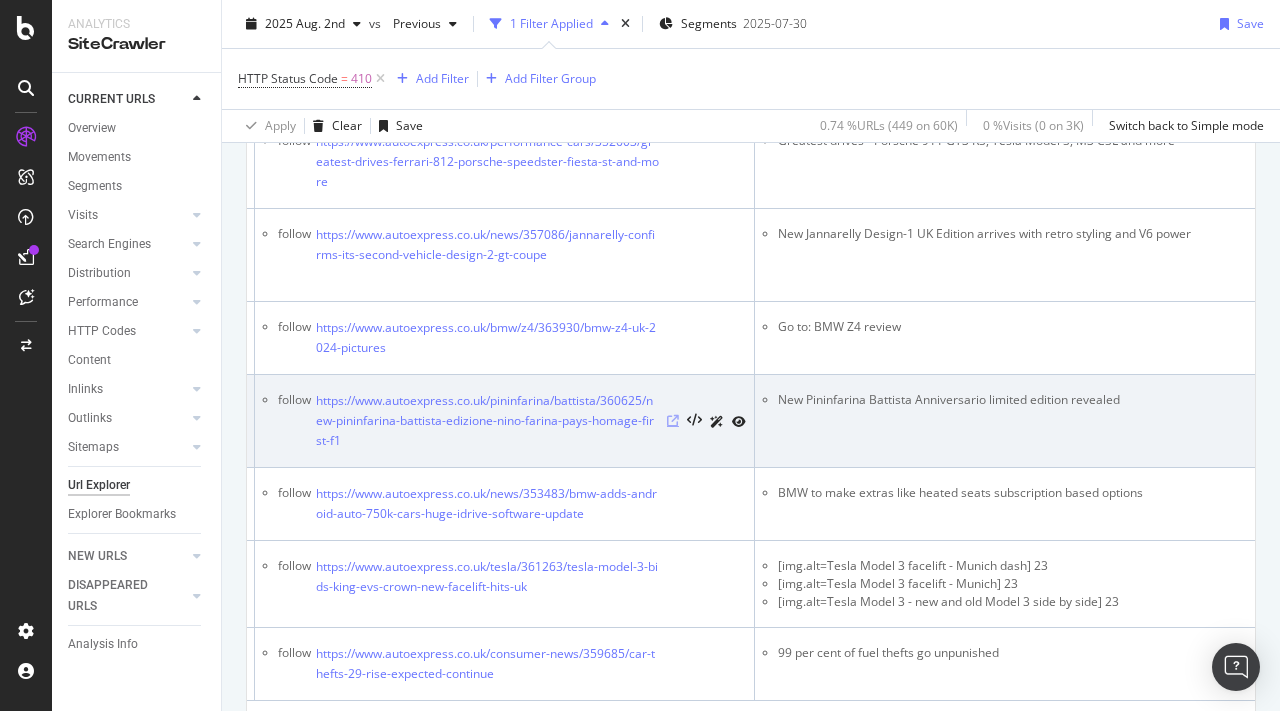 click at bounding box center [673, 421] 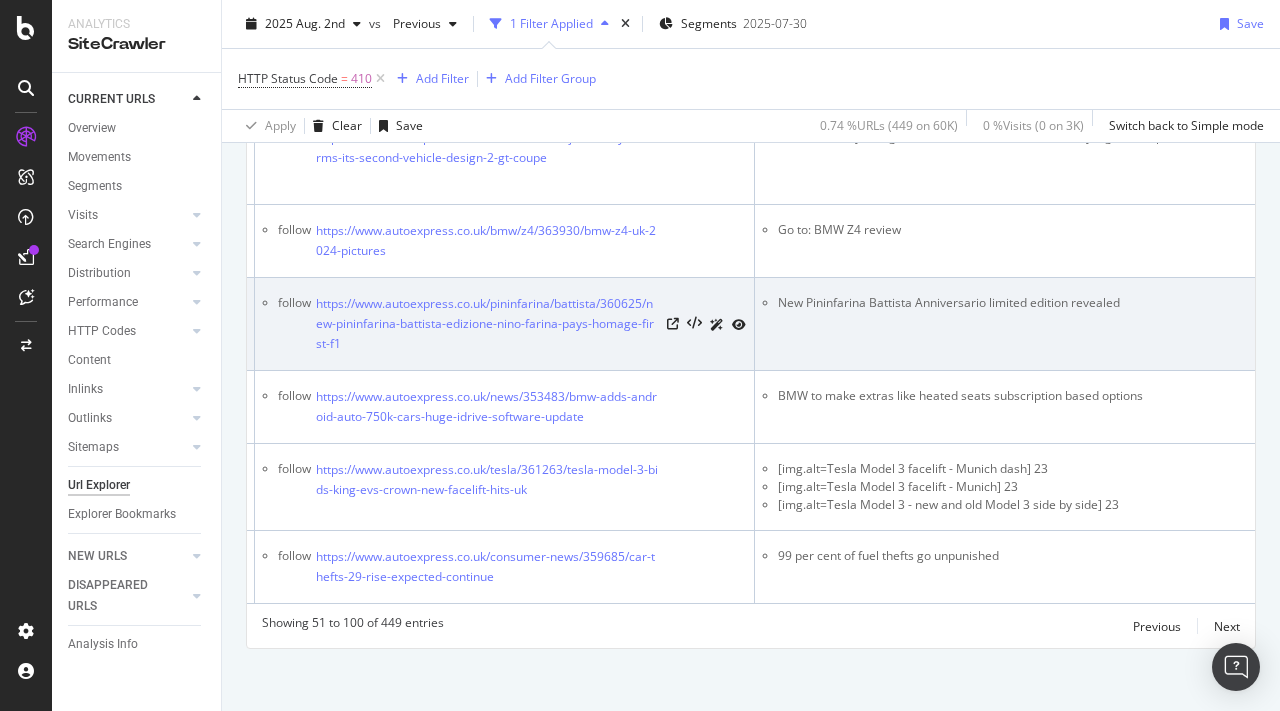 scroll, scrollTop: 4128, scrollLeft: 0, axis: vertical 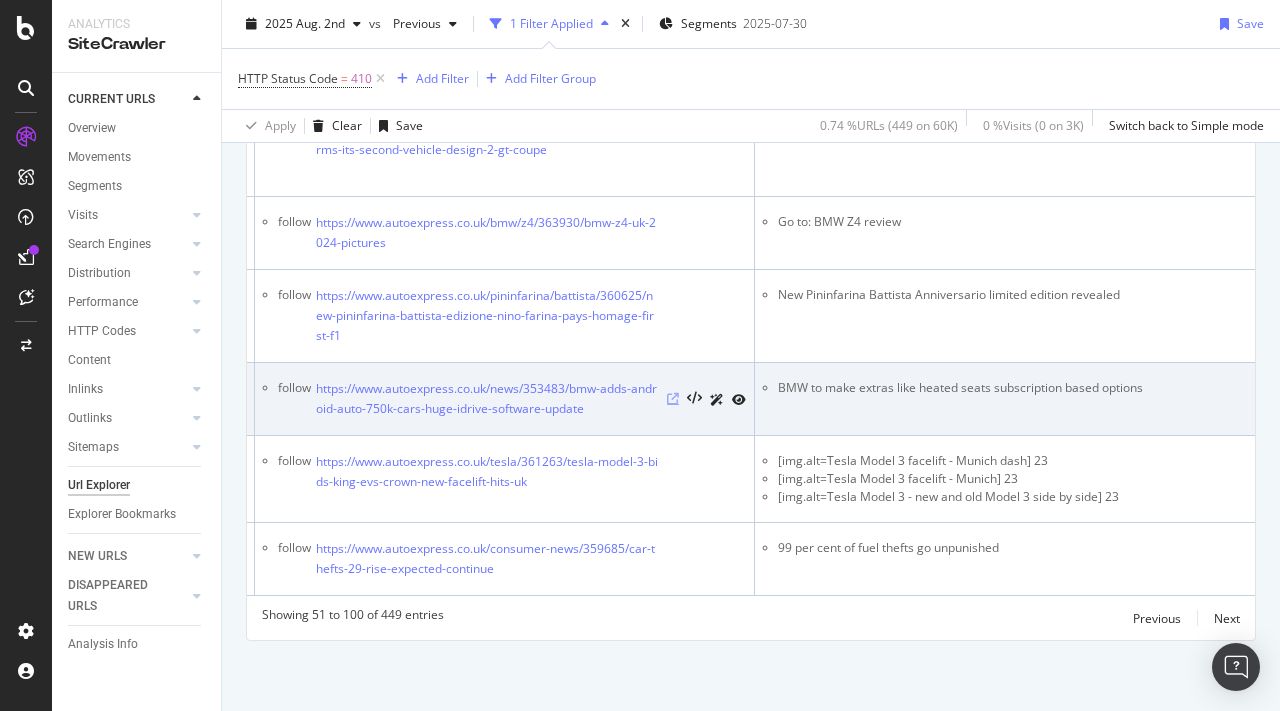 click at bounding box center (673, 399) 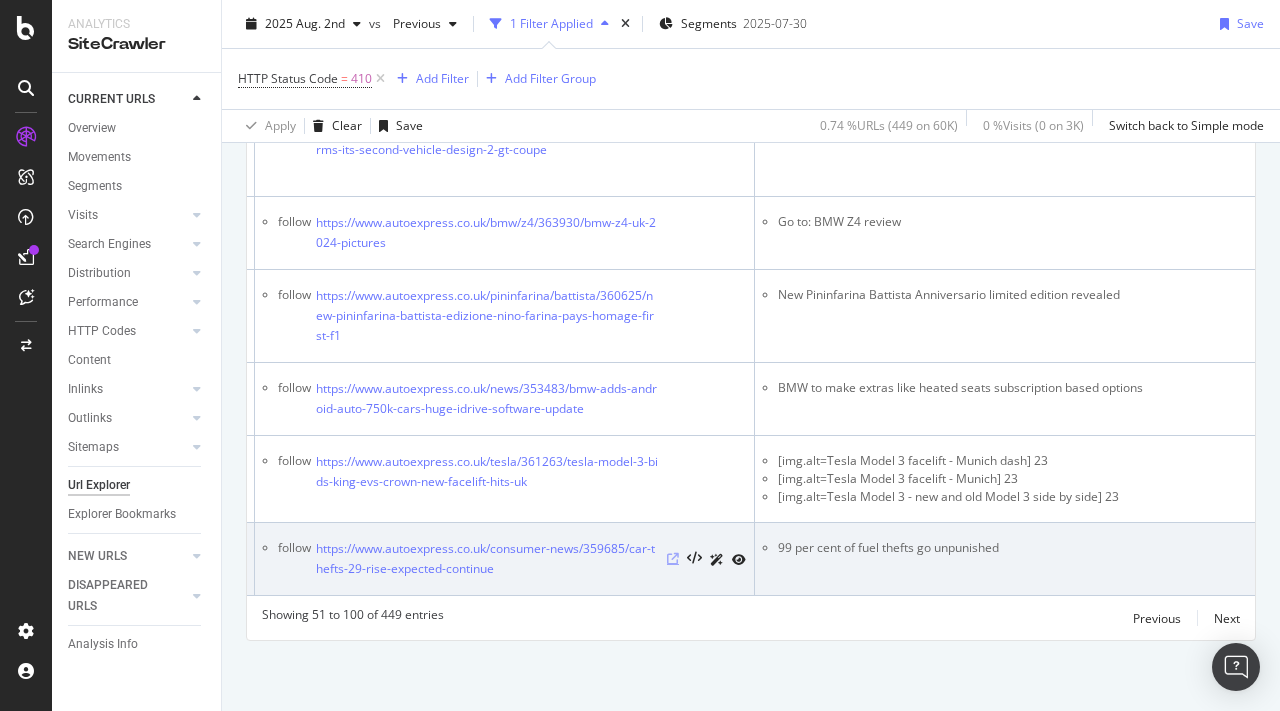 click at bounding box center [673, 559] 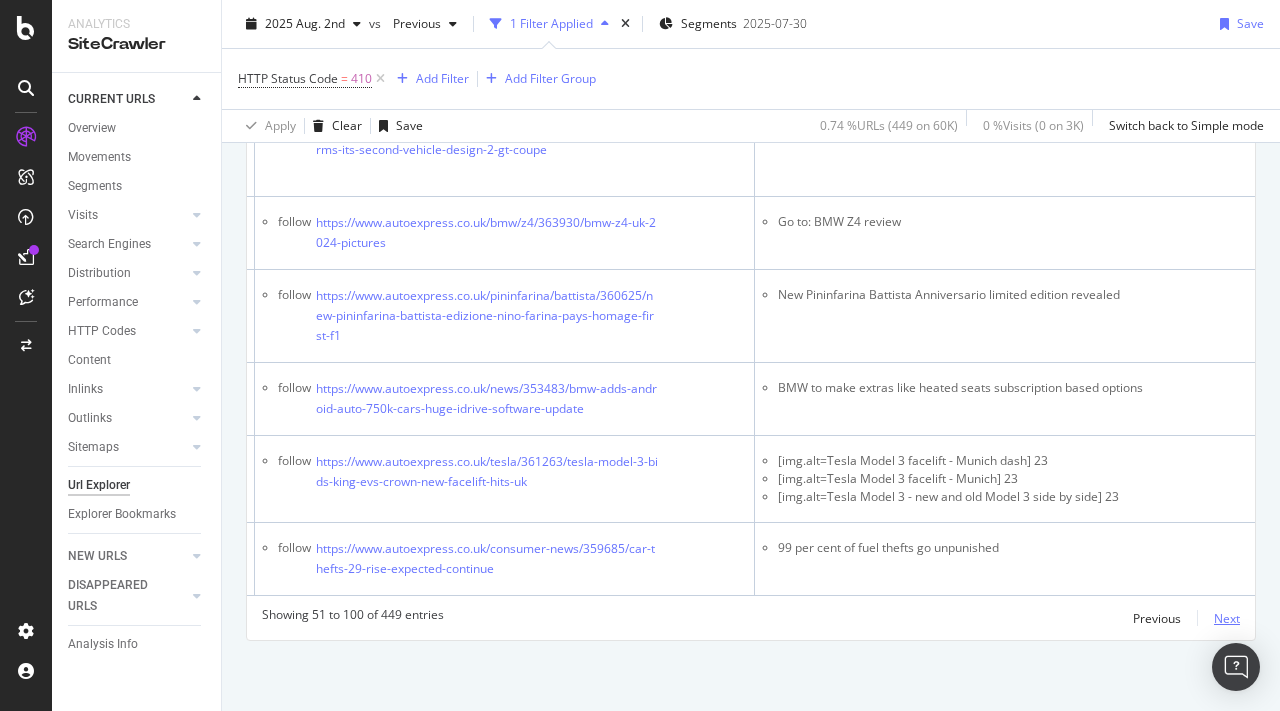 click on "Next" at bounding box center [1227, 618] 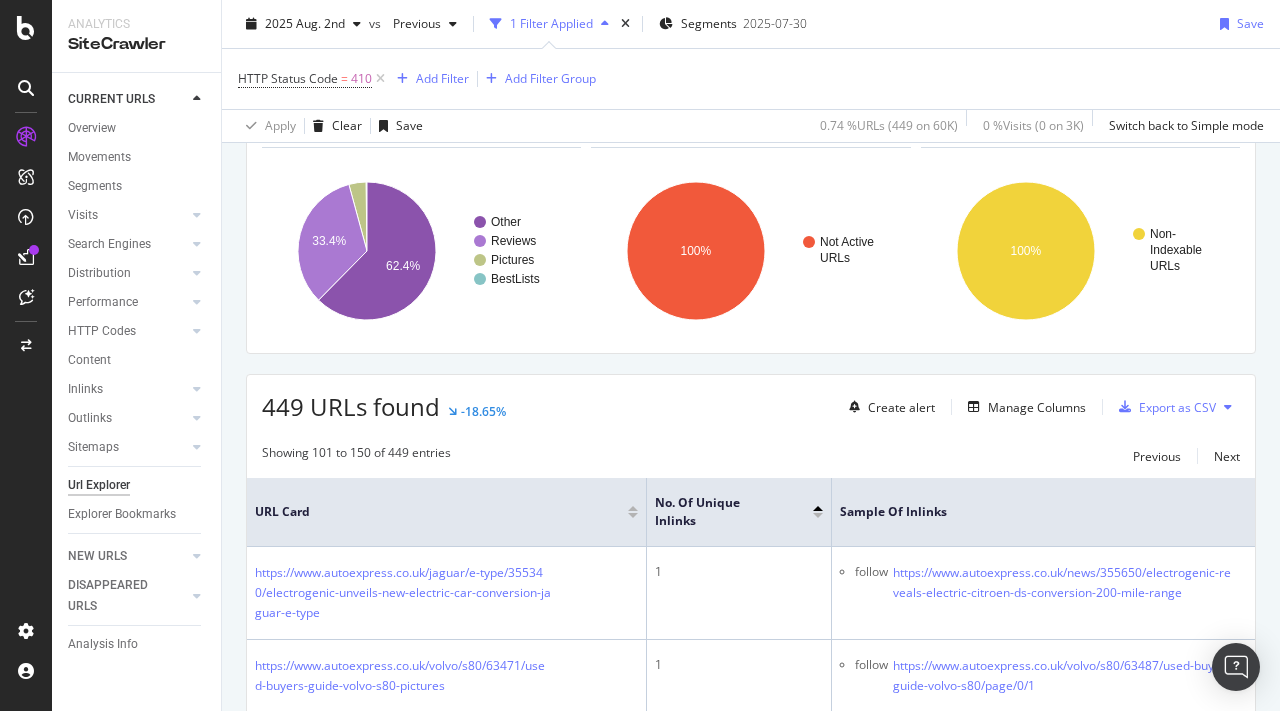 scroll, scrollTop: 307, scrollLeft: 0, axis: vertical 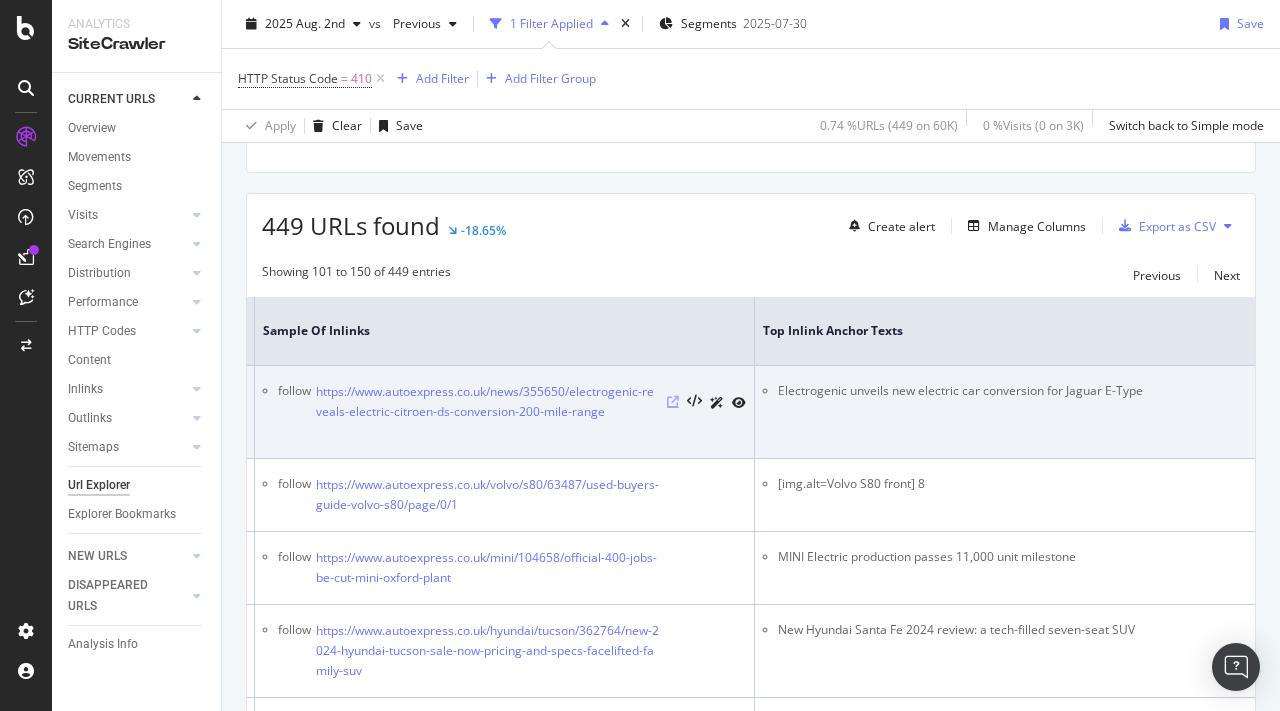 click at bounding box center [673, 402] 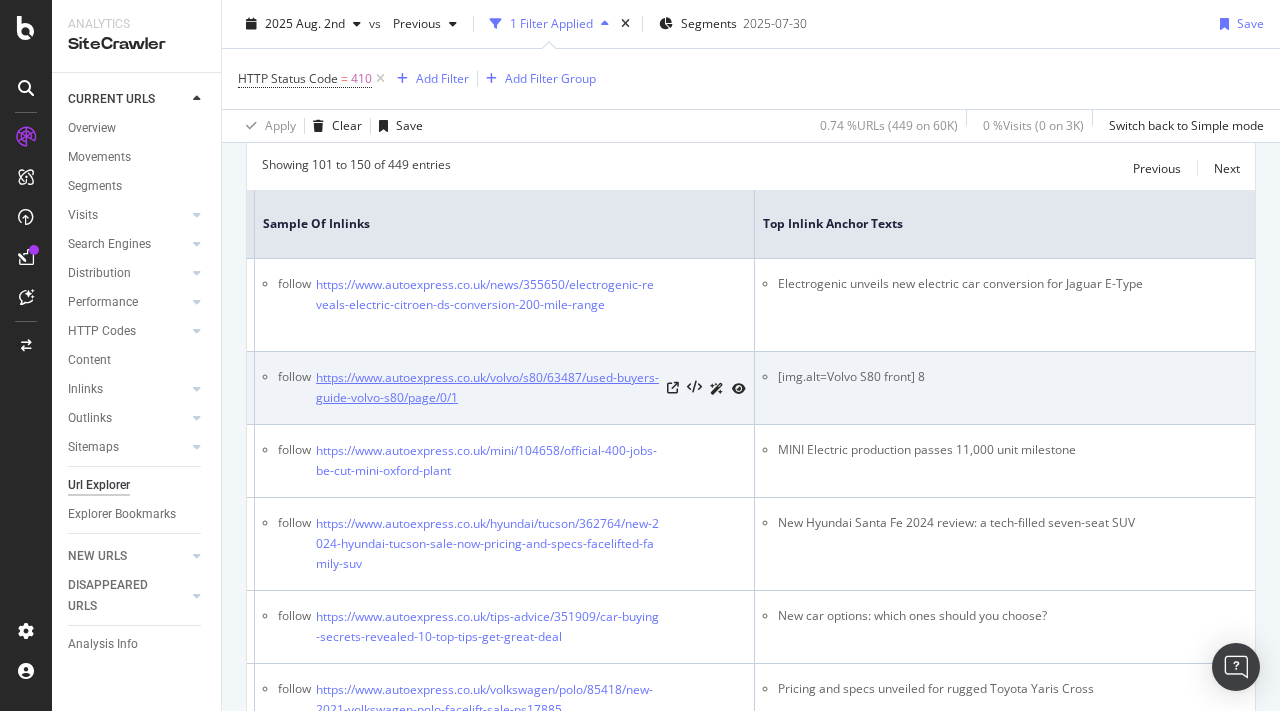 scroll, scrollTop: 425, scrollLeft: 0, axis: vertical 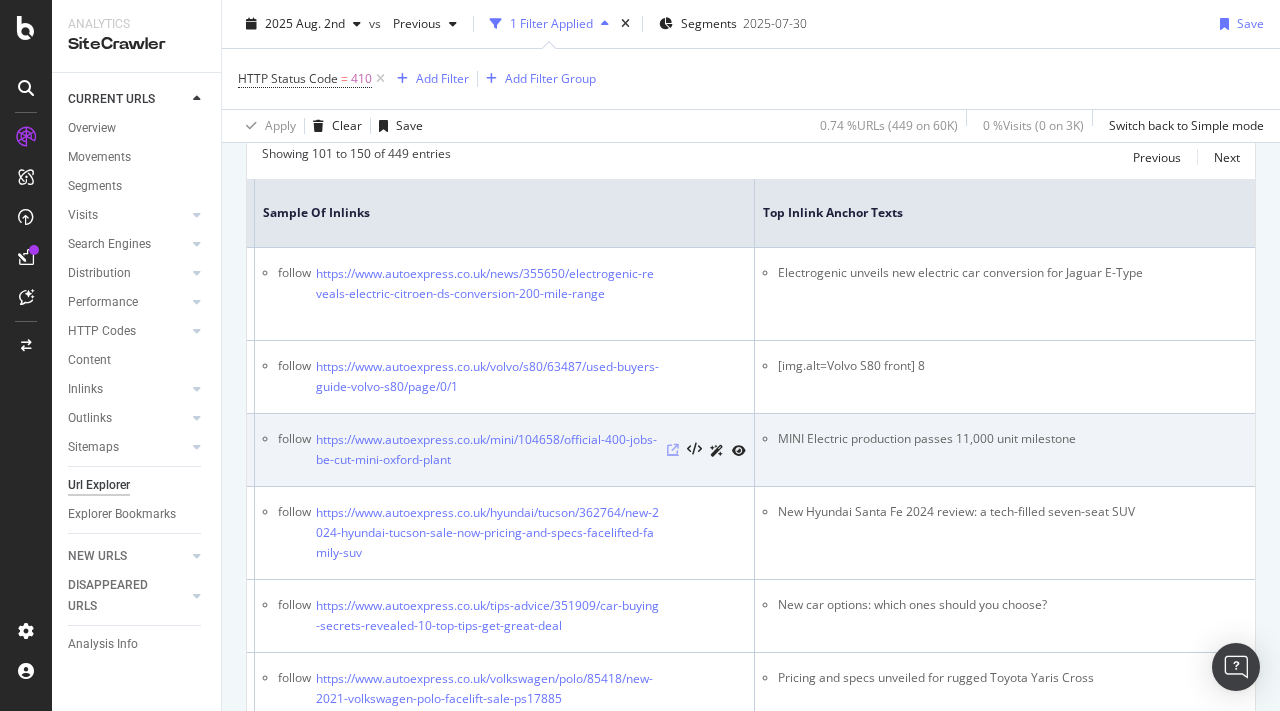 click at bounding box center [673, 450] 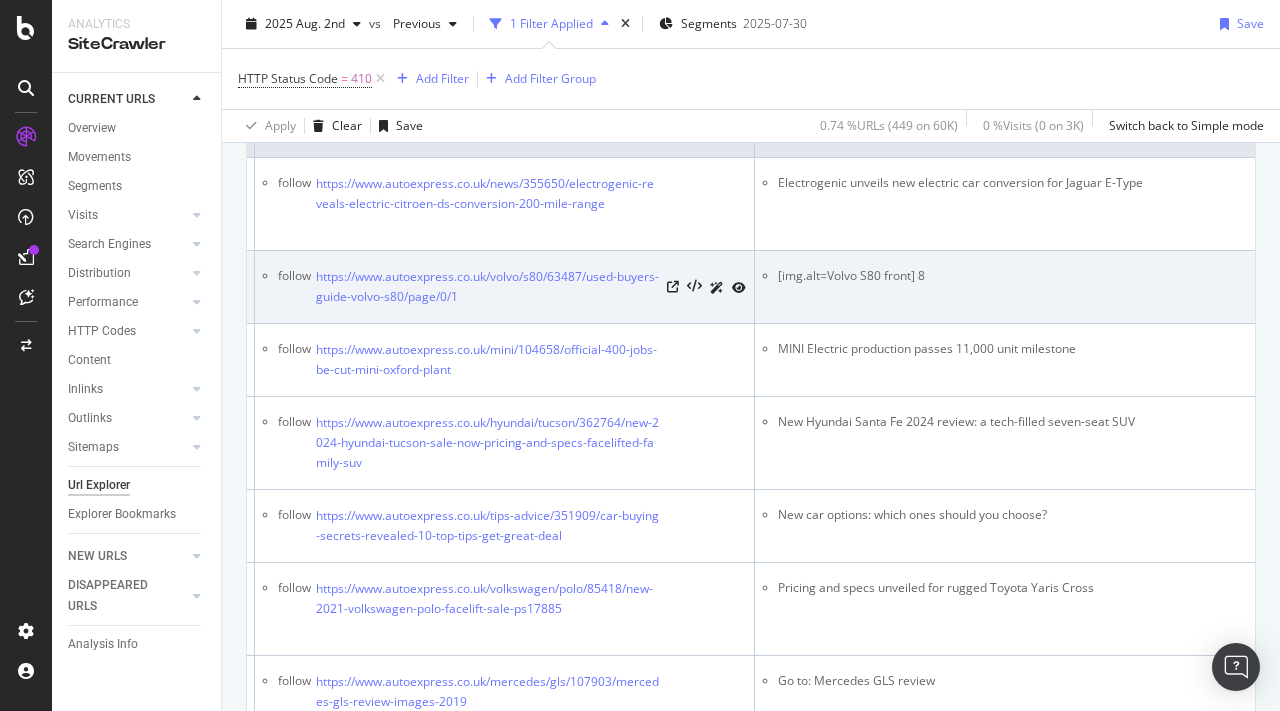 scroll, scrollTop: 523, scrollLeft: 0, axis: vertical 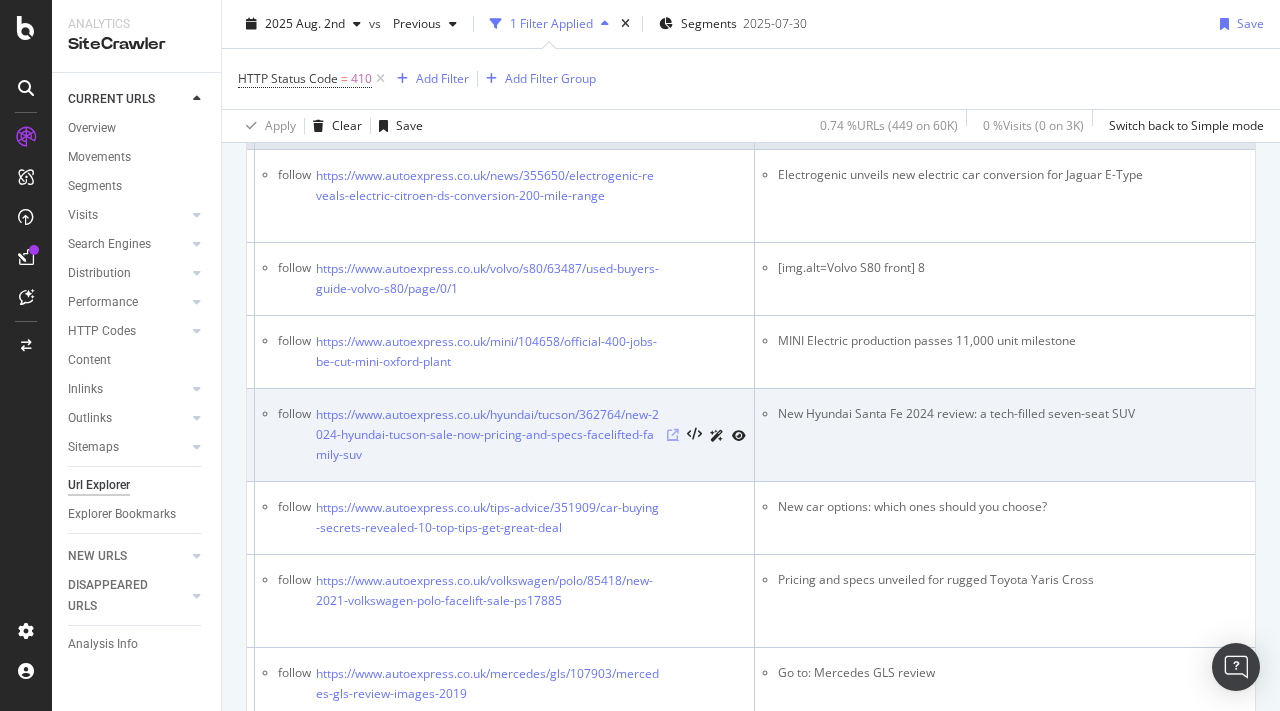 click at bounding box center (673, 435) 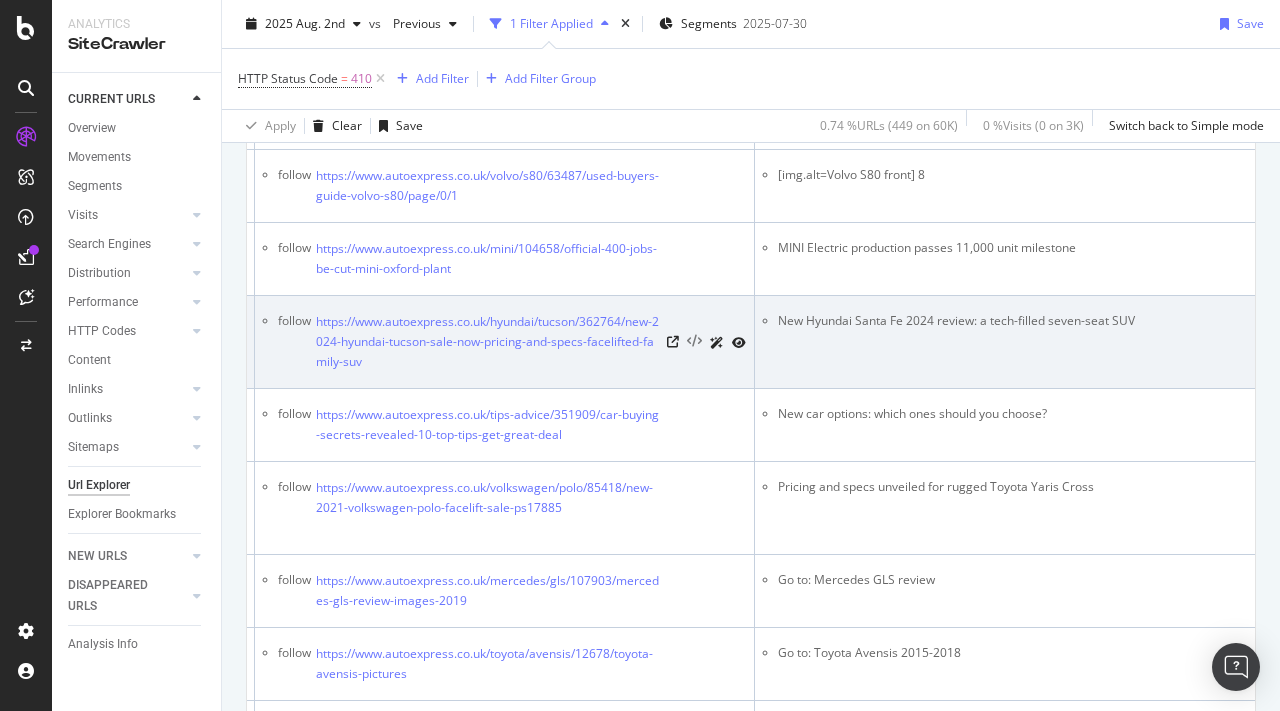 scroll, scrollTop: 632, scrollLeft: 0, axis: vertical 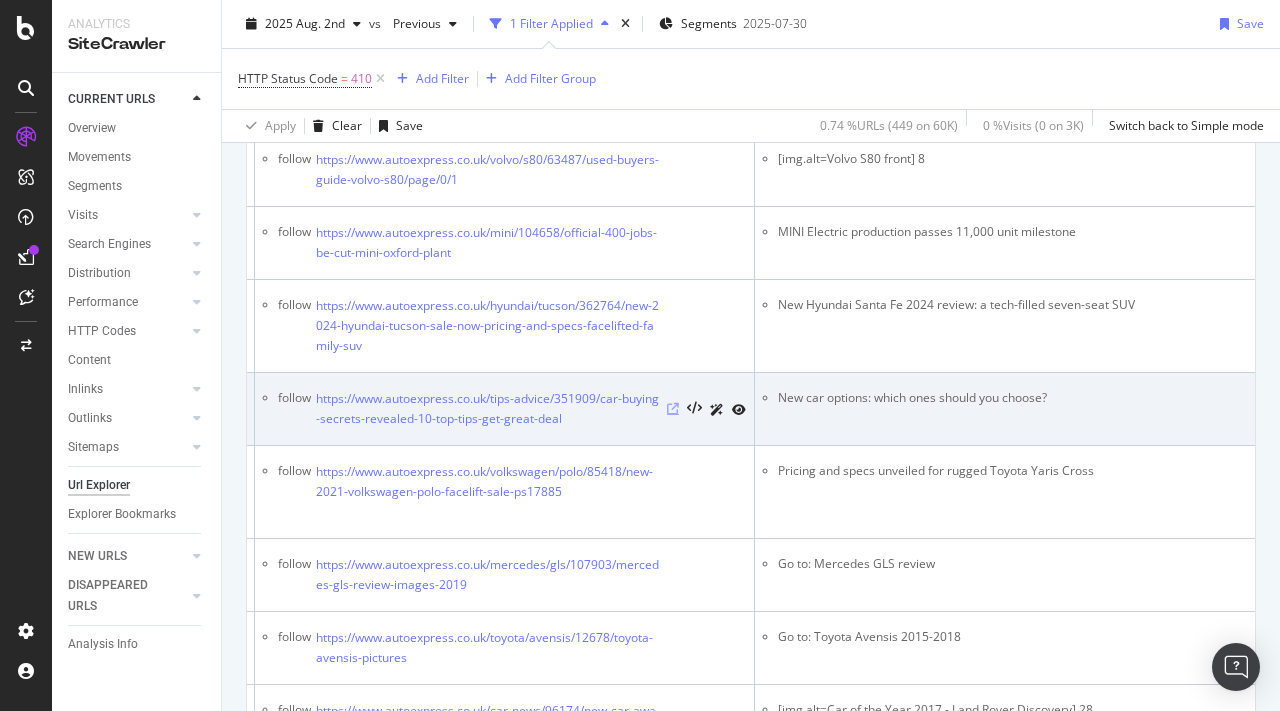 click at bounding box center [673, 409] 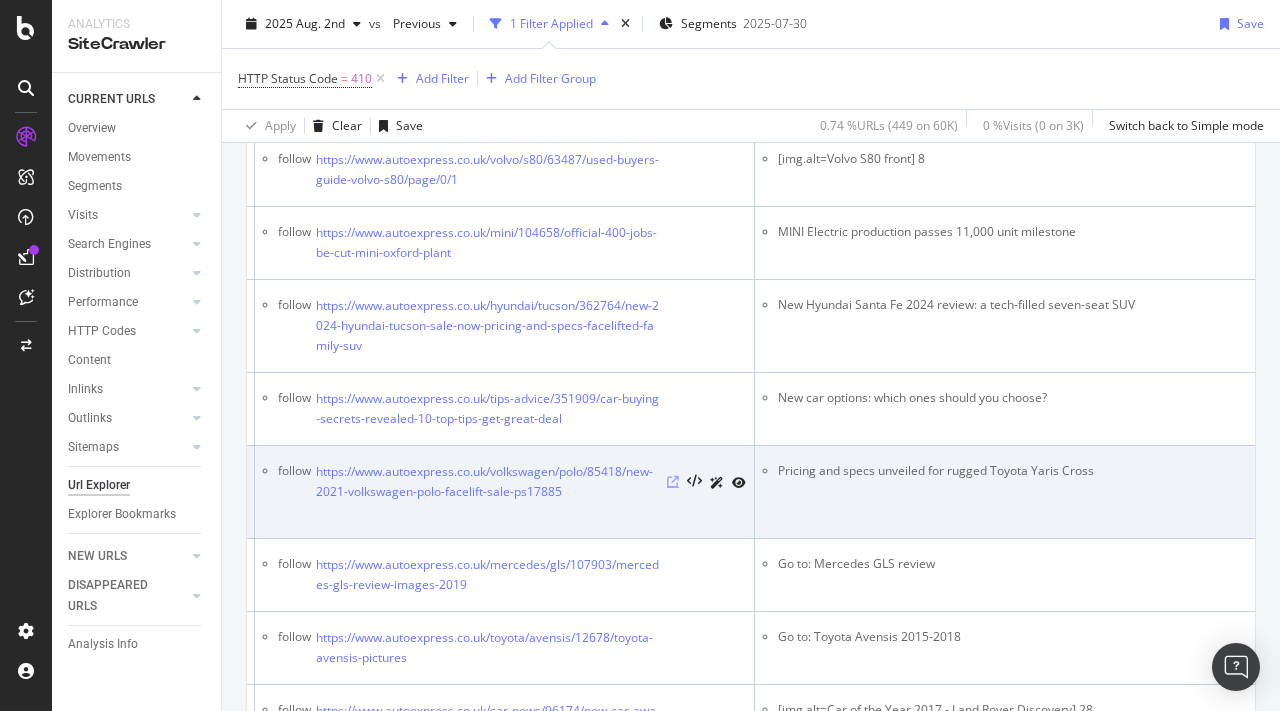 click at bounding box center [673, 482] 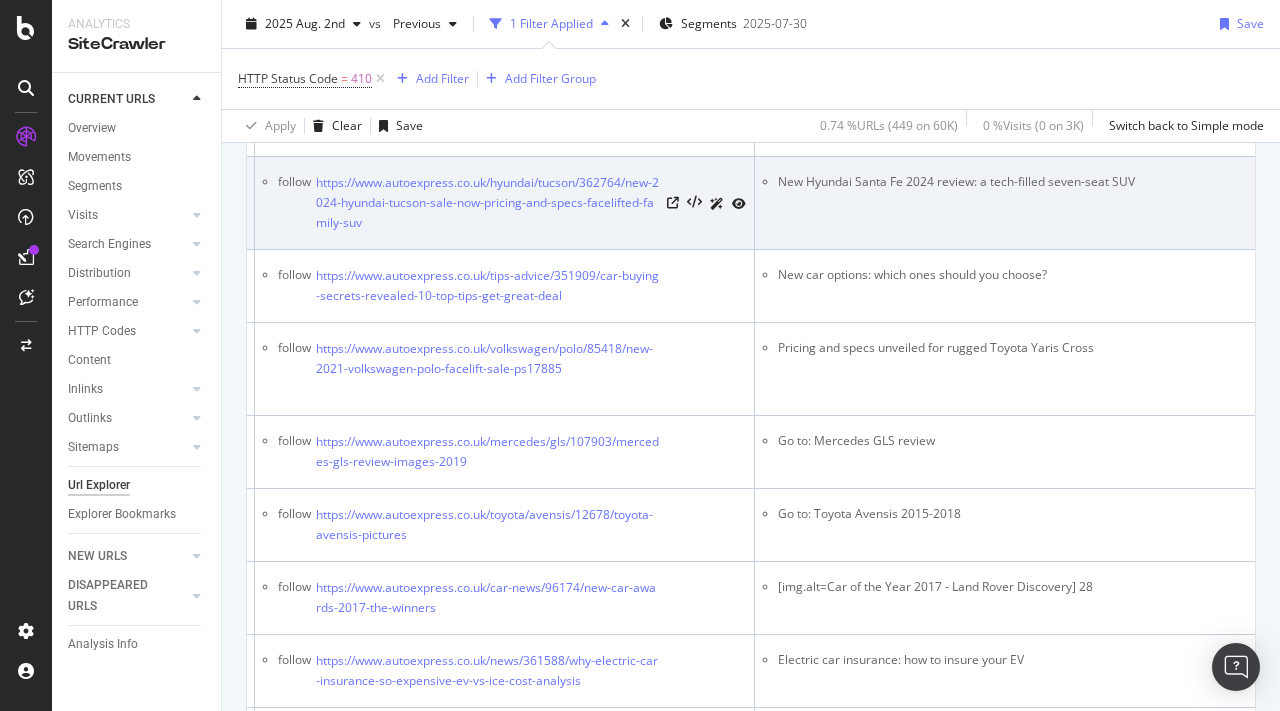 scroll, scrollTop: 823, scrollLeft: 0, axis: vertical 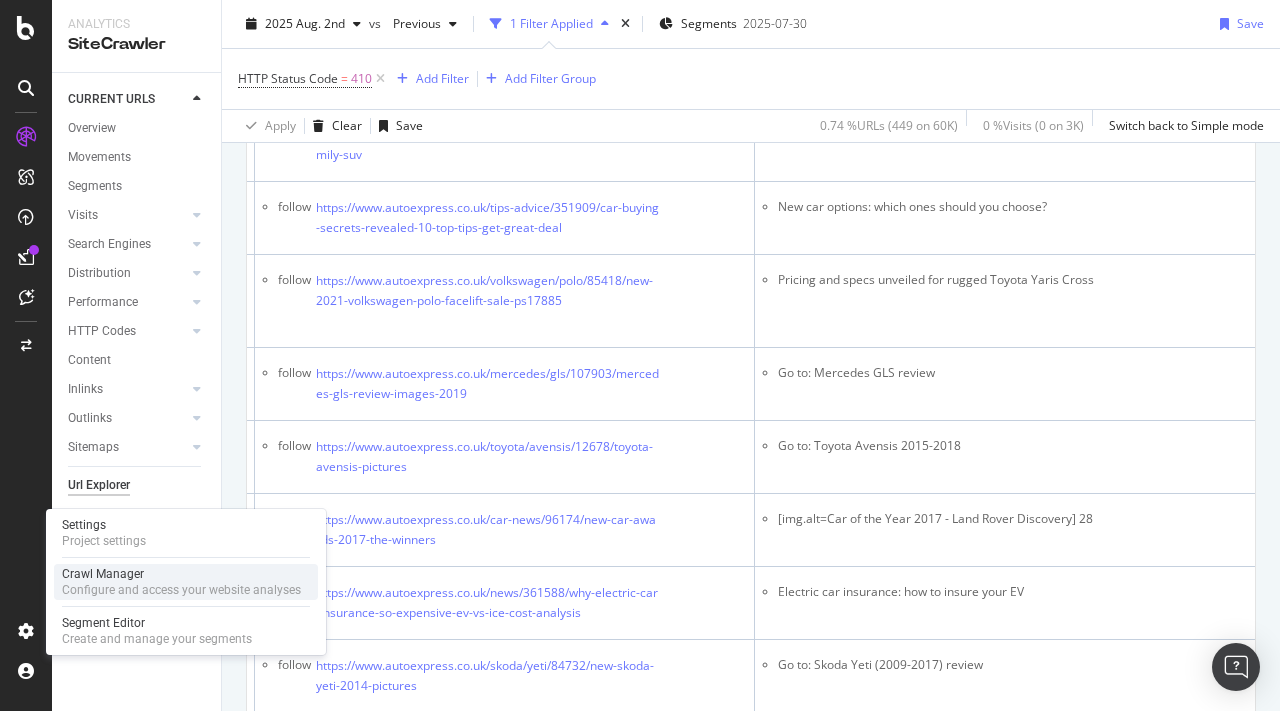 click on "Crawl Manager" at bounding box center (181, 574) 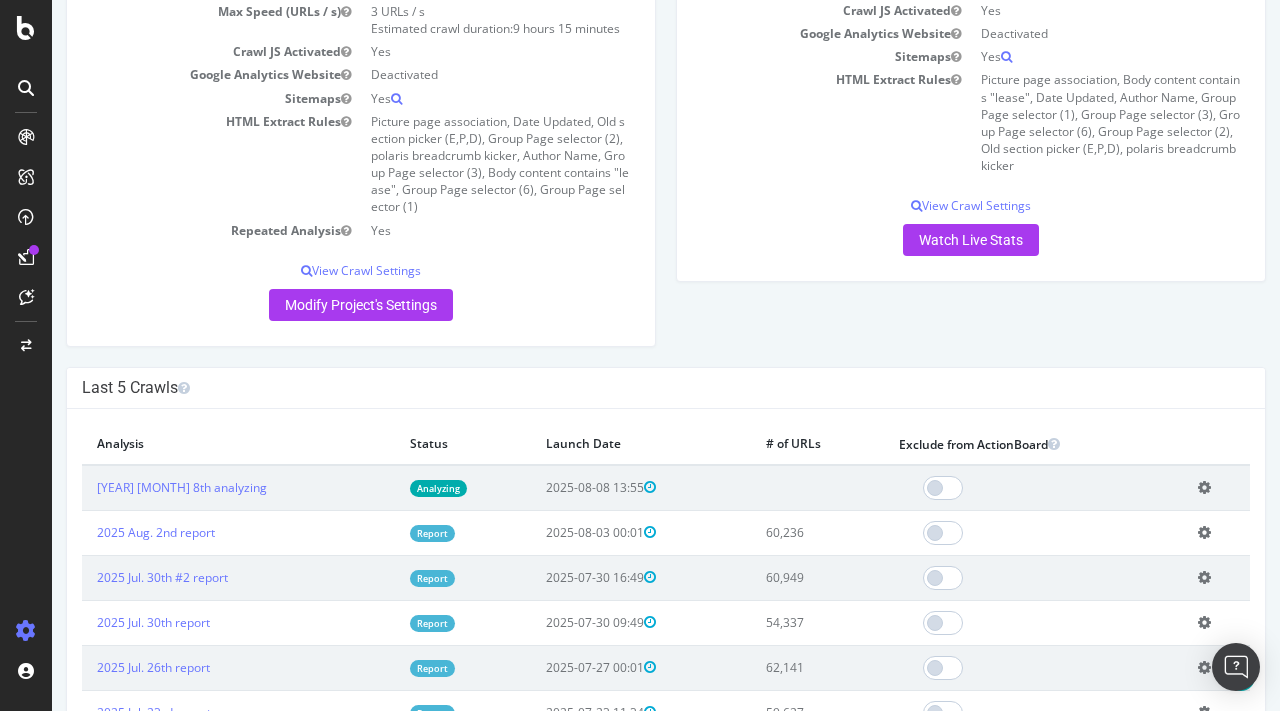 scroll, scrollTop: 459, scrollLeft: 0, axis: vertical 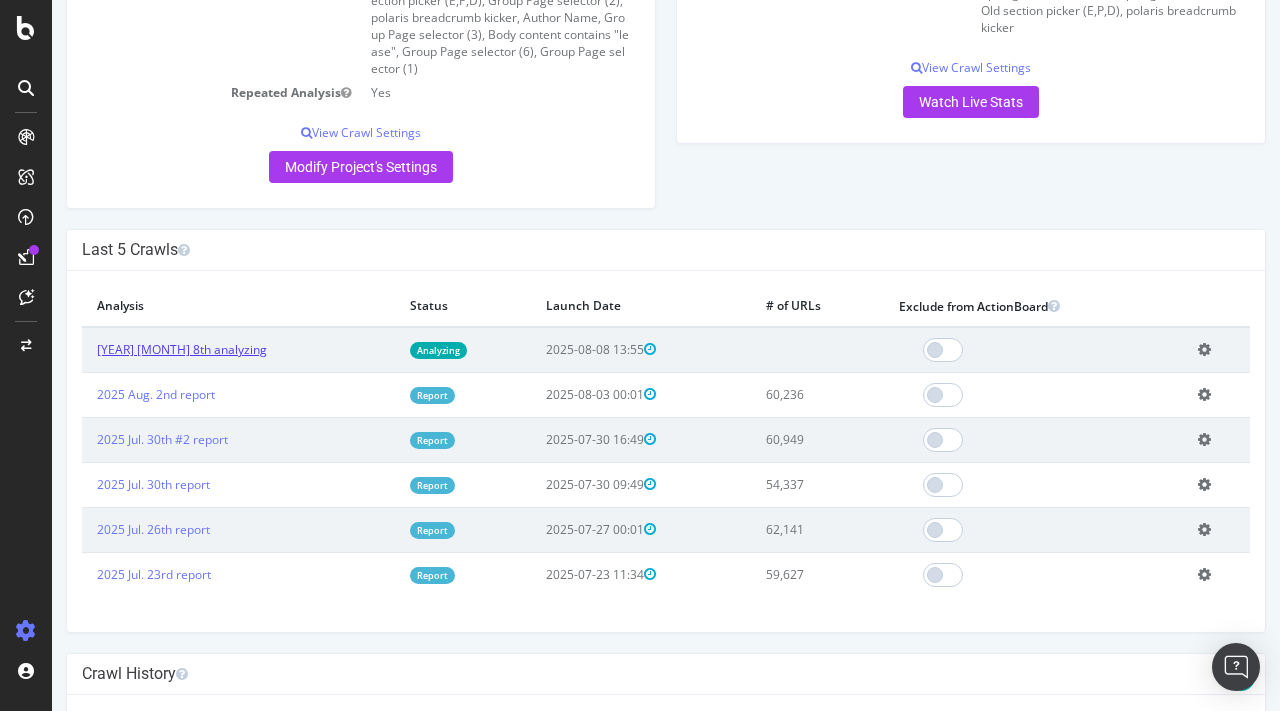 click on "2025 Aug. 8th
analyzing" at bounding box center [182, 349] 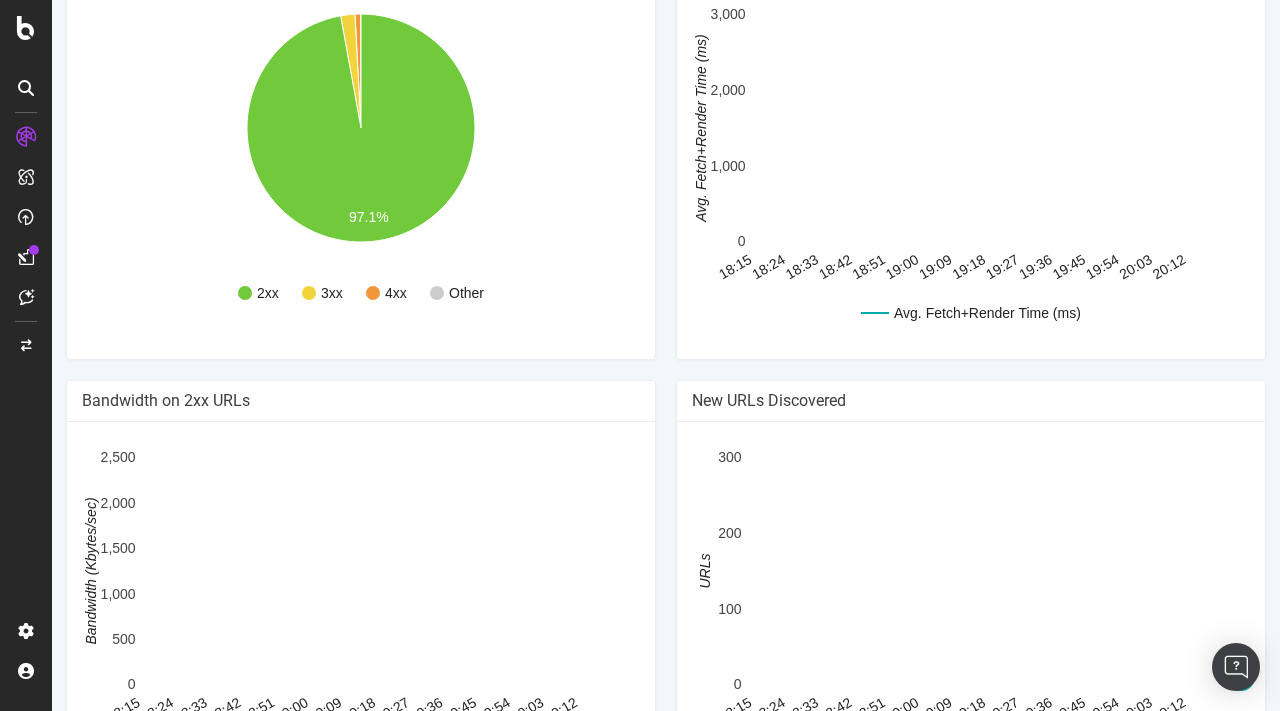 scroll, scrollTop: 1521, scrollLeft: 0, axis: vertical 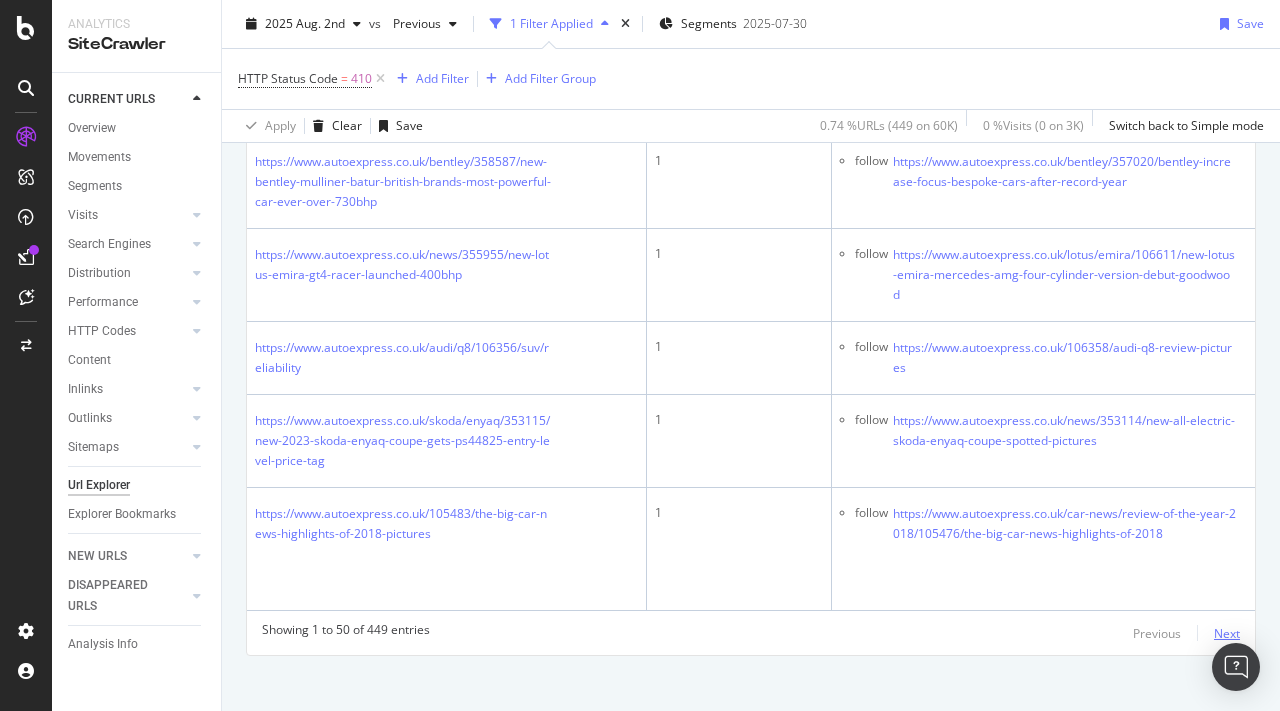 click on "Next" at bounding box center (1227, 633) 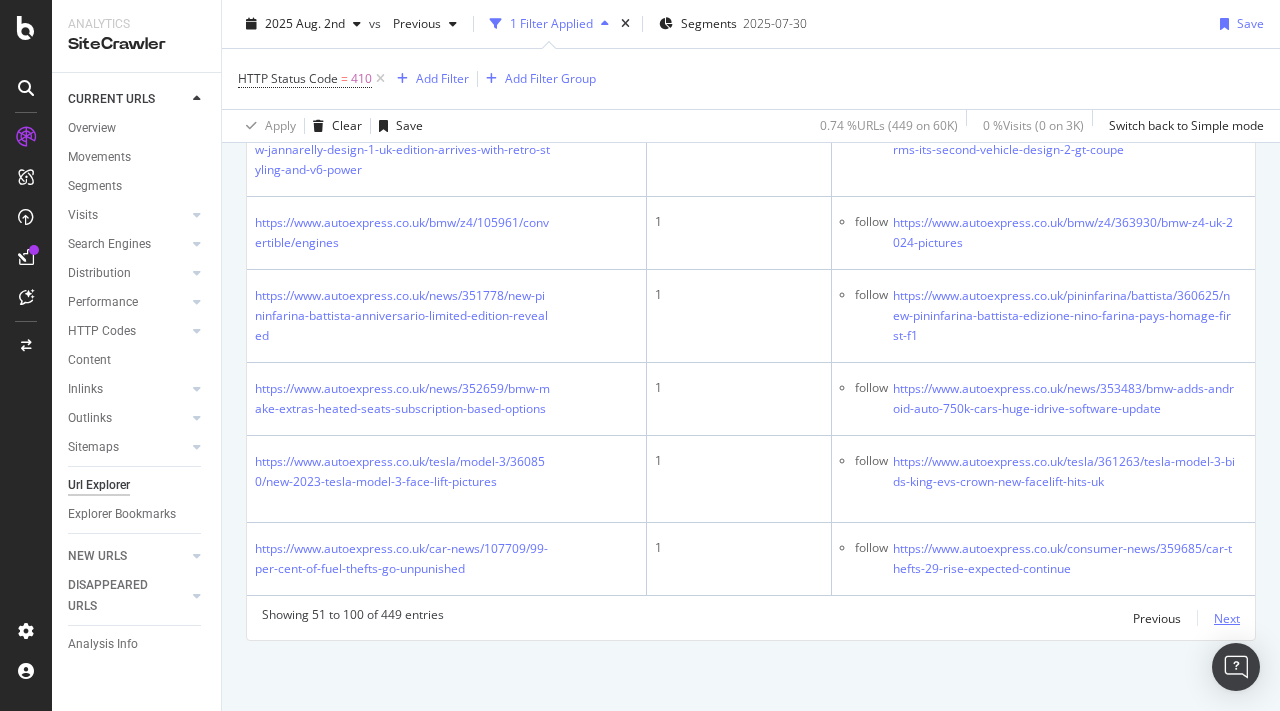 scroll, scrollTop: 4128, scrollLeft: 0, axis: vertical 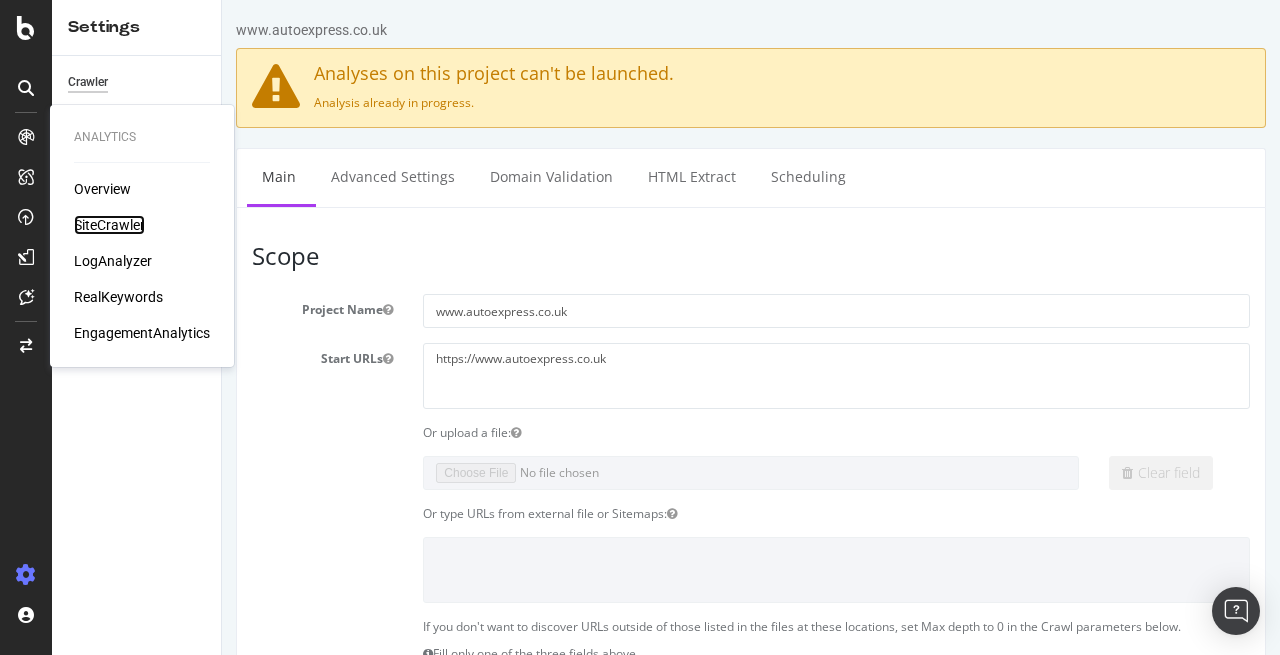 click on "SiteCrawler" at bounding box center [109, 225] 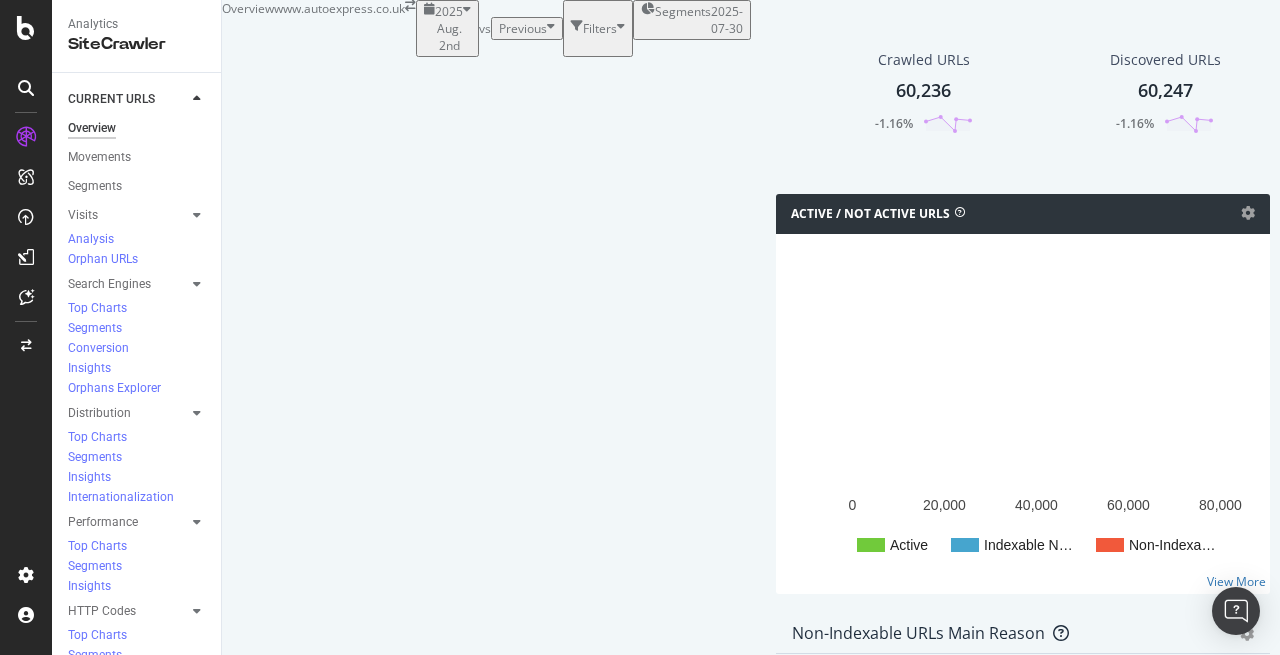scroll, scrollTop: 95, scrollLeft: 0, axis: vertical 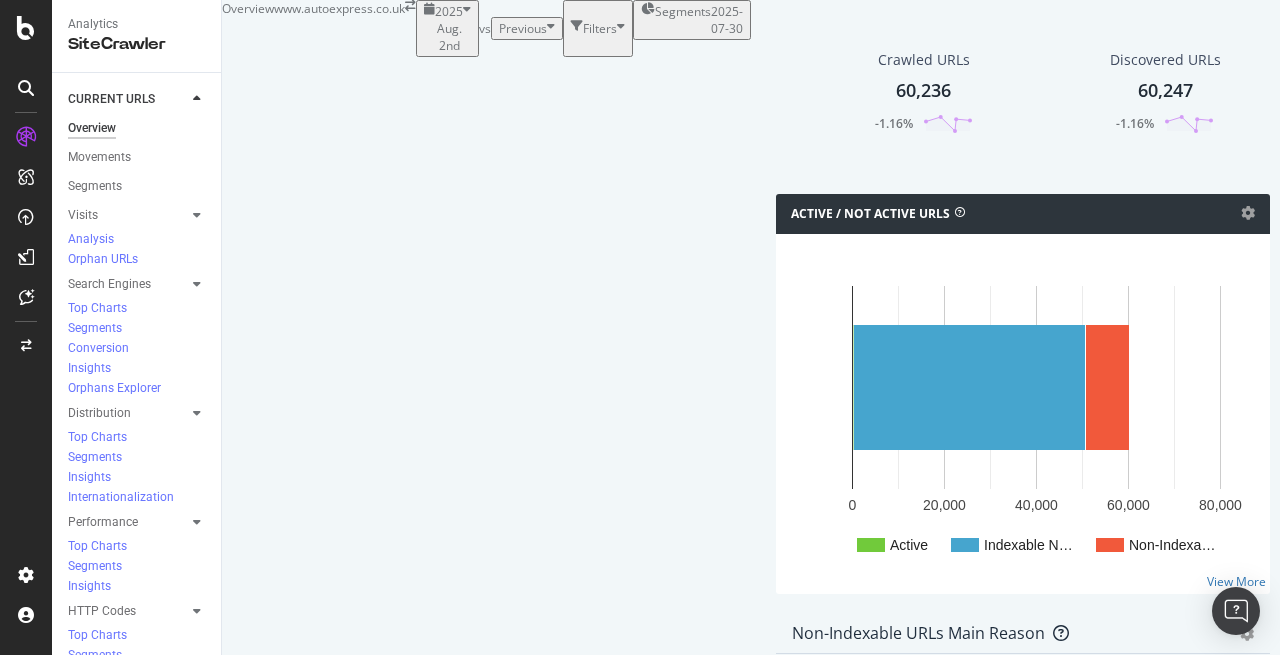click on "Url Explorer" at bounding box center (99, 985) 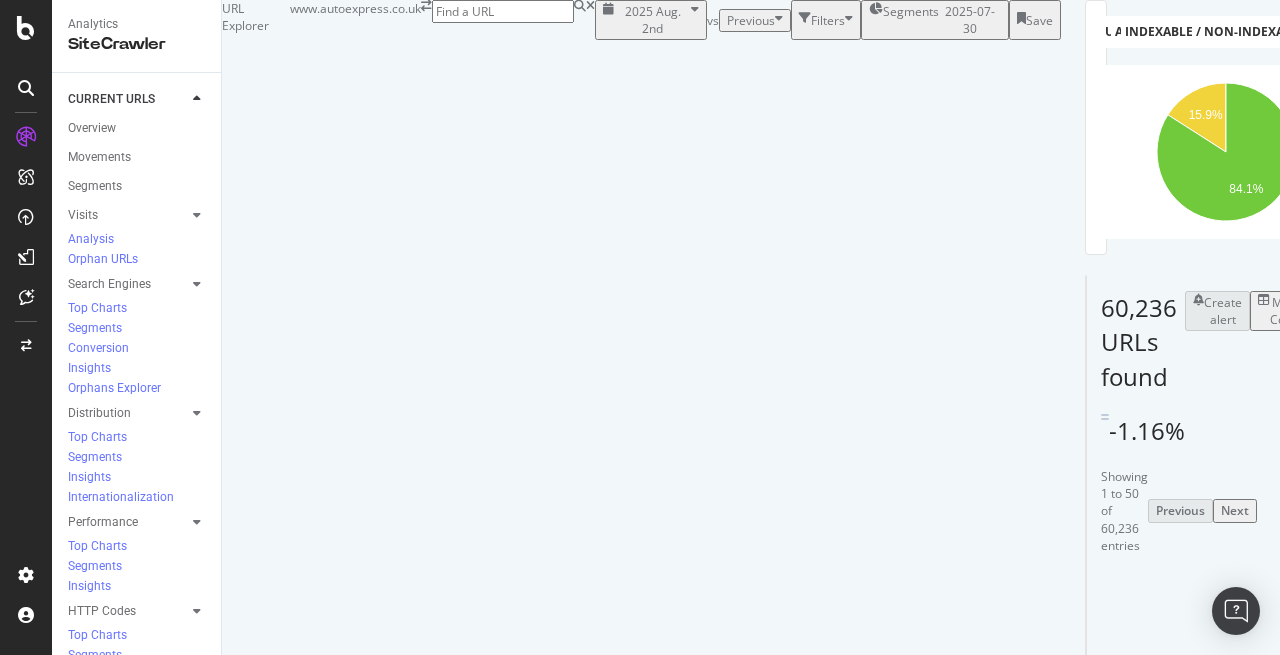 scroll, scrollTop: 0, scrollLeft: 0, axis: both 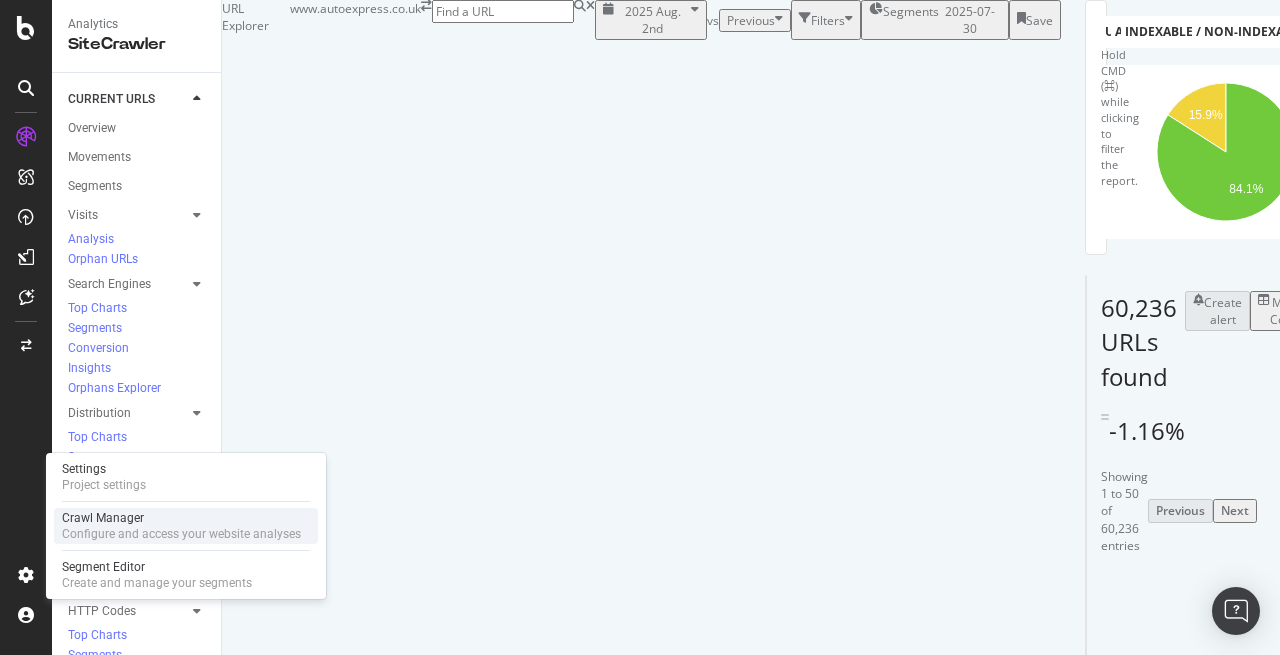 click on "Configure and access your website analyses" at bounding box center (181, 534) 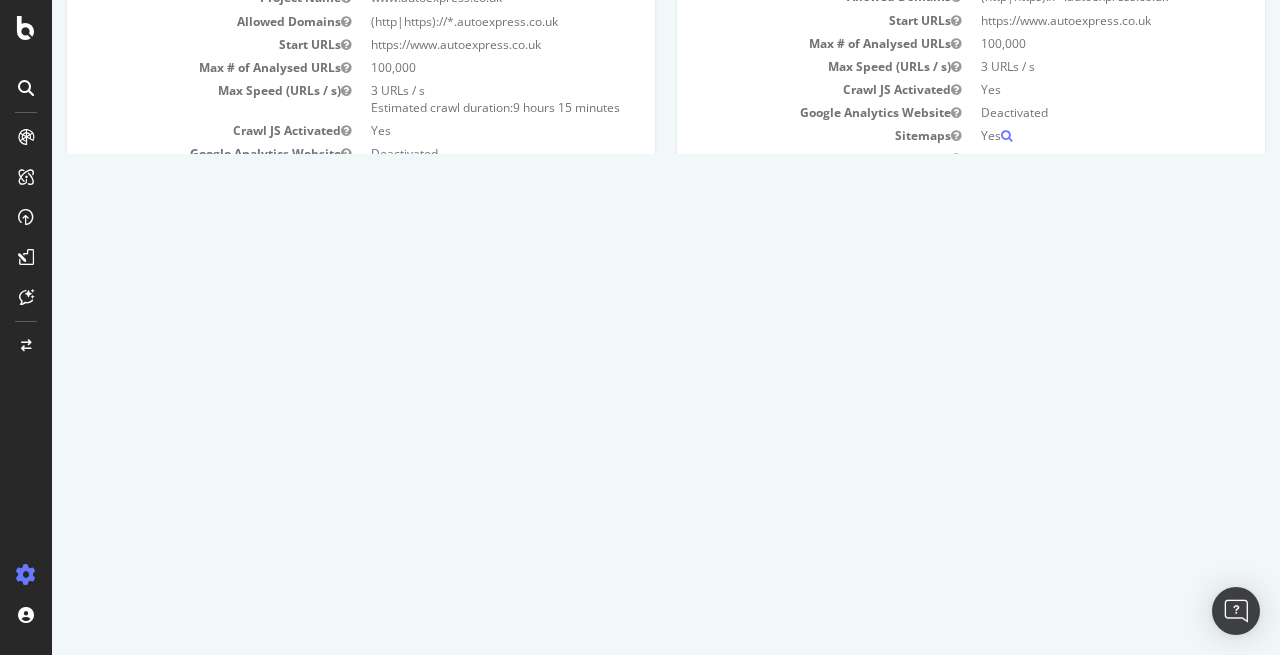 scroll, scrollTop: 0, scrollLeft: 0, axis: both 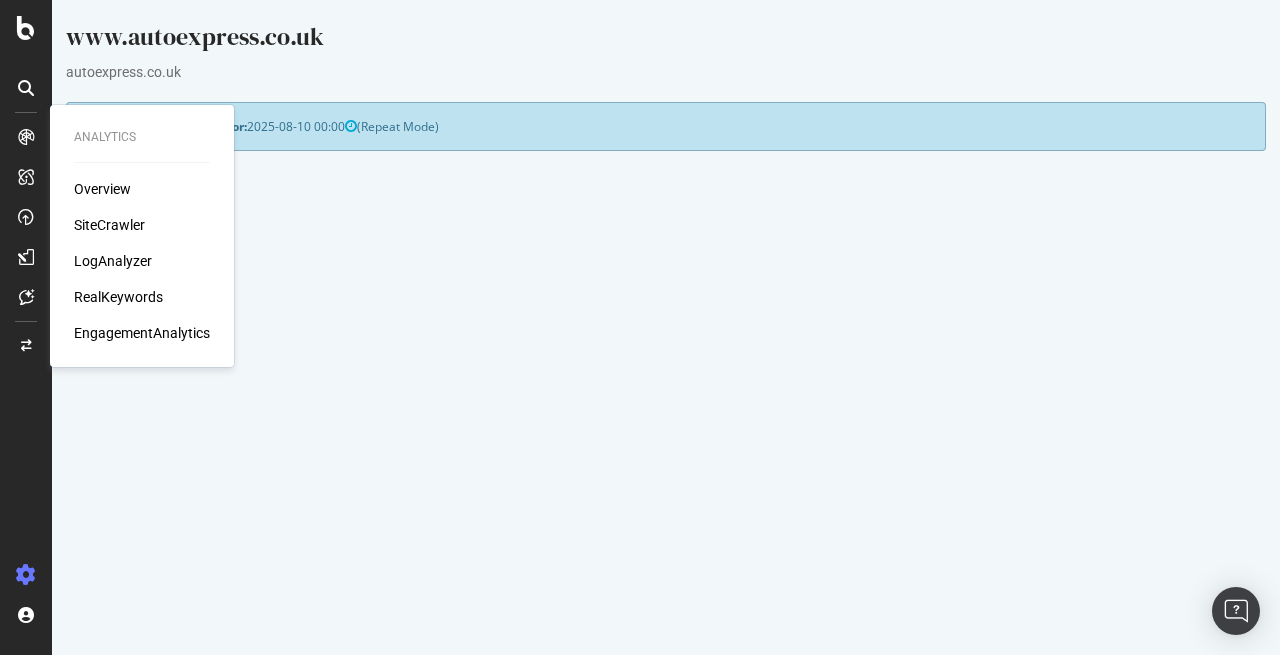 click on "SiteCrawler" at bounding box center (109, 225) 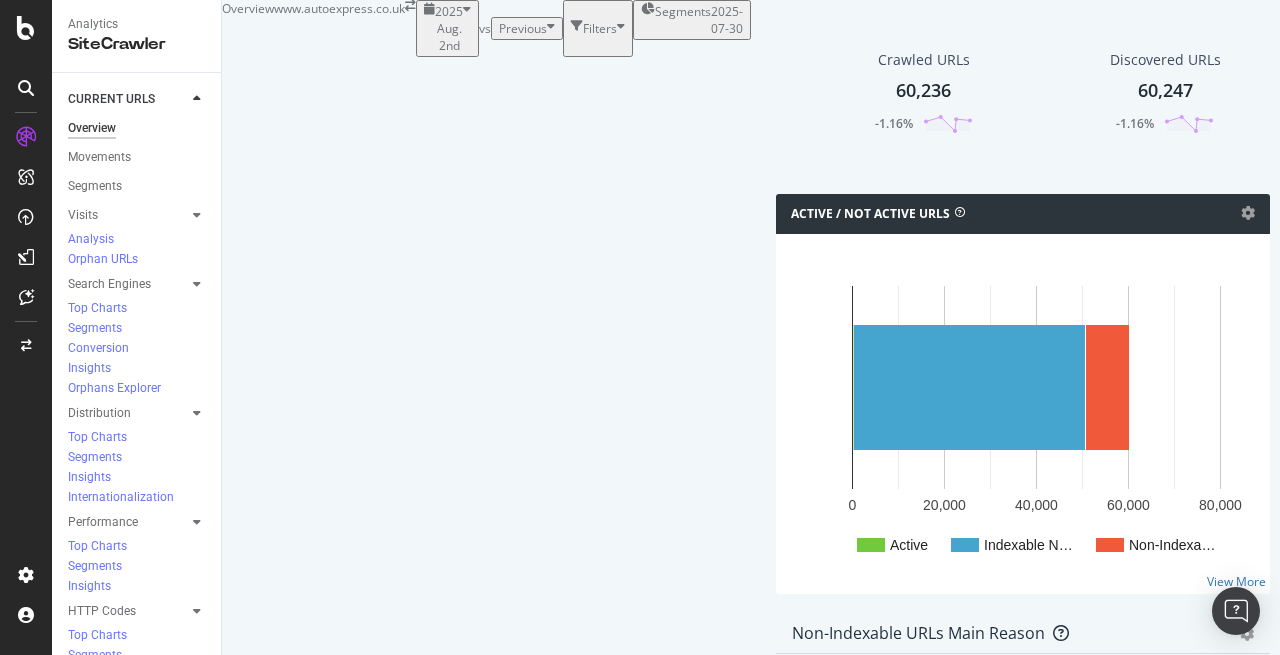 click on "Filters" at bounding box center (600, 28) 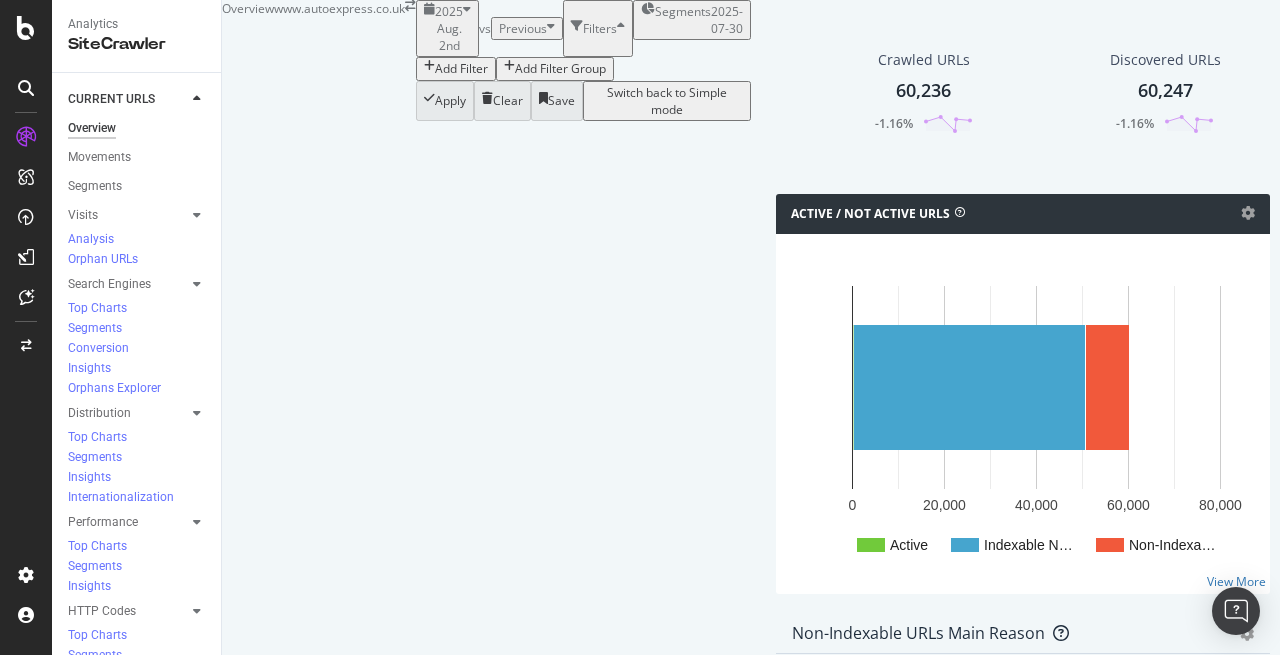 click on "Url Explorer" at bounding box center (99, 985) 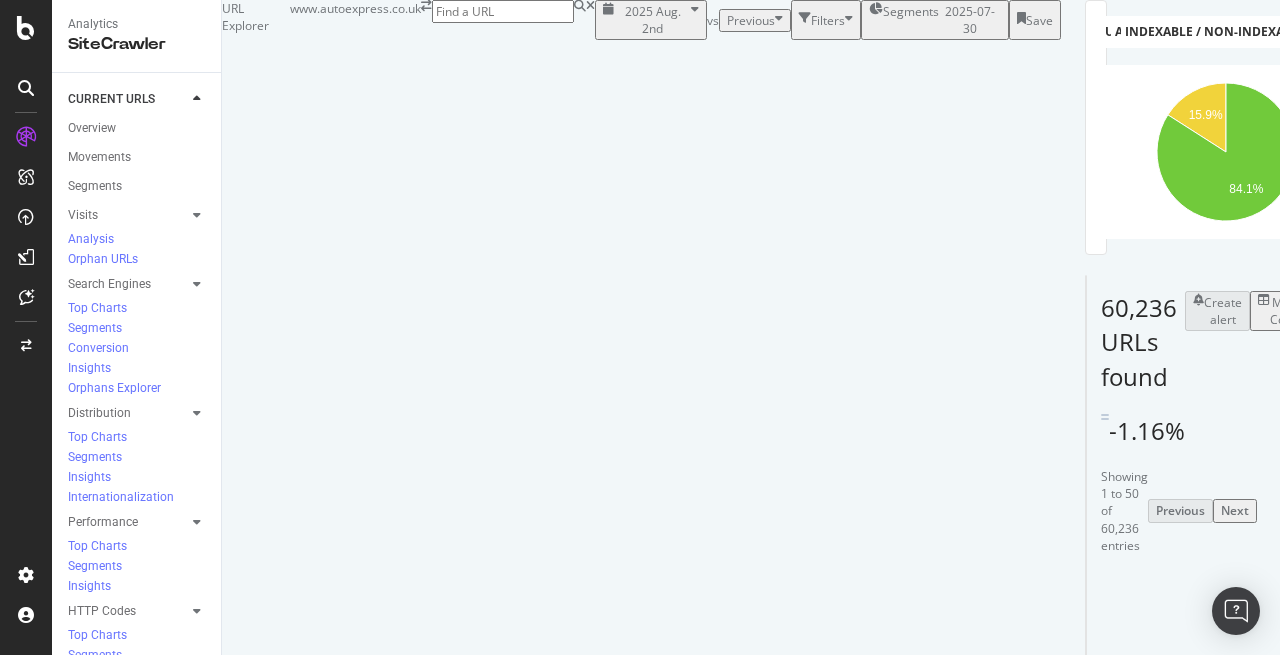 scroll, scrollTop: 60, scrollLeft: 0, axis: vertical 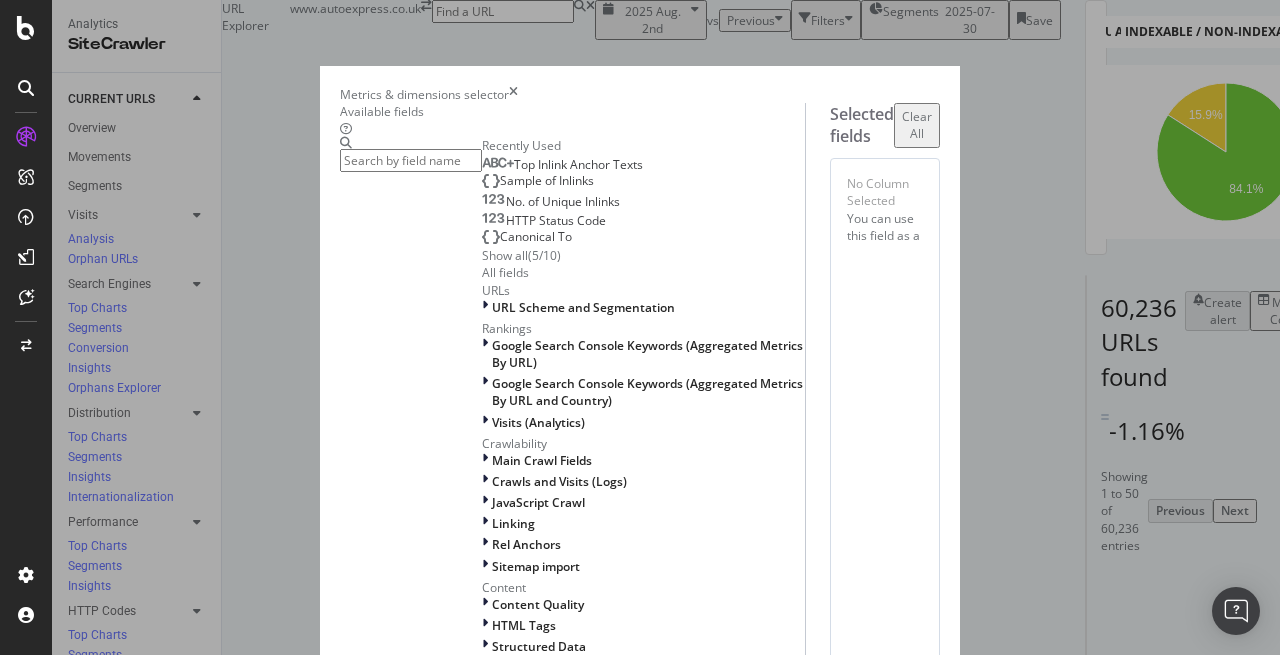 click on "Cancel" at bounding box center [367, 747] 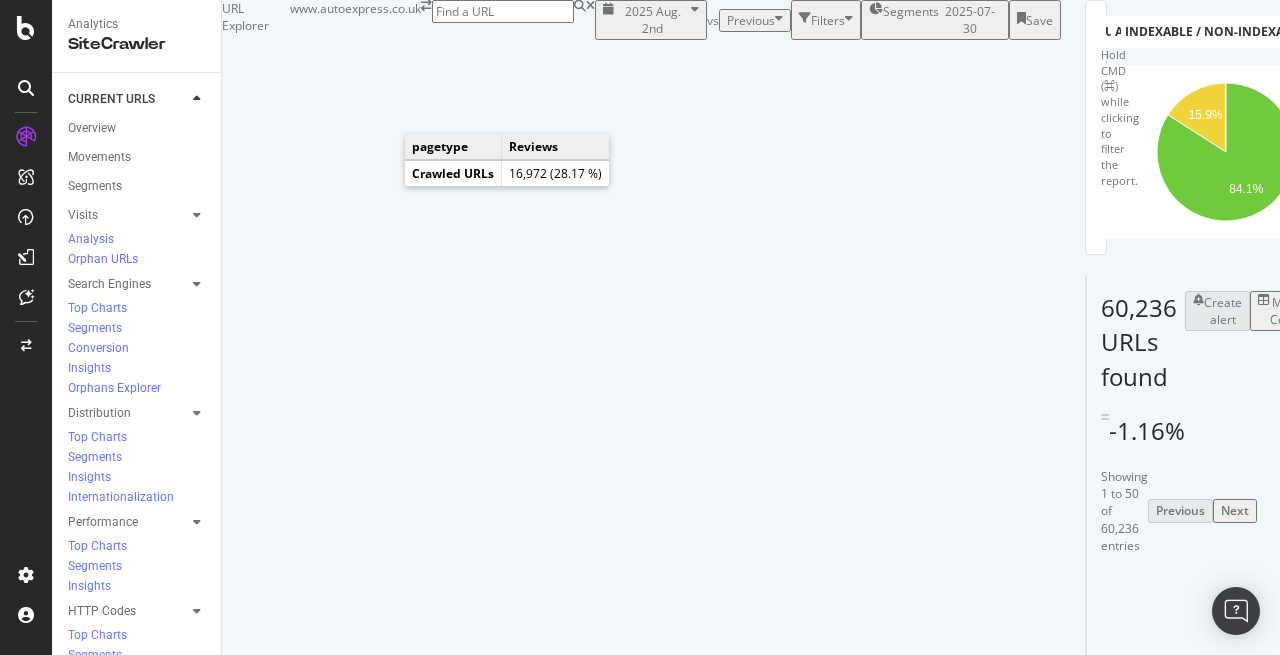 click on "28.2%" 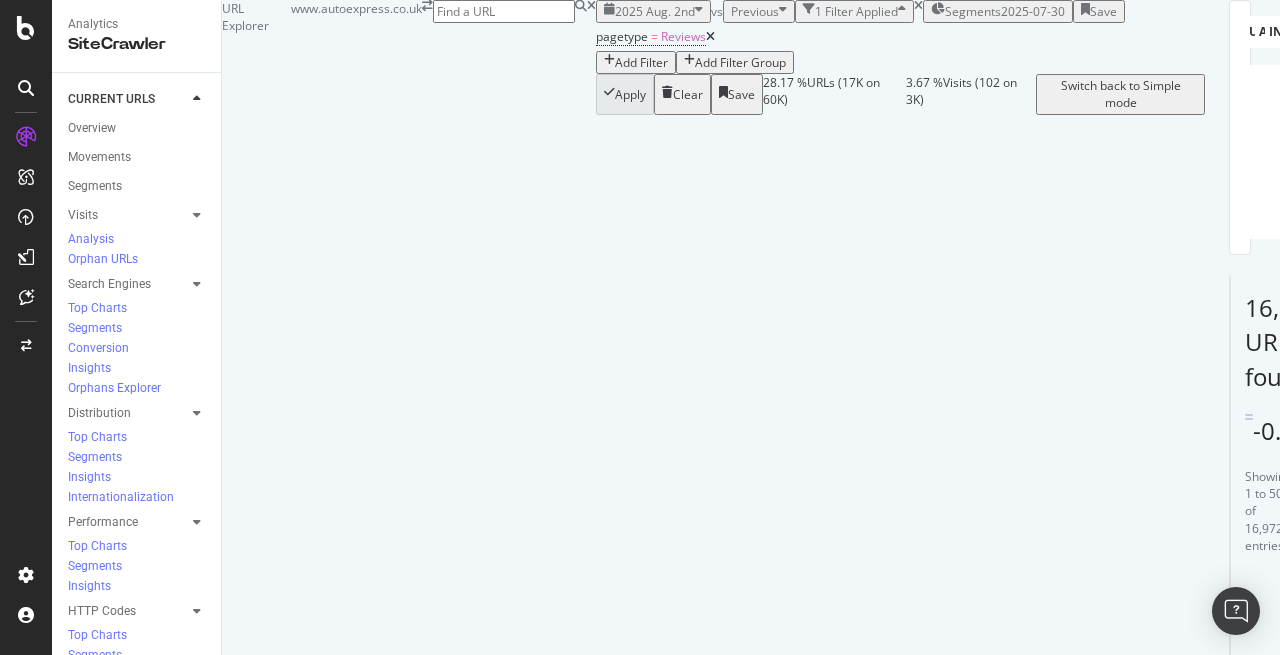 scroll, scrollTop: 320, scrollLeft: 0, axis: vertical 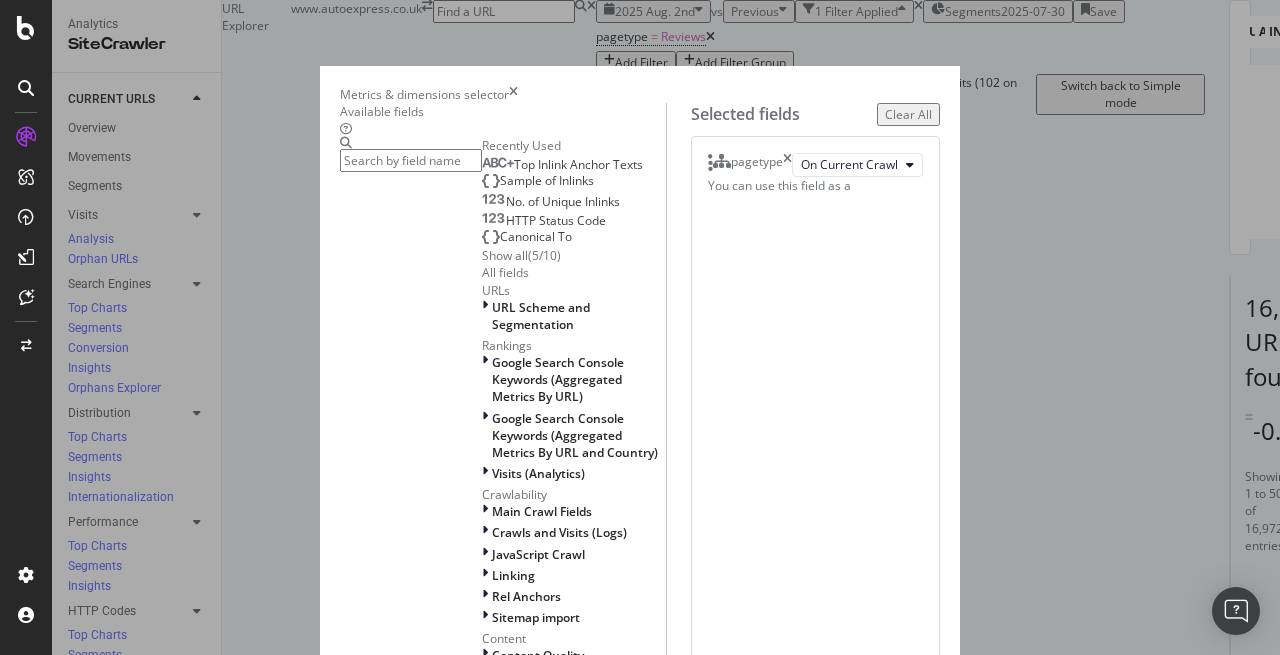 click on "Show all" at bounding box center [505, 255] 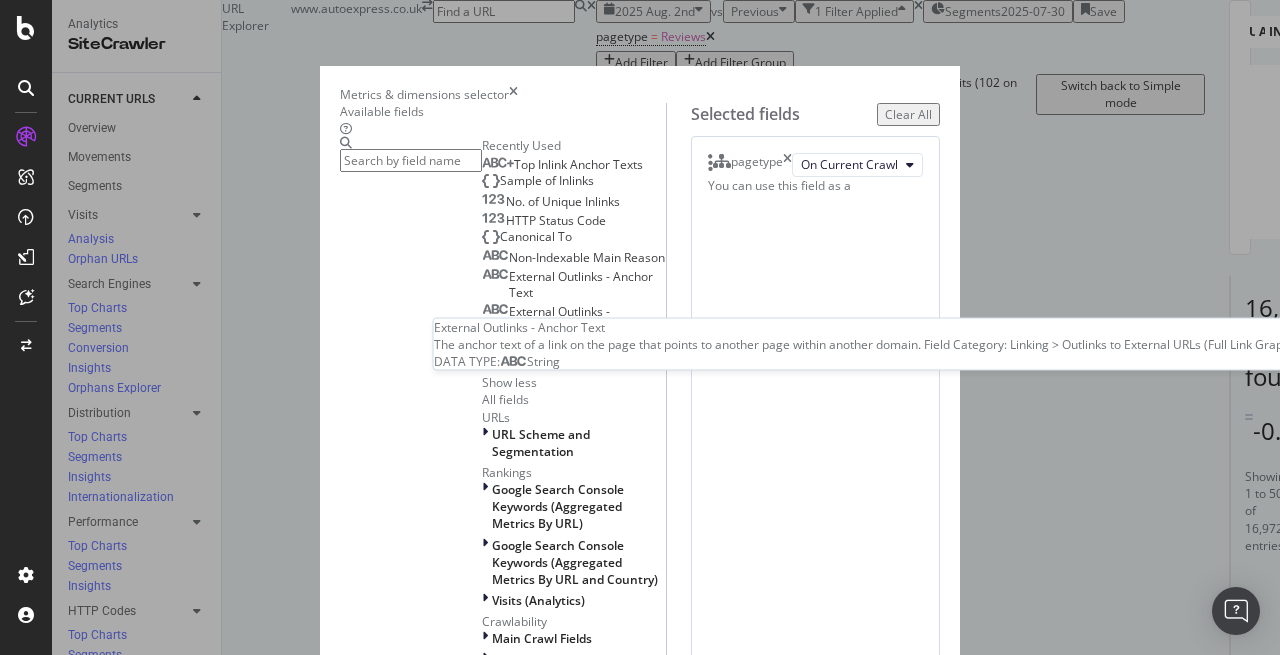 scroll, scrollTop: 107, scrollLeft: 0, axis: vertical 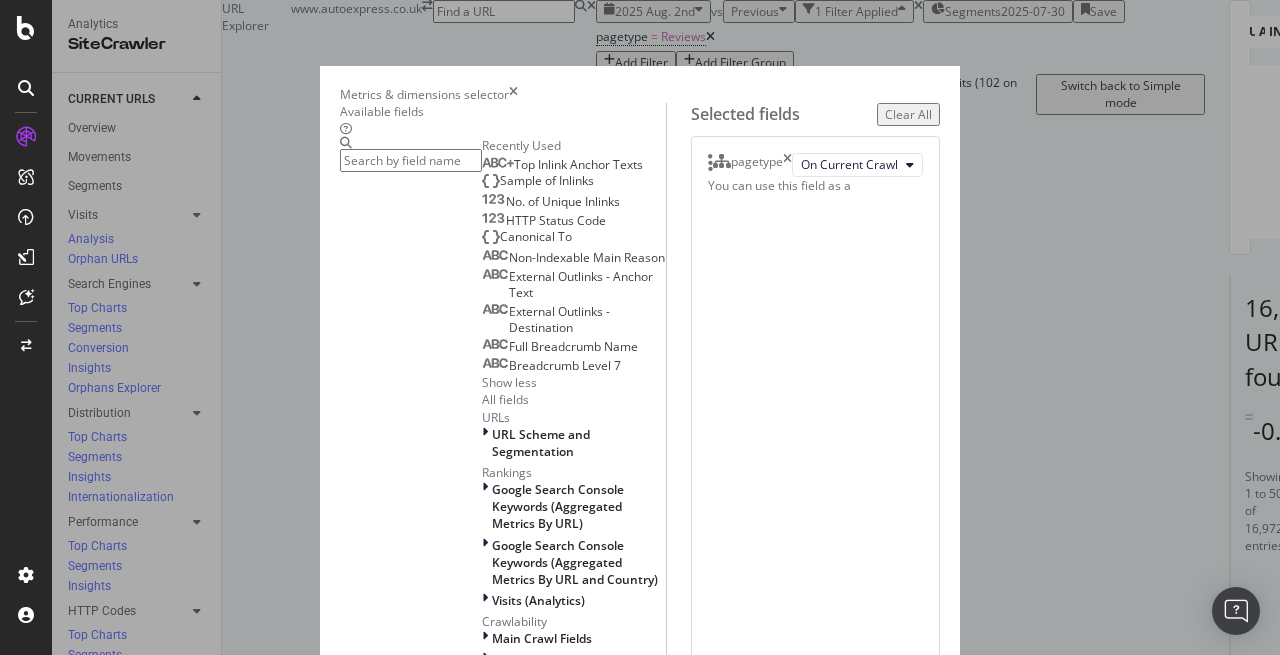 click on "Show less" at bounding box center [509, 382] 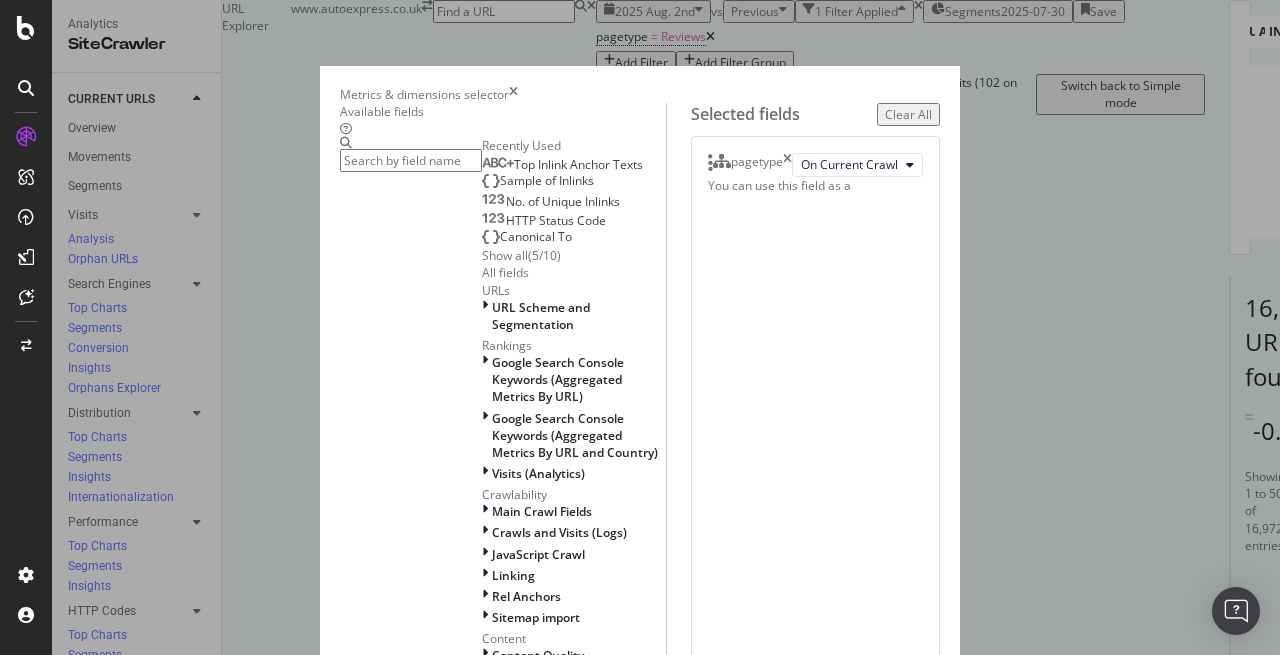 scroll, scrollTop: 622, scrollLeft: 0, axis: vertical 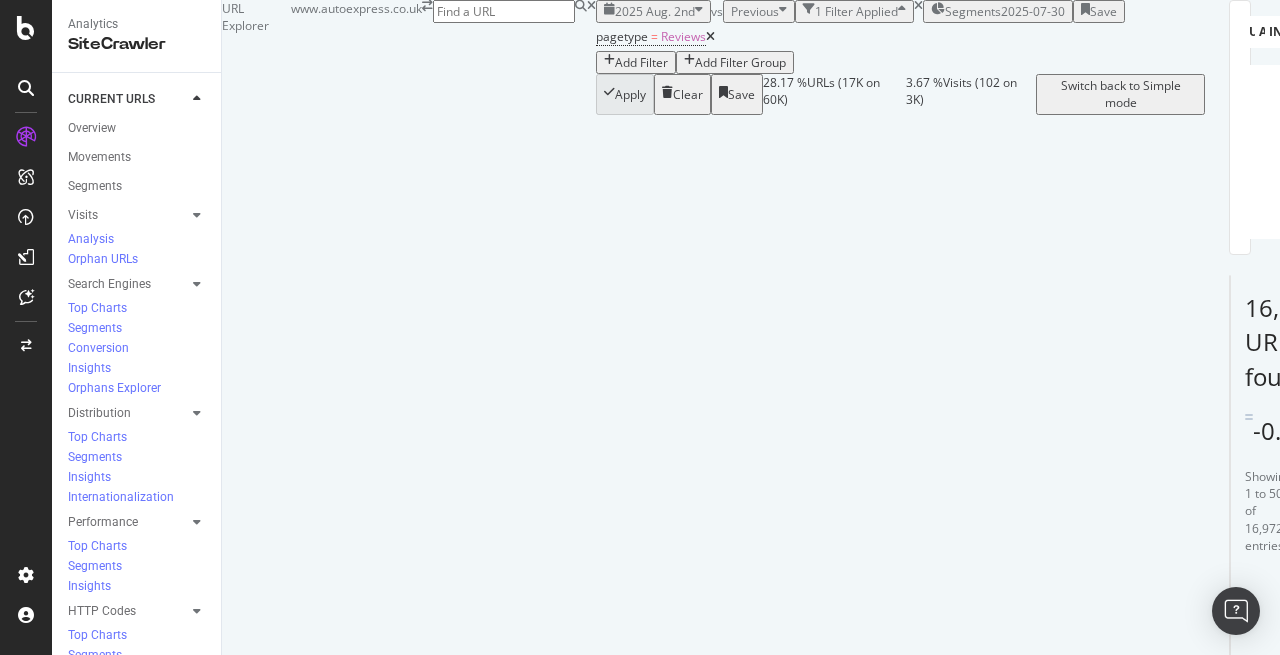 click on "Add Filter" at bounding box center (641, 62) 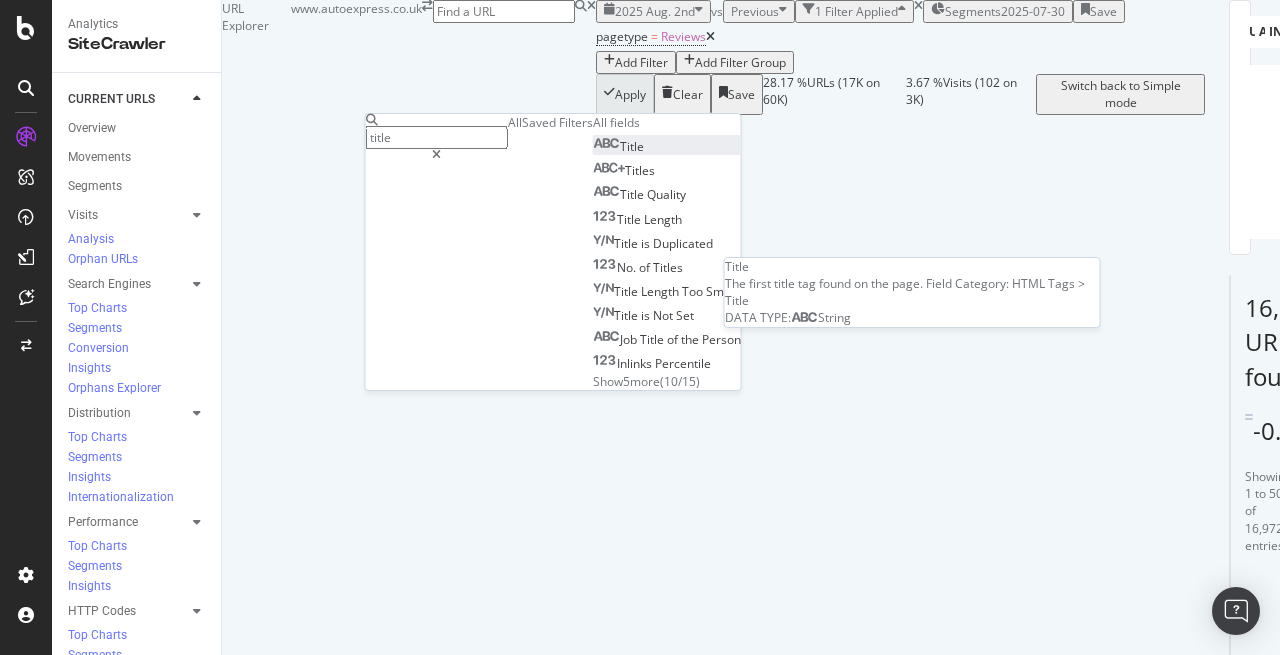 type on "title" 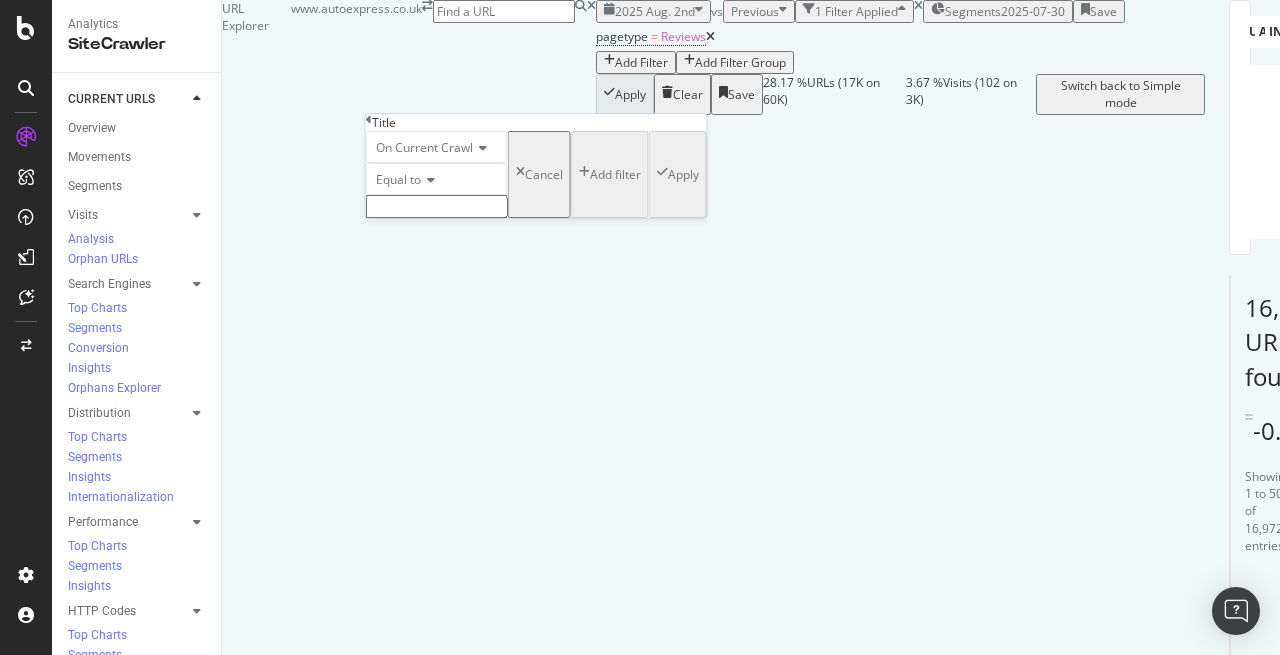 click on "On Current Crawl" at bounding box center (424, 147) 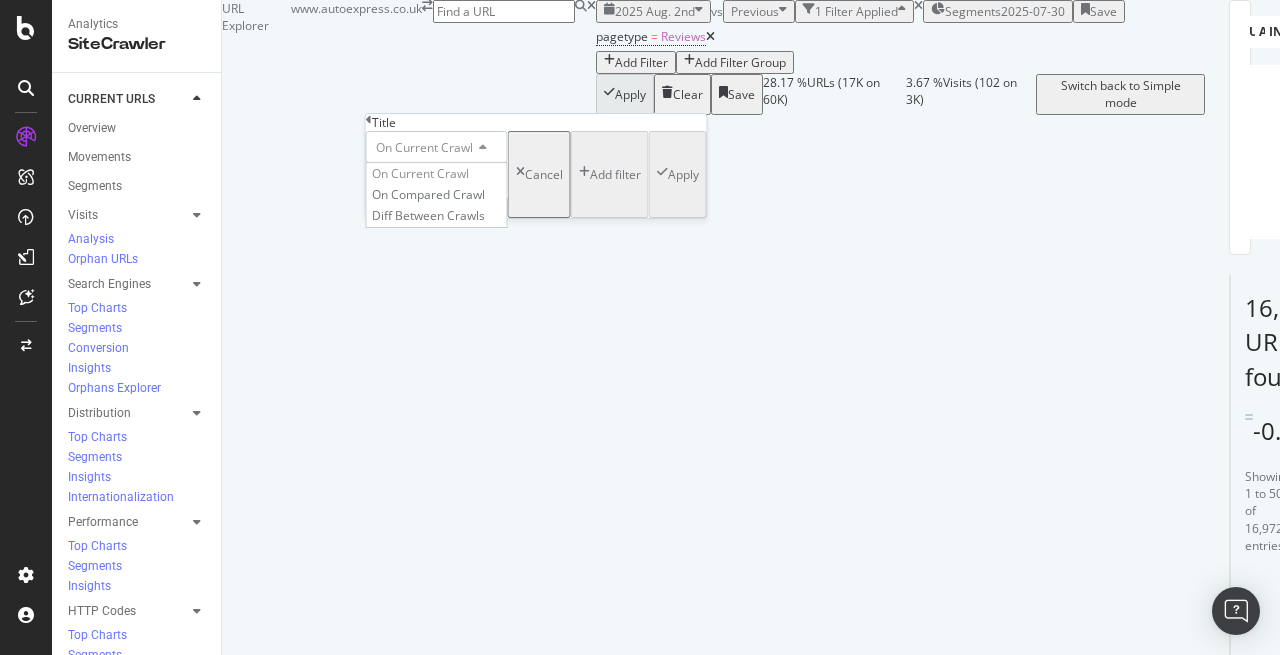 click on "On Current Crawl On Current Crawl On Compared Crawl Diff Between Crawls Equal to Cancel Add filter Apply" at bounding box center [536, 174] 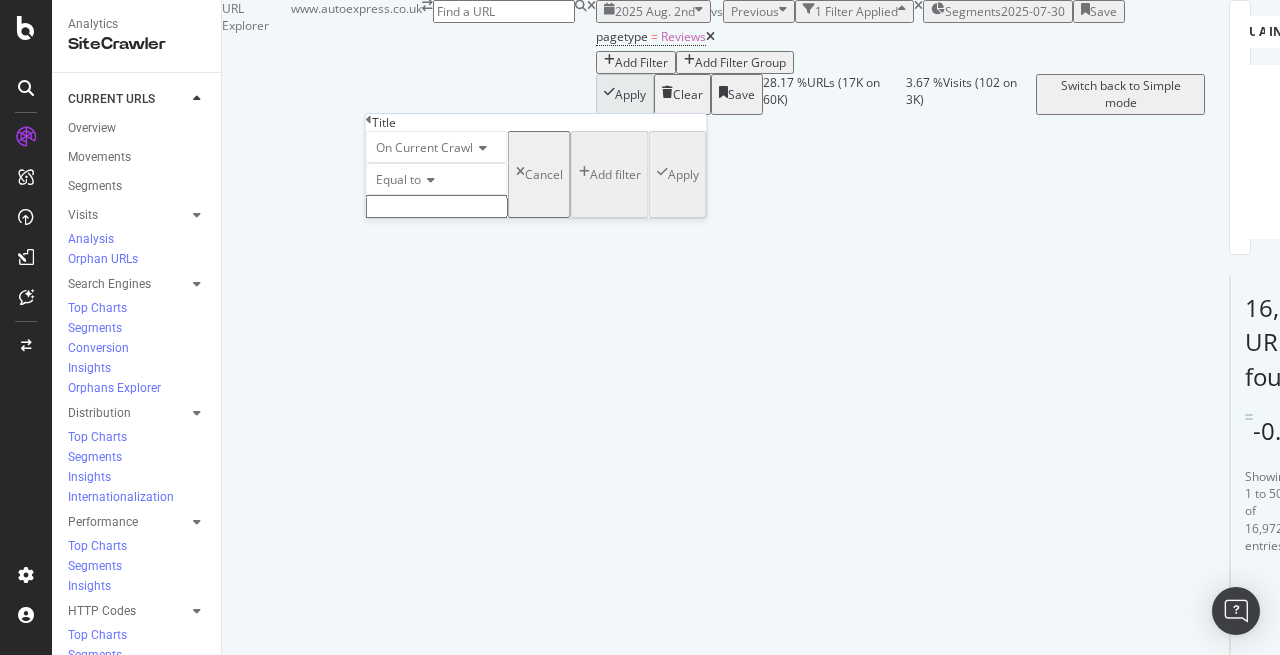 click on "Equal to" at bounding box center [437, 179] 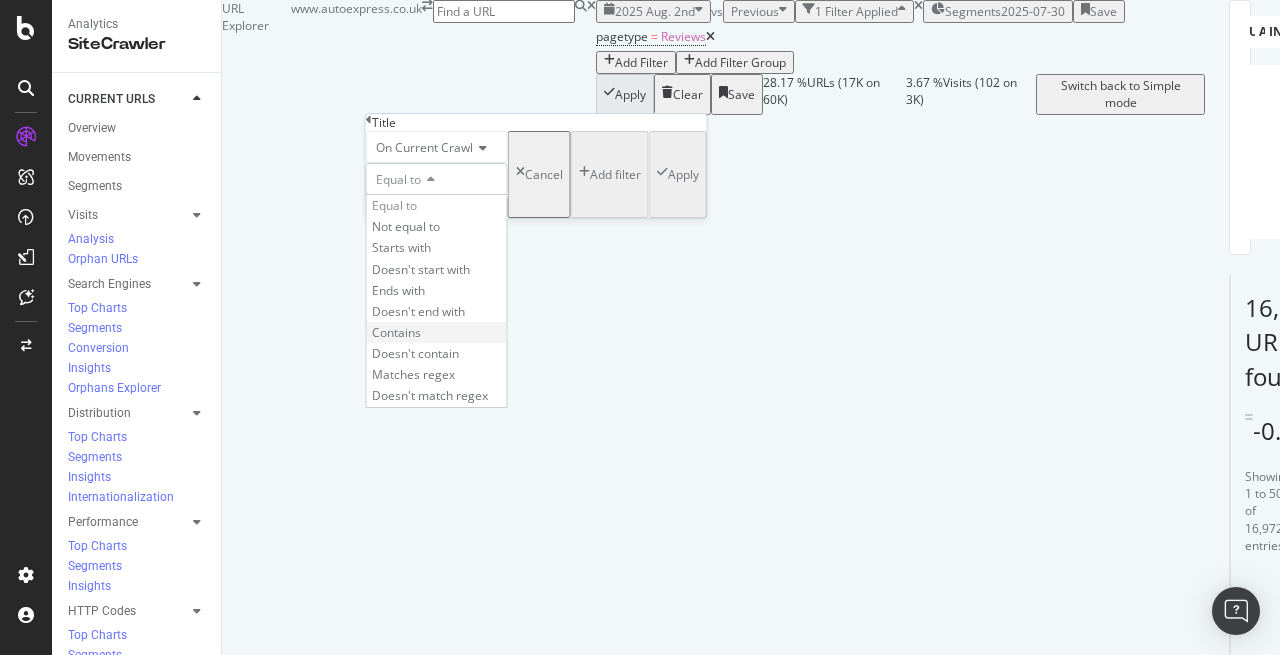 click on "Contains" at bounding box center (437, 332) 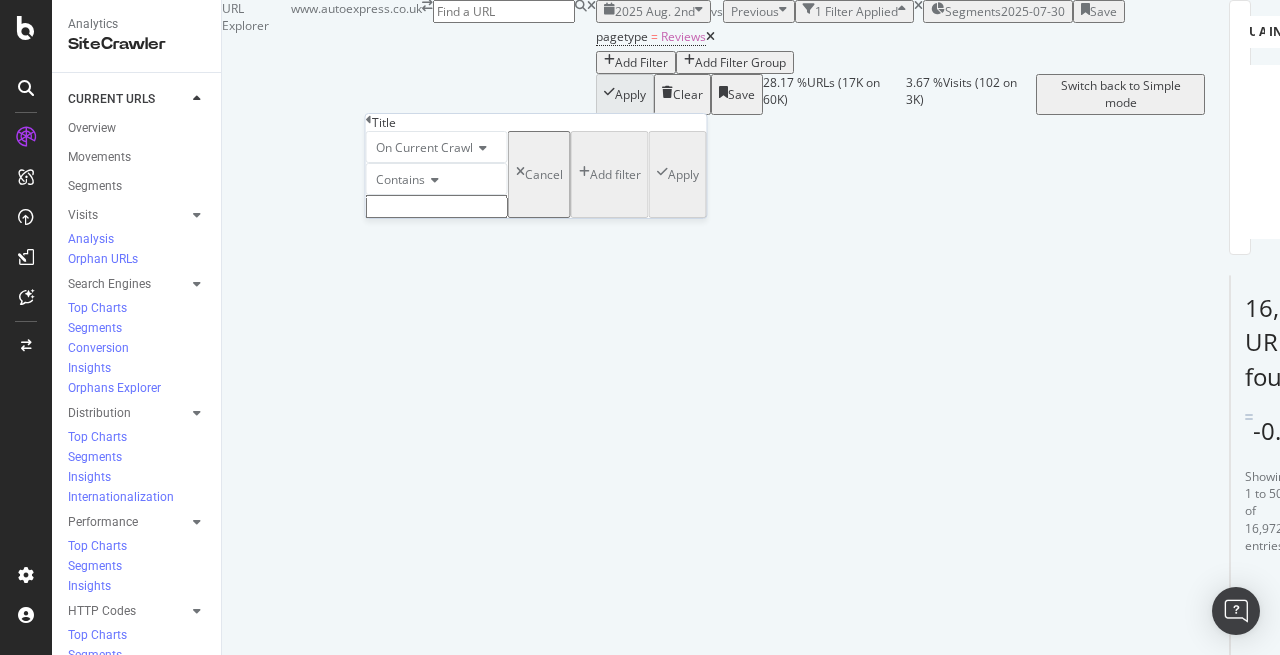 click at bounding box center [437, 206] 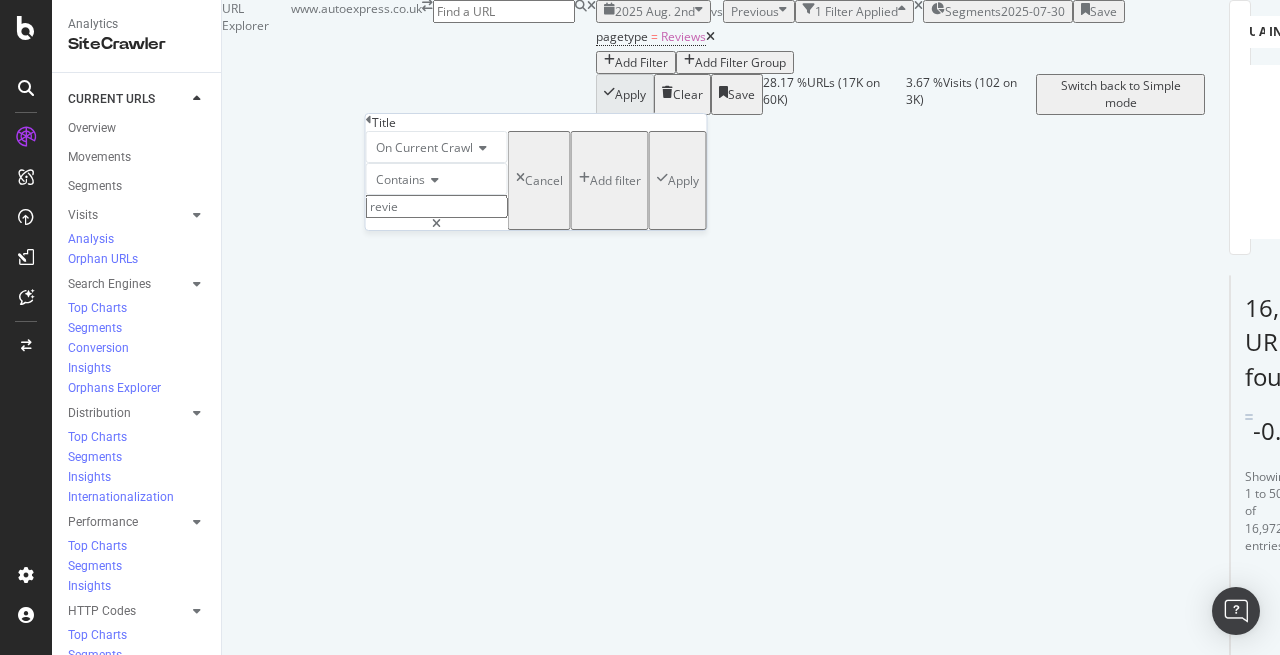 type on "review" 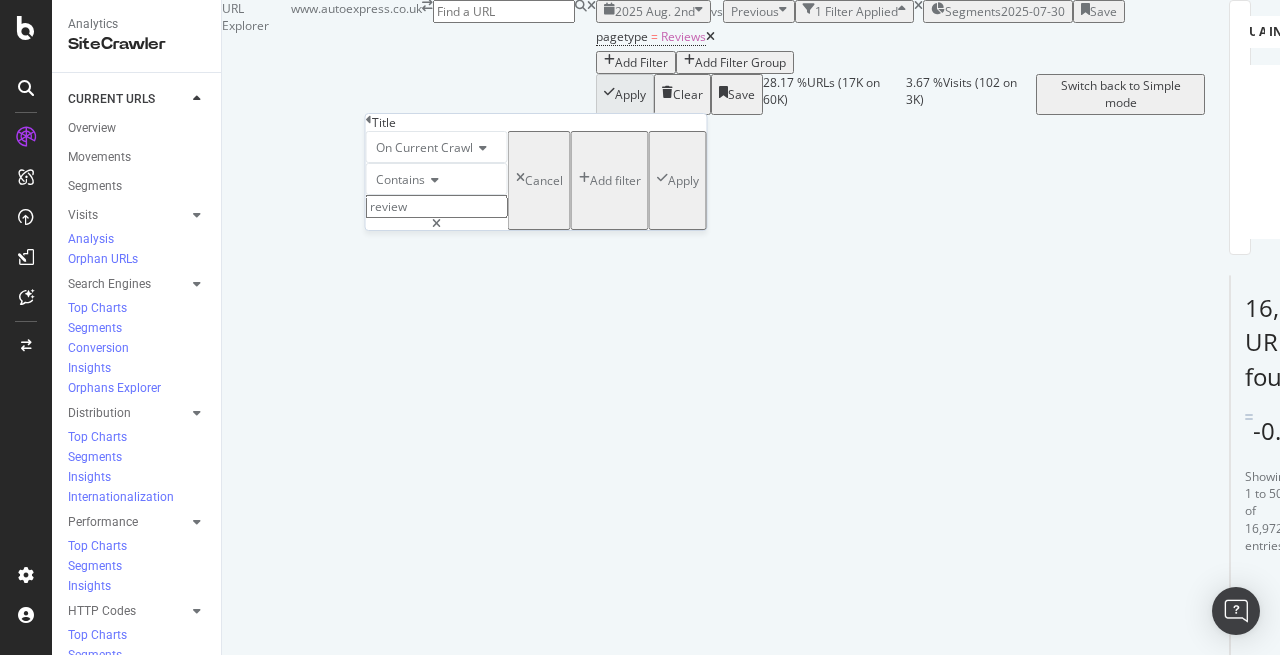 click on "Apply" at bounding box center (678, 180) 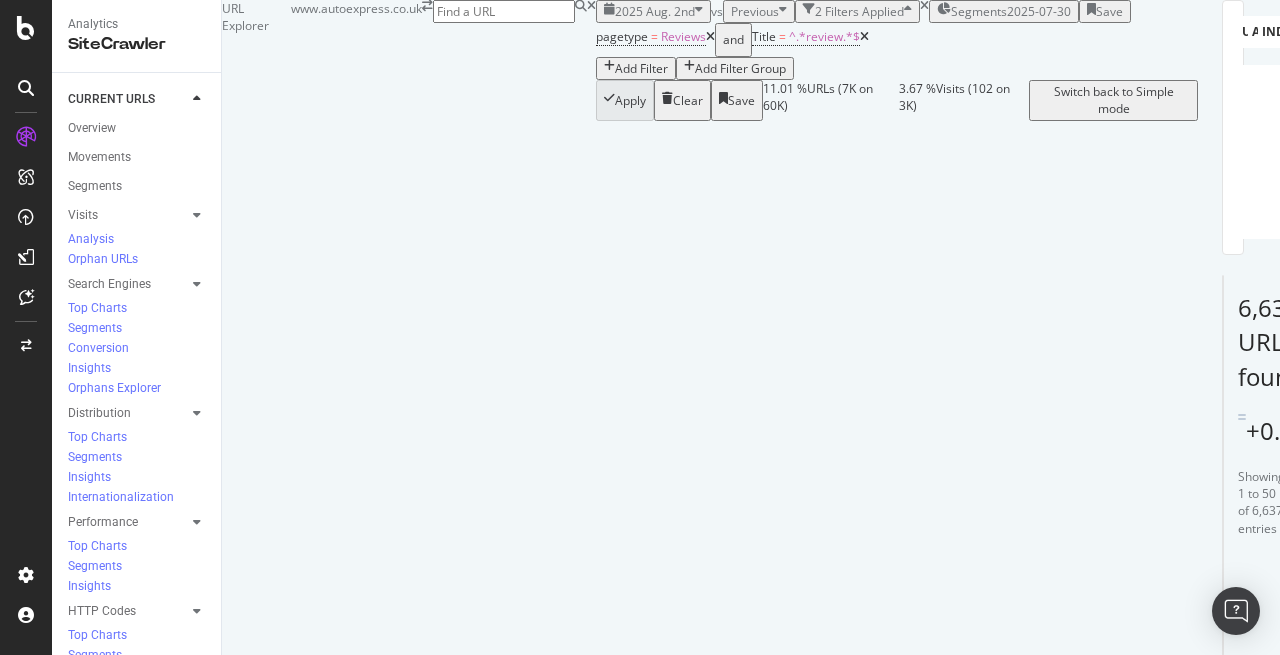 scroll, scrollTop: 0, scrollLeft: 0, axis: both 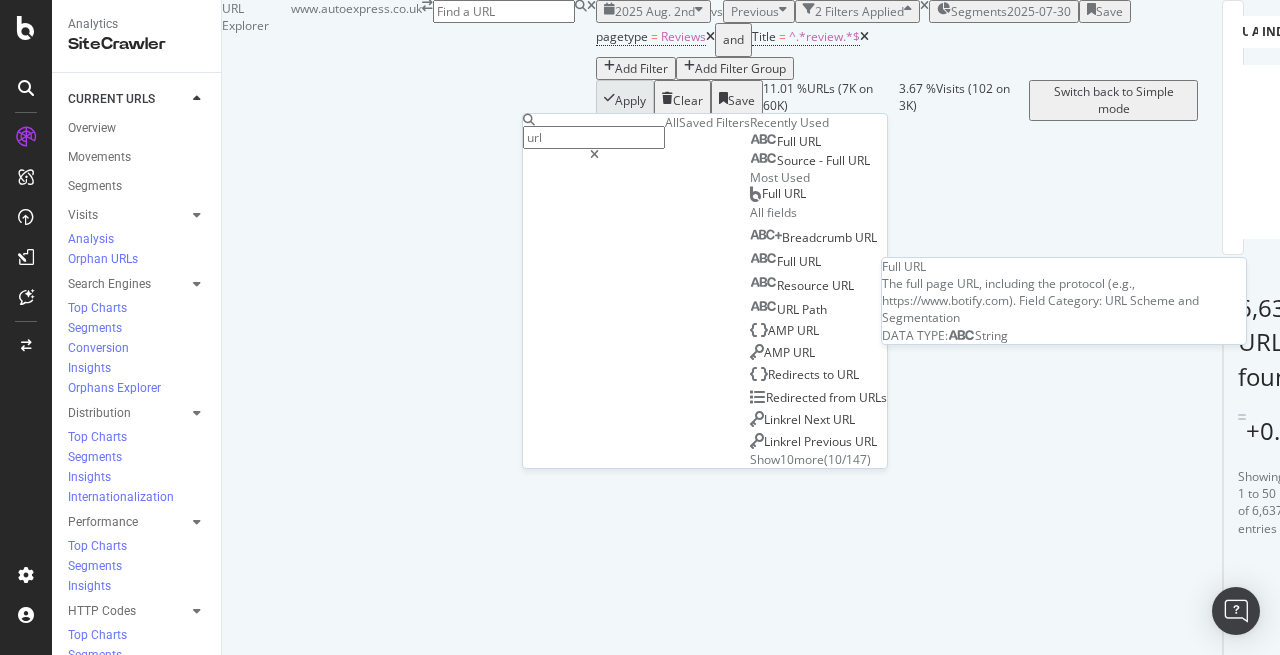 type on "url" 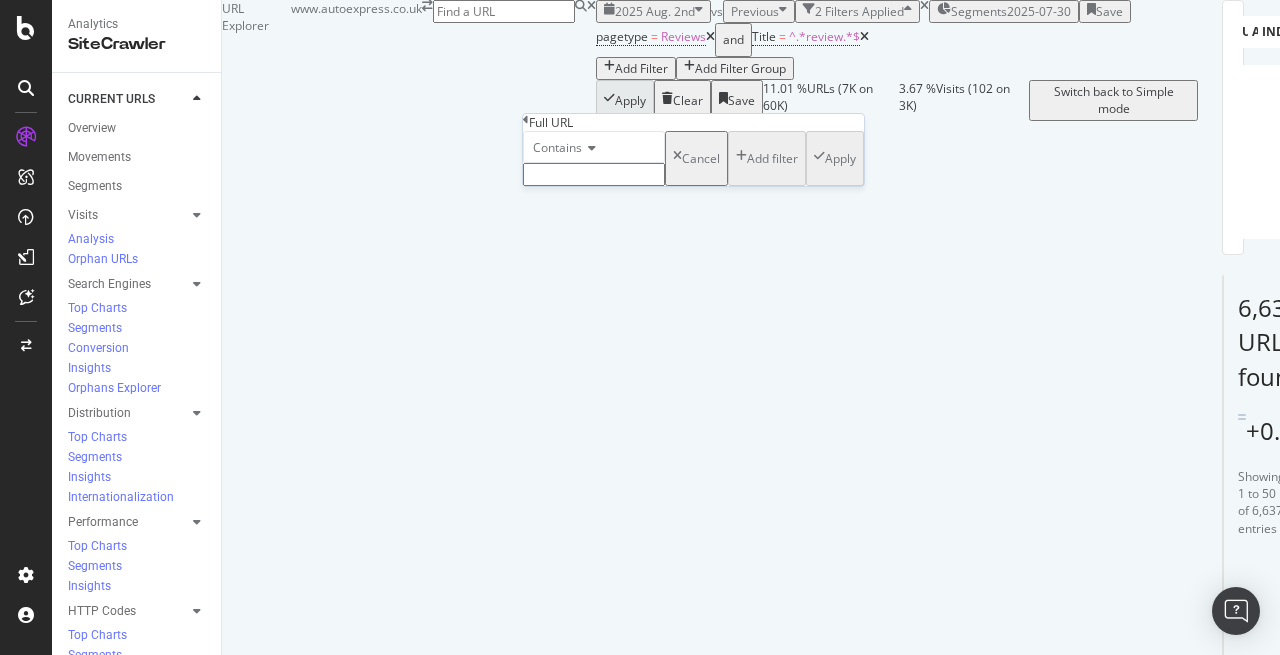 click on "Contains" at bounding box center (557, 147) 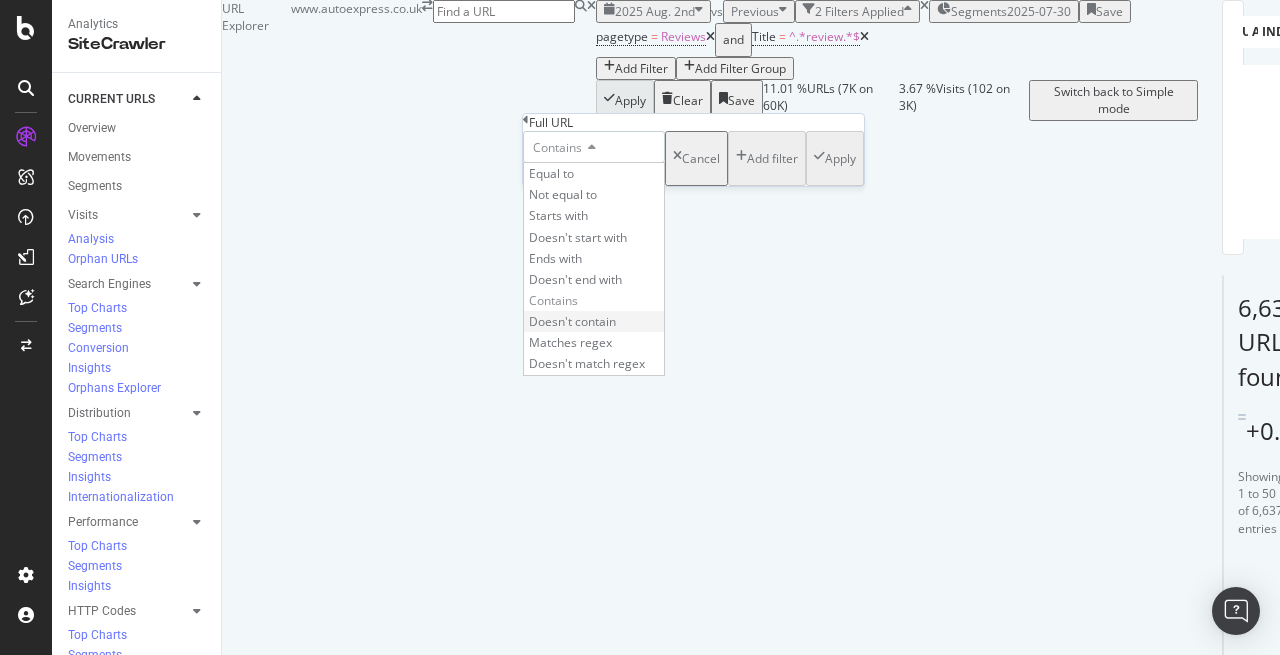 click on "Doesn't contain" at bounding box center [594, 321] 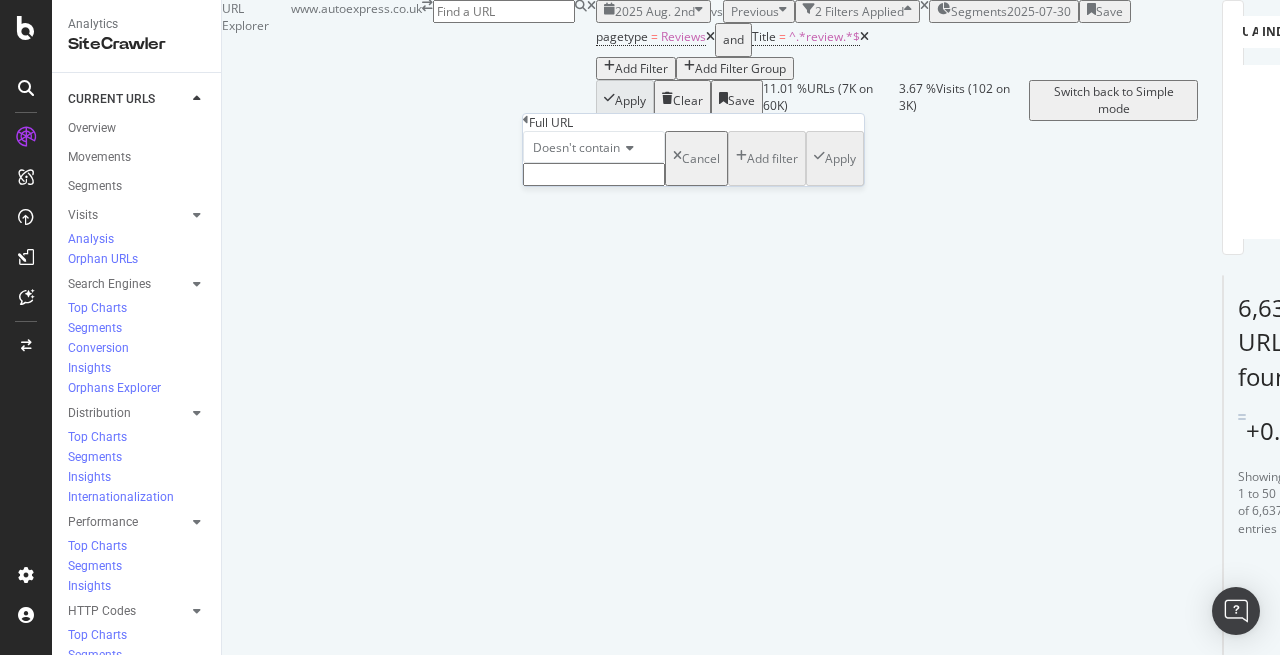 click at bounding box center (594, 174) 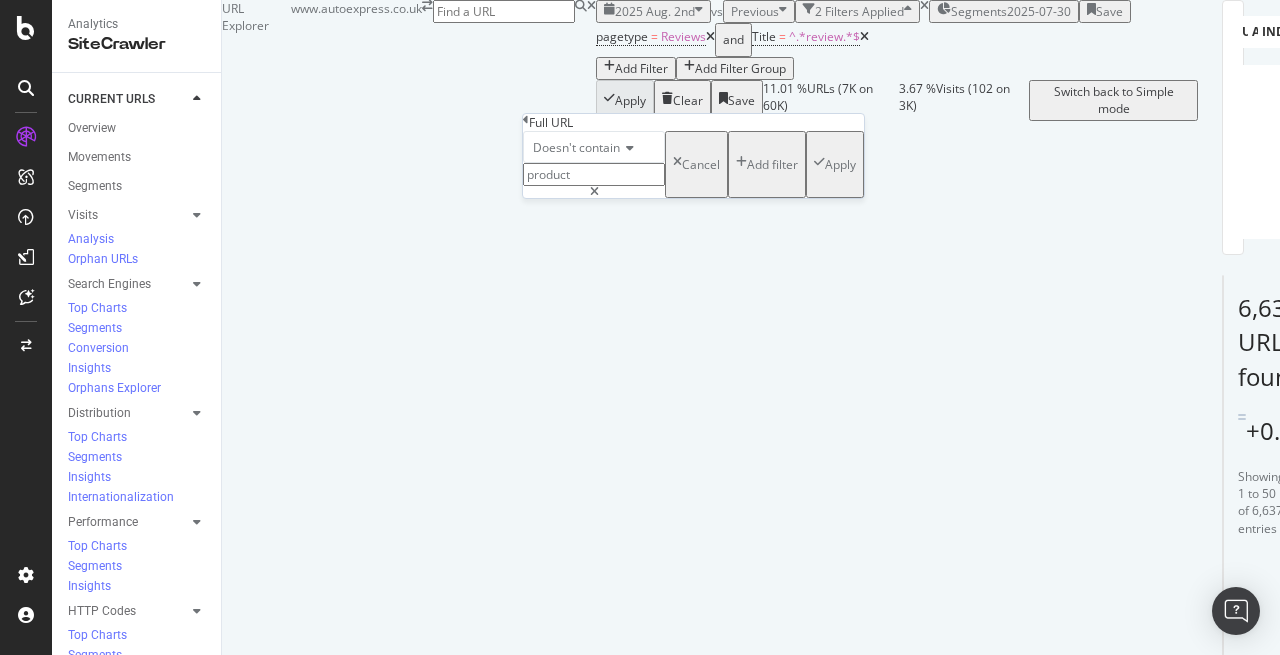 type on "product" 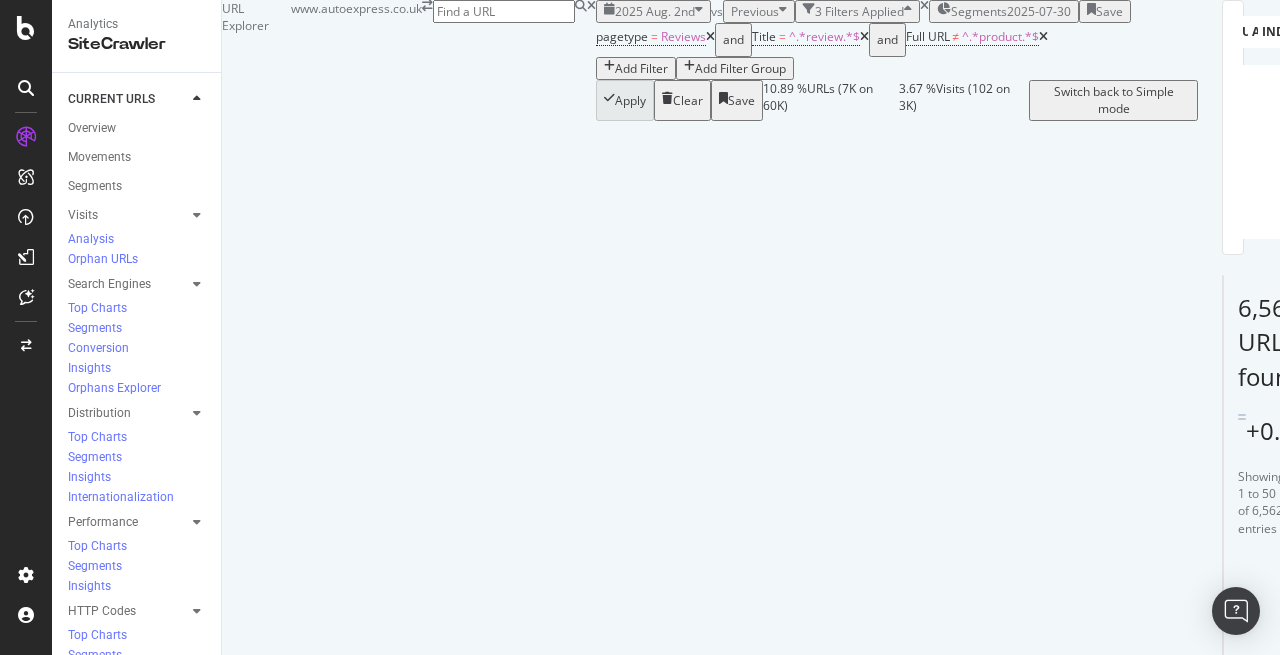 scroll, scrollTop: 0, scrollLeft: 0, axis: both 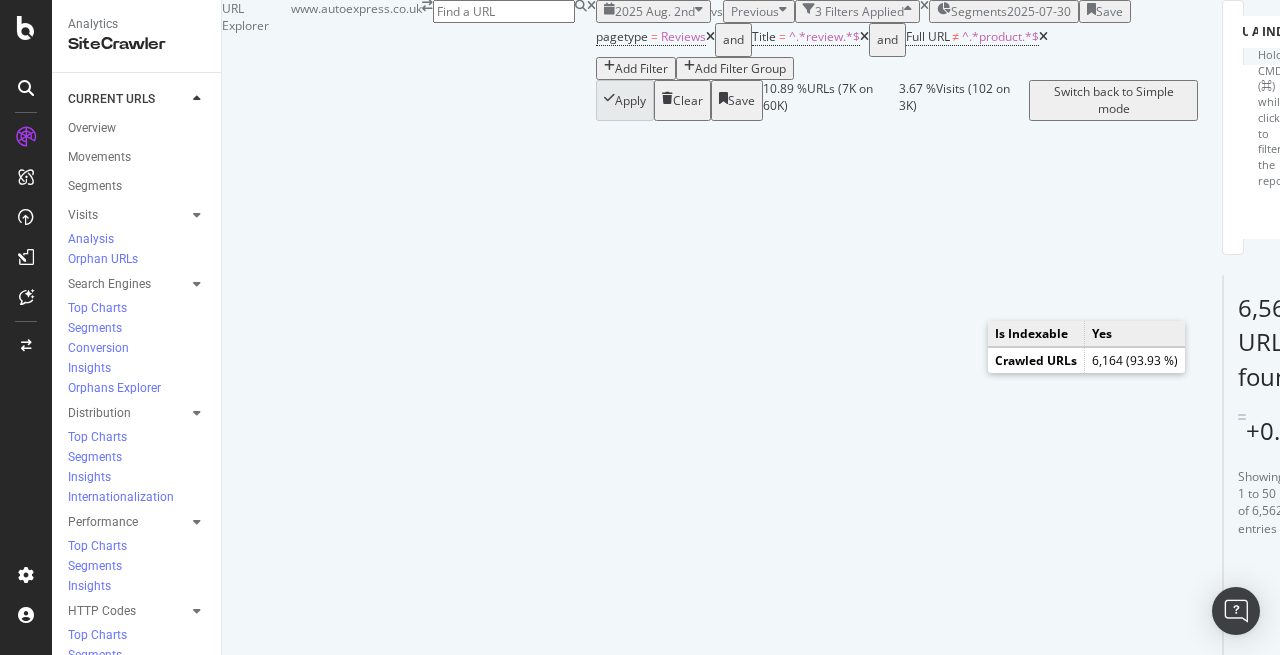click 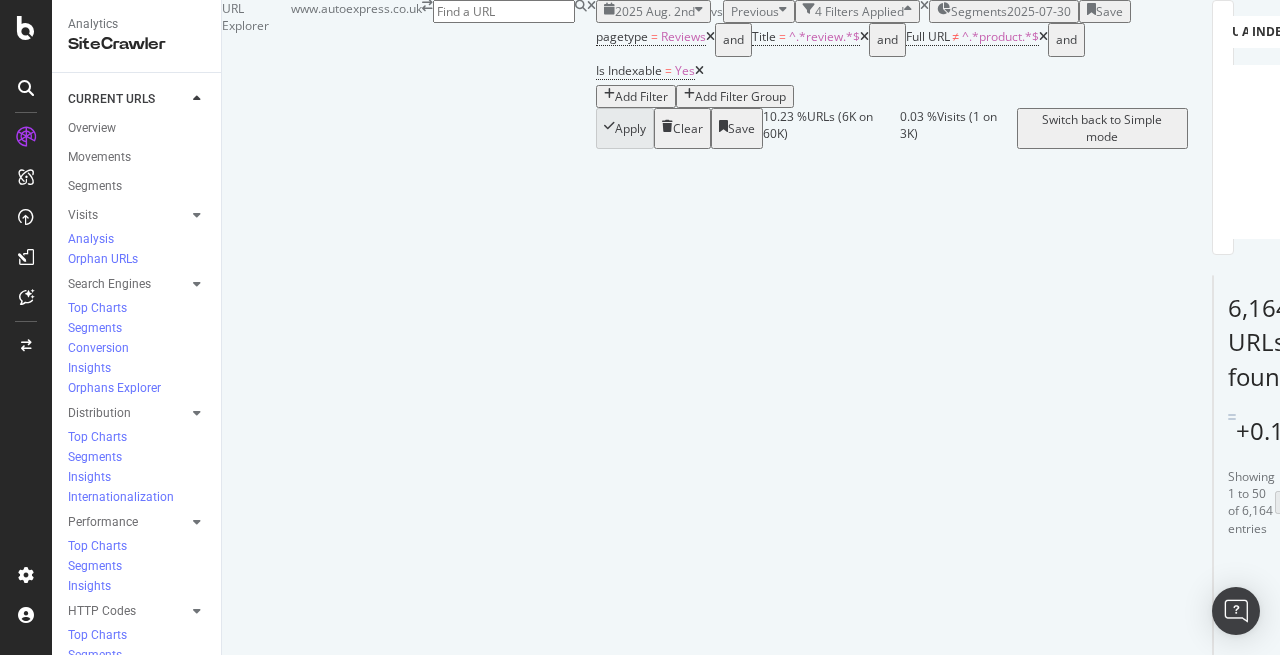 scroll, scrollTop: 320, scrollLeft: 0, axis: vertical 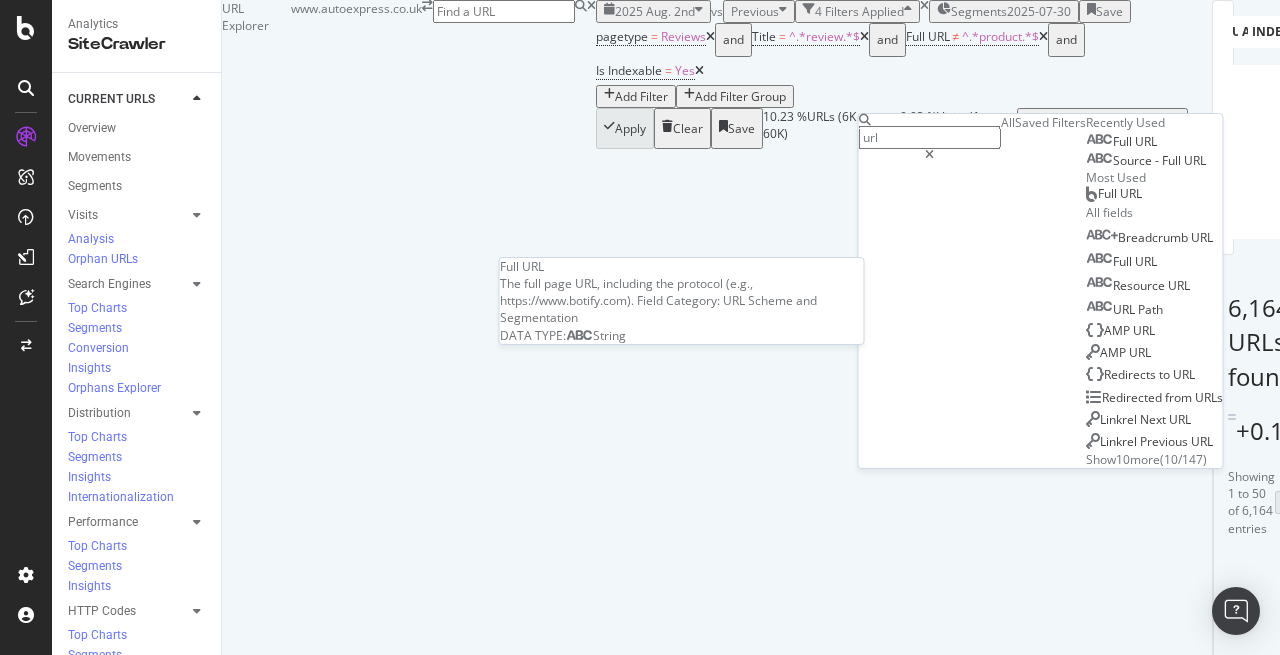 click on "URL" at bounding box center (1146, 141) 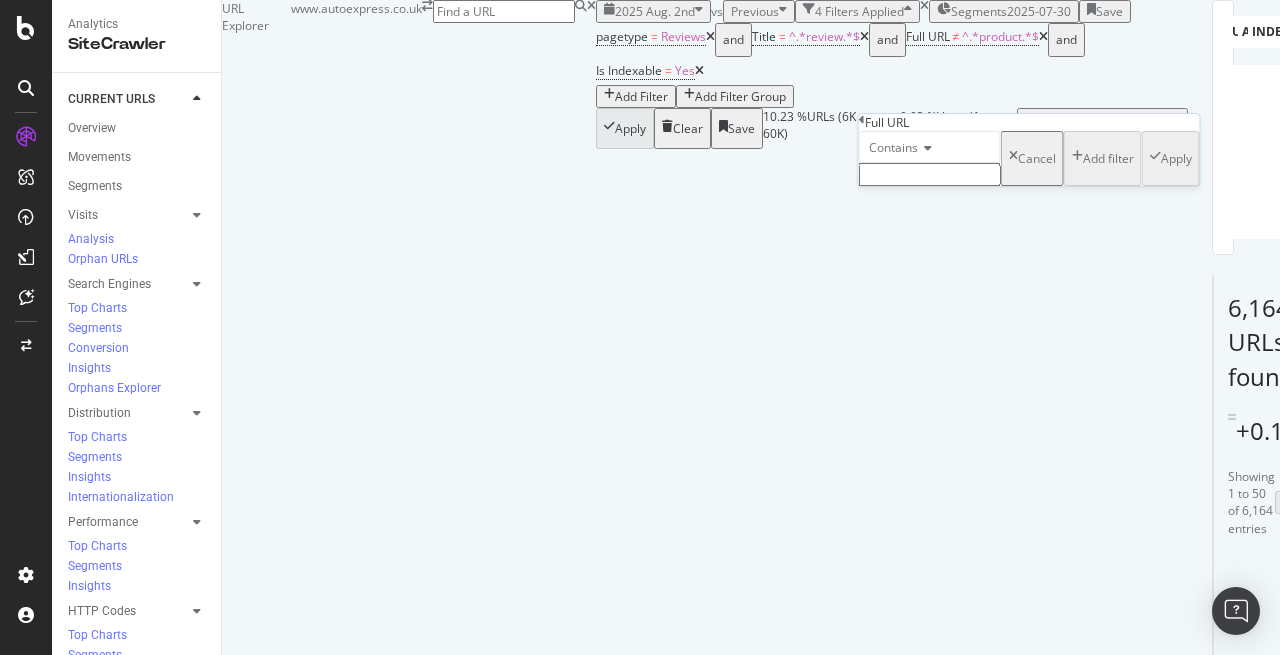 click on "Contains" at bounding box center (893, 147) 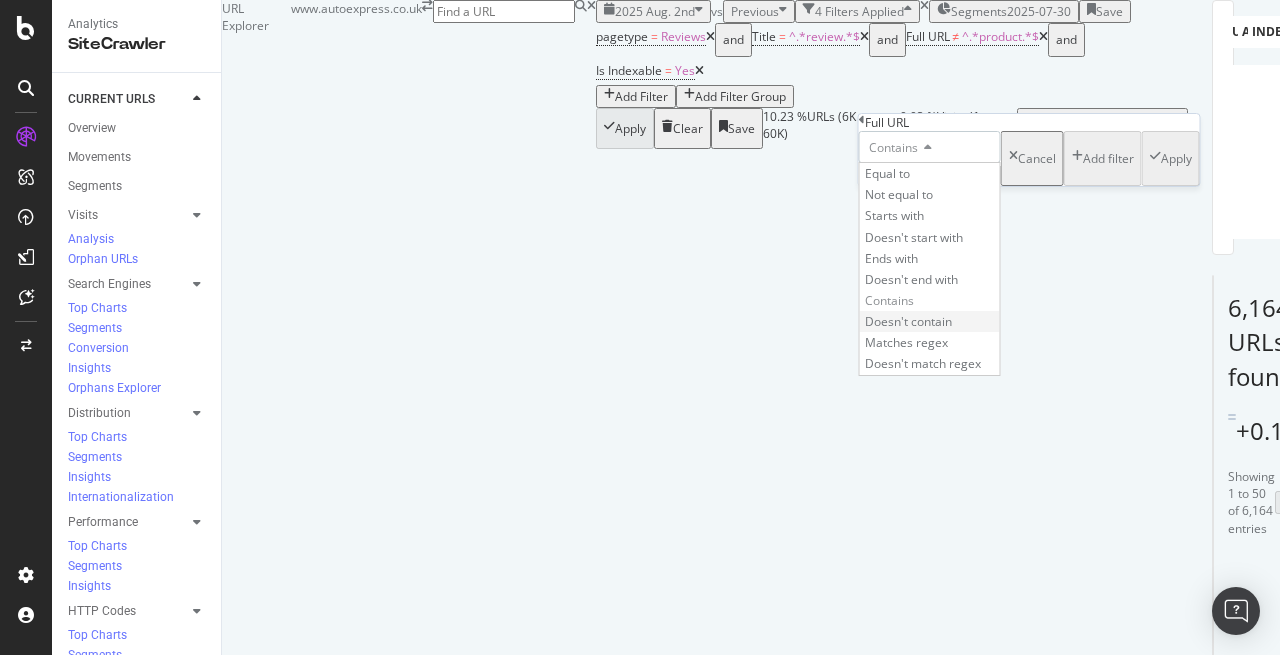 click on "Doesn't contain" at bounding box center [908, 321] 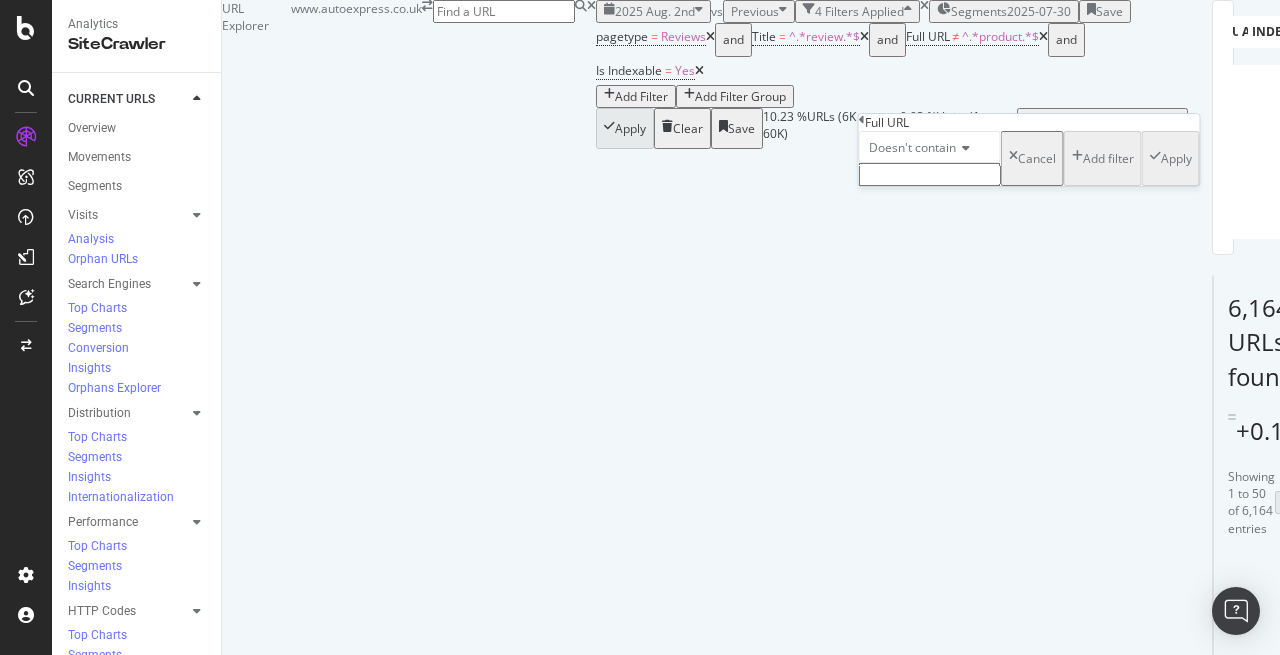 click at bounding box center (930, 174) 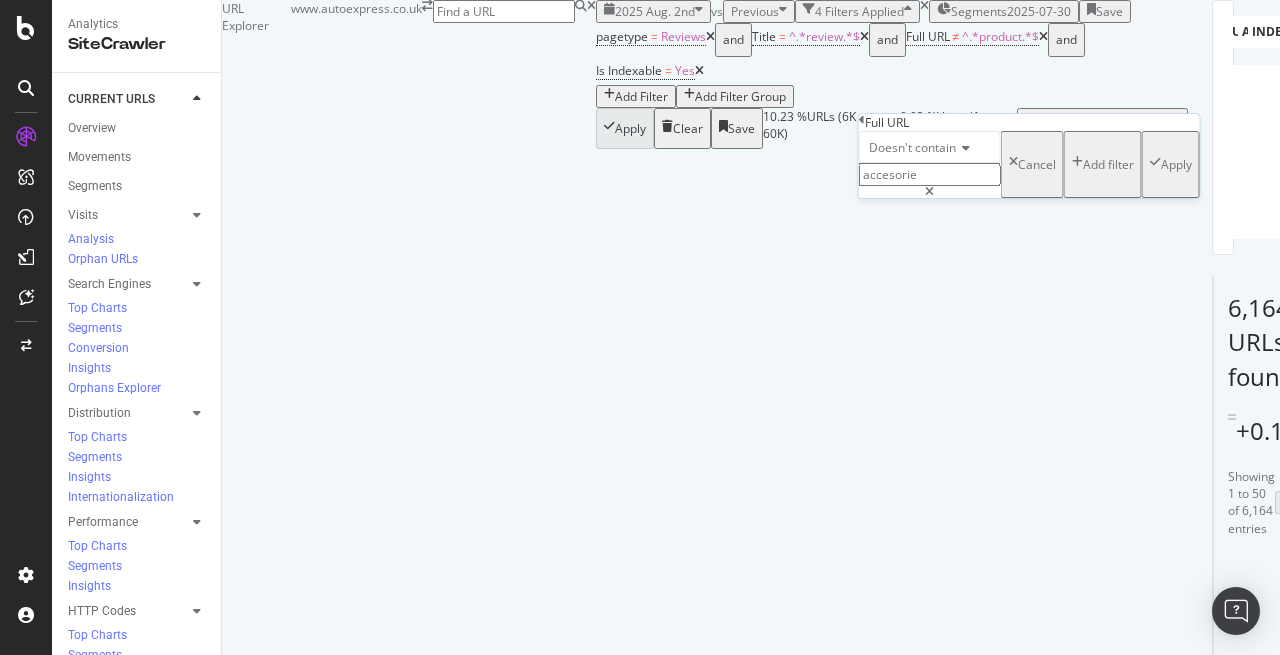 type on "accesories" 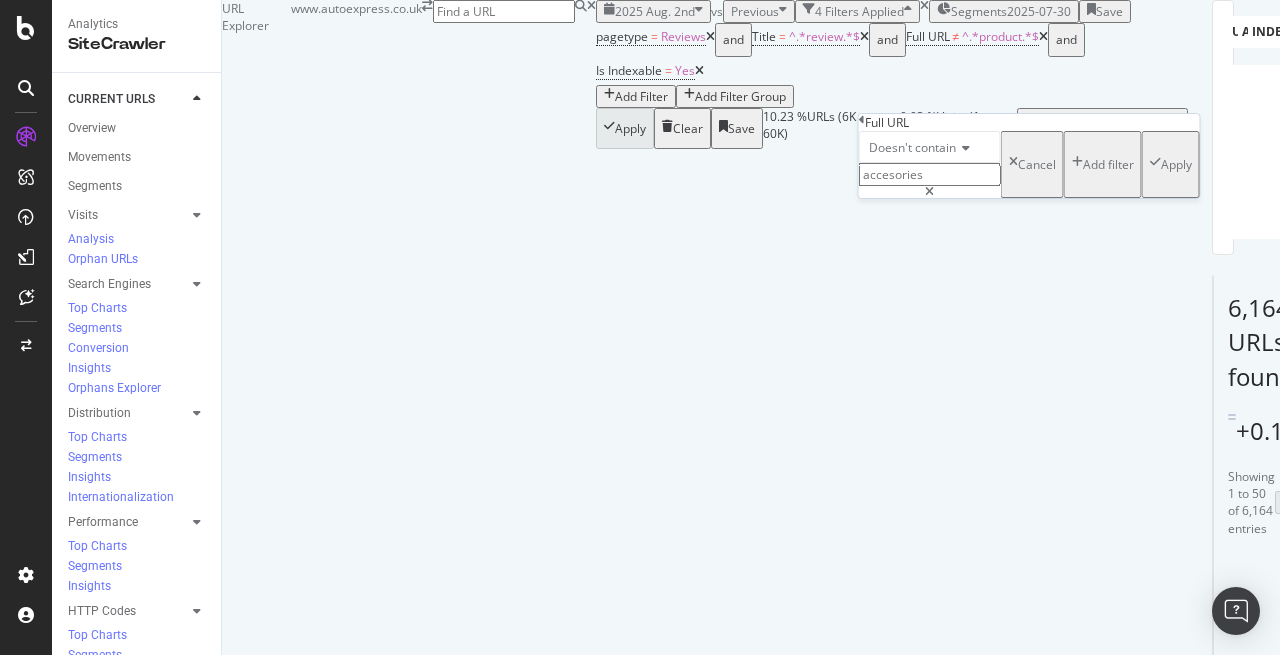 click on "Apply" at bounding box center [1176, 164] 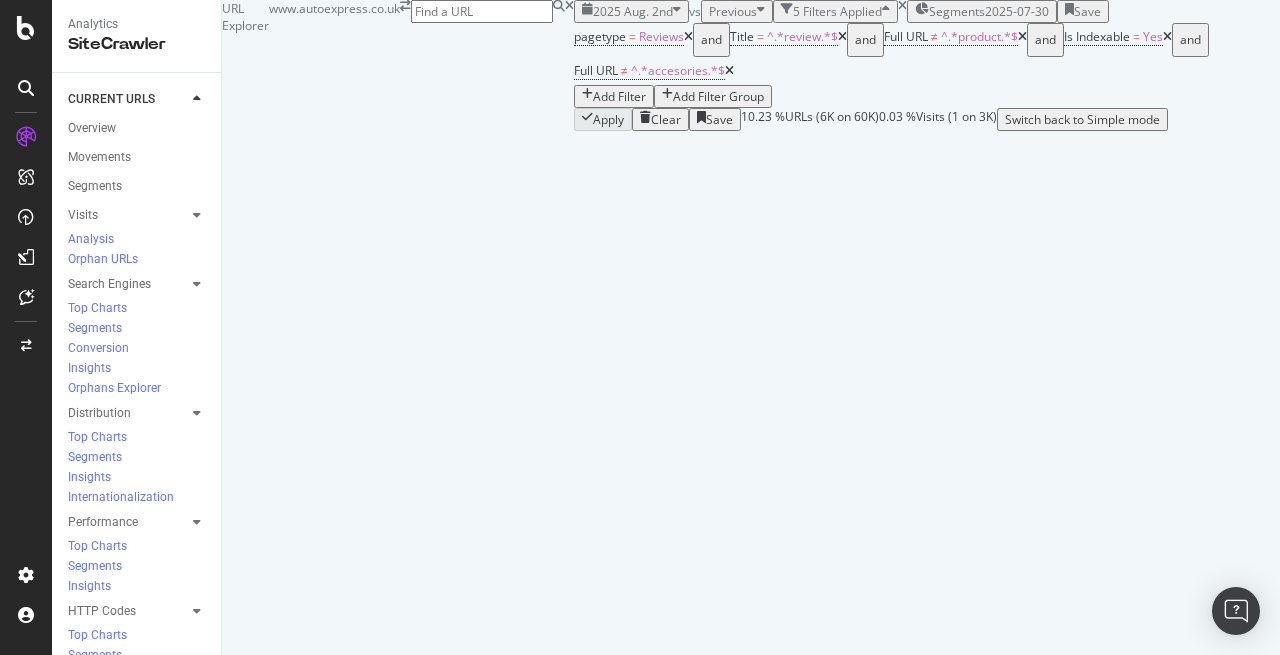 scroll, scrollTop: 4645, scrollLeft: 0, axis: vertical 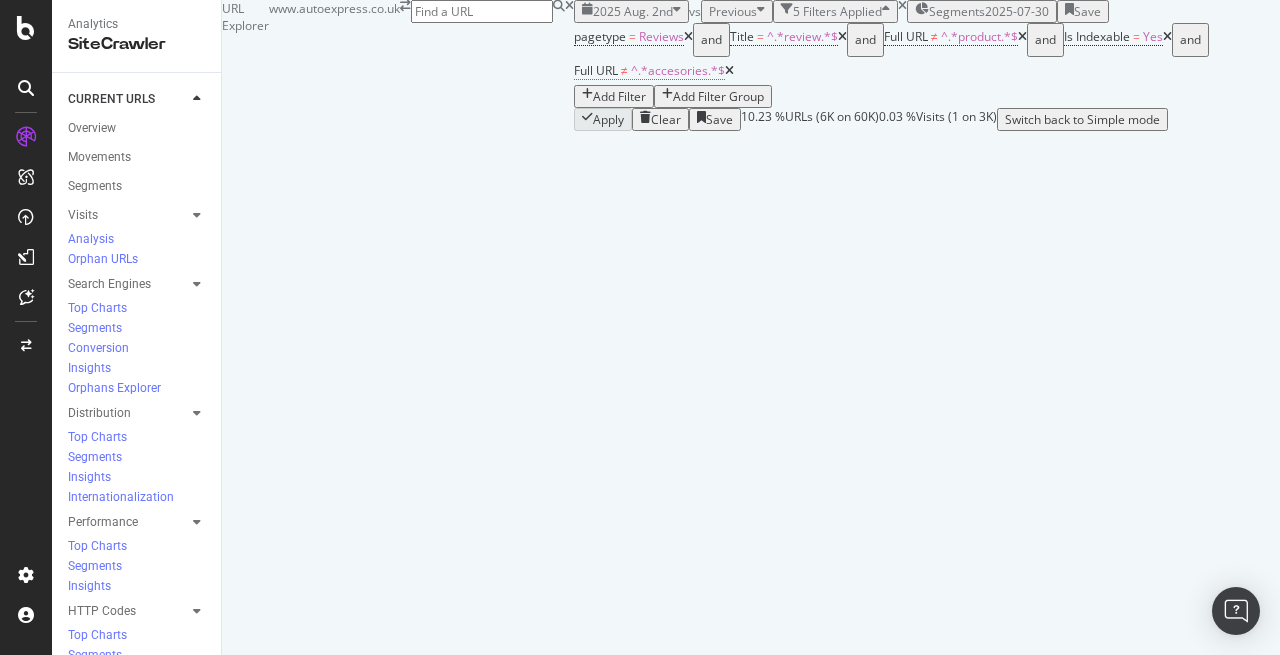 click on "^.*accesories.*$" at bounding box center (678, 70) 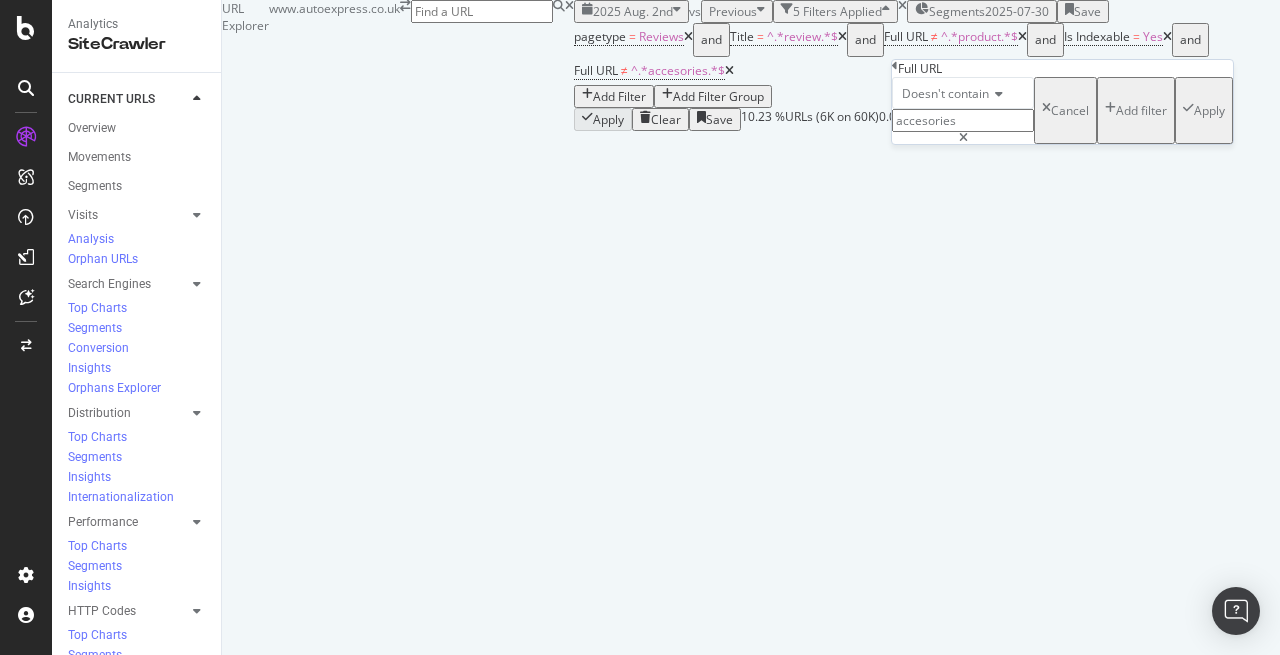 click on "accesories" at bounding box center [963, 120] 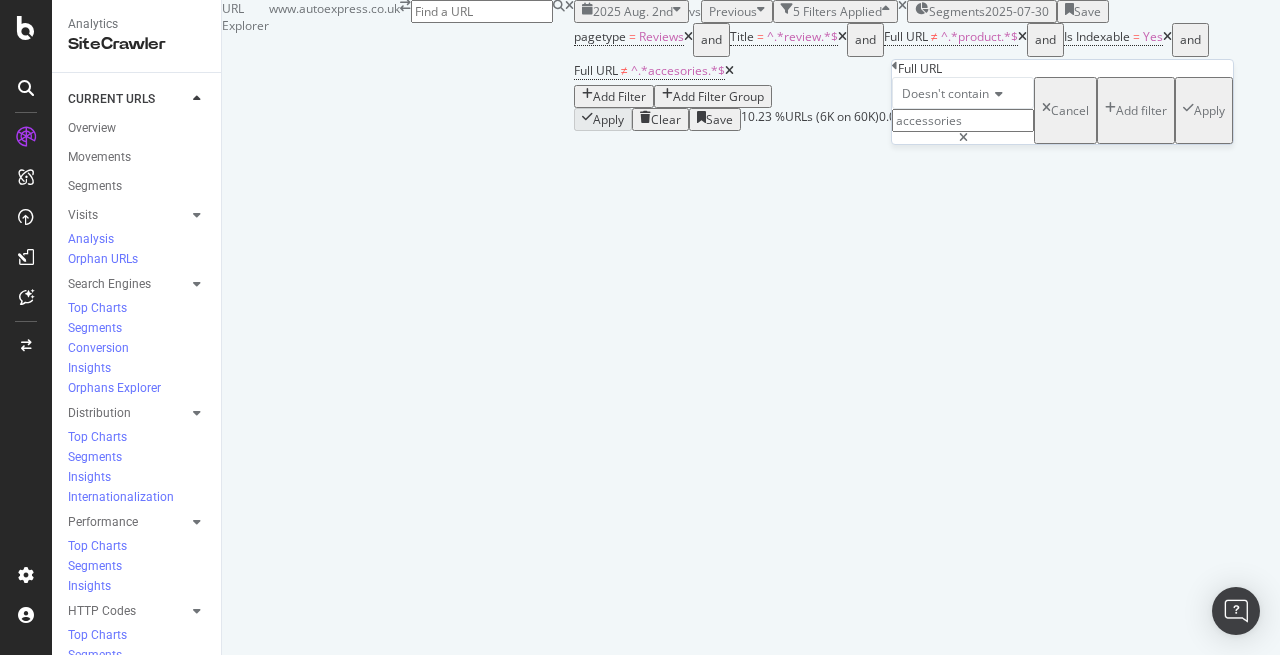 click on "Apply" at bounding box center (1209, 110) 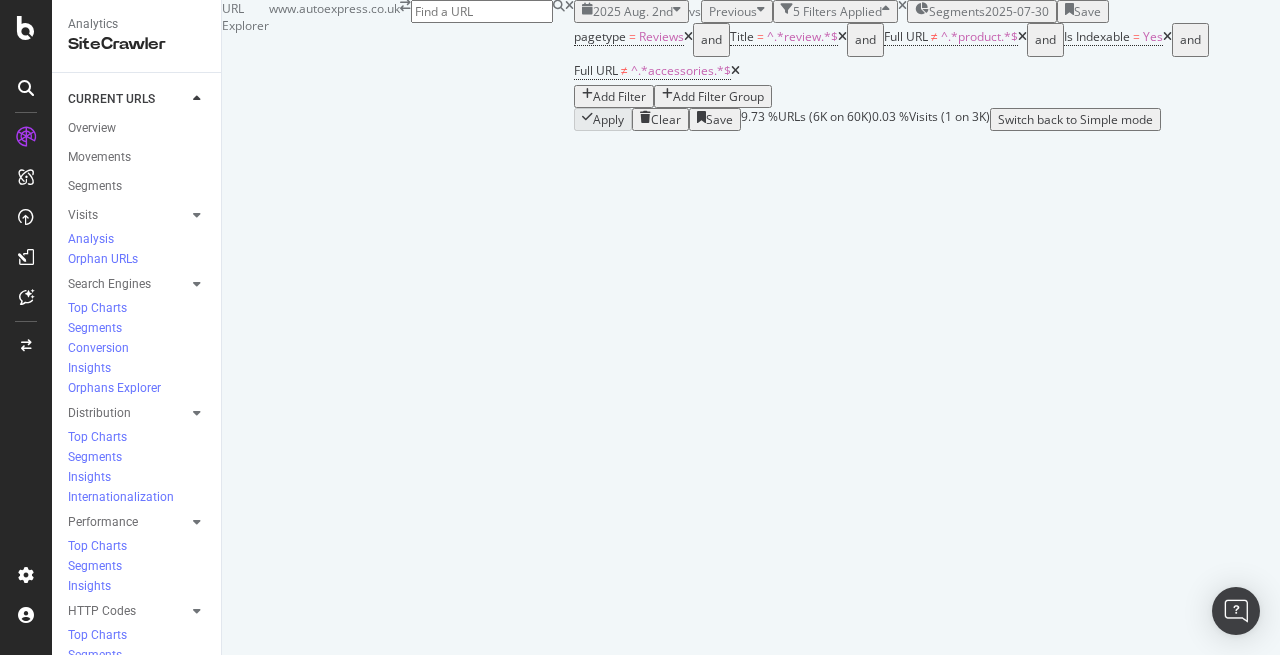 scroll, scrollTop: 5551, scrollLeft: 0, axis: vertical 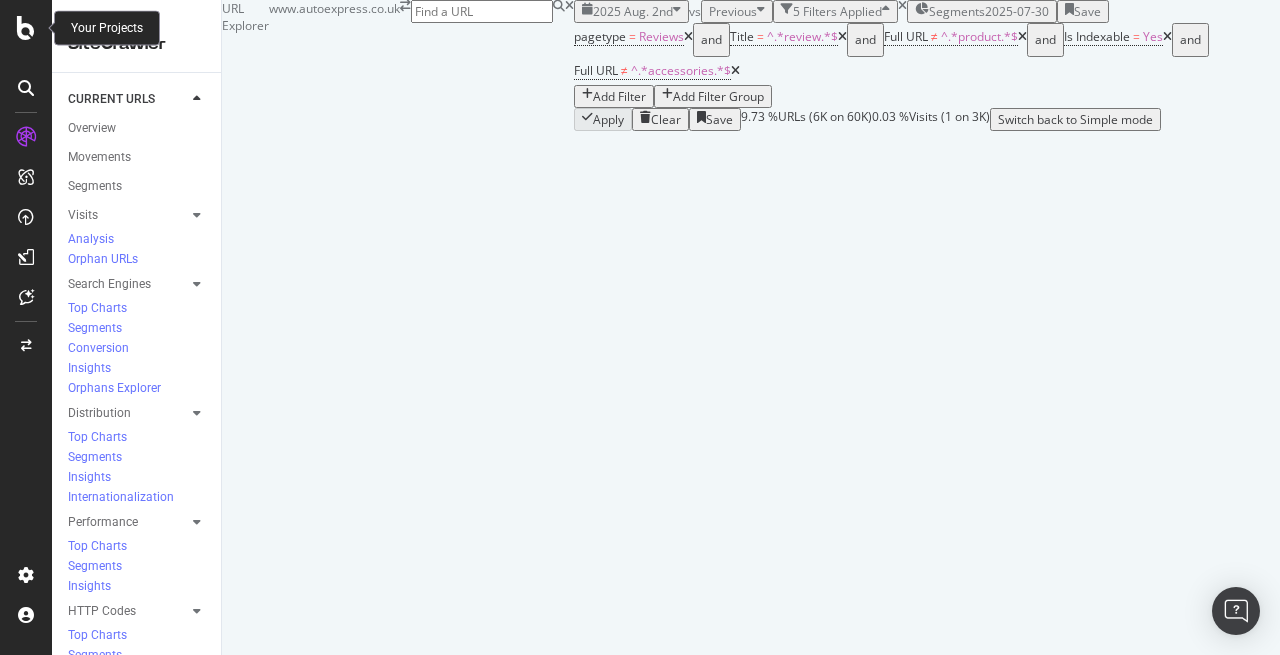 click at bounding box center (26, 28) 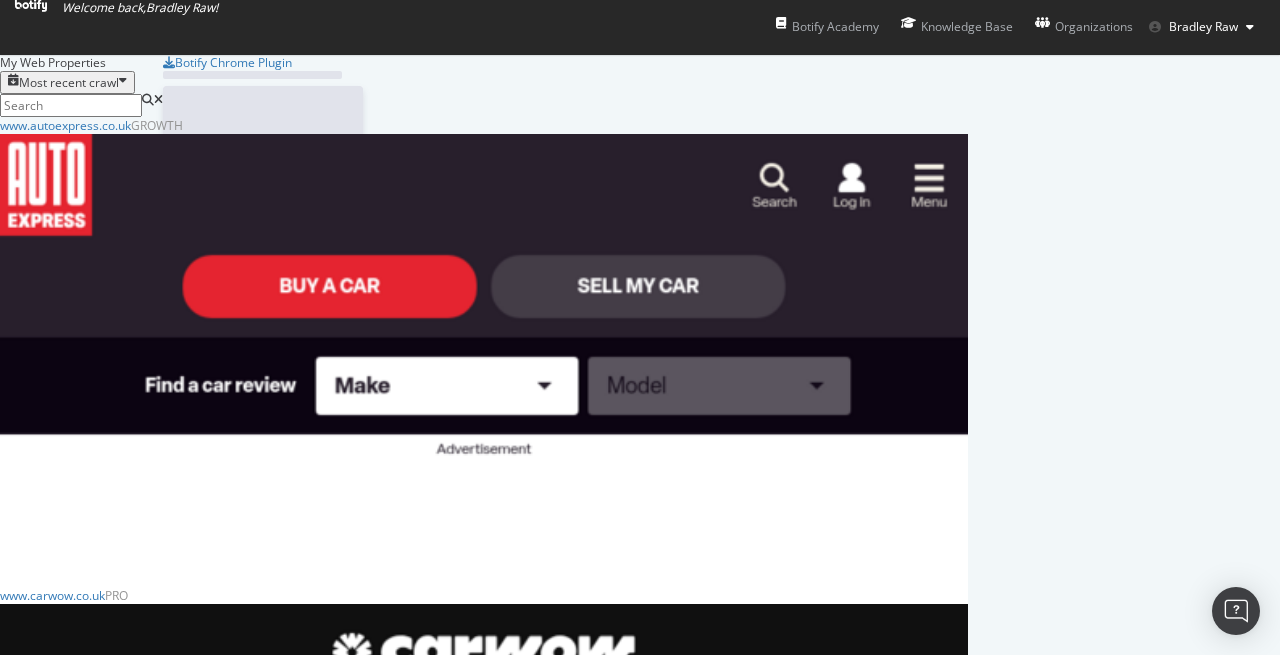 scroll, scrollTop: 655, scrollLeft: 1280, axis: both 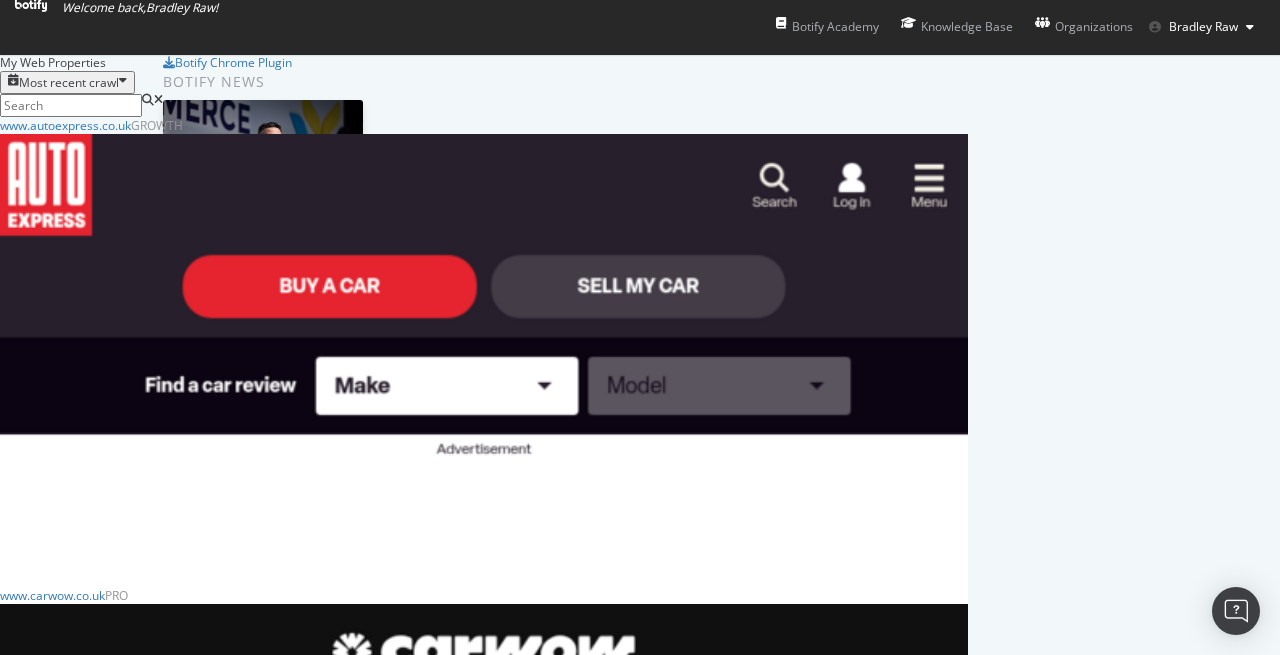 click on "Analyzing" at bounding box center [107, 998] 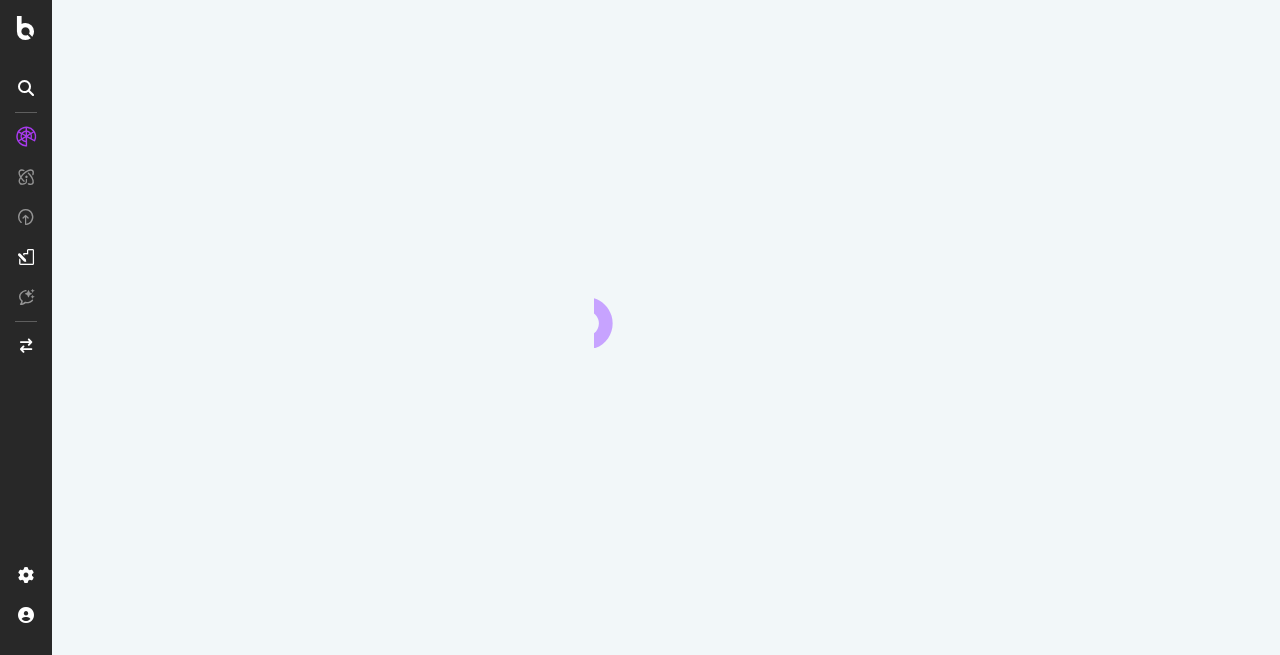 scroll, scrollTop: 0, scrollLeft: 0, axis: both 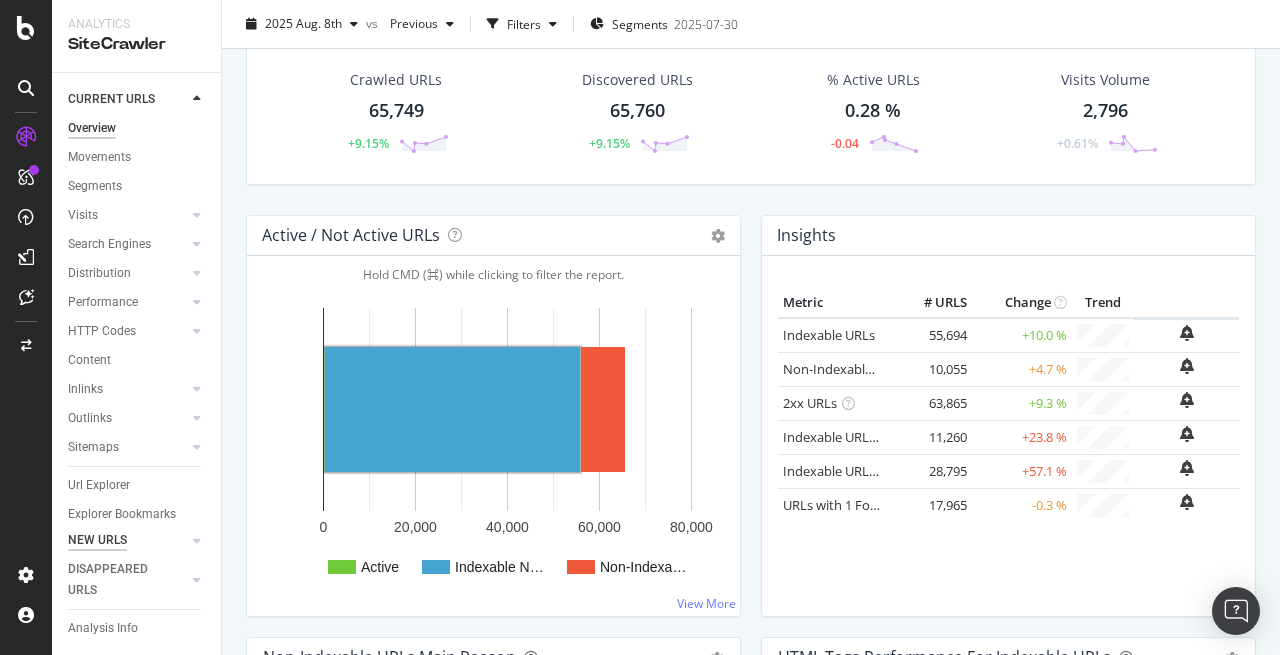 click on "NEW URLS" at bounding box center [97, 540] 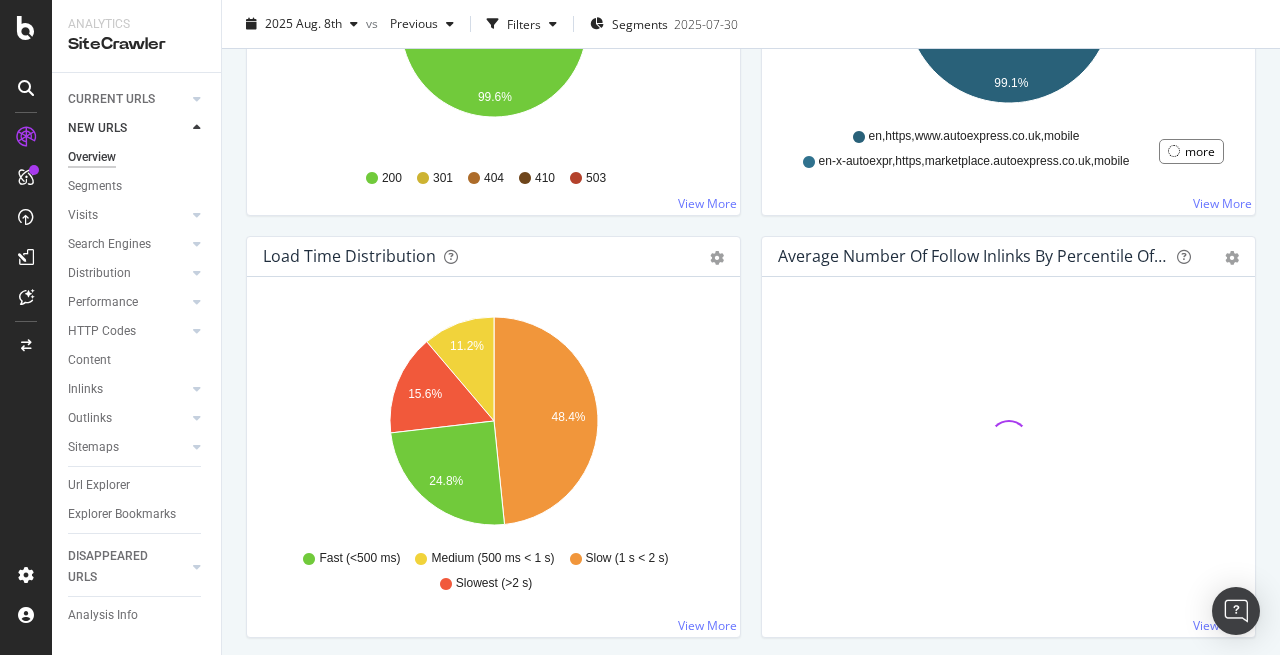 scroll, scrollTop: 1358, scrollLeft: 0, axis: vertical 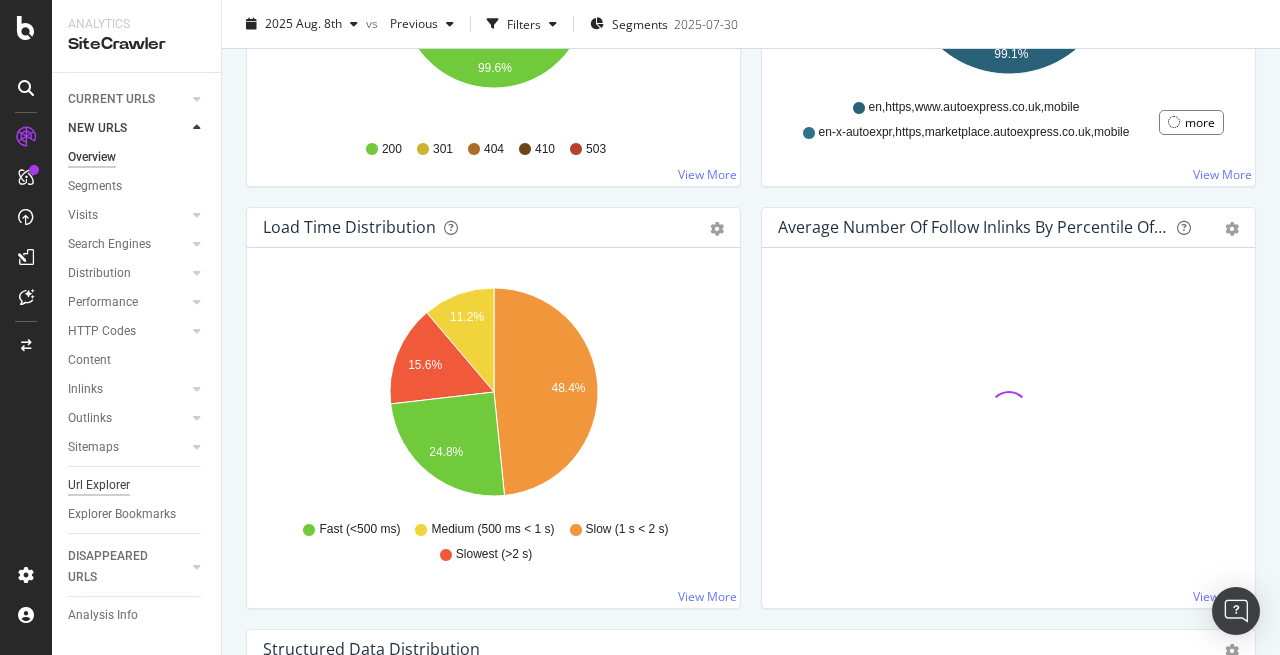 click on "Url Explorer" at bounding box center (99, 485) 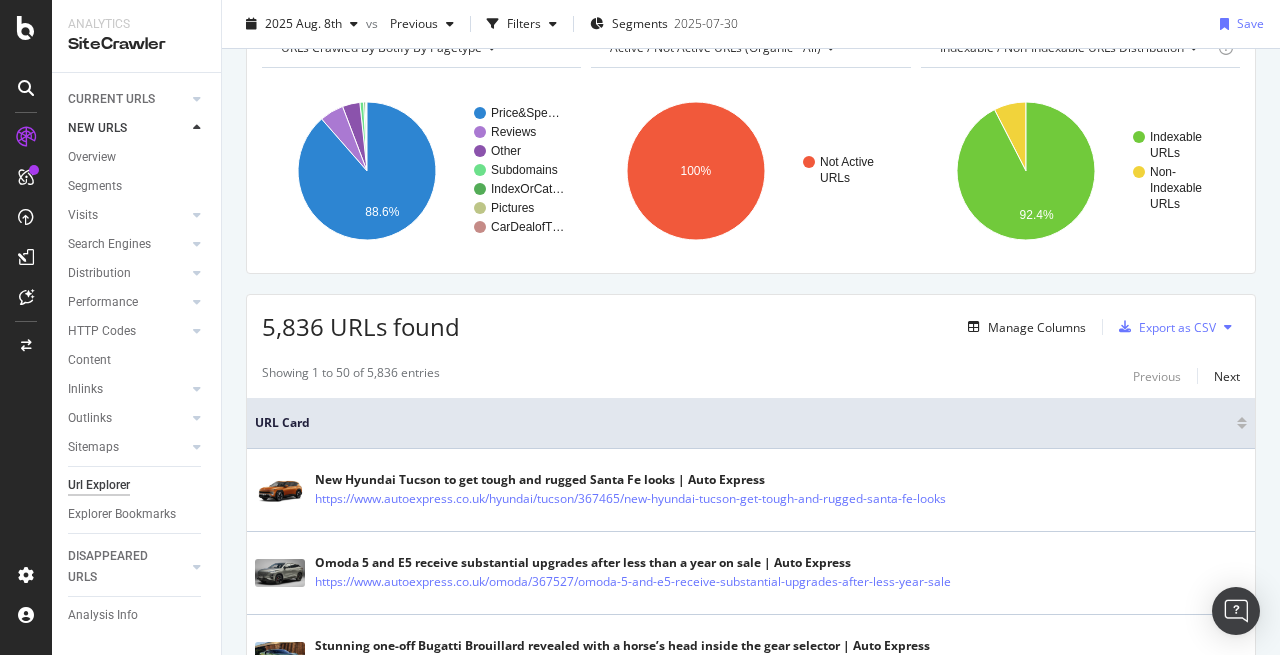 scroll, scrollTop: 0, scrollLeft: 0, axis: both 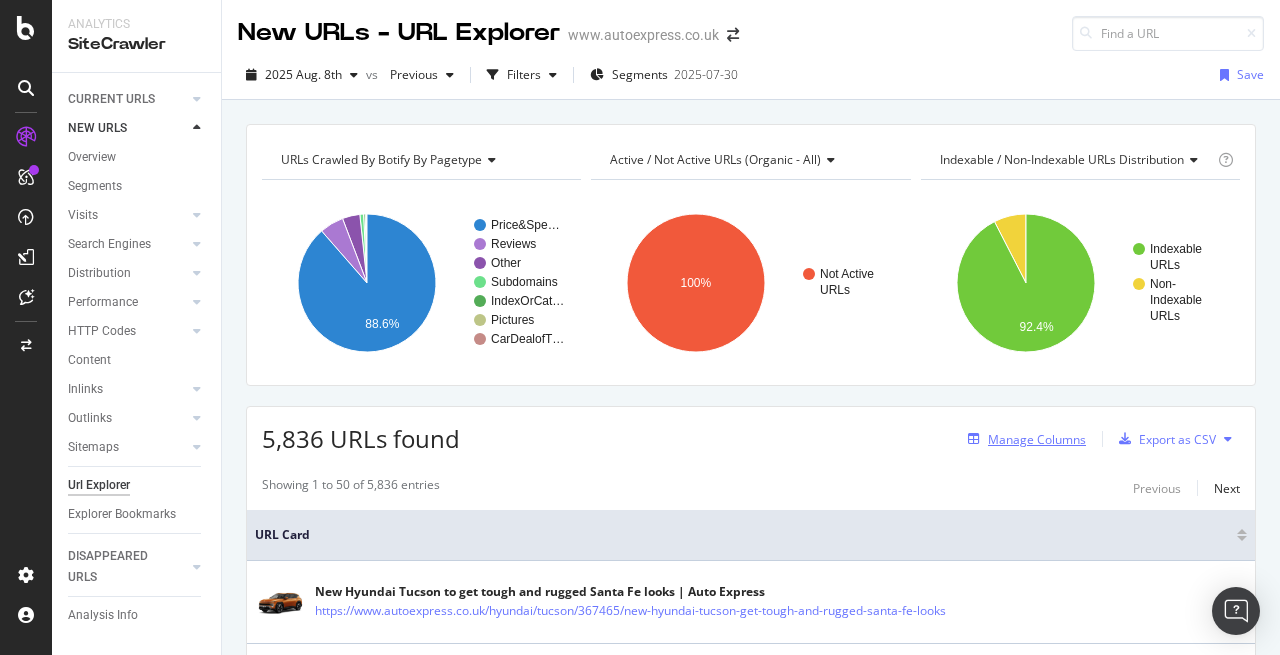 click on "Manage Columns" at bounding box center (1037, 439) 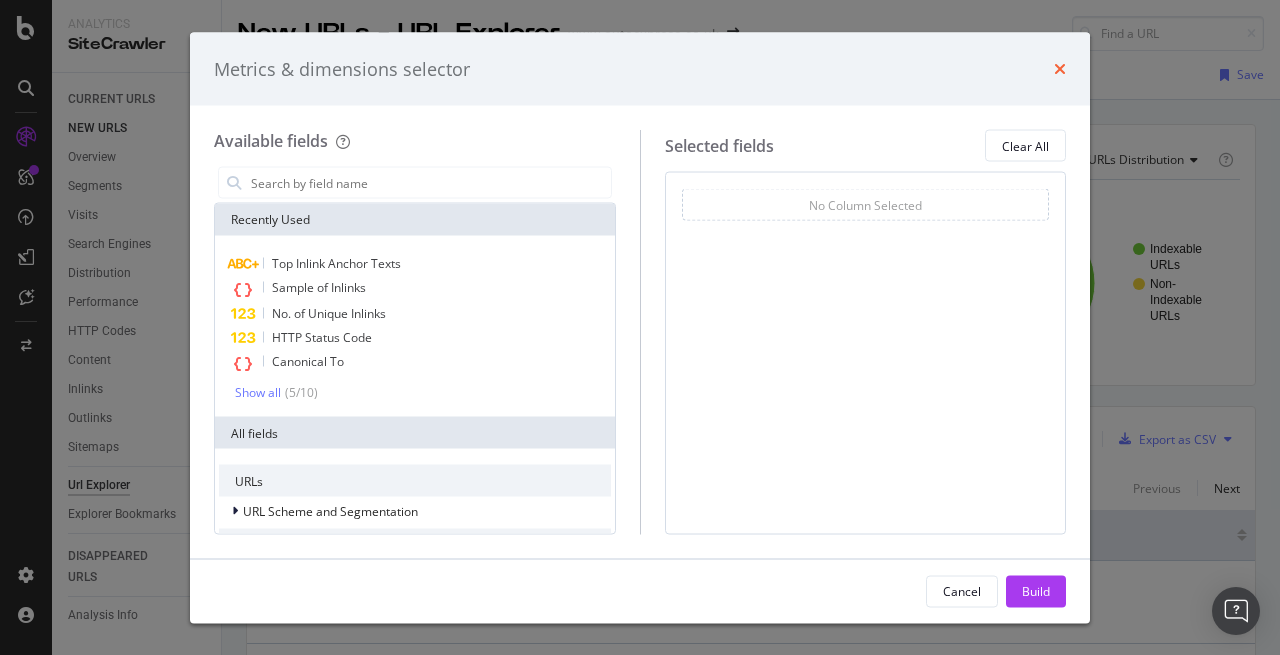 click at bounding box center (1060, 69) 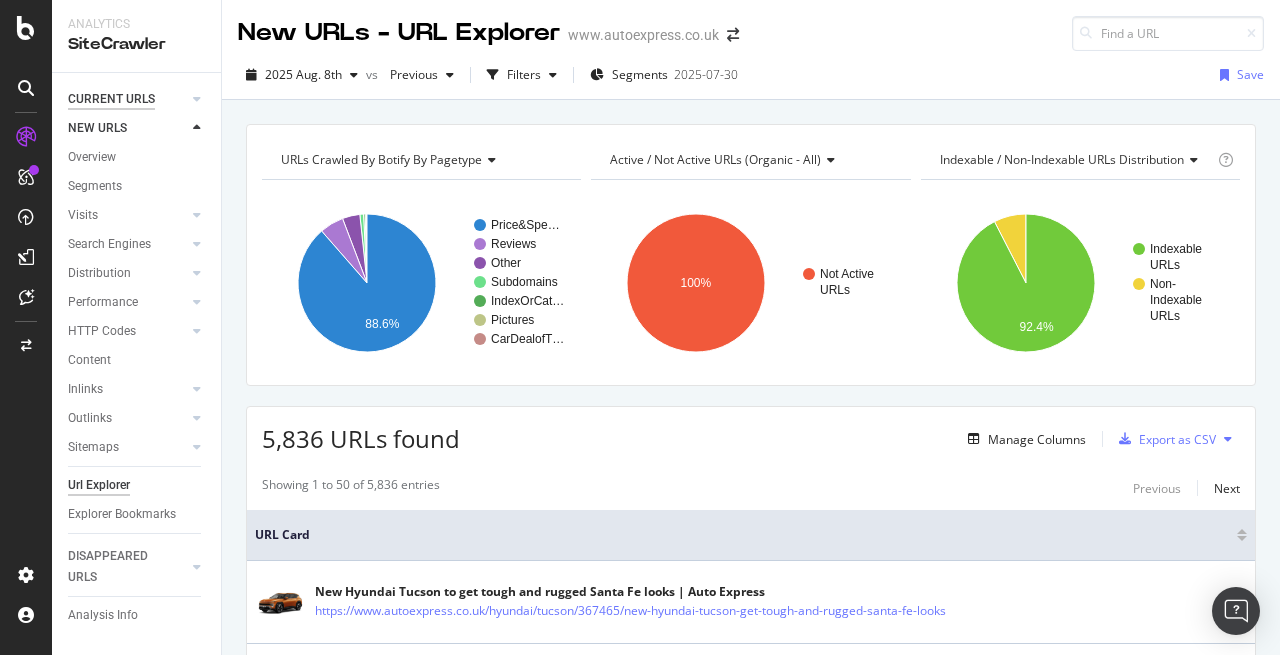 click on "CURRENT URLS" at bounding box center [111, 99] 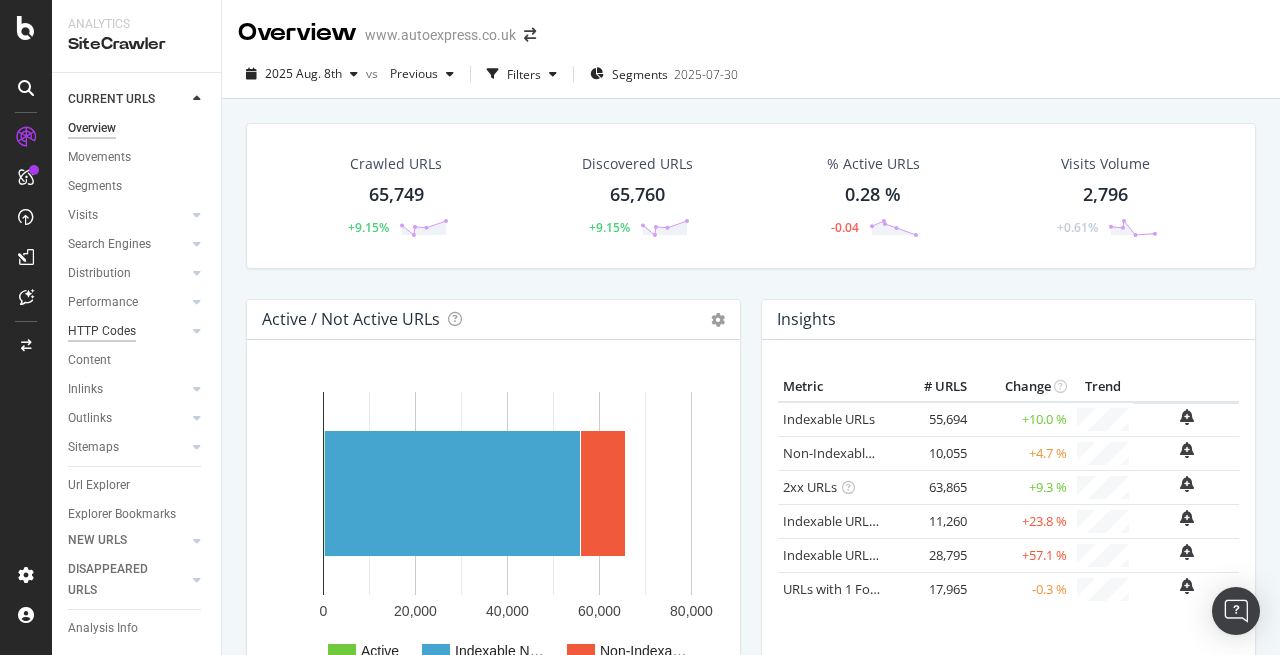 click on "HTTP Codes" at bounding box center [102, 331] 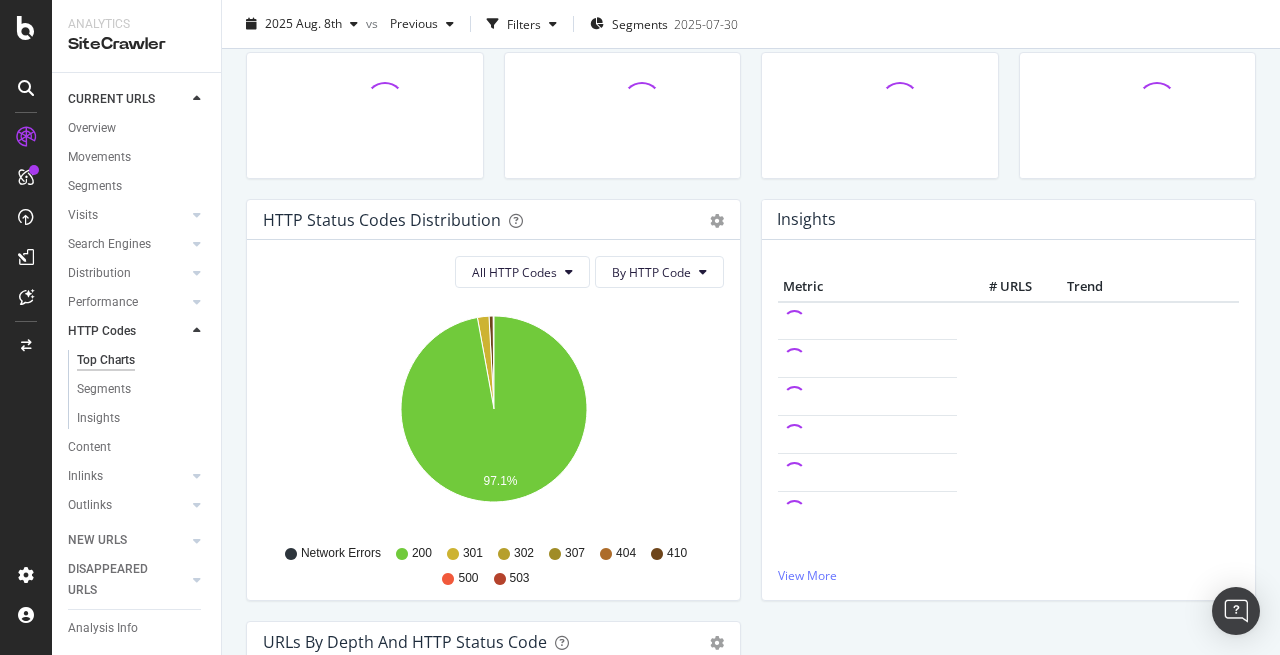 scroll, scrollTop: 179, scrollLeft: 0, axis: vertical 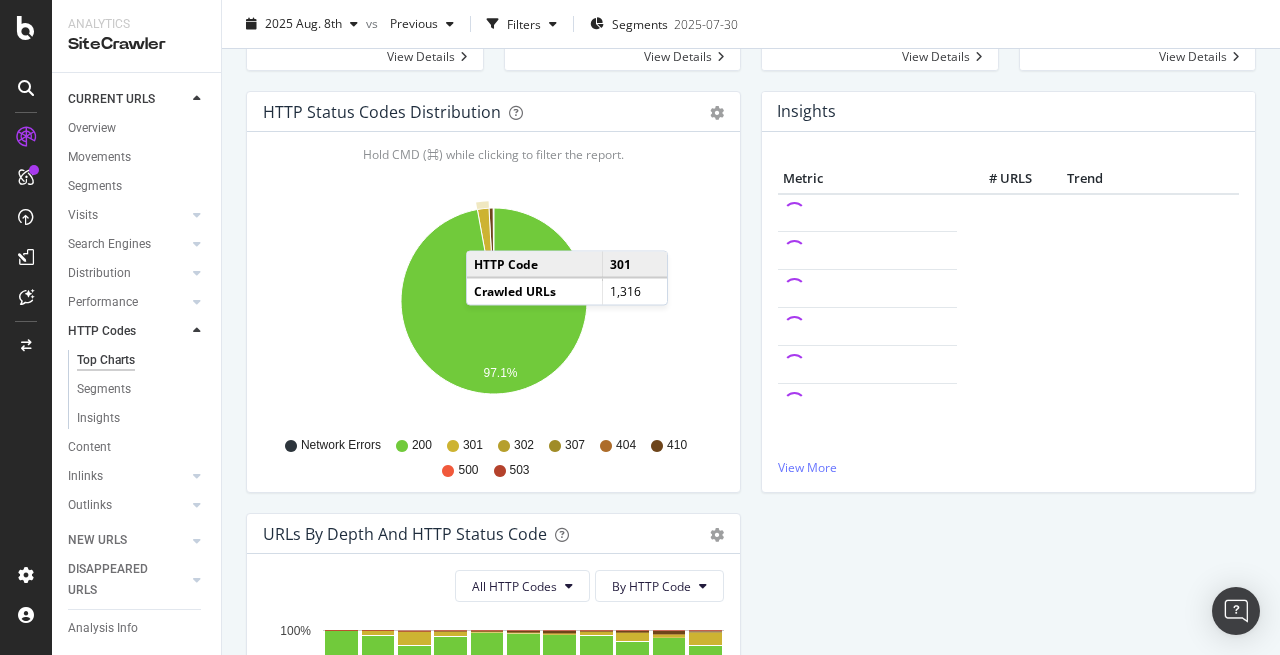 click 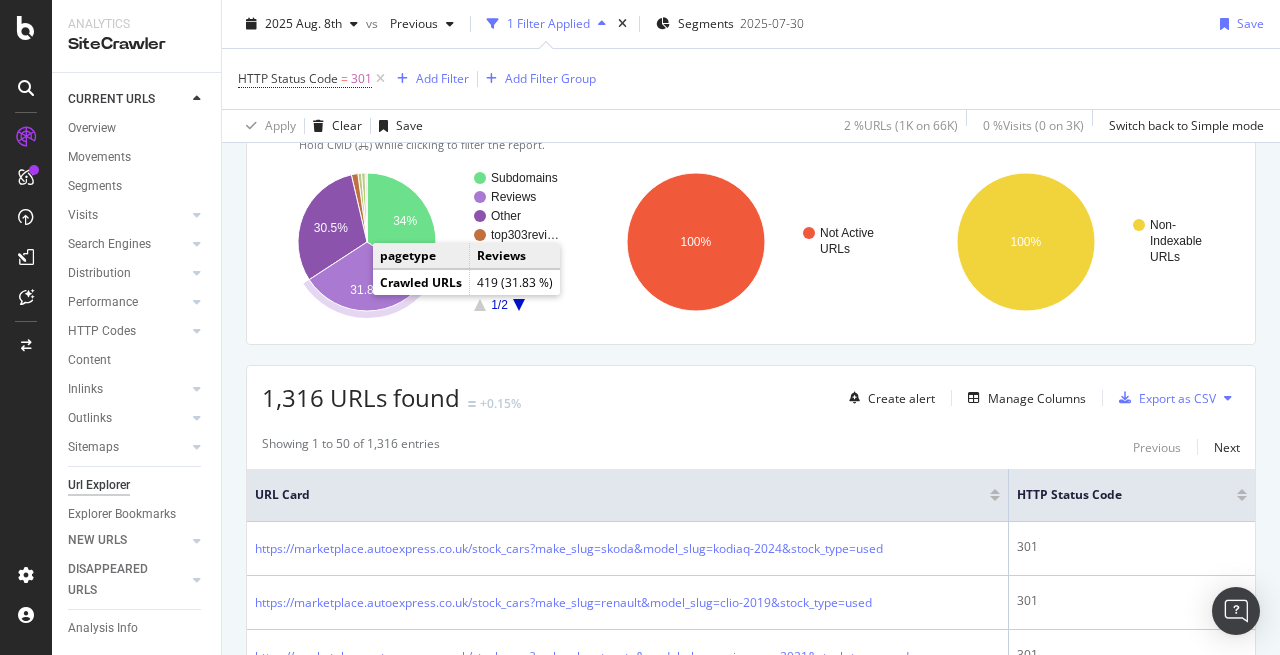 scroll, scrollTop: 52, scrollLeft: 0, axis: vertical 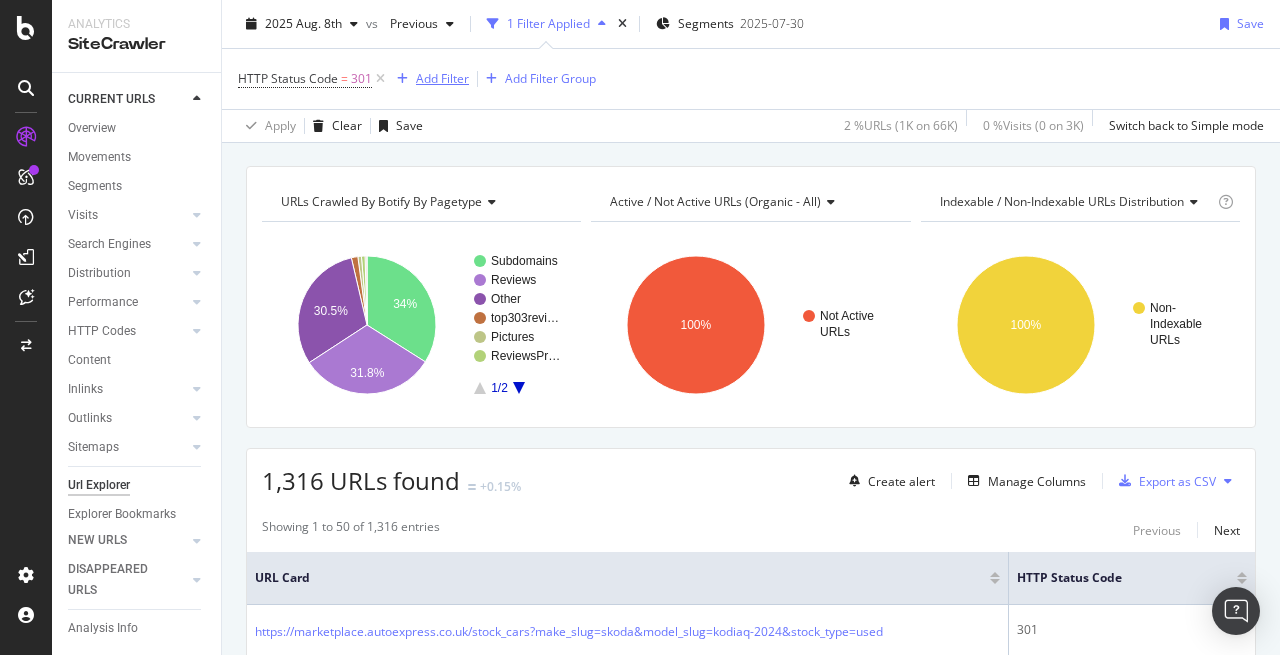 click on "Add Filter" at bounding box center (442, 78) 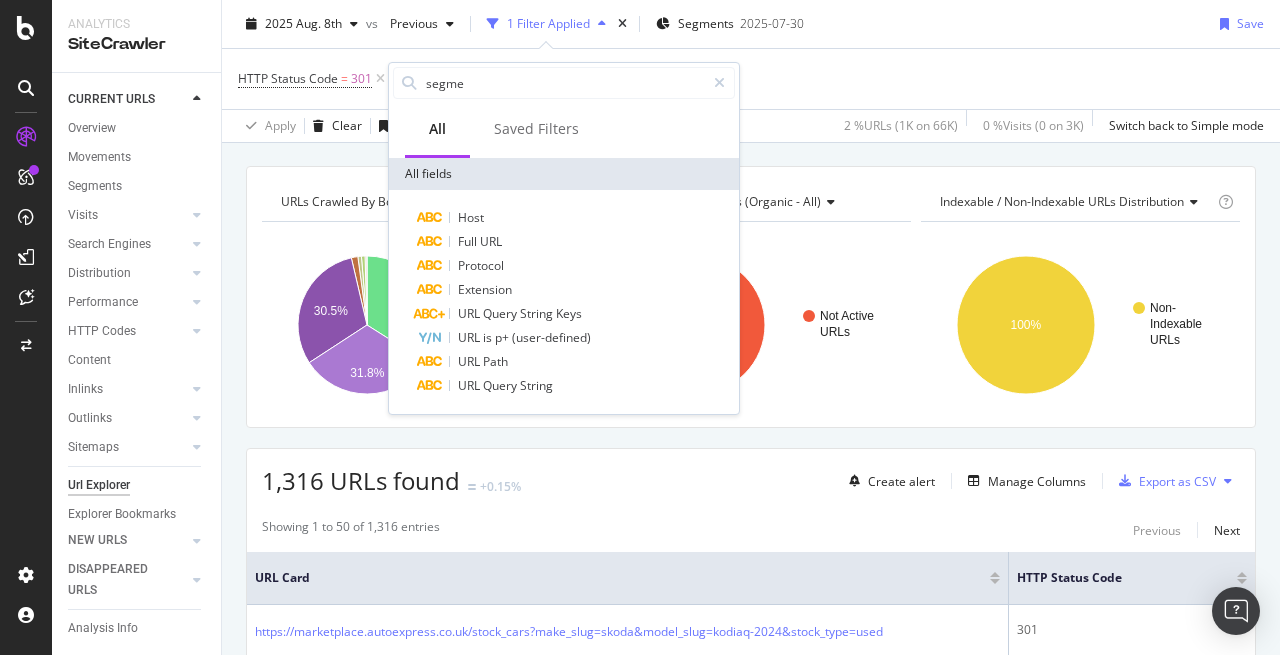 type on "segmen" 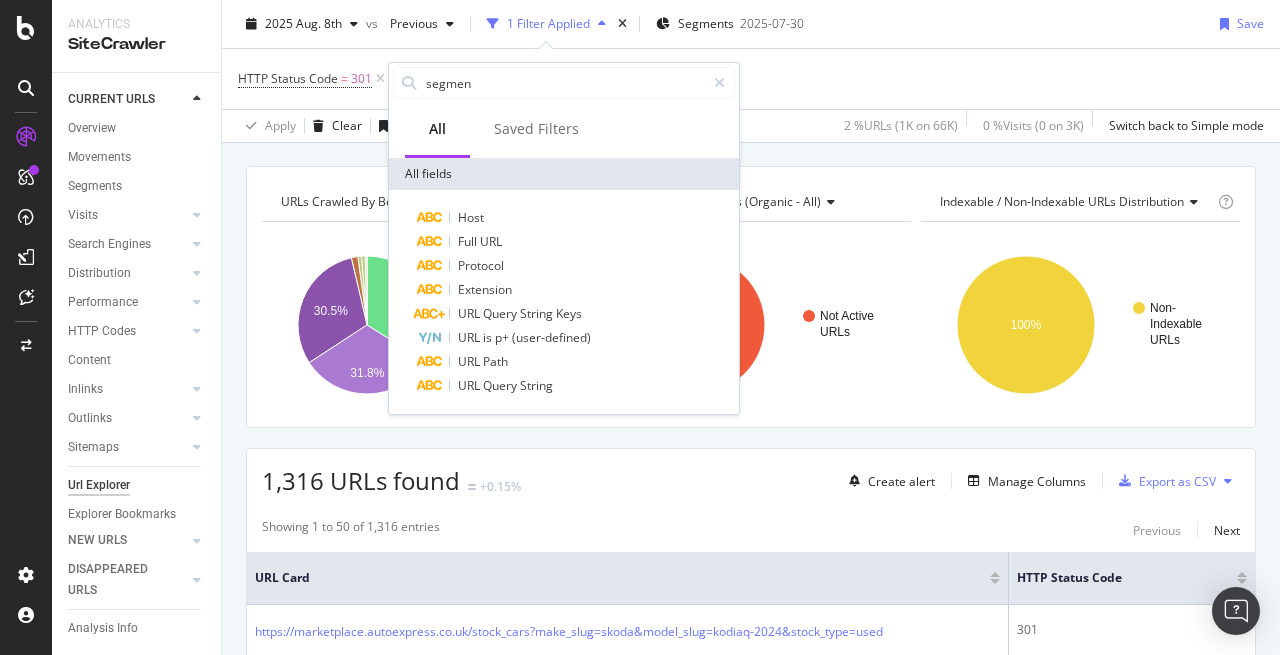 click on "1,316 URLs found +0.15% Create alert Manage Columns Export as CSV Showing 1 to 50 of 1,316 entries Previous Next URL Card HTTP Status Code https://marketplace.autoexpress.co.uk/stock_cars?make_slug=skoda&model_slug=kodiaq-2024&stock_type=used 301 https://marketplace.autoexpress.co.uk/stock_cars?make_slug=renault&model_slug=clio-2019&stock_type=used 301 https://marketplace.autoexpress.co.uk/stock_cars?make_slug=toyota&model_slug=yaris-cross-2021&stock_type=used 301 https://marketplace.autoexpress.co.uk/stock_cars?make_slug=audi&model_slug=a3-2020&stock_type=used 301 https://marketplace.autoexpress.co.uk/stock_cars?make_slug=nissan&model_slug=qashqai-2021&stock_type=used 301 https://marketplace.autoexpress.co.uk/stock_cars?make_slug=hyundai&model_slug=tucson-2021&stock_type=used 301 https://marketplace.autoexpress.co.uk/stock_cars?make_slug=volkswagen&model_slug=golf-2019&stock_type=used 301 https://marketplace.autoexpress.co.uk/stock_cars?make_slug=skoda&model_slug=octavis-2020&stock_type=new 301 301 301 301" at bounding box center (751, 1946) 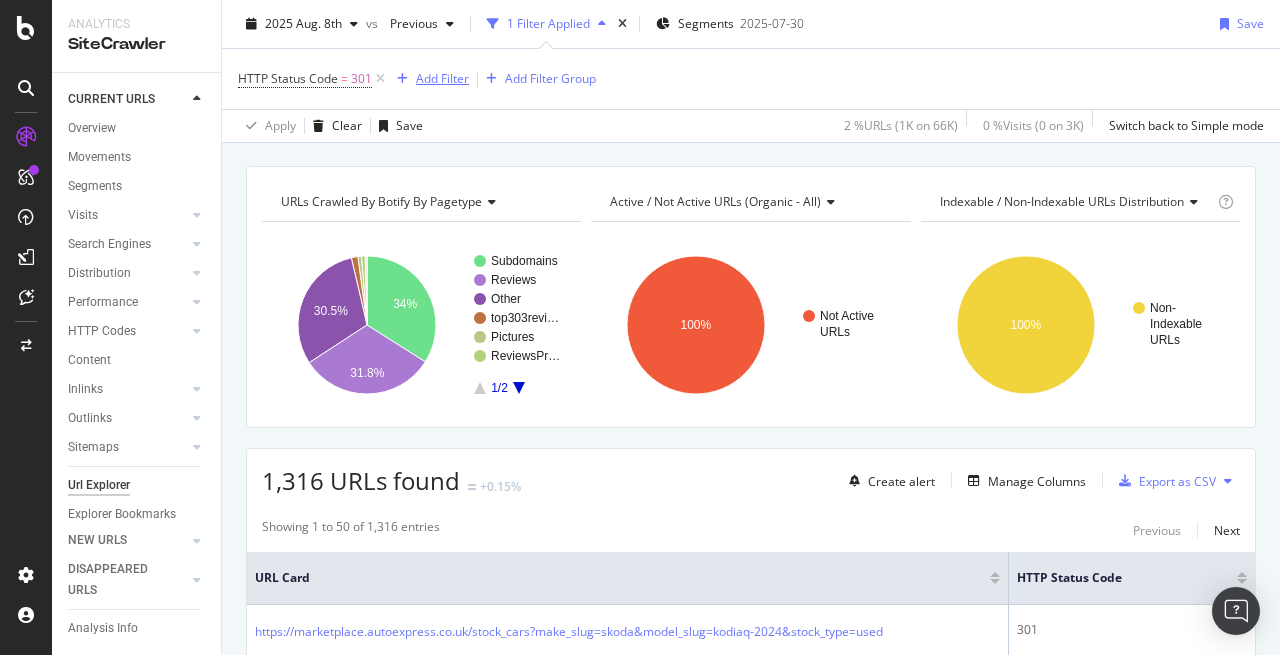 click on "Add Filter" at bounding box center [442, 78] 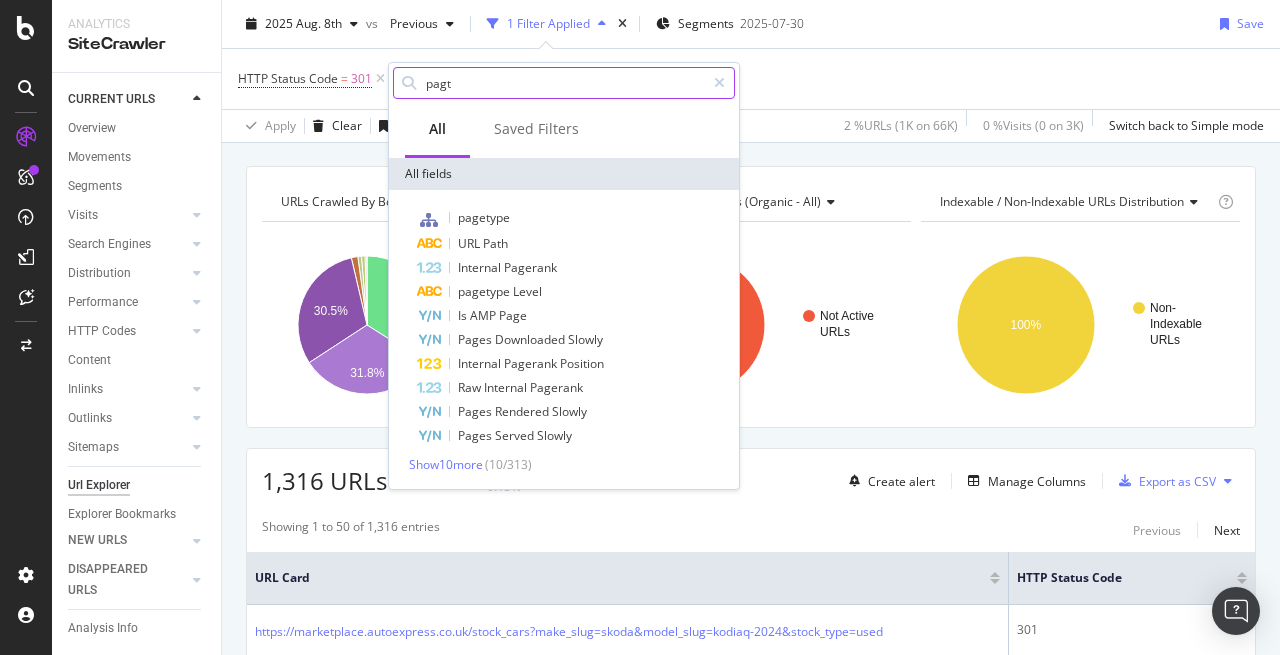 type on "pag" 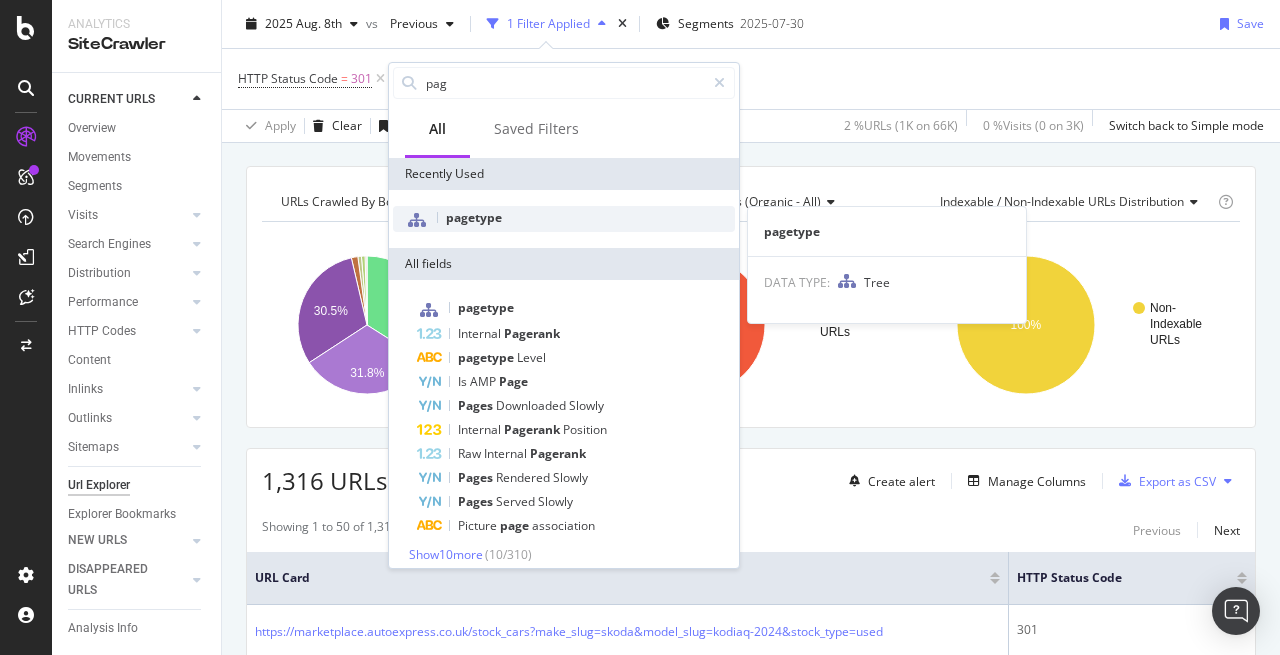 click on "pagetype" at bounding box center [474, 217] 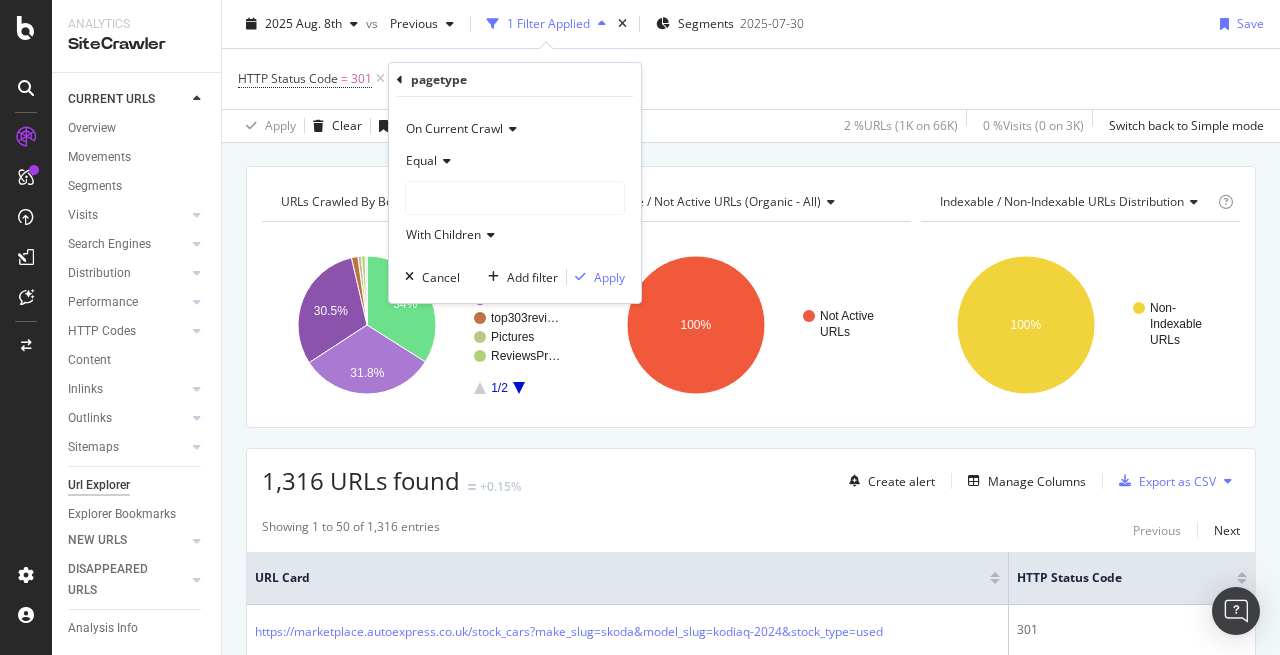 click on "Equal" at bounding box center (421, 160) 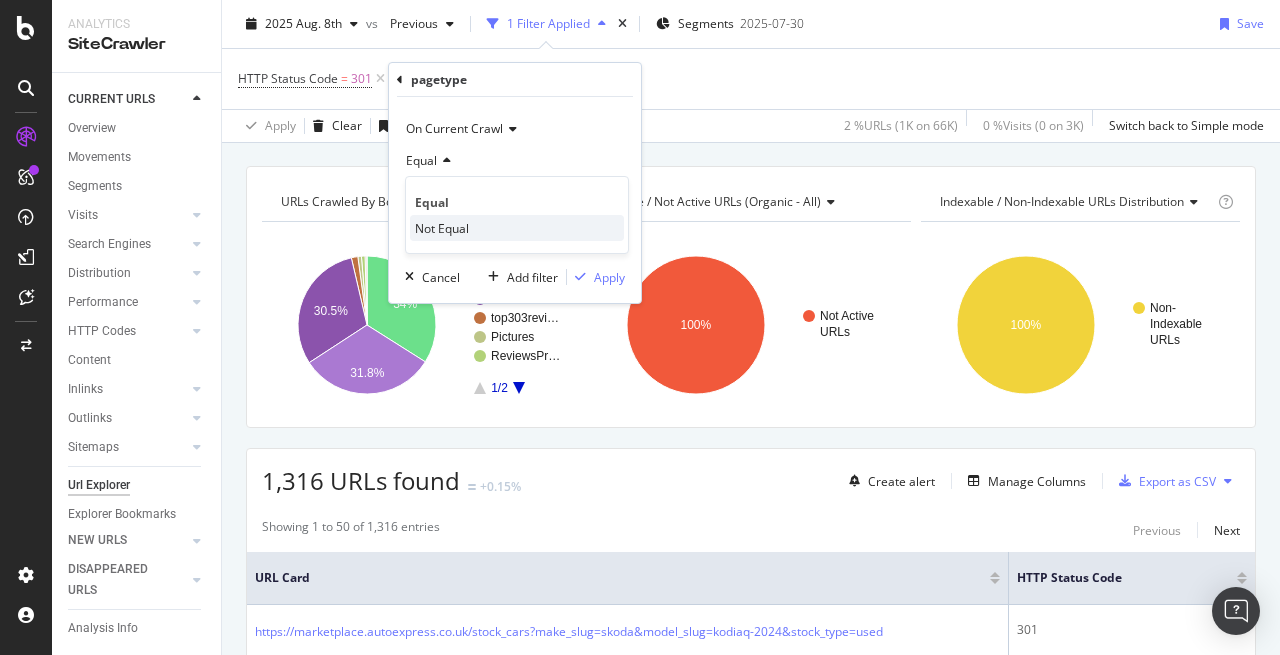 click on "Not Equal" at bounding box center (442, 228) 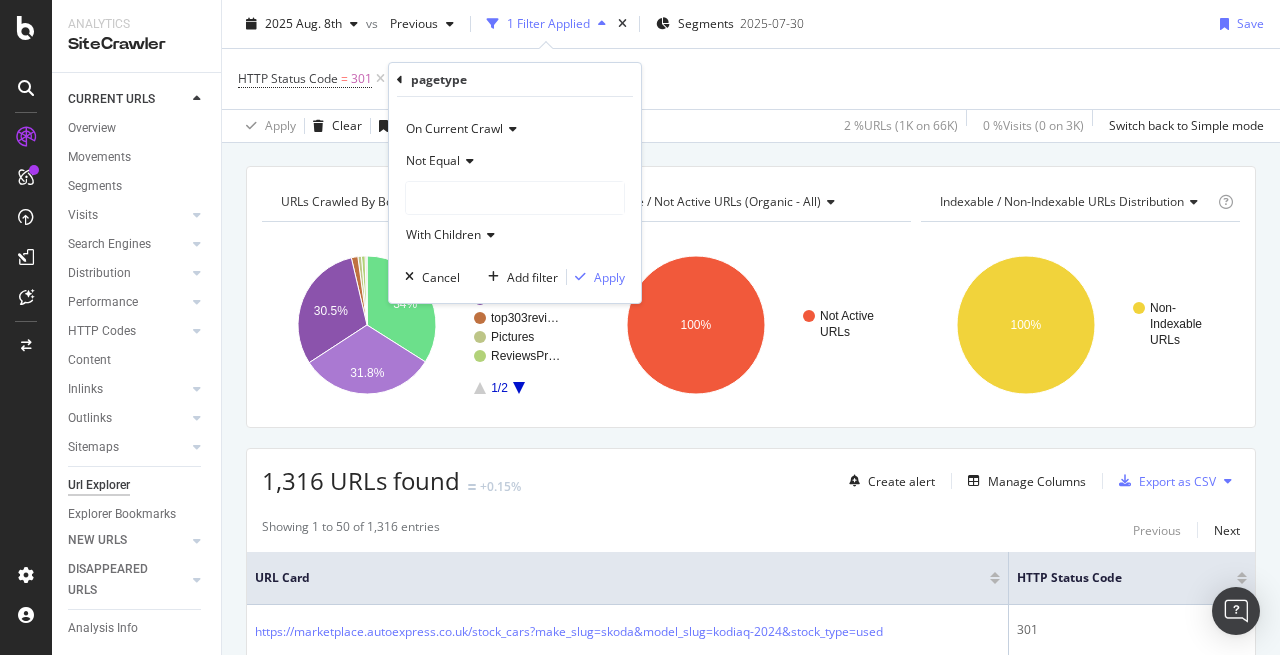 click at bounding box center (515, 198) 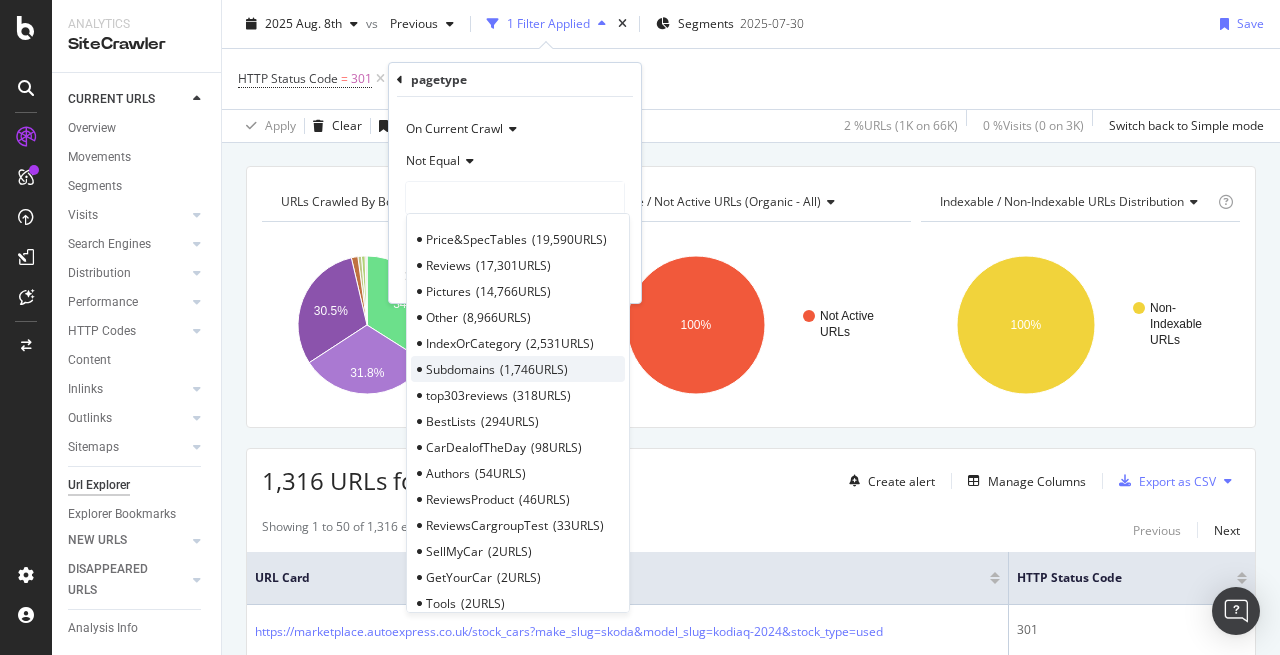 click on "Subdomains" at bounding box center [460, 369] 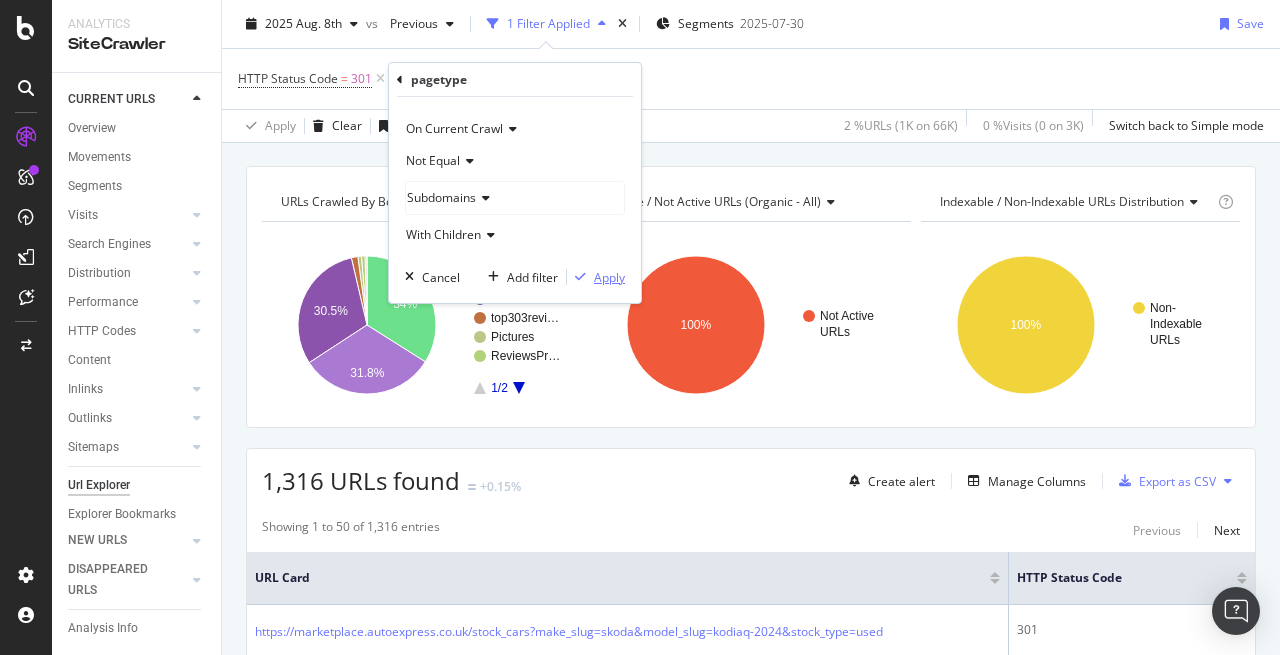 click on "Apply" at bounding box center (609, 277) 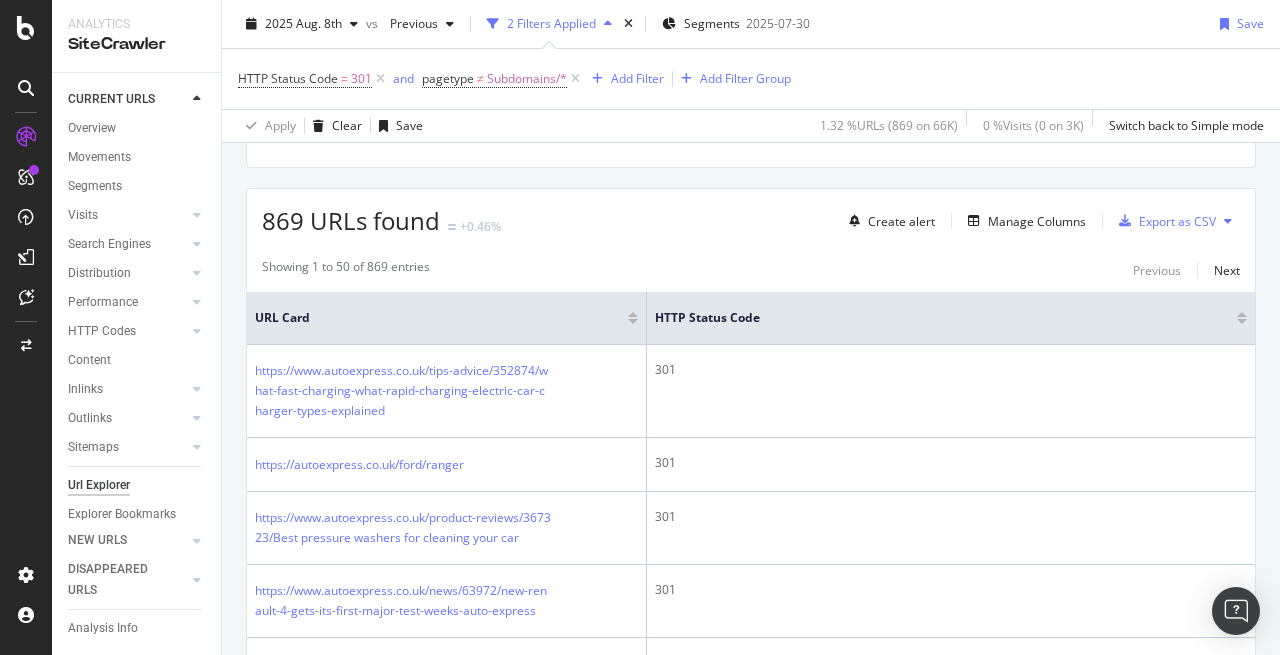 scroll, scrollTop: 317, scrollLeft: 0, axis: vertical 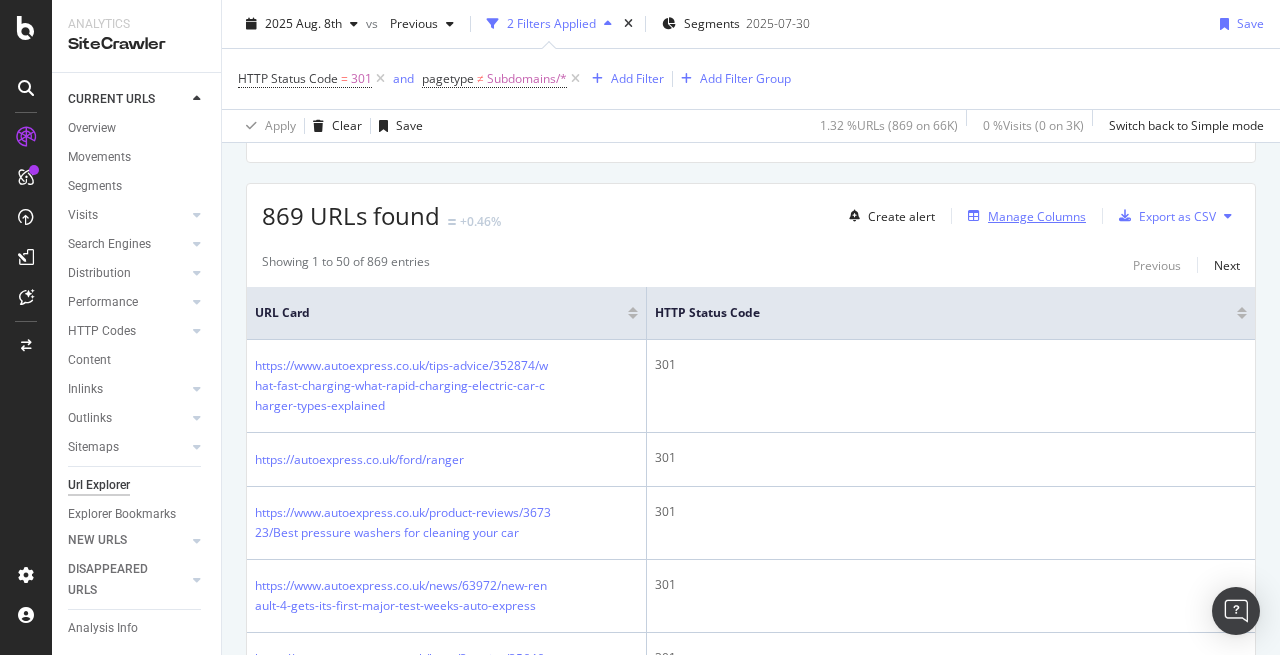 click on "Manage Columns" at bounding box center [1037, 216] 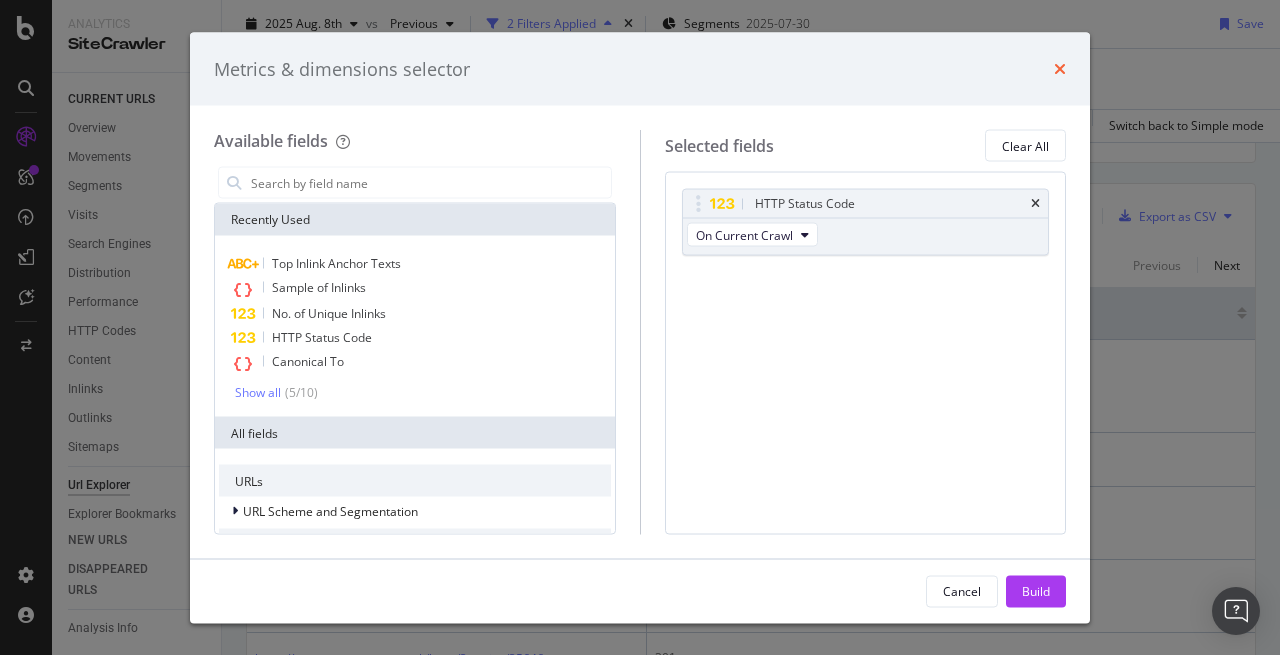 click at bounding box center [1060, 69] 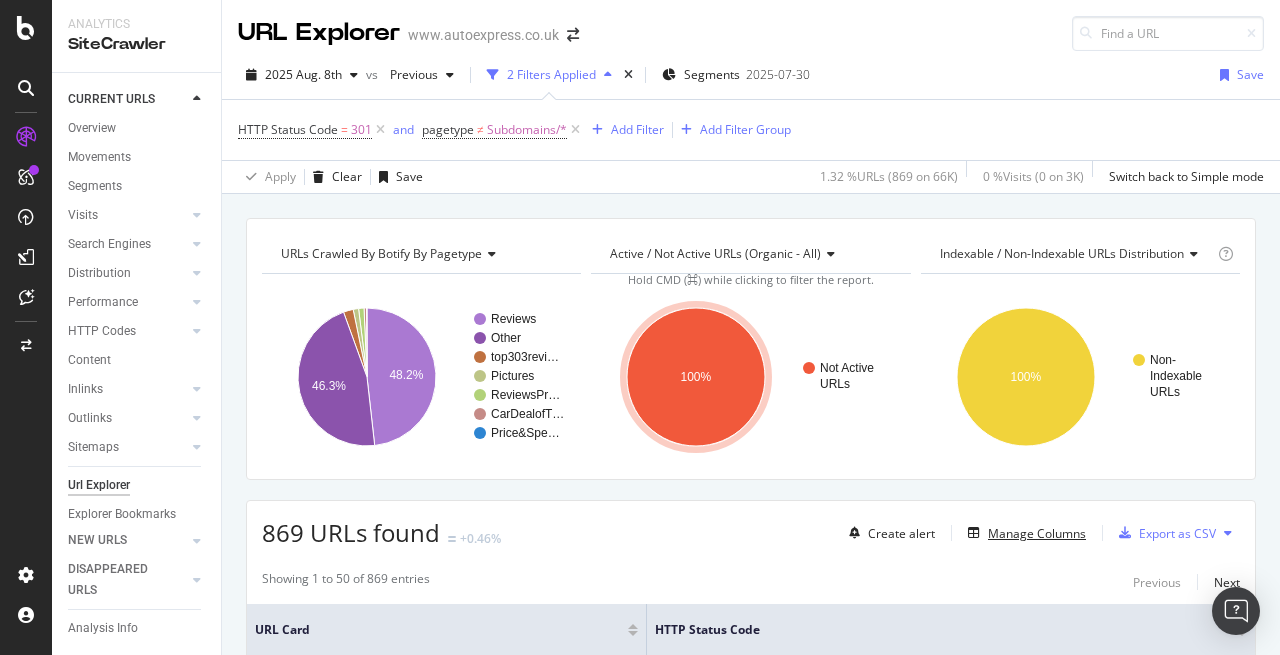 scroll, scrollTop: 222, scrollLeft: 0, axis: vertical 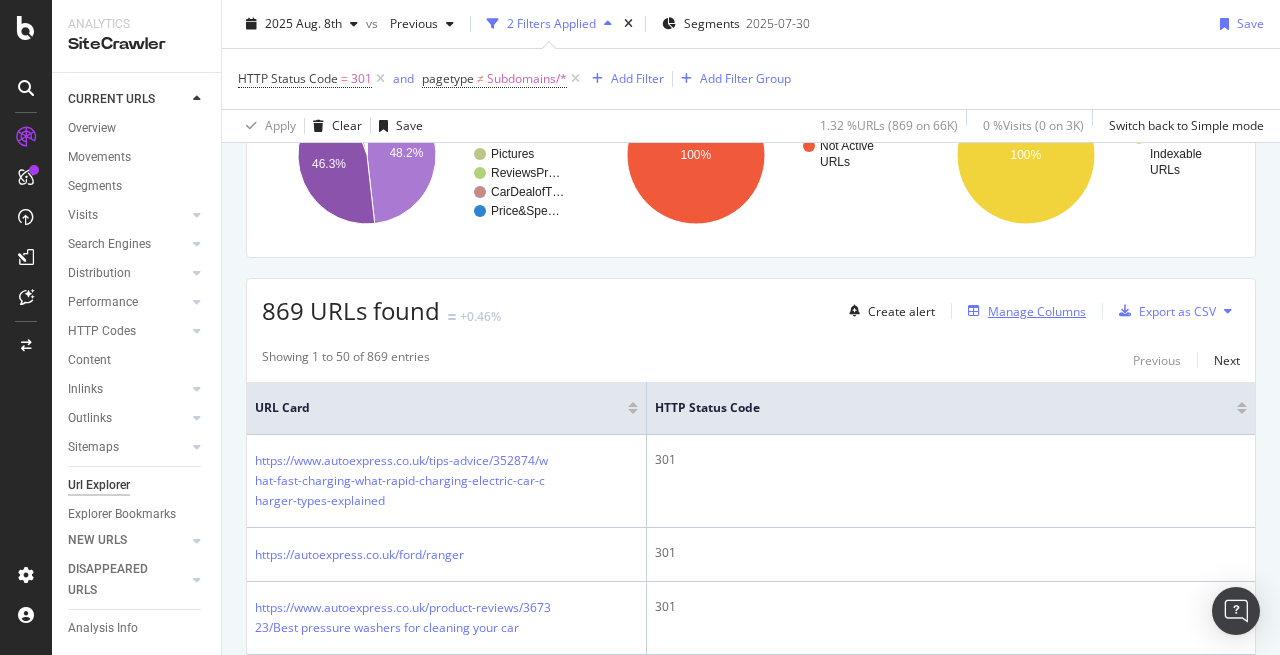 click on "Manage Columns" at bounding box center [1037, 311] 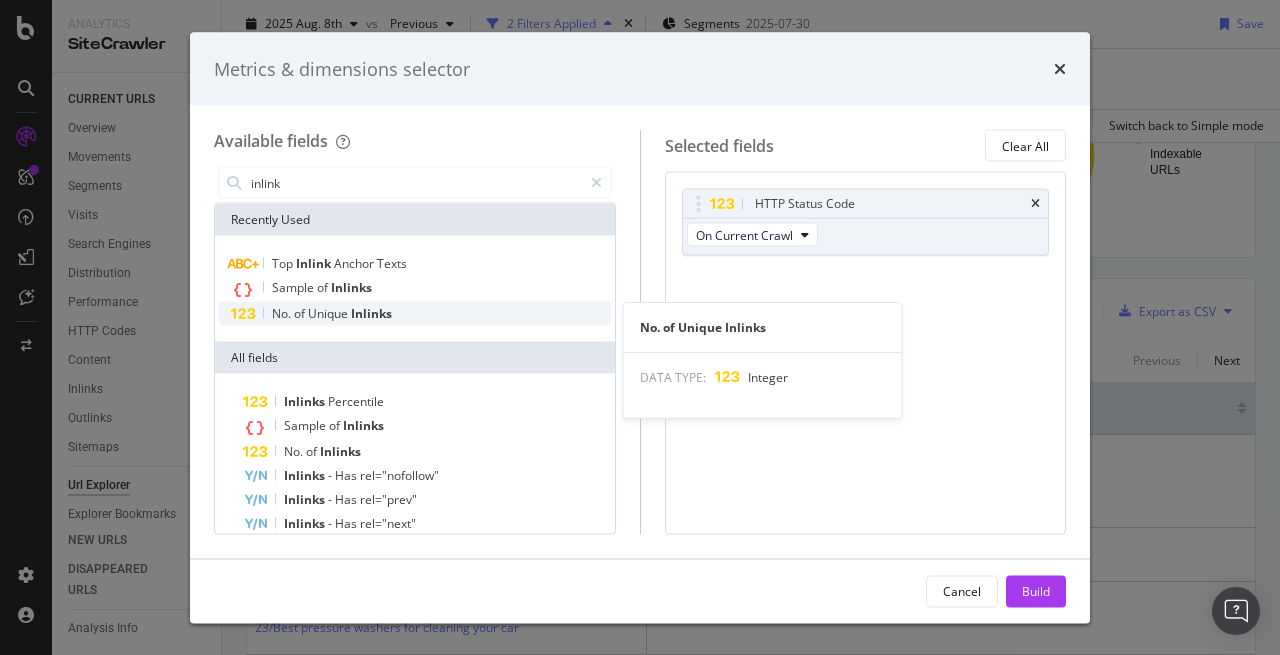 click on "Inlinks" at bounding box center (371, 313) 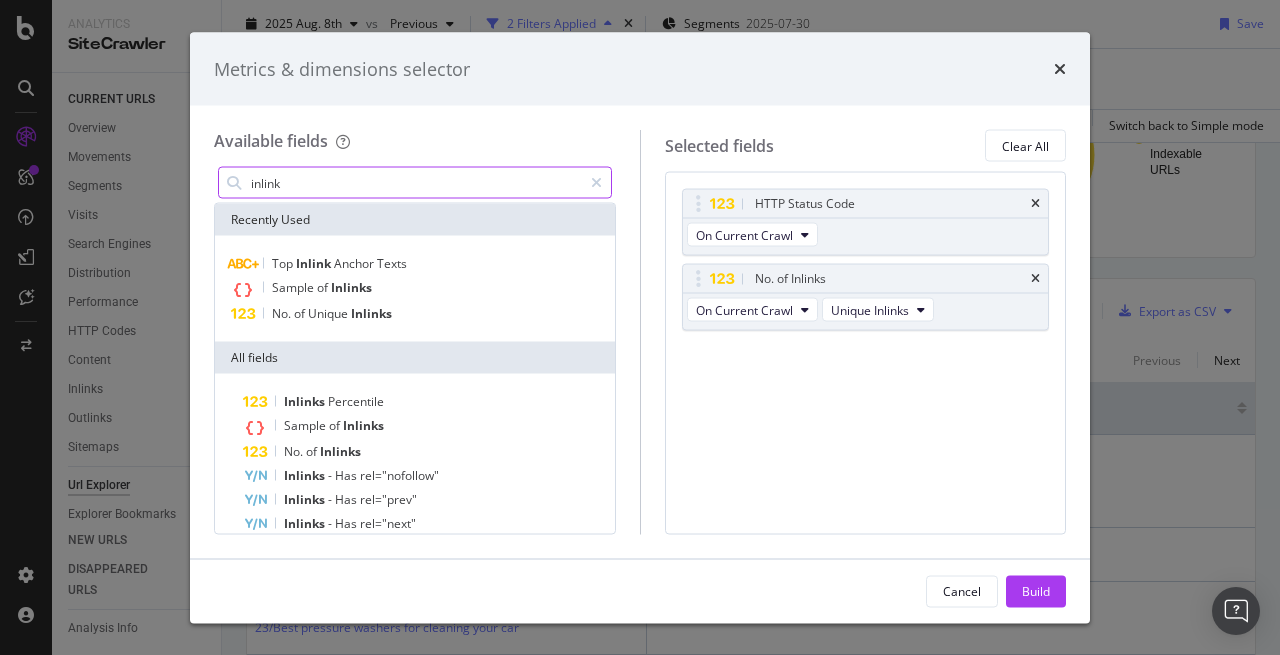 click on "inlink" at bounding box center (415, 183) 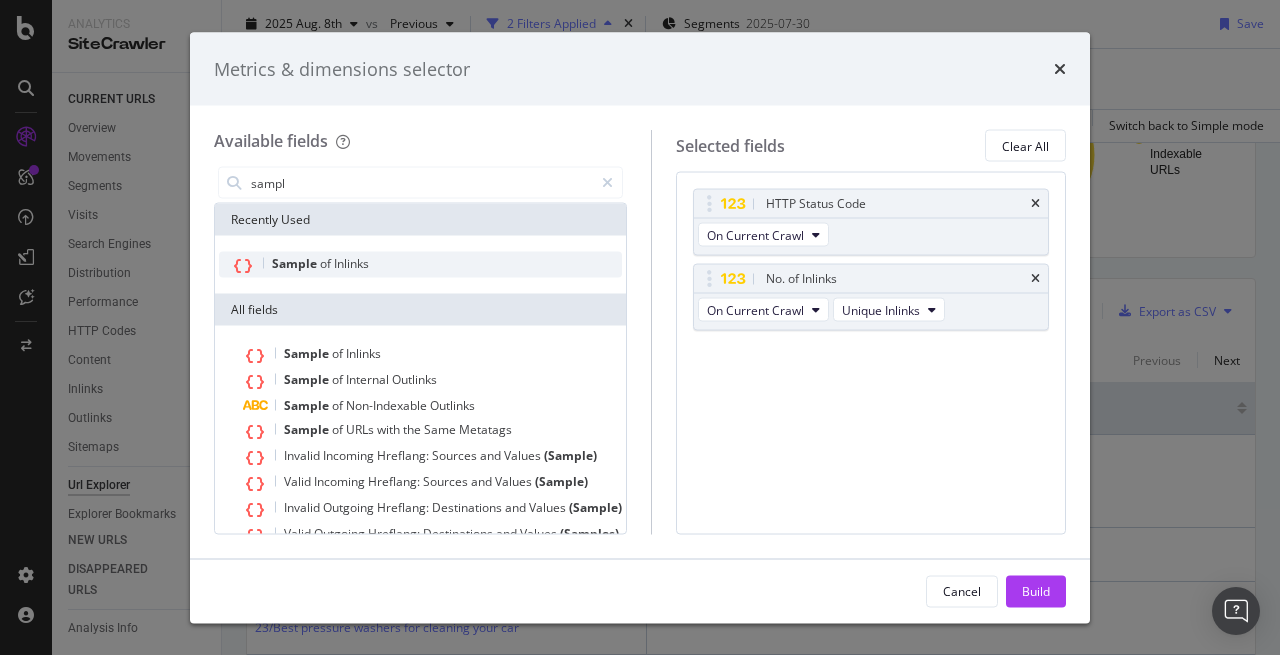 click on "Sample   of   Inlinks" at bounding box center (420, 265) 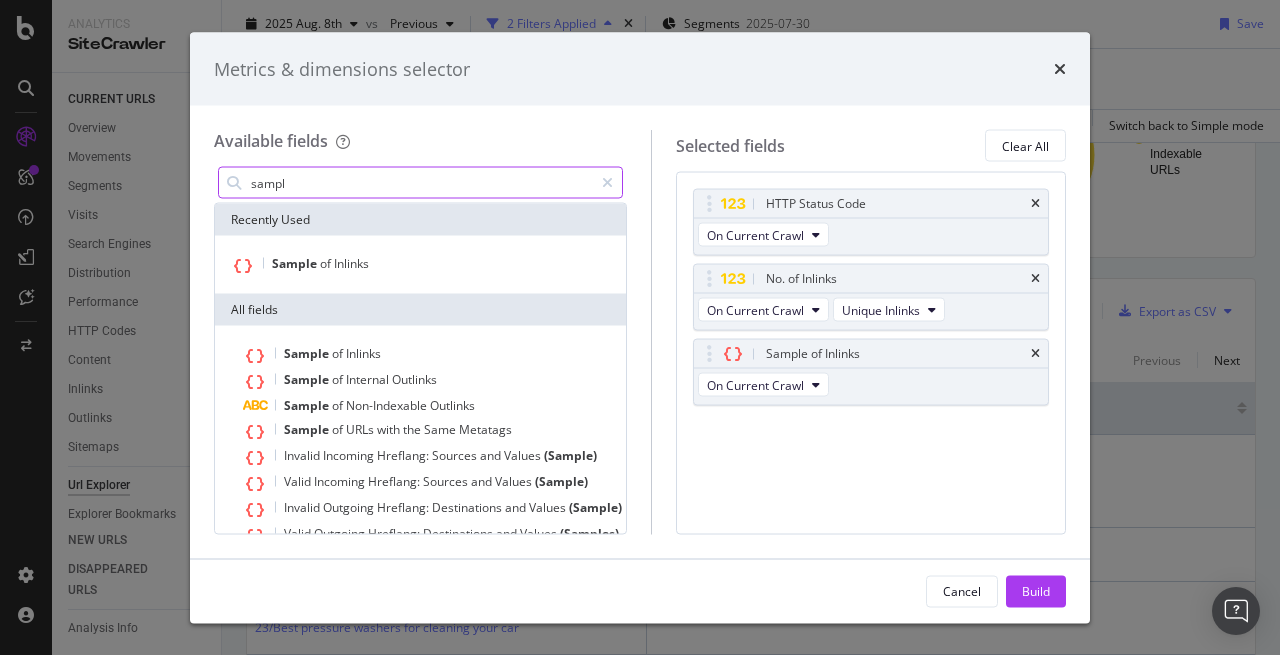 click on "sampl" at bounding box center [421, 183] 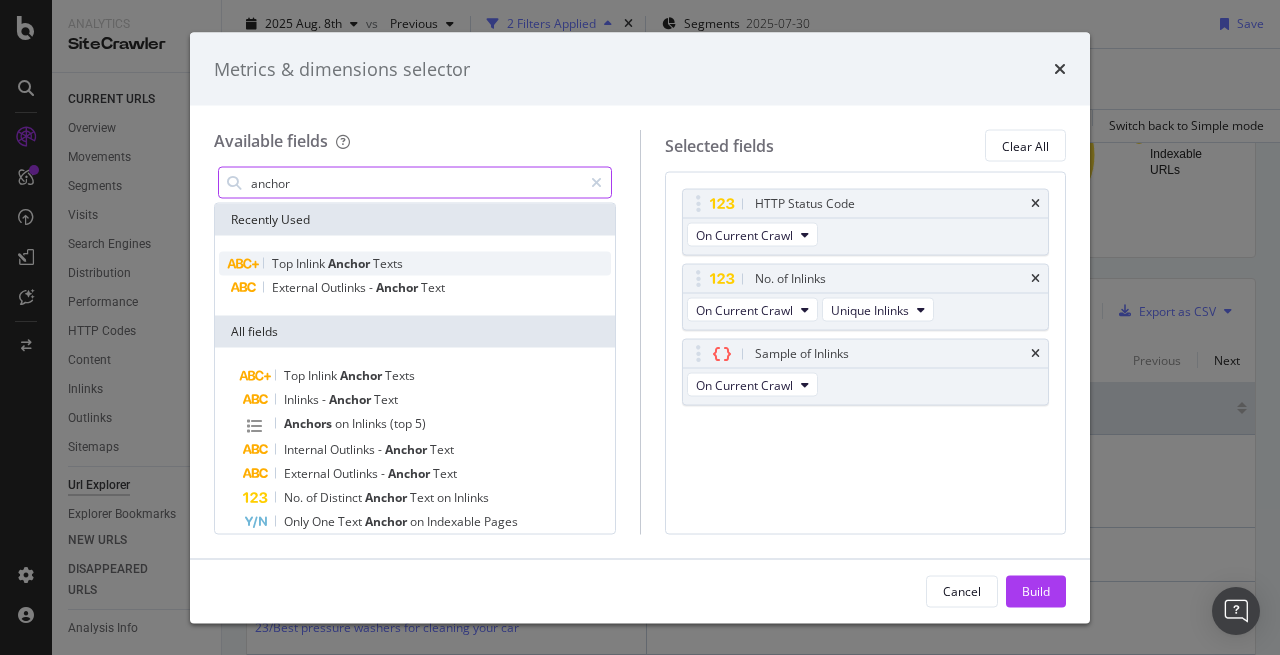 type on "anchor" 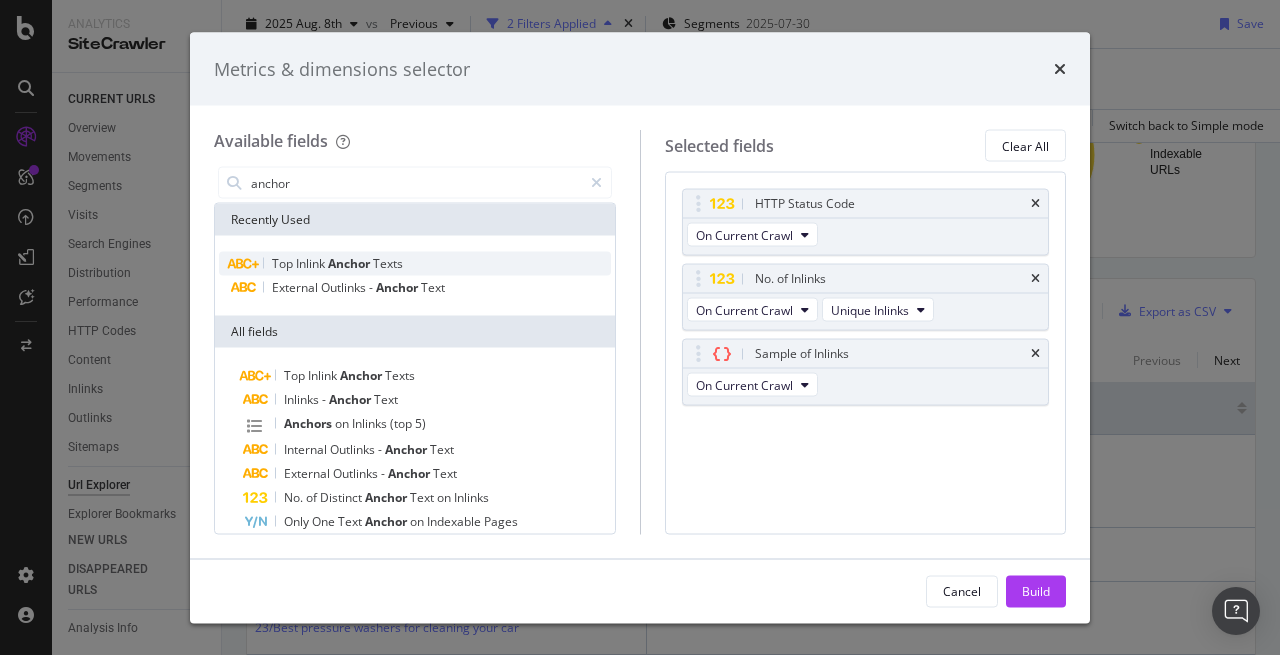 click on "Anchor" at bounding box center [350, 263] 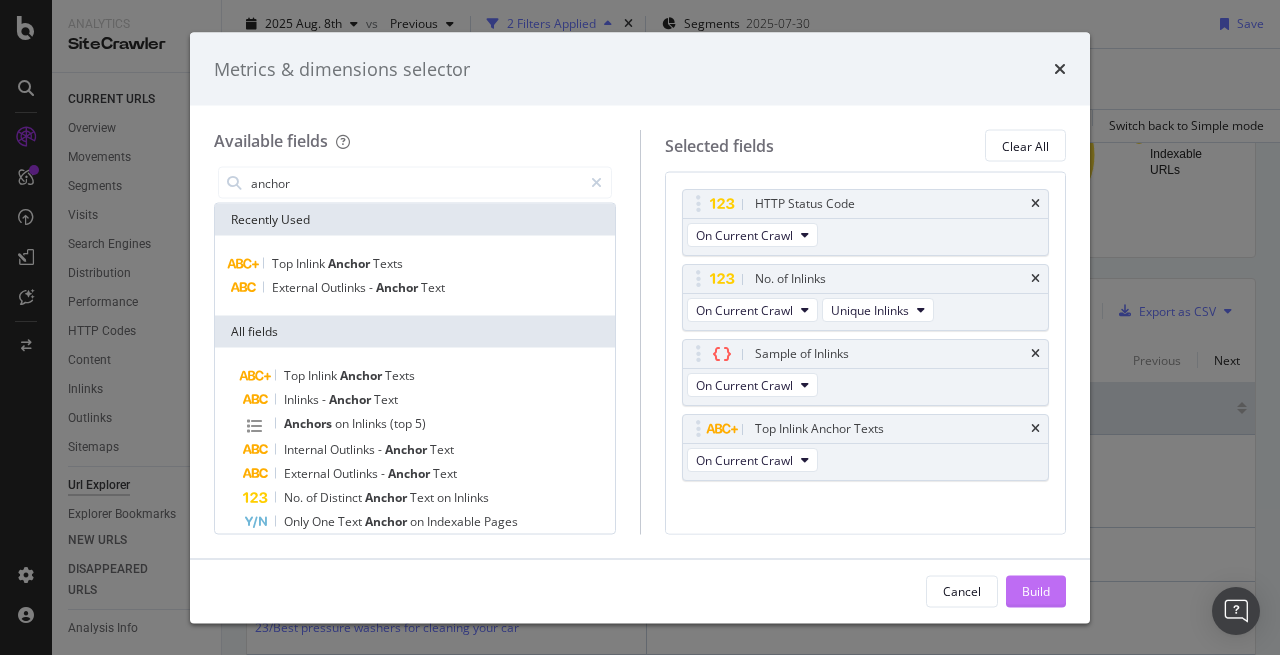 click on "Build" at bounding box center (1036, 591) 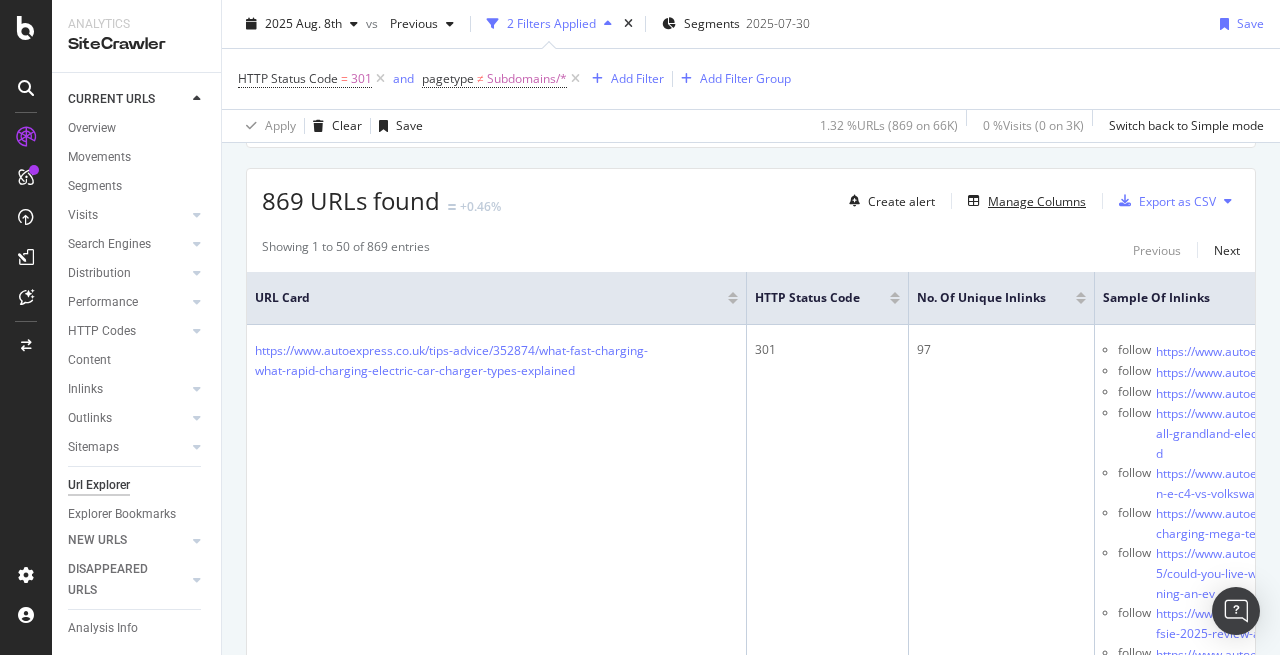 scroll, scrollTop: 361, scrollLeft: 0, axis: vertical 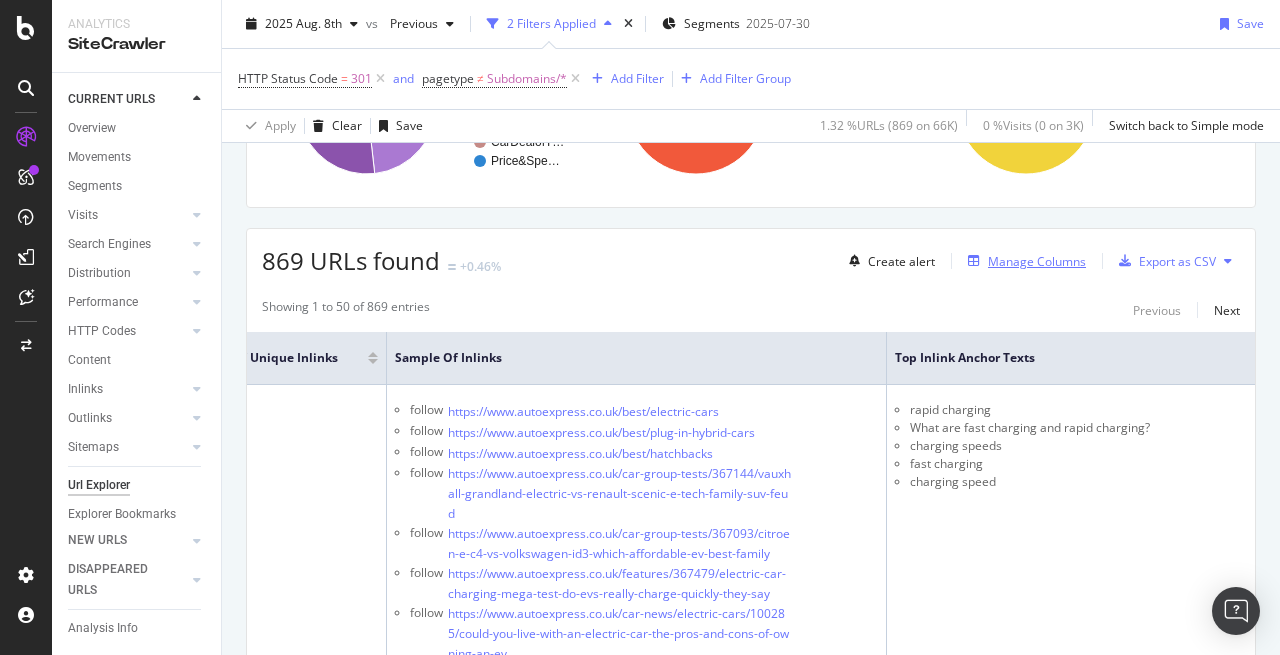 click on "Manage Columns" at bounding box center (1037, 261) 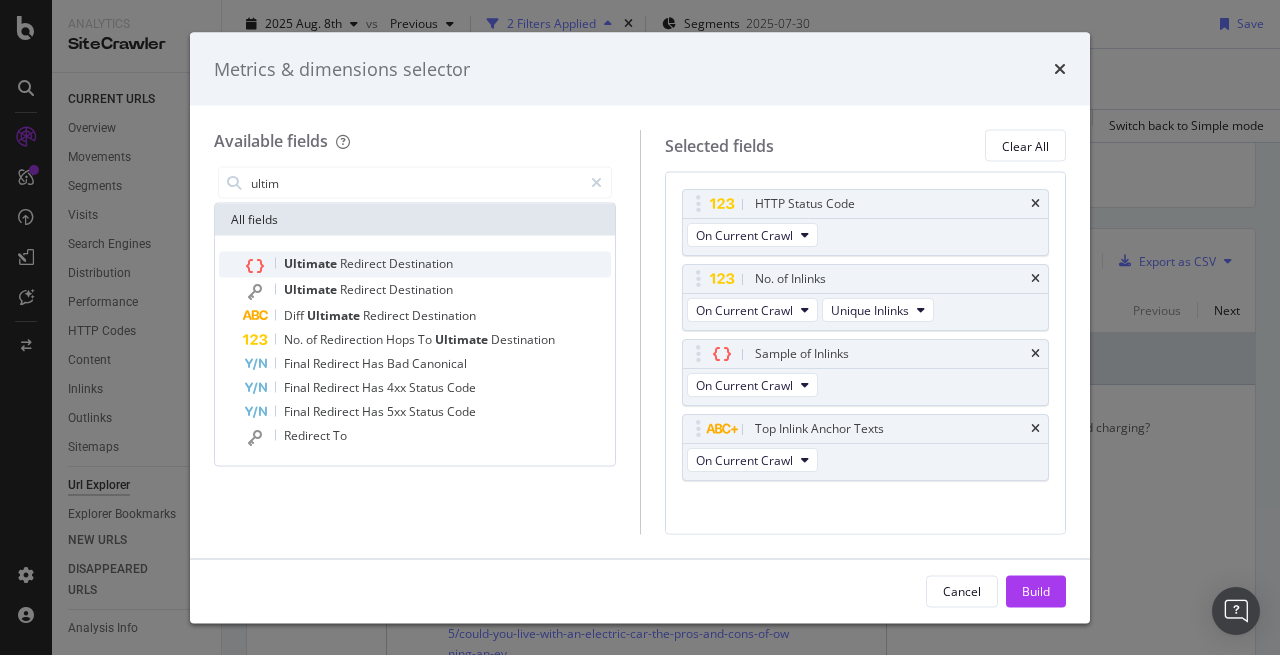 type on "ultim" 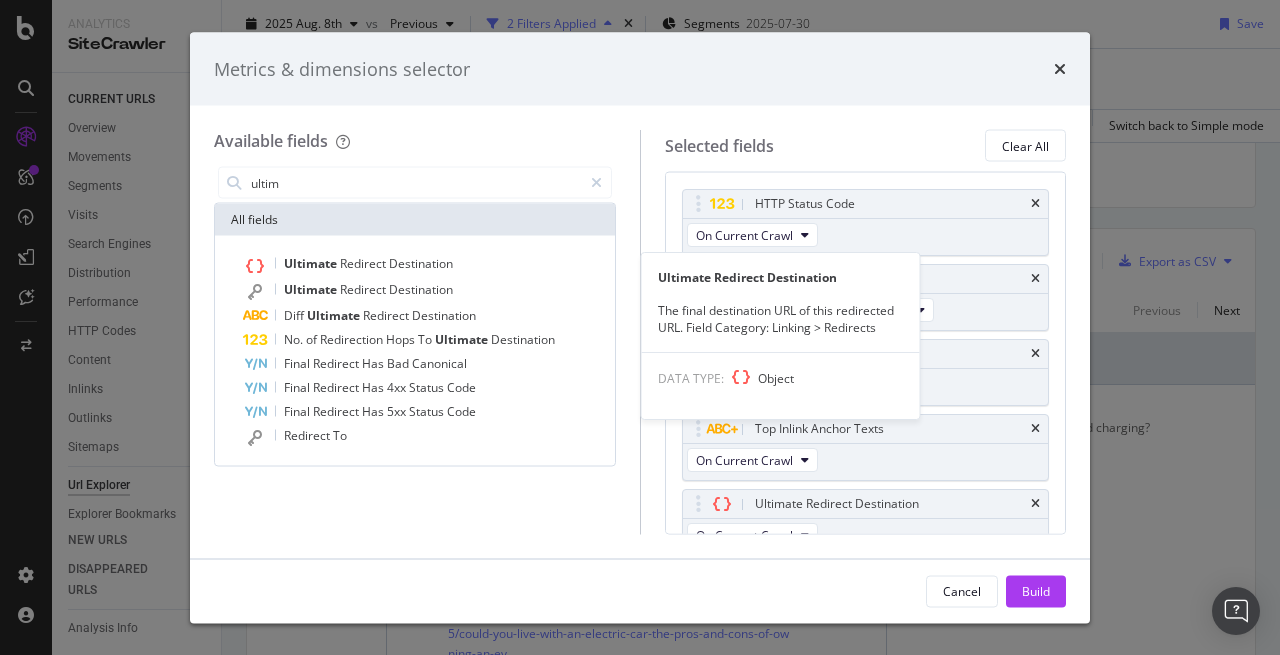 scroll, scrollTop: 22, scrollLeft: 0, axis: vertical 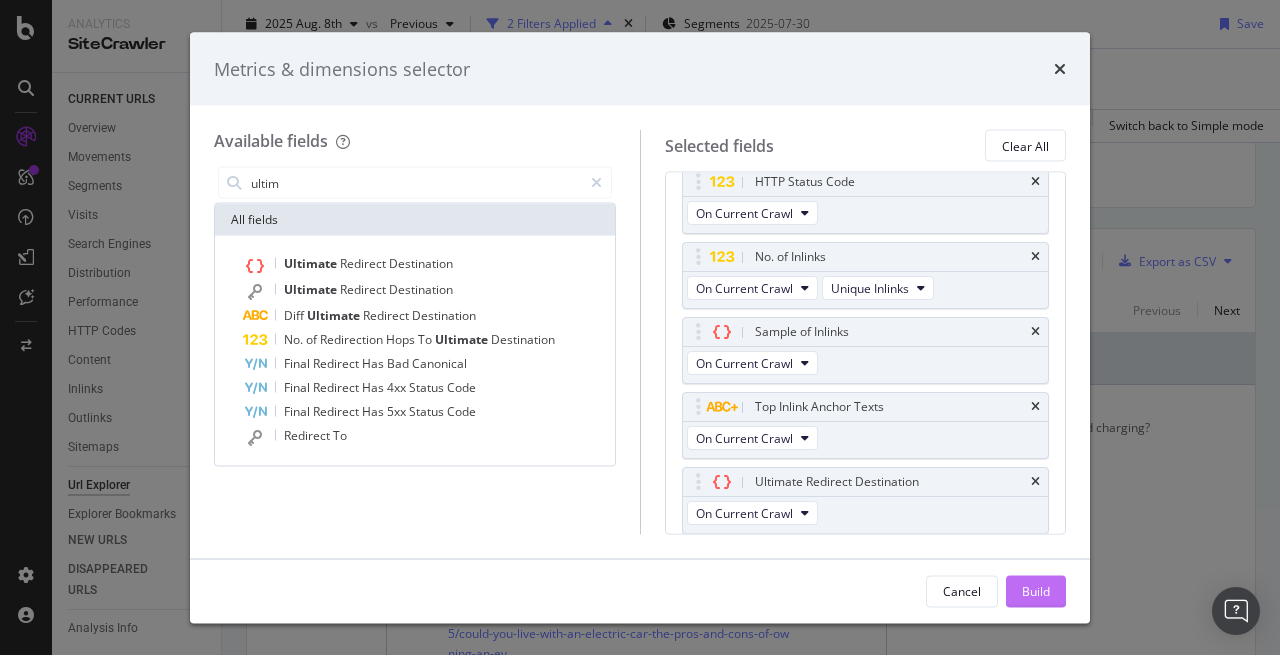 click on "Build" at bounding box center (1036, 590) 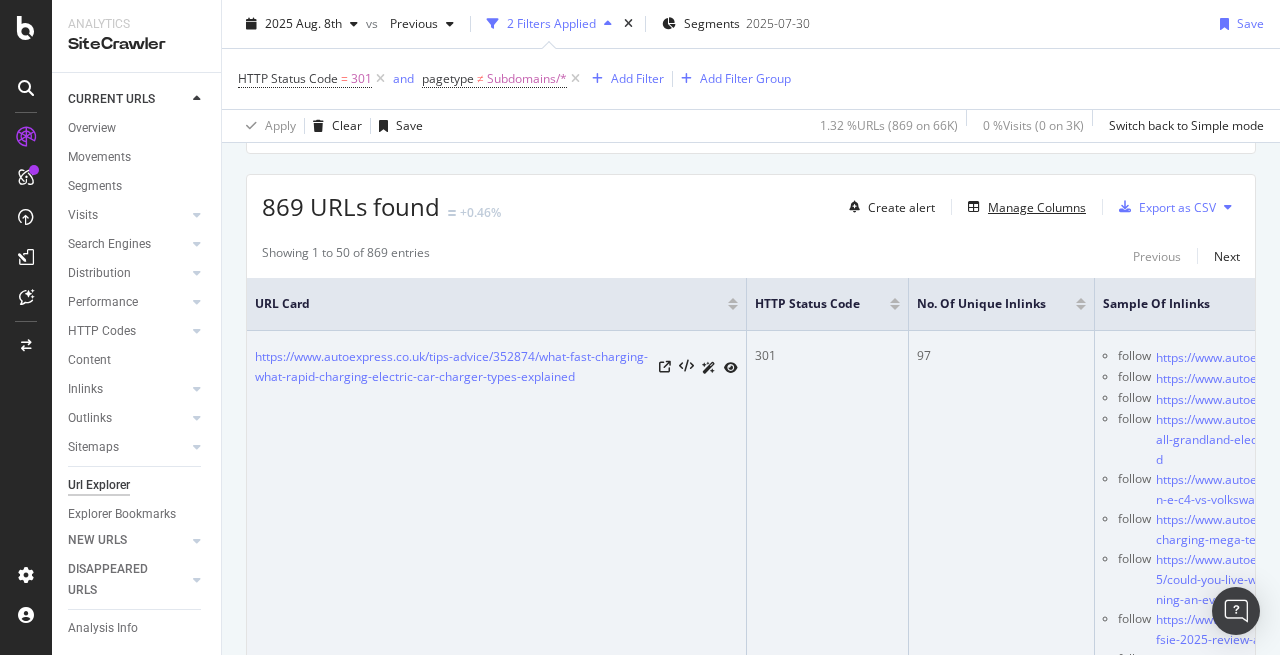 scroll, scrollTop: 328, scrollLeft: 0, axis: vertical 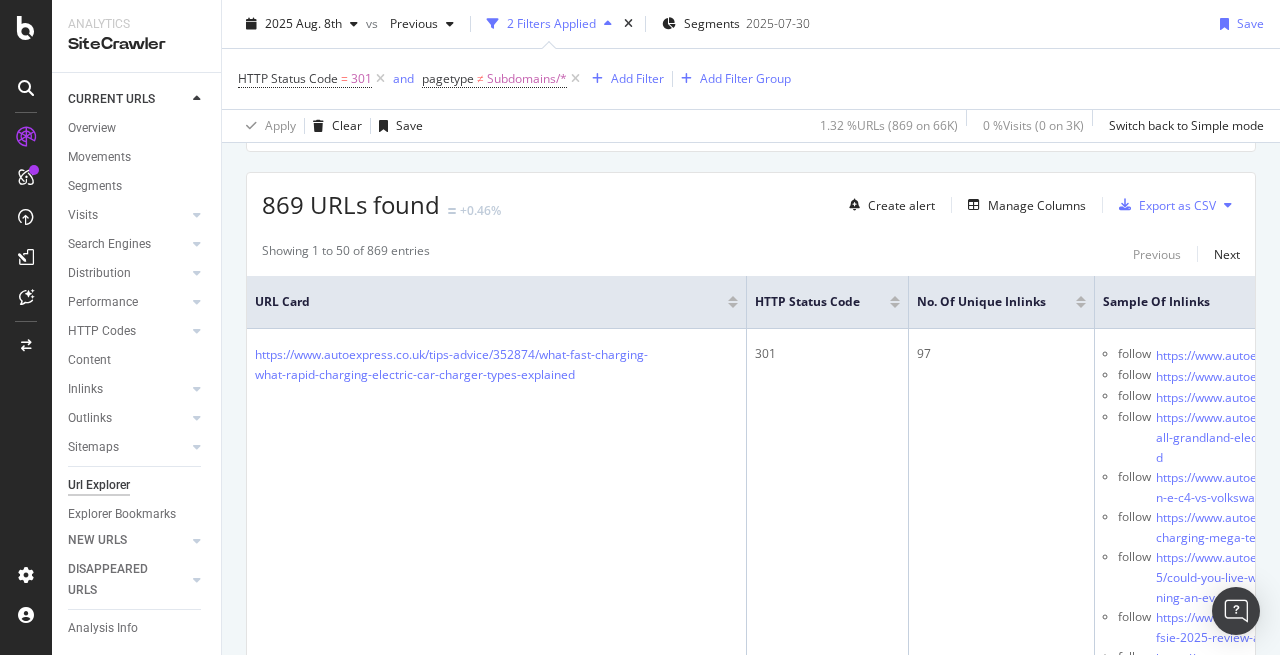 click at bounding box center [1081, 298] 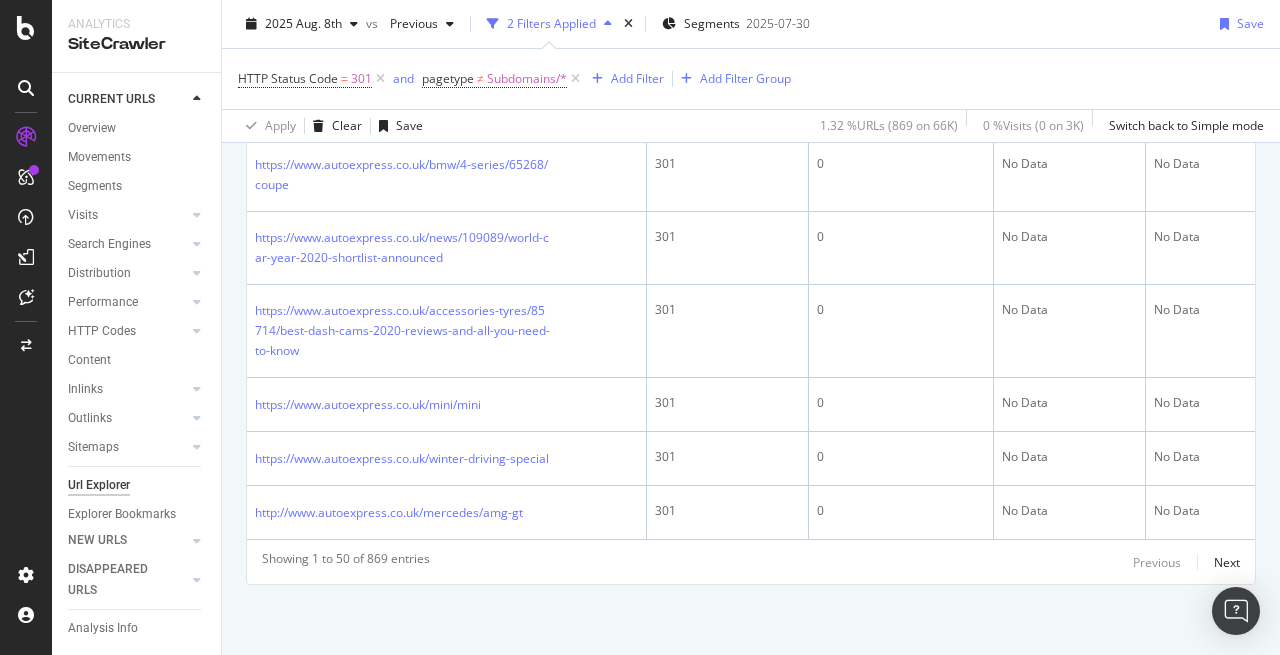 scroll, scrollTop: 3967, scrollLeft: 0, axis: vertical 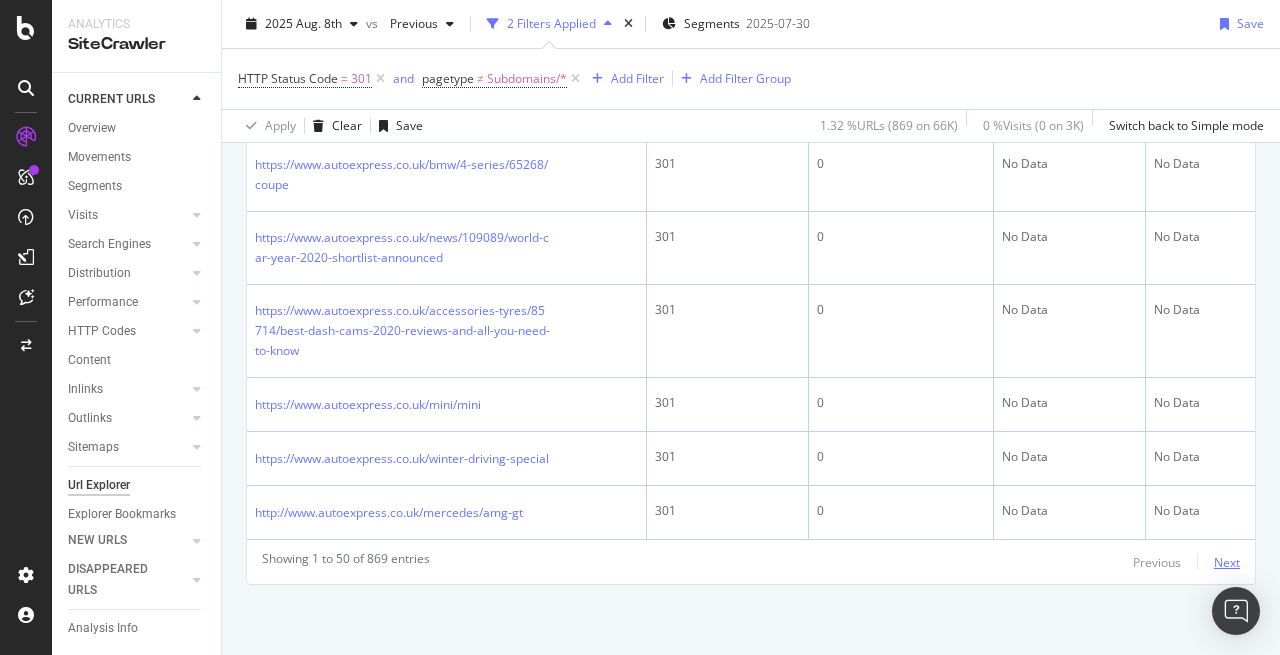 click on "Next" at bounding box center [1227, 562] 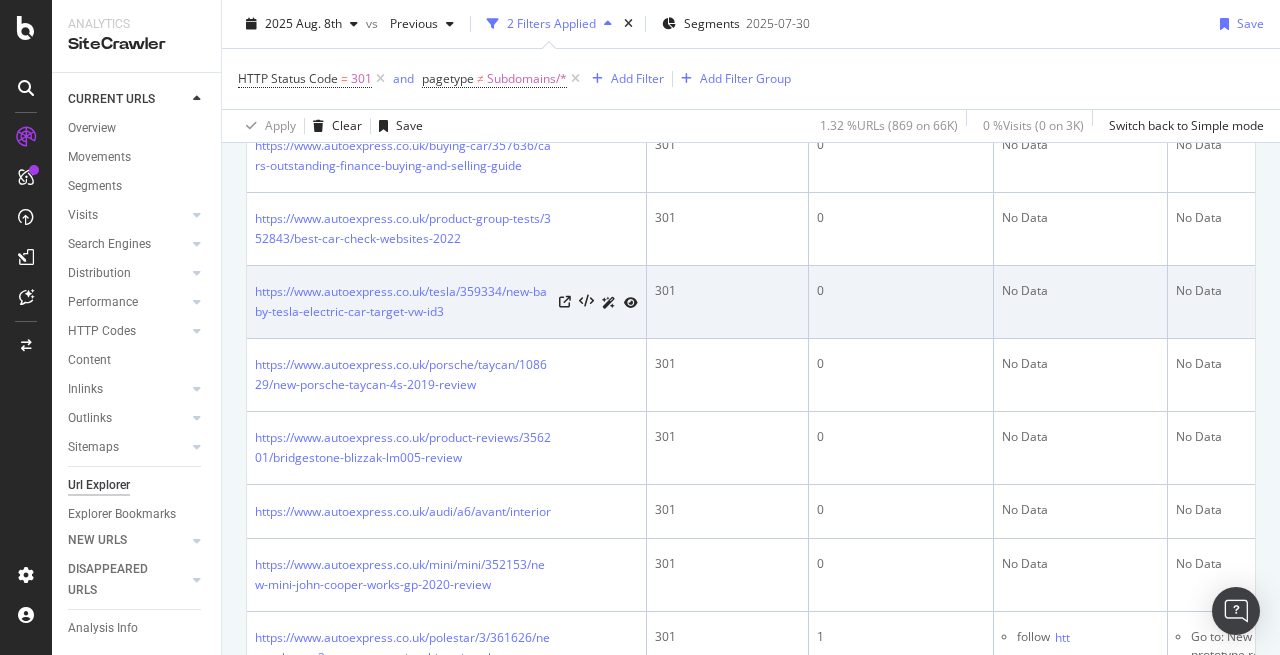 scroll, scrollTop: 1401, scrollLeft: 0, axis: vertical 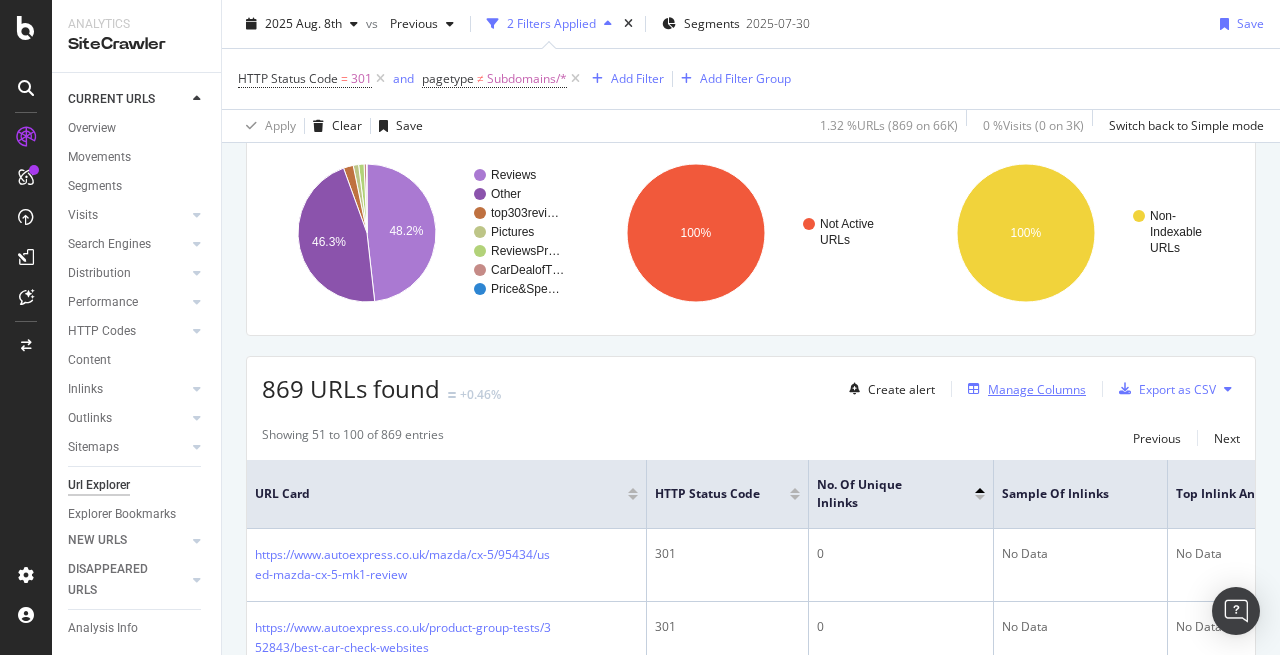 click on "Manage Columns" at bounding box center [1037, 389] 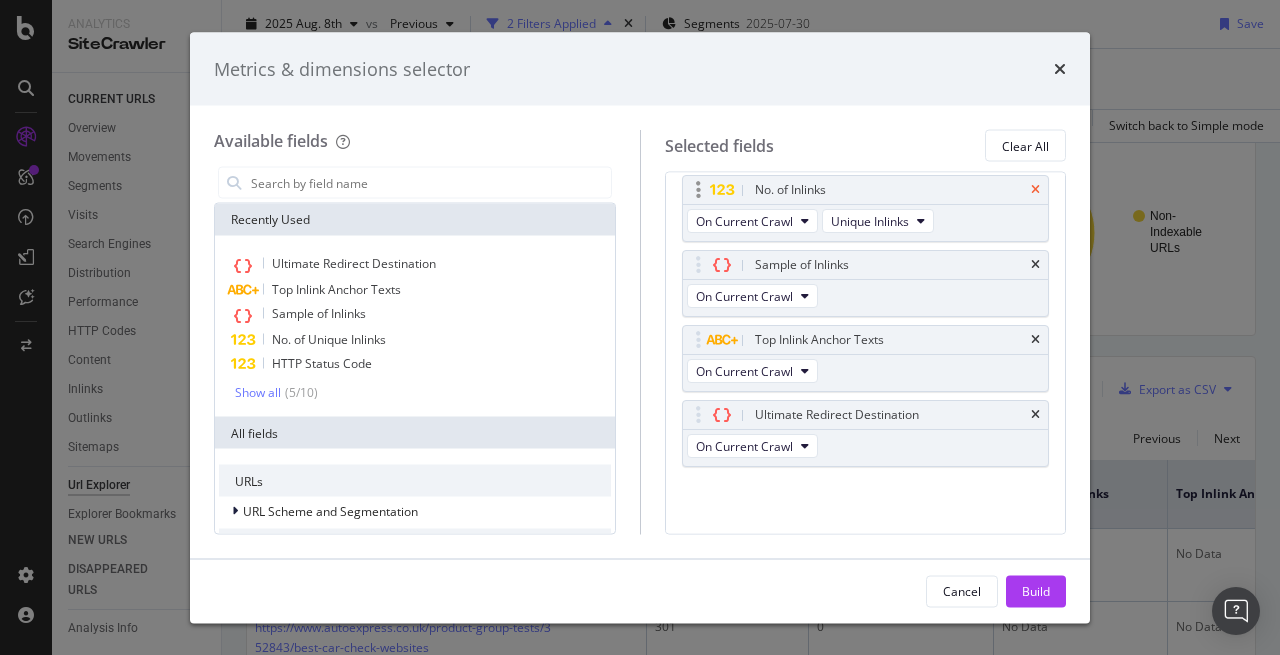 scroll, scrollTop: 0, scrollLeft: 0, axis: both 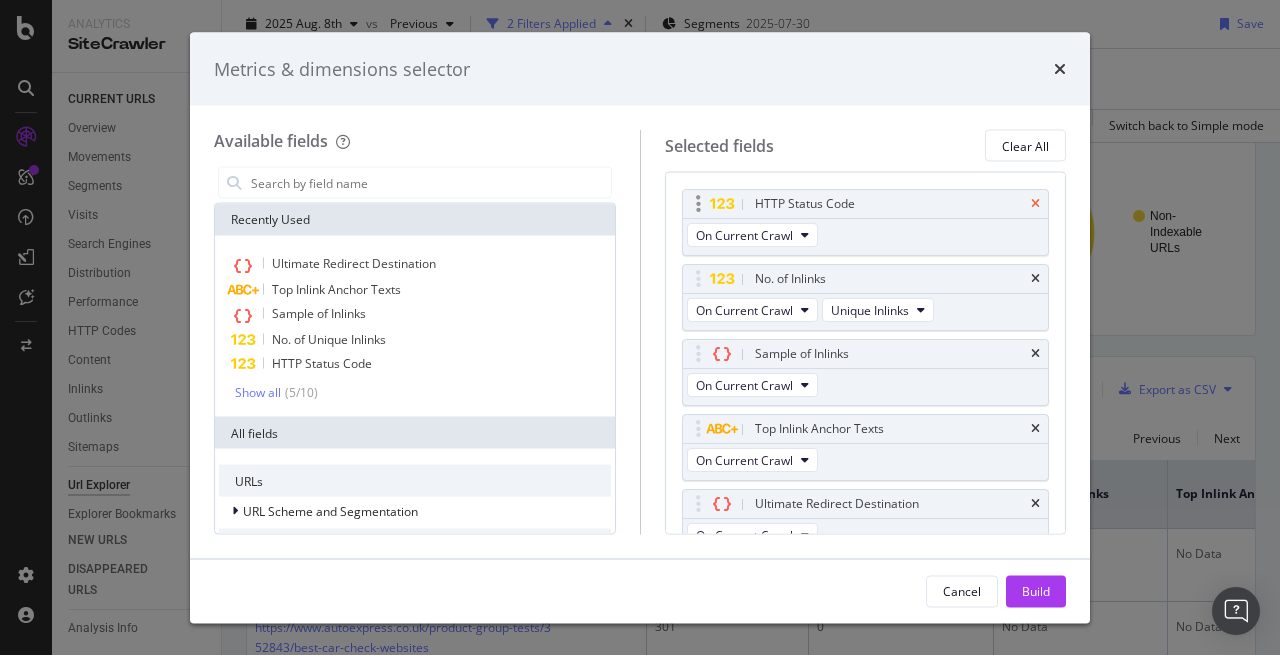 click at bounding box center (1035, 204) 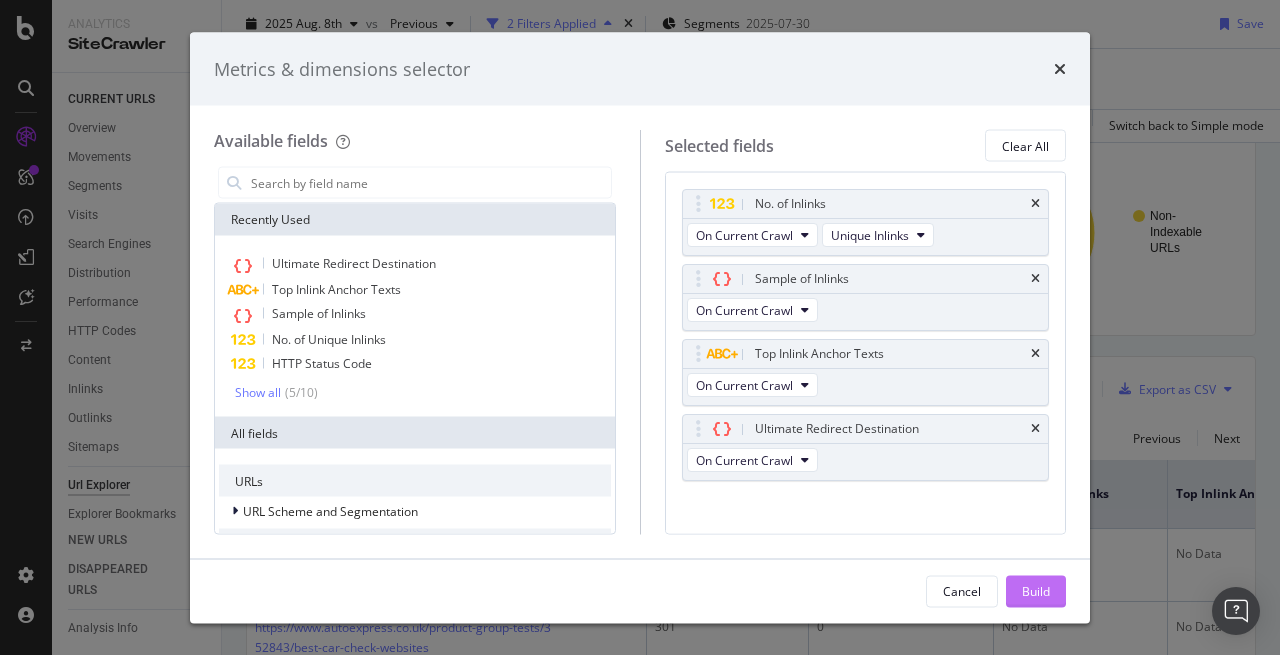 click on "Build" at bounding box center [1036, 590] 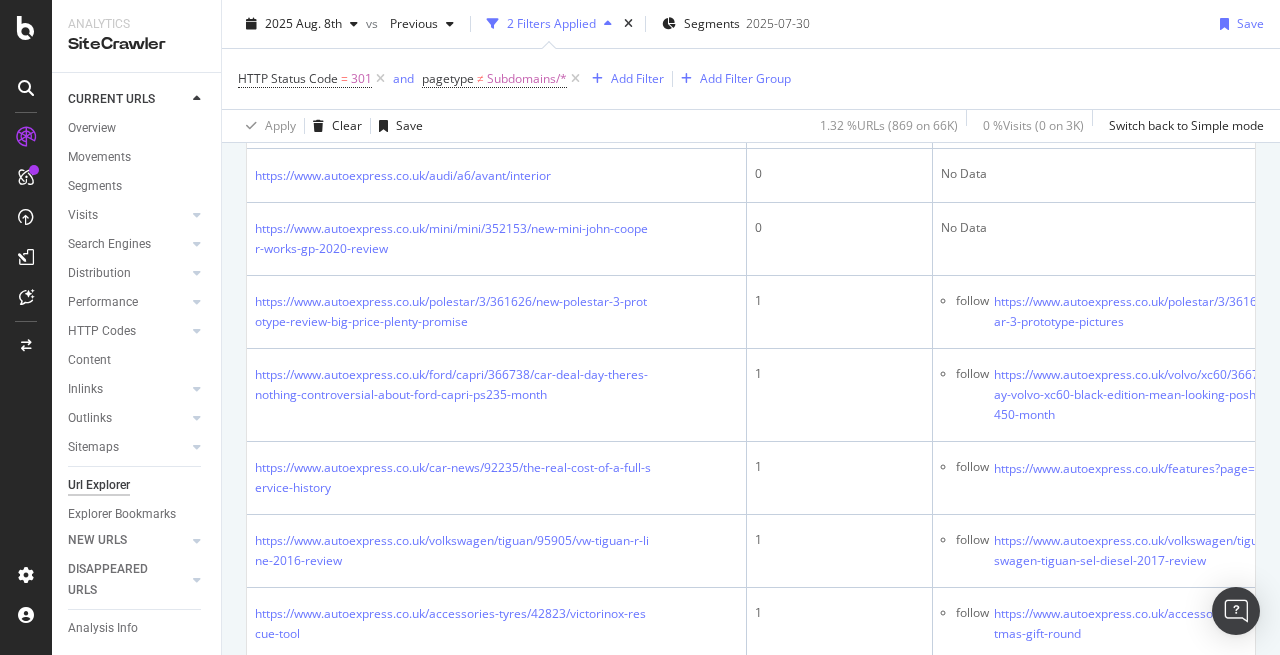 scroll, scrollTop: 1377, scrollLeft: 0, axis: vertical 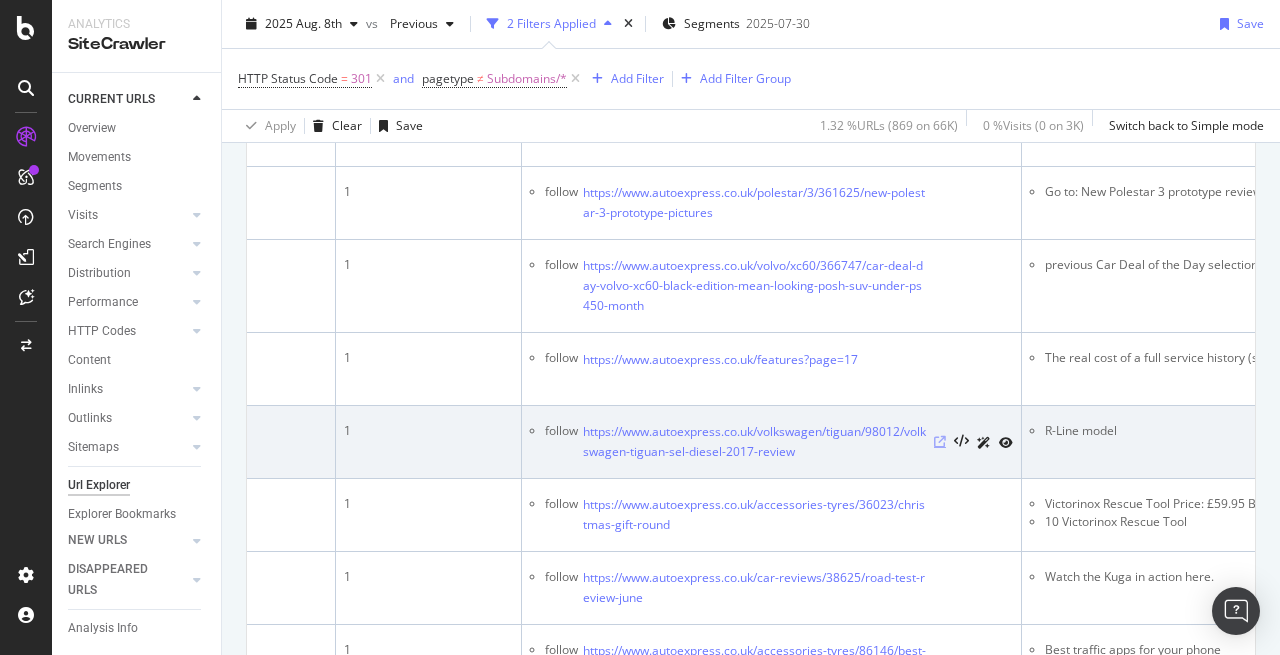 click at bounding box center [940, 442] 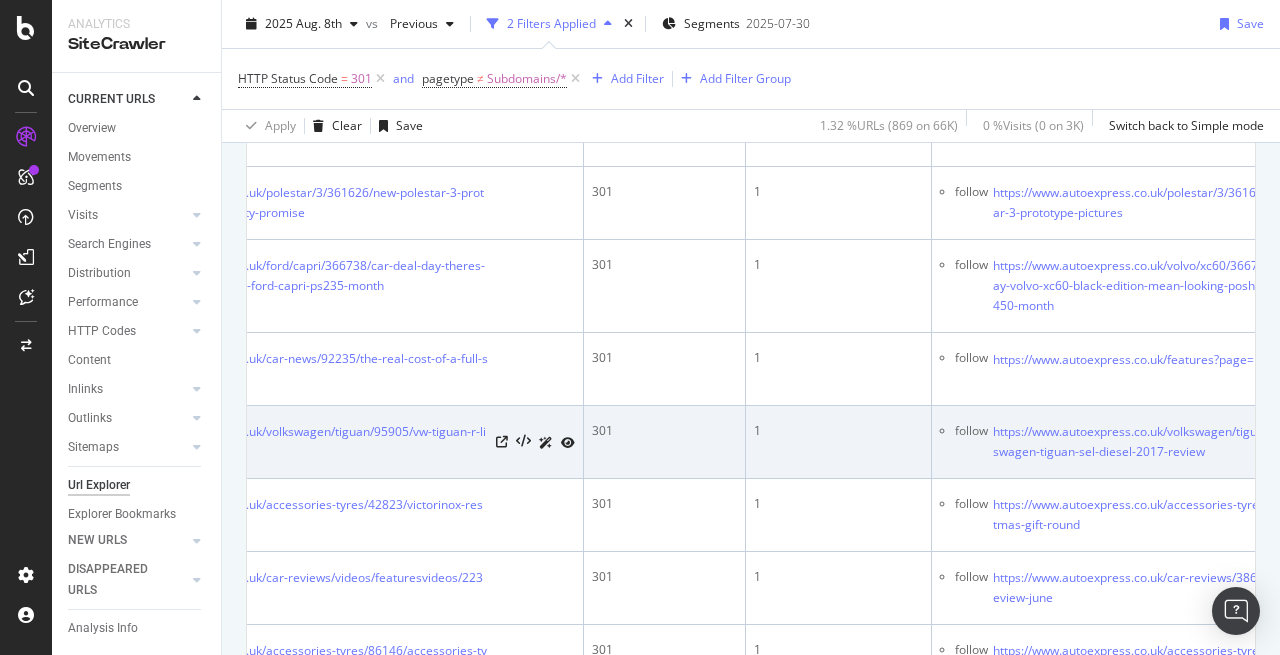 scroll, scrollTop: 0, scrollLeft: 0, axis: both 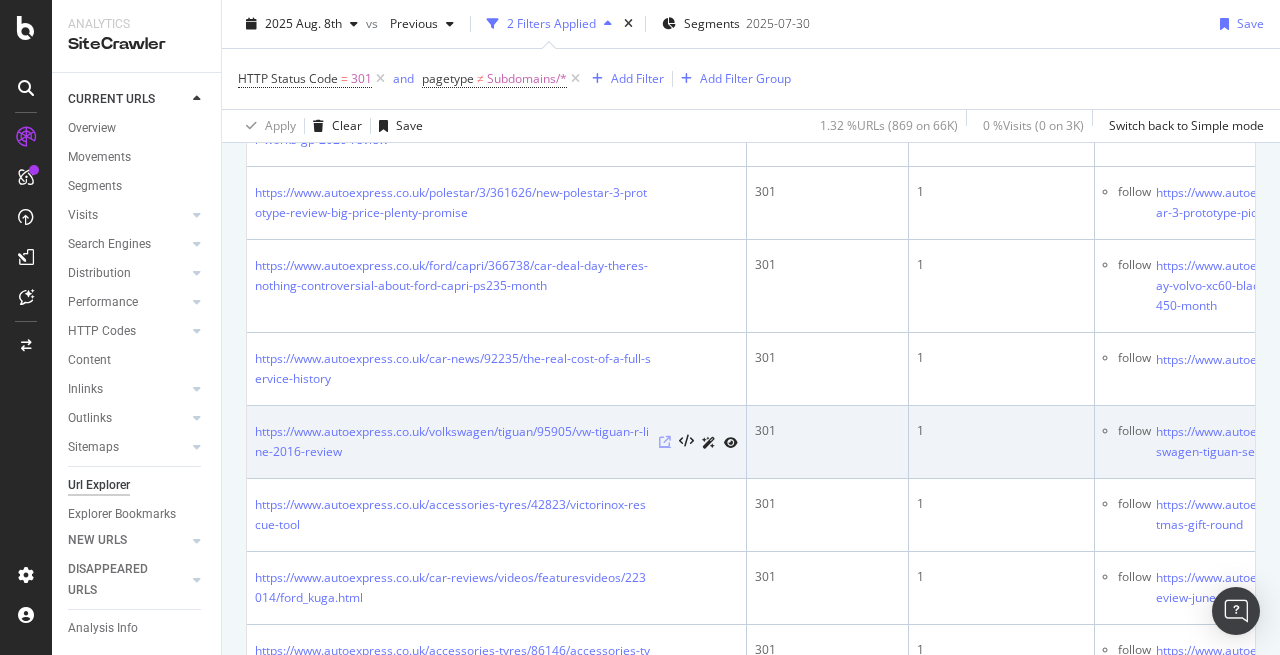 click at bounding box center (665, 442) 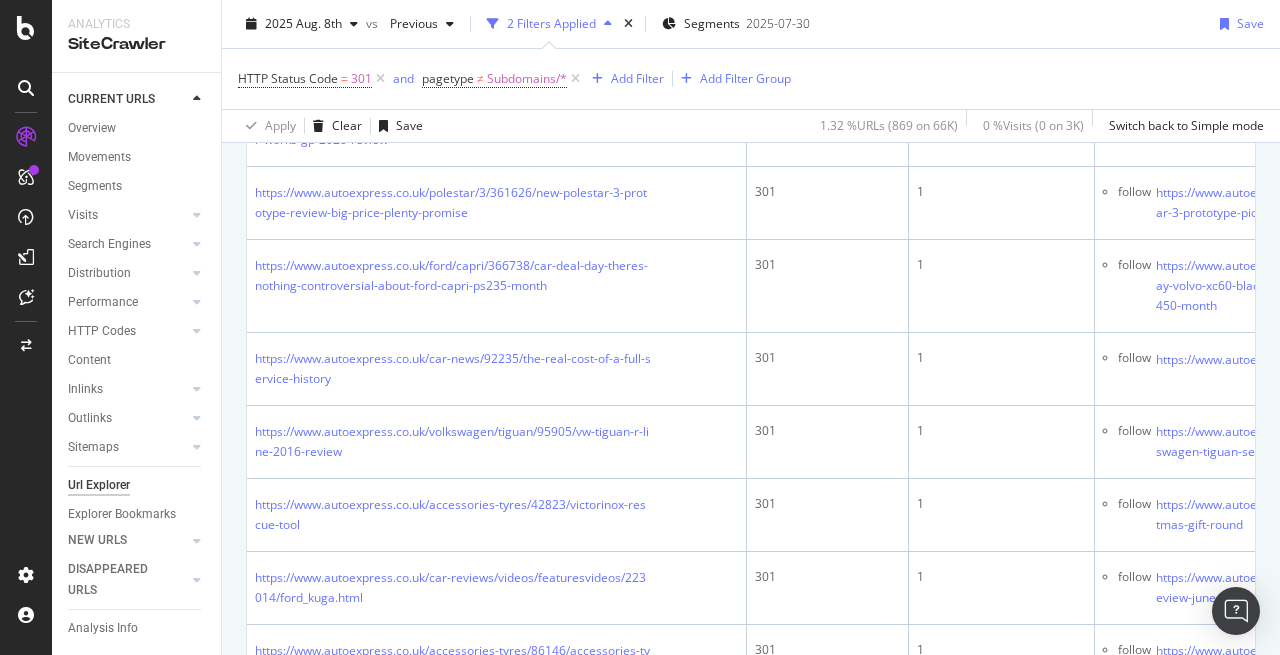click on "Url Explorer" at bounding box center (99, 485) 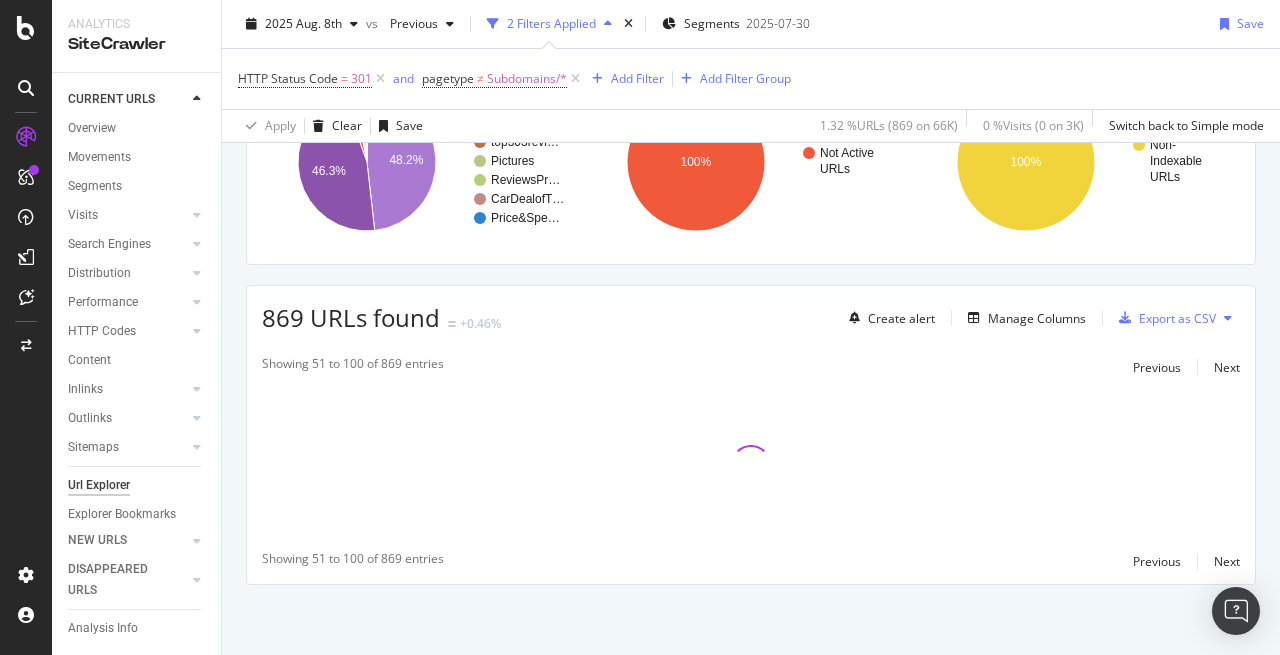 scroll, scrollTop: 0, scrollLeft: 0, axis: both 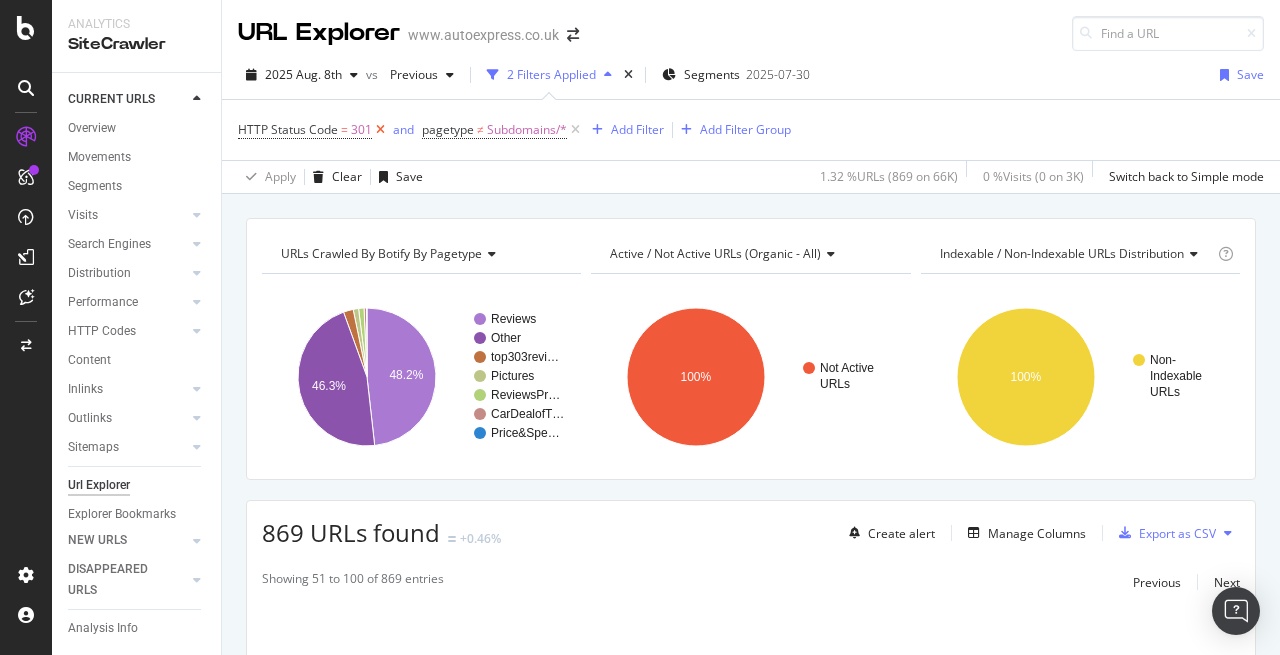 click at bounding box center (380, 130) 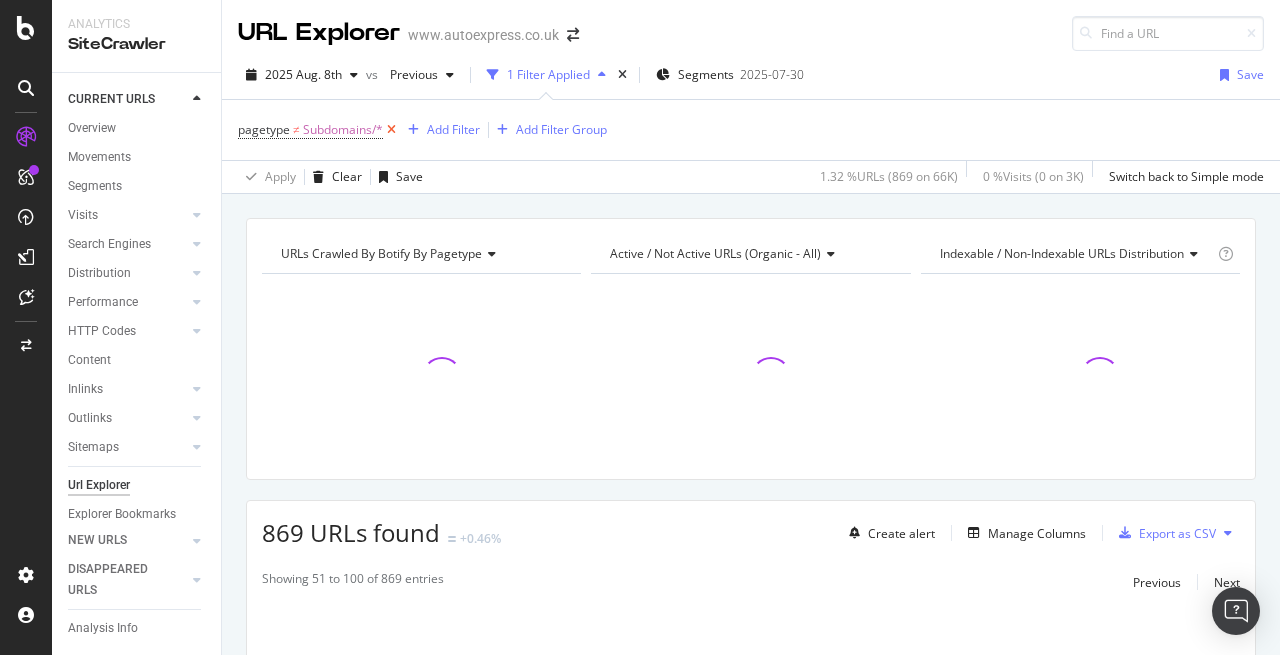 click at bounding box center (391, 130) 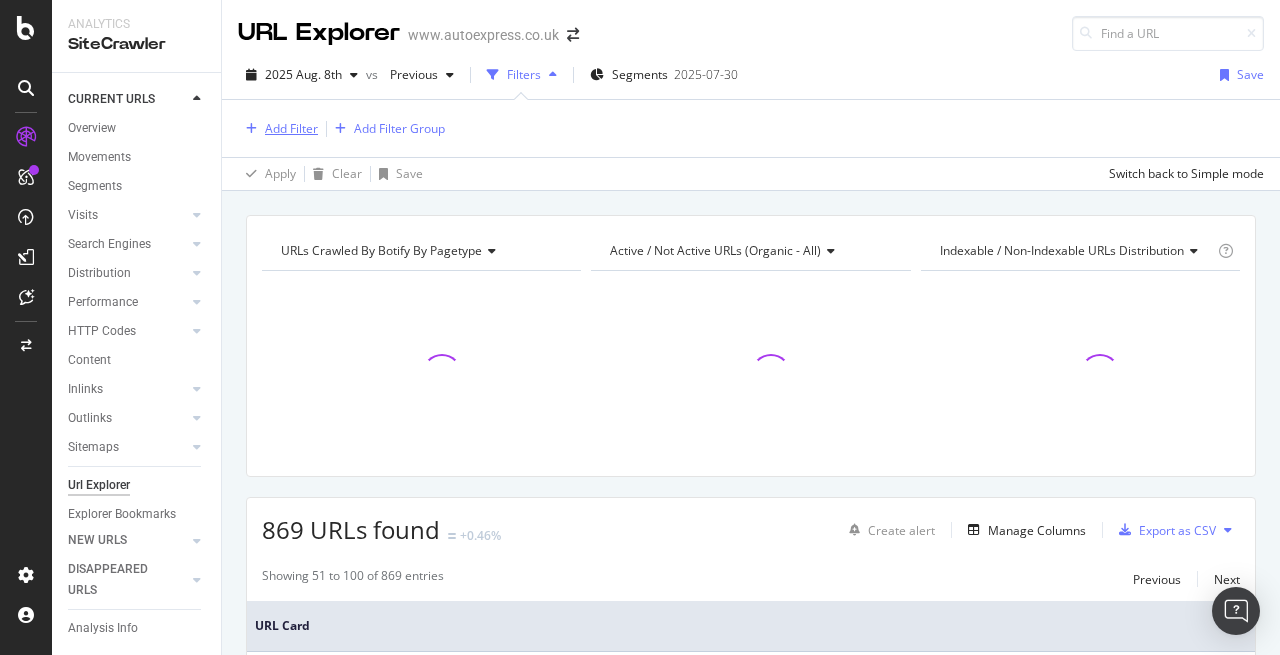 click on "Add Filter" at bounding box center (291, 128) 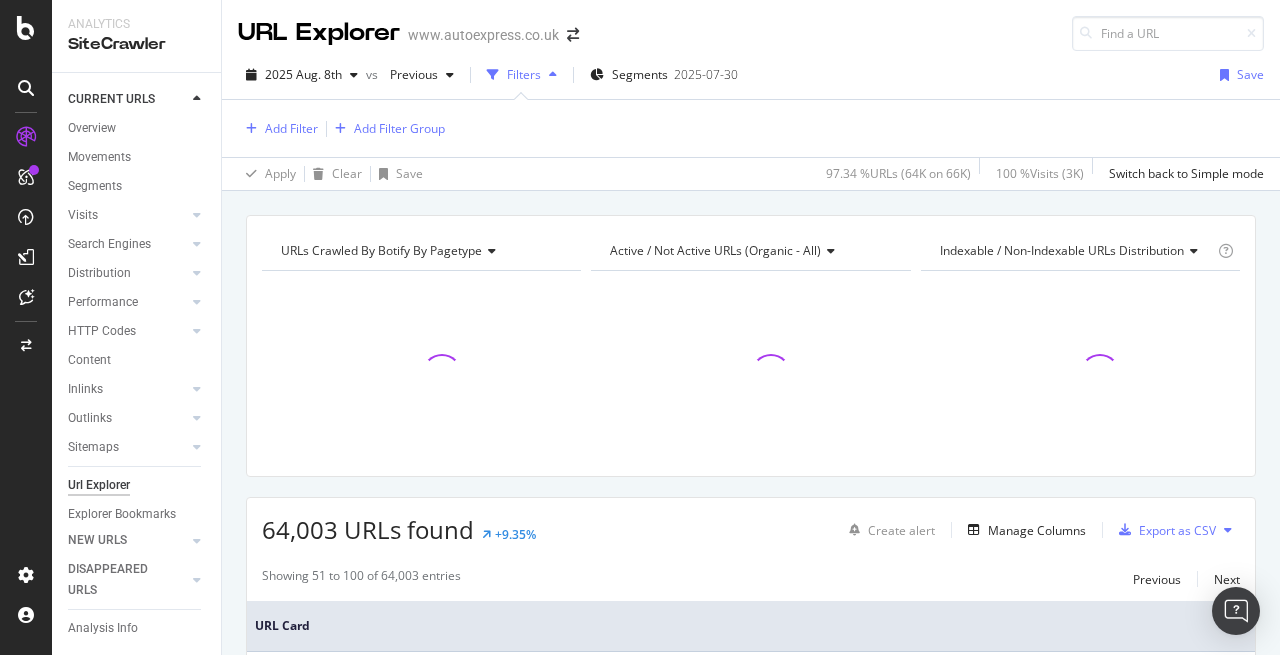 click on "URLs Crawled By Botify By pagetype
Chart (by Value) Table Expand Export as CSV Export as PNG Add to Custom Report
×
Active / Not Active URLs (organic - all)
Chart (by Value) Table Expand Export as CSV Export as PNG Add to Custom Report
×
Indexable / Non-Indexable URLs distribution
Chart (by Value) Table Expand Export as CSV Export as PNG Add to Custom Report
×
Indexable URLs are URLs which meet the following basic SEO requirements:
HTTP 200 status code
Canonical tag to self (equal) or not set
Text / HTML content" at bounding box center [751, 215] 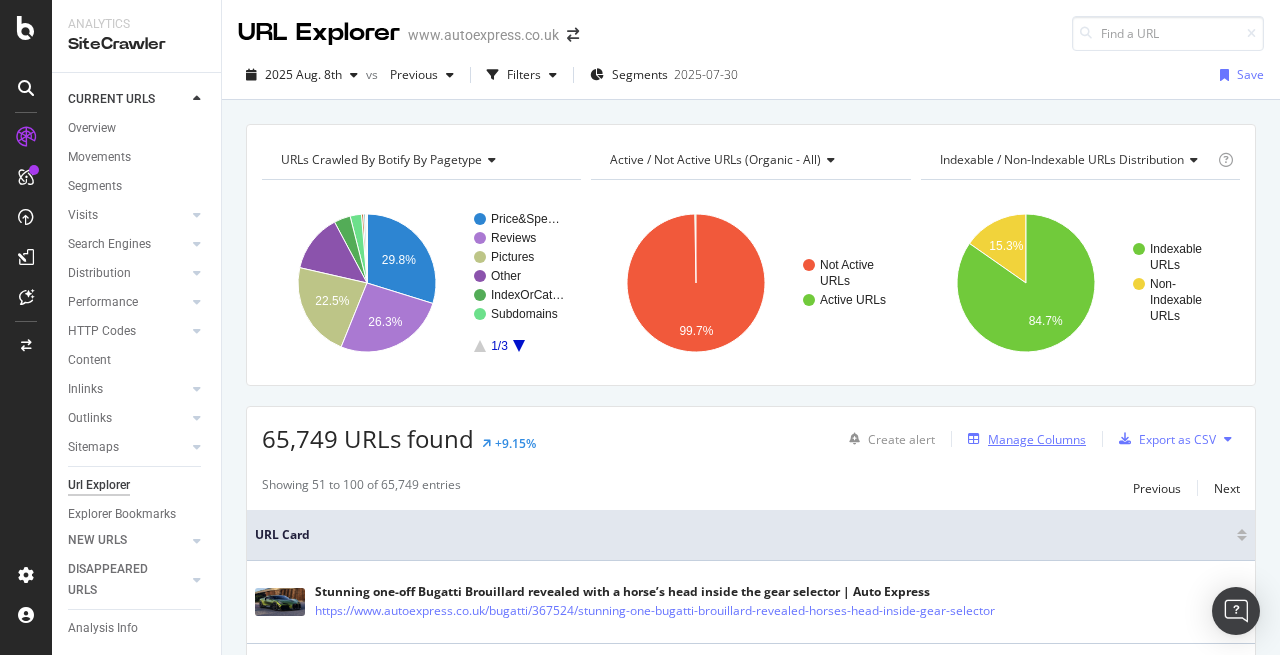 click on "Manage Columns" at bounding box center [1037, 439] 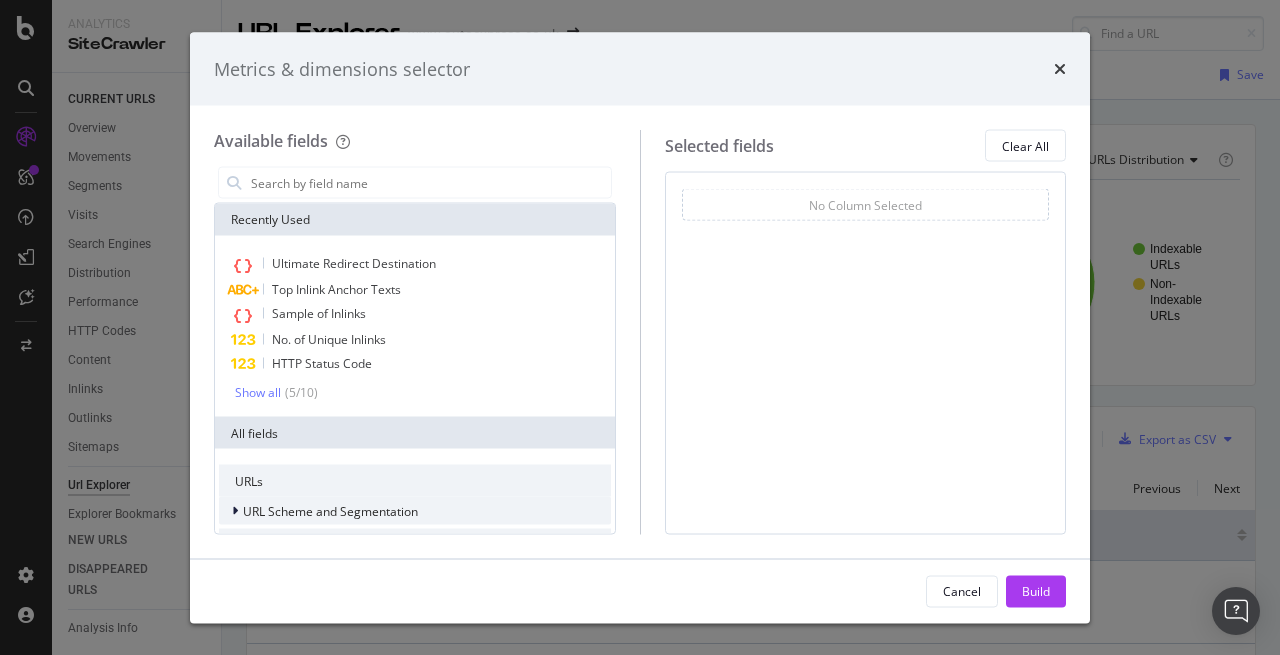 scroll, scrollTop: 622, scrollLeft: 0, axis: vertical 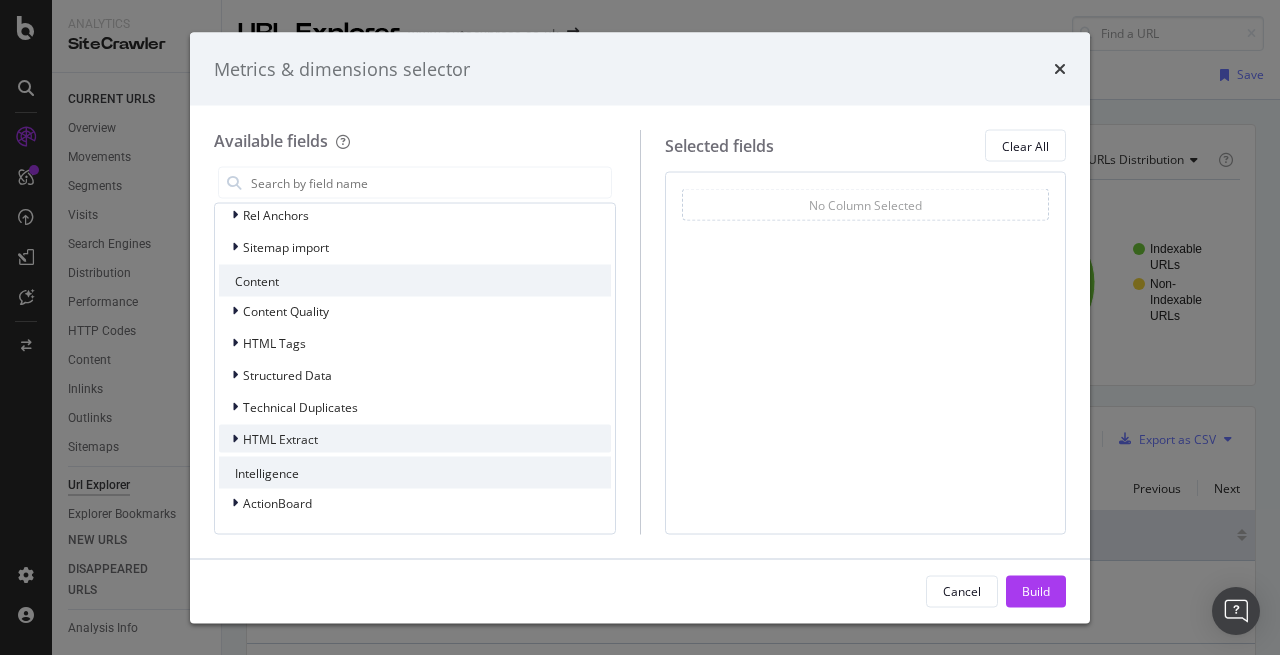 click on "HTML Extract" at bounding box center [280, 438] 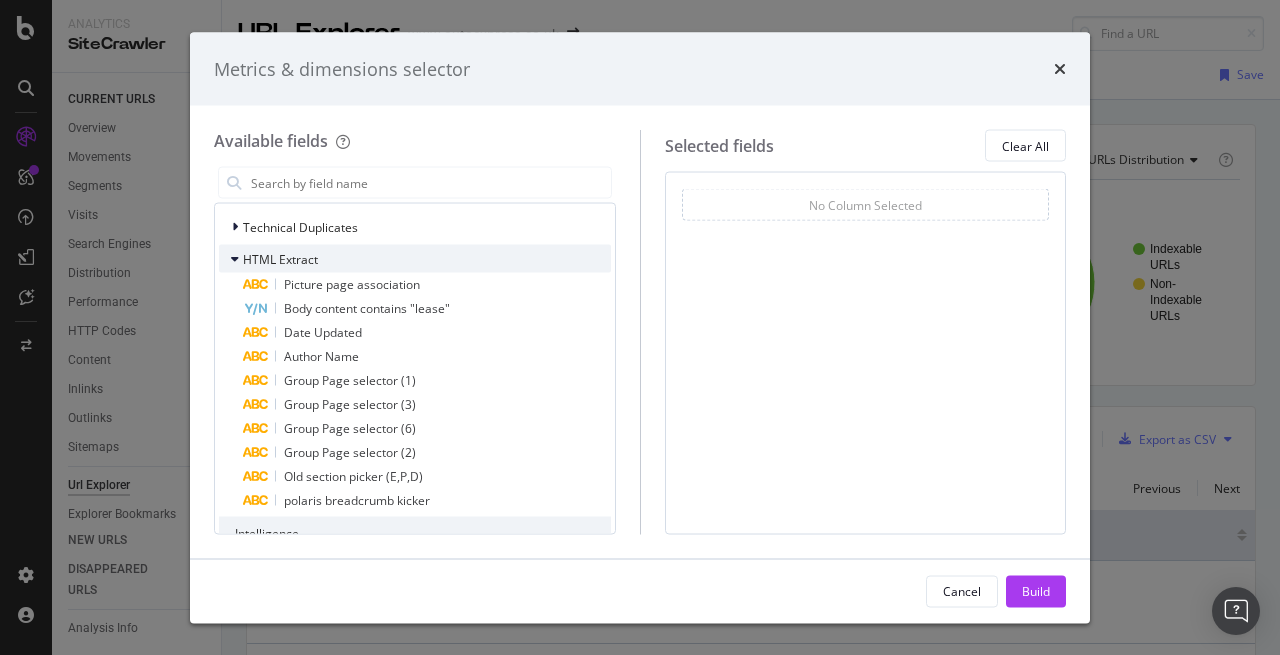 scroll, scrollTop: 862, scrollLeft: 0, axis: vertical 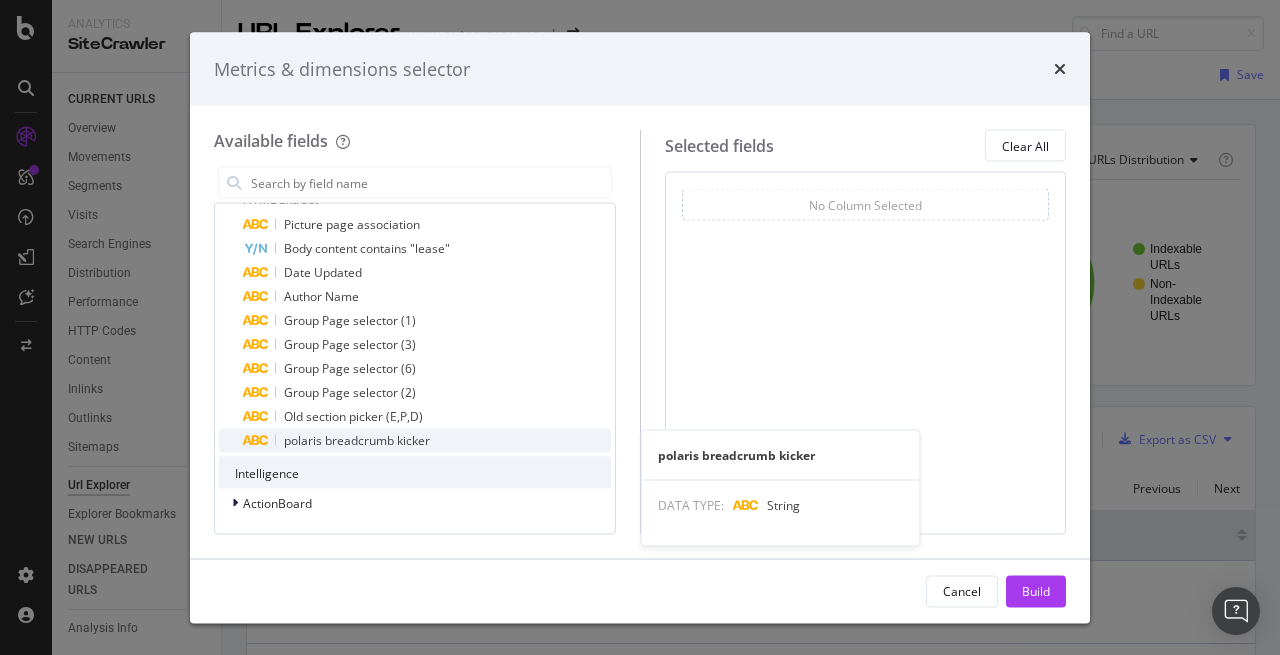 click on "polaris breadcrumb kicker" at bounding box center [357, 440] 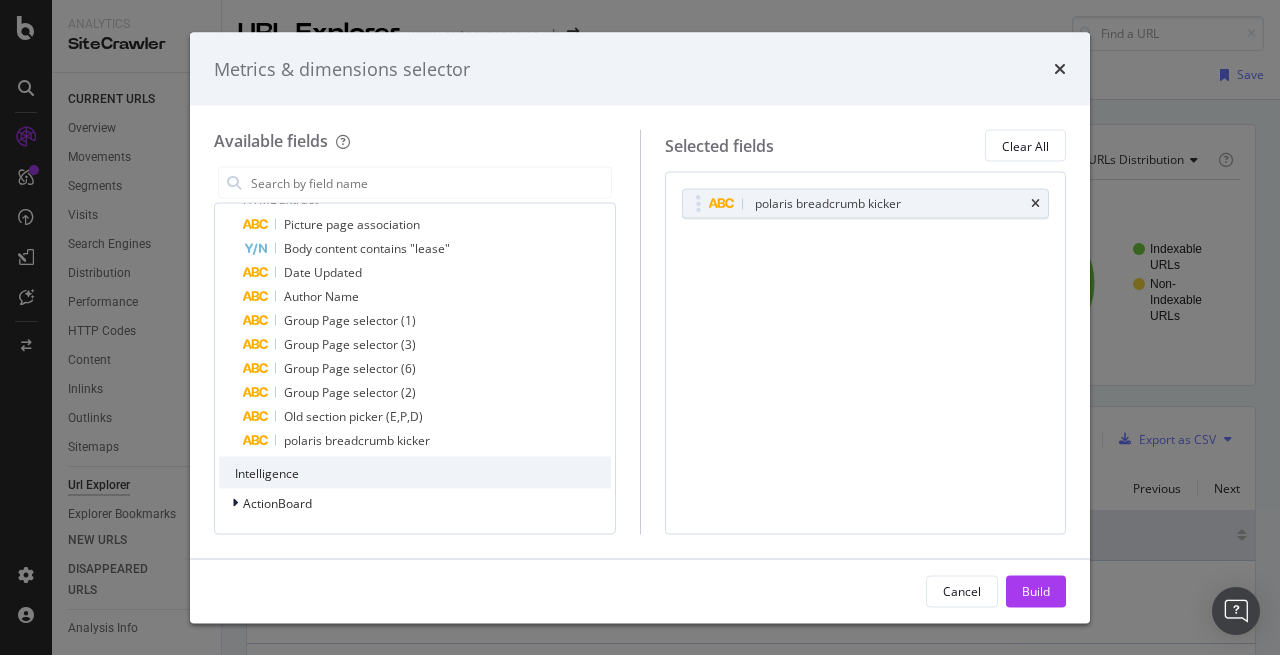 click on "Cancel Build" at bounding box center (640, 591) 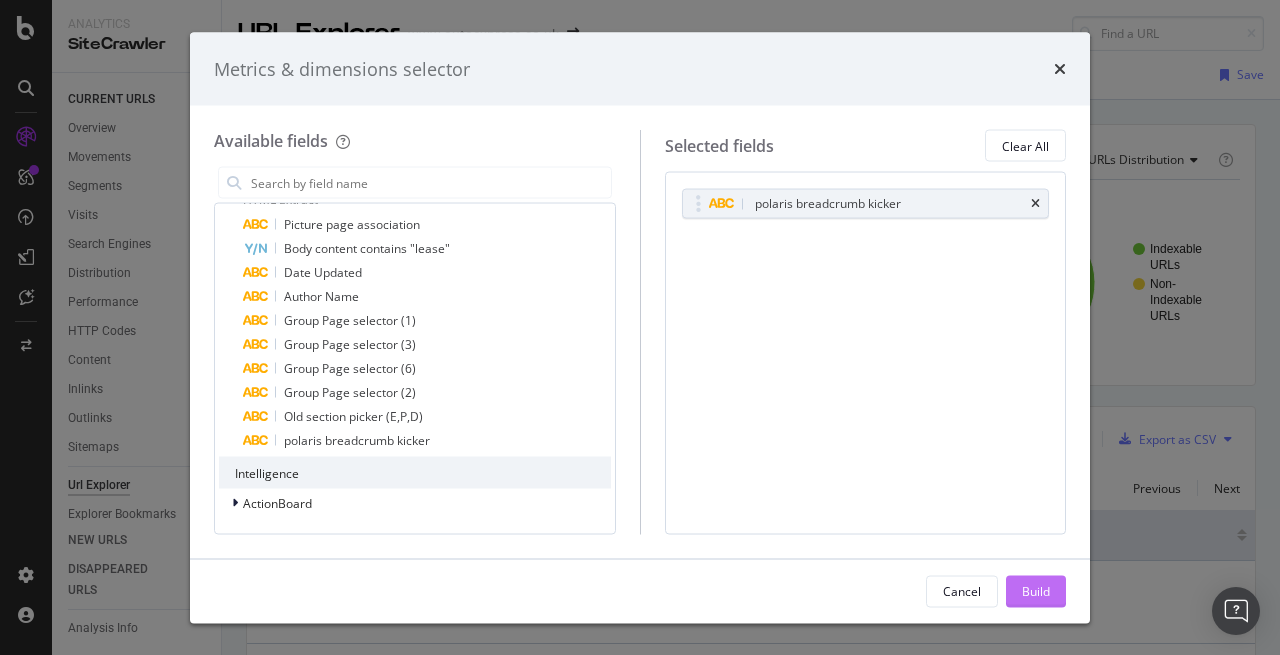 click on "Build" at bounding box center [1036, 590] 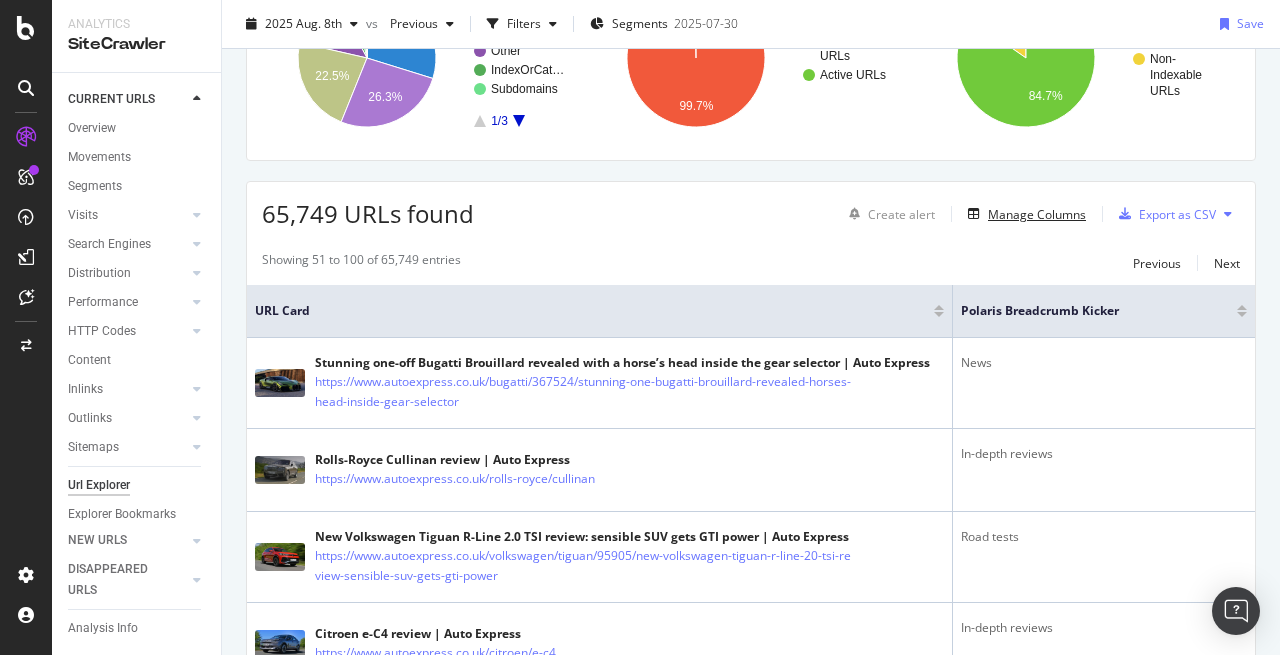 scroll, scrollTop: 0, scrollLeft: 0, axis: both 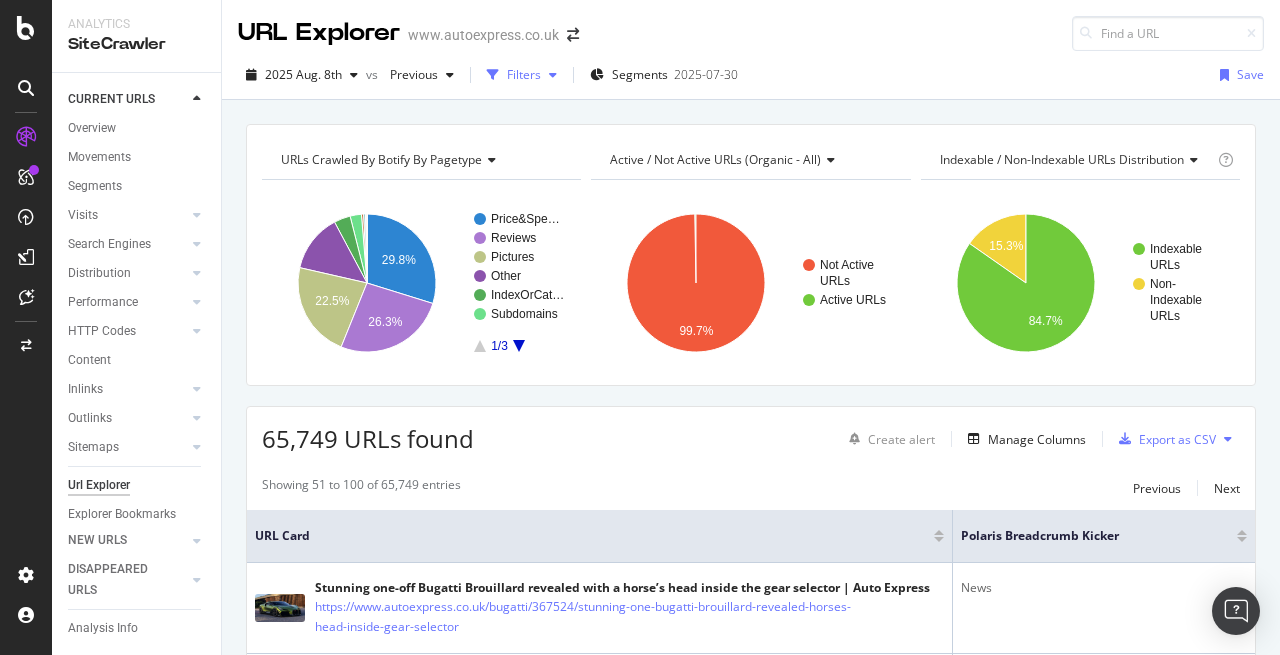 click on "Filters" at bounding box center [524, 74] 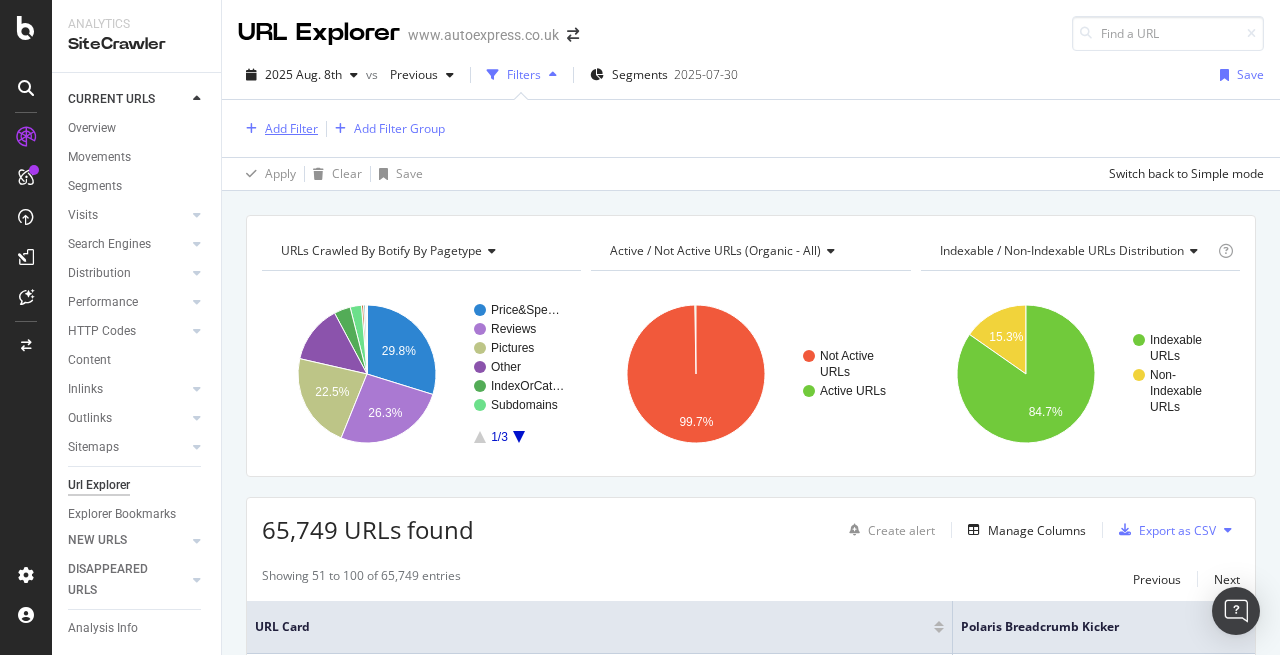 click on "Add Filter" at bounding box center [291, 128] 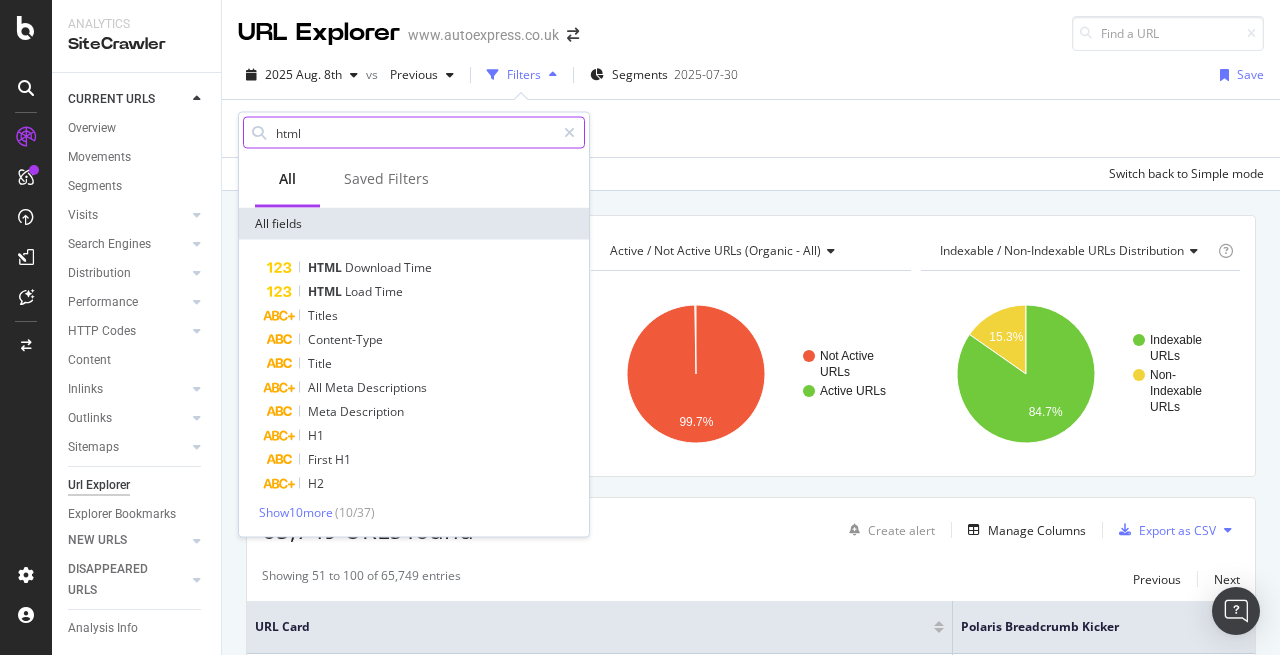 click on "html" at bounding box center (414, 133) 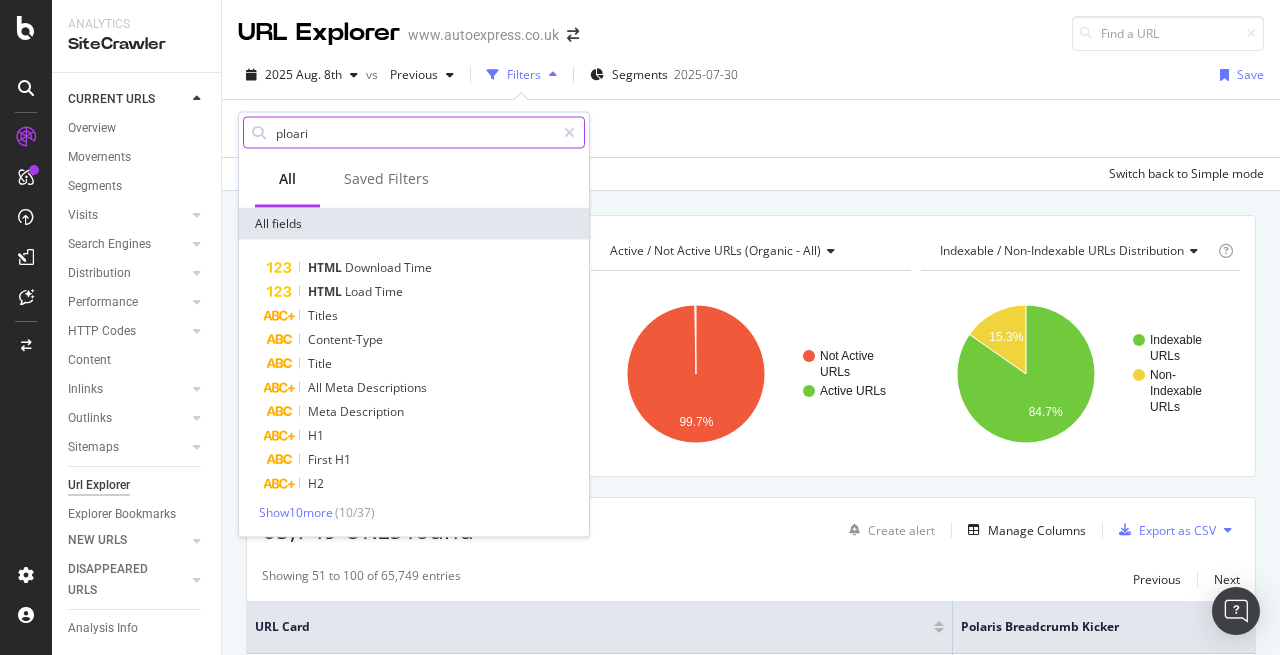 type on "ploaris" 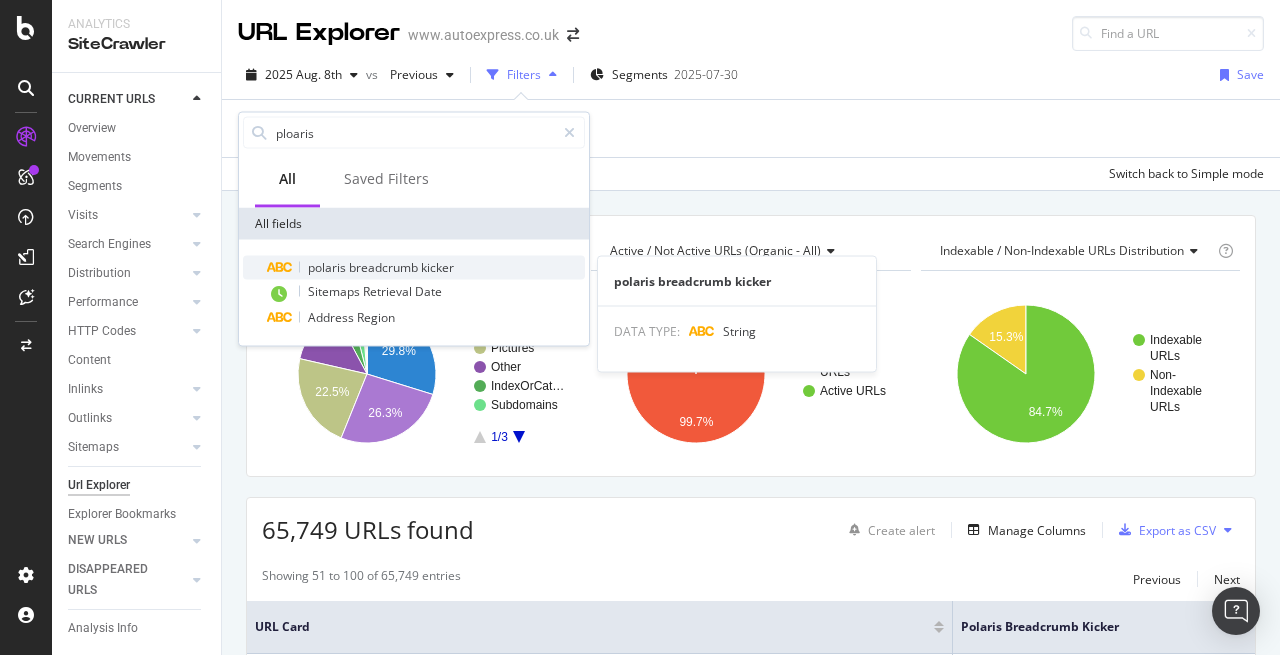 click on "breadcrumb" at bounding box center [385, 267] 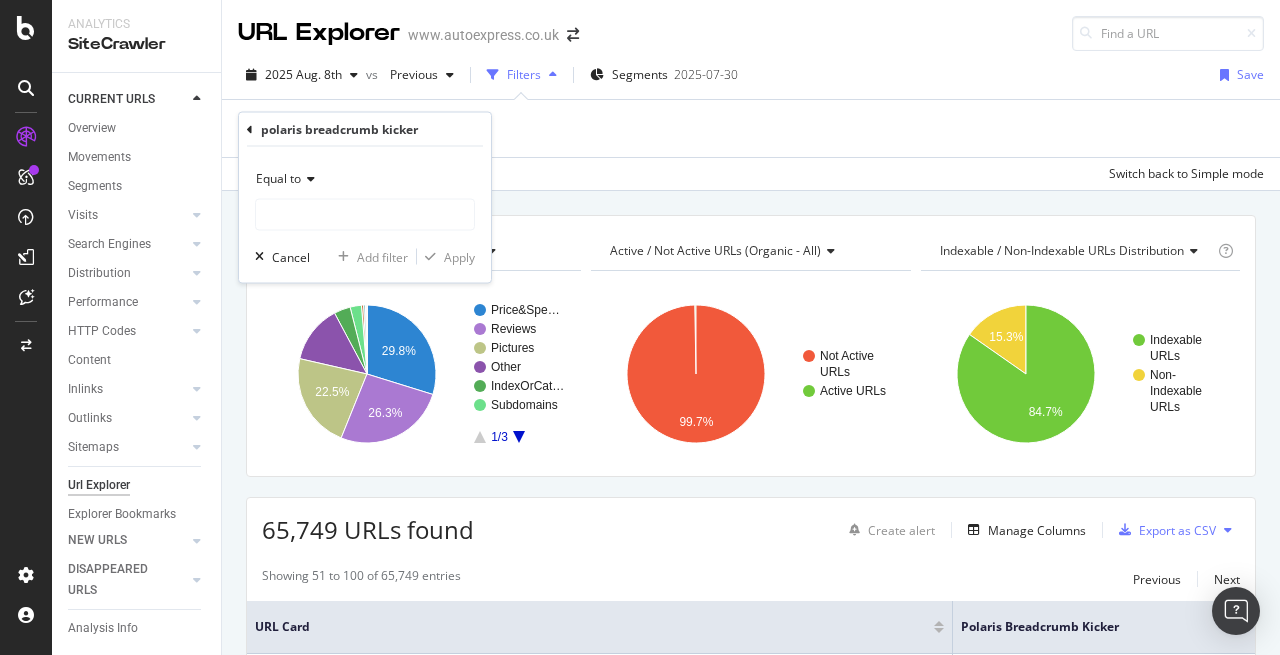 click on "Equal to" at bounding box center [278, 178] 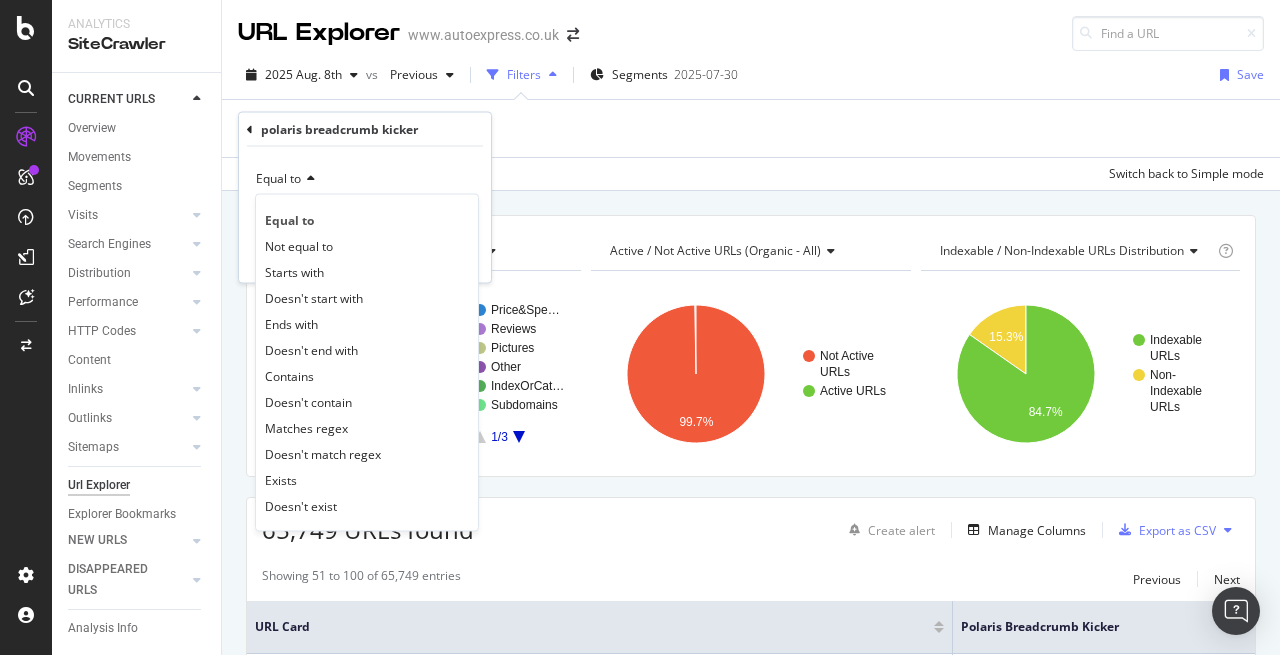 click on "Equal to" at bounding box center [365, 179] 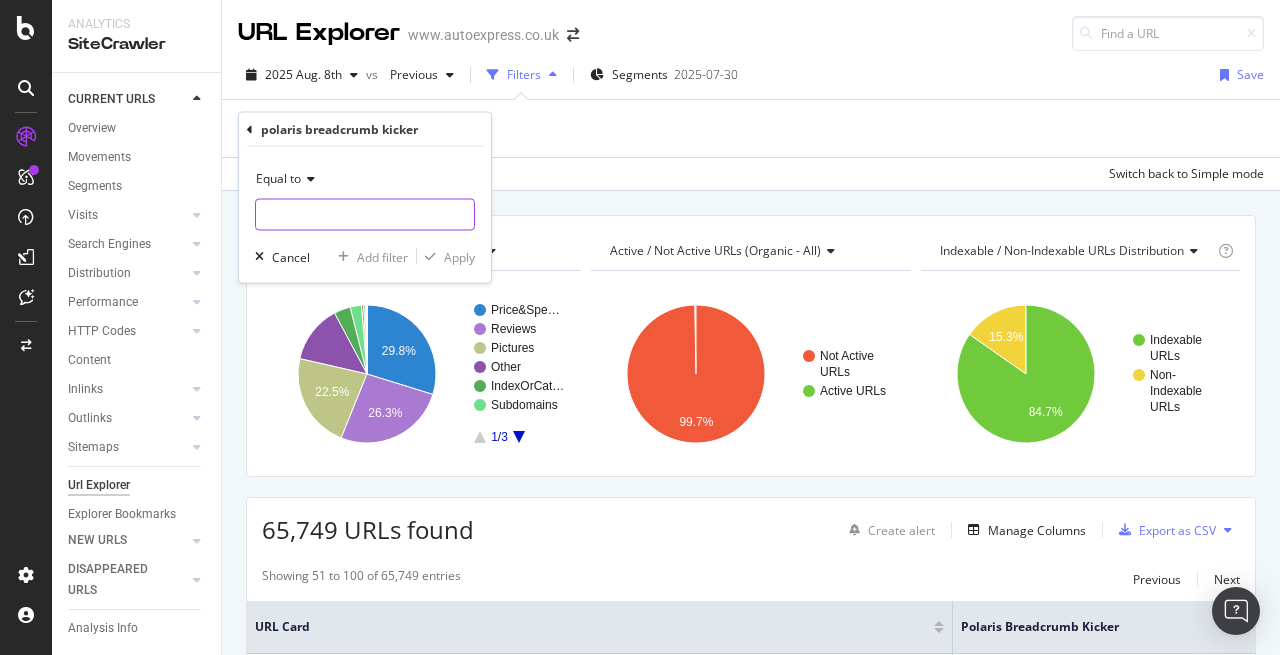 click at bounding box center [365, 215] 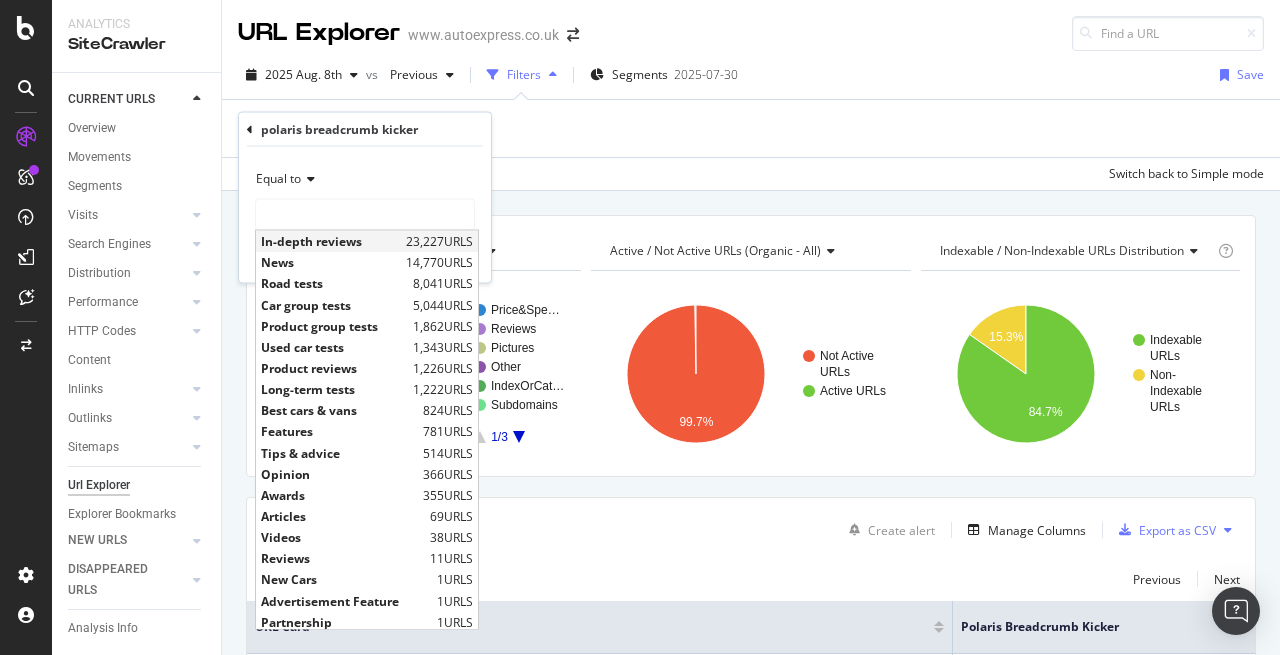 click on "In-depth reviews" at bounding box center [331, 241] 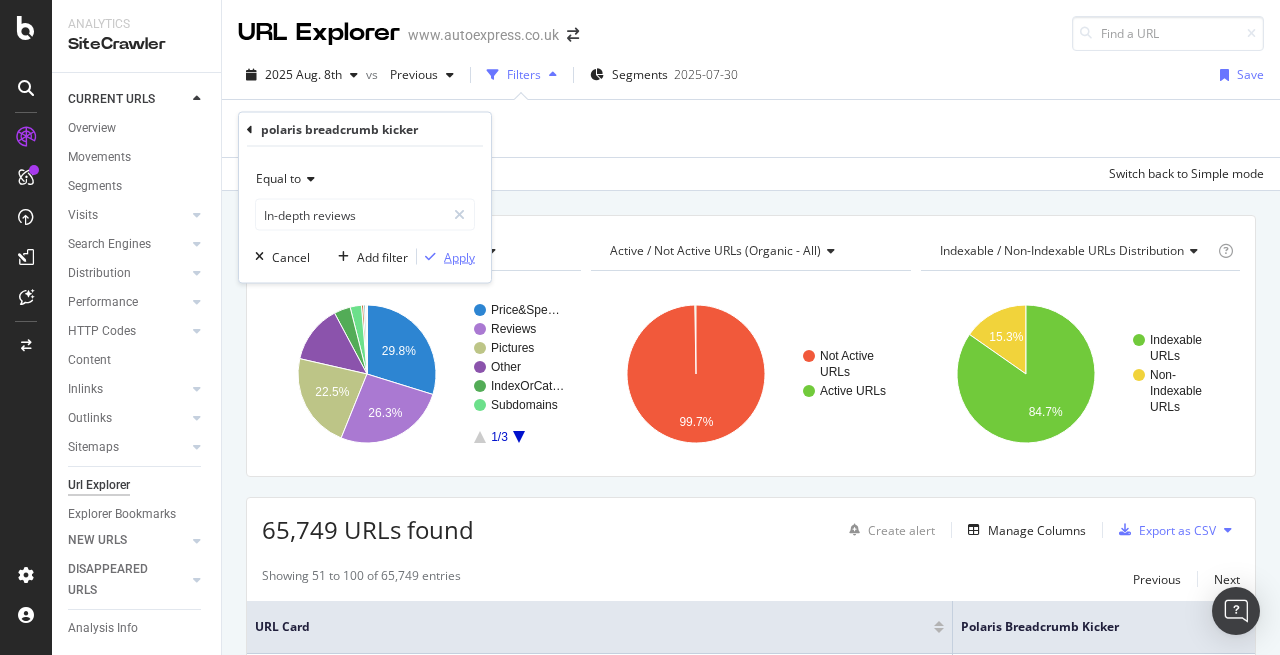 click on "Apply" at bounding box center (459, 256) 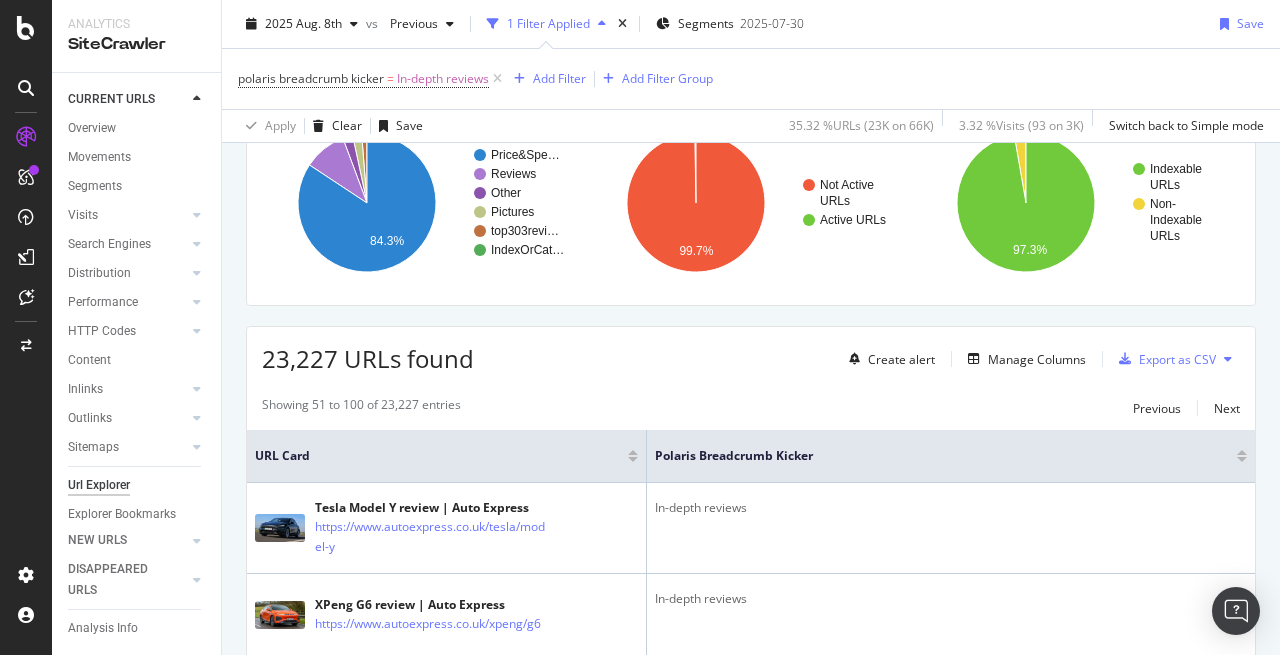 scroll, scrollTop: 159, scrollLeft: 0, axis: vertical 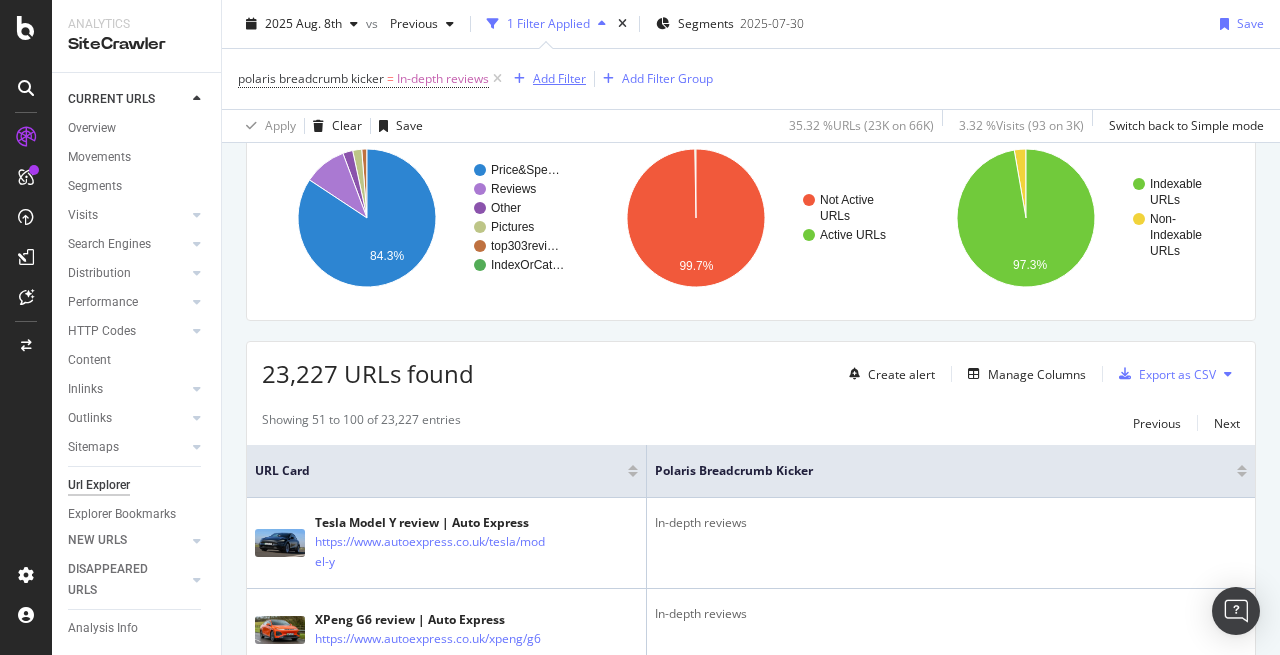 click on "Add Filter" at bounding box center [559, 78] 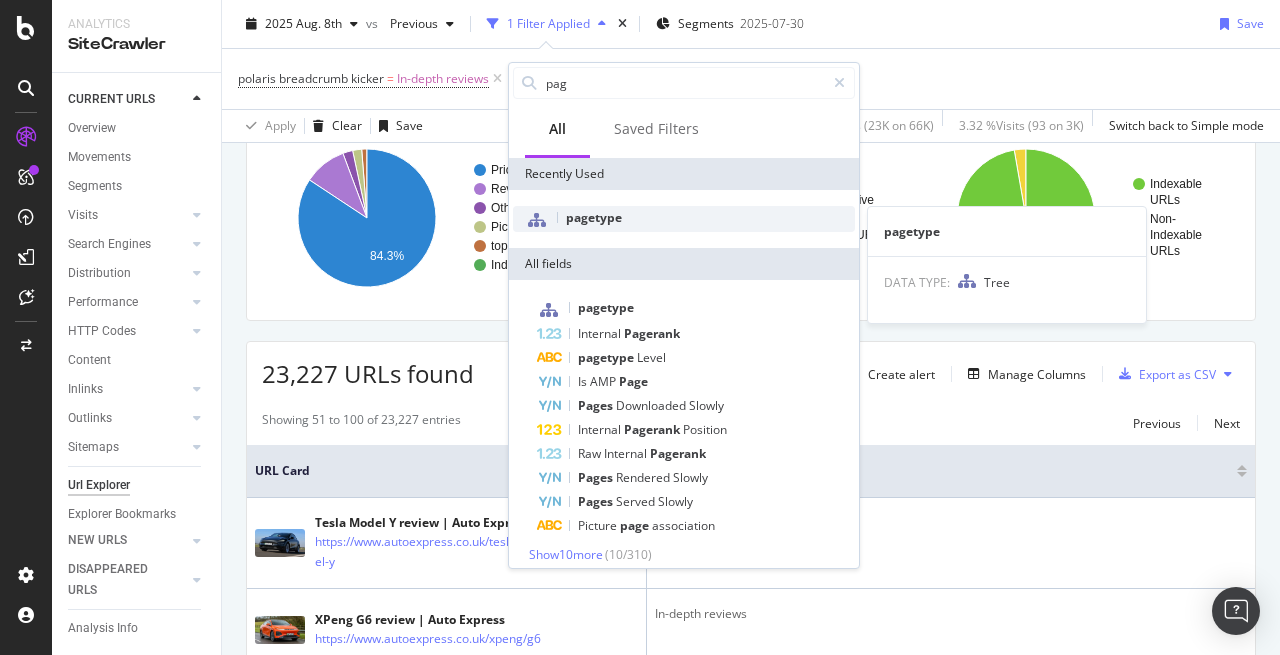 type on "pag" 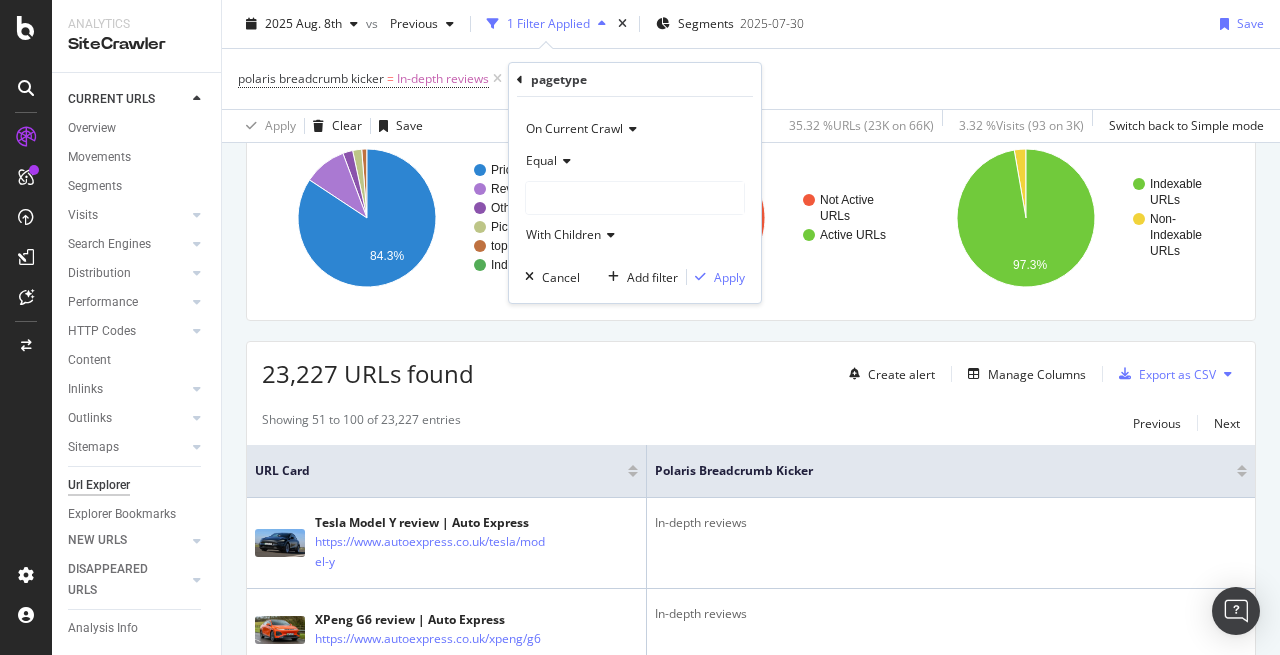 click at bounding box center (564, 161) 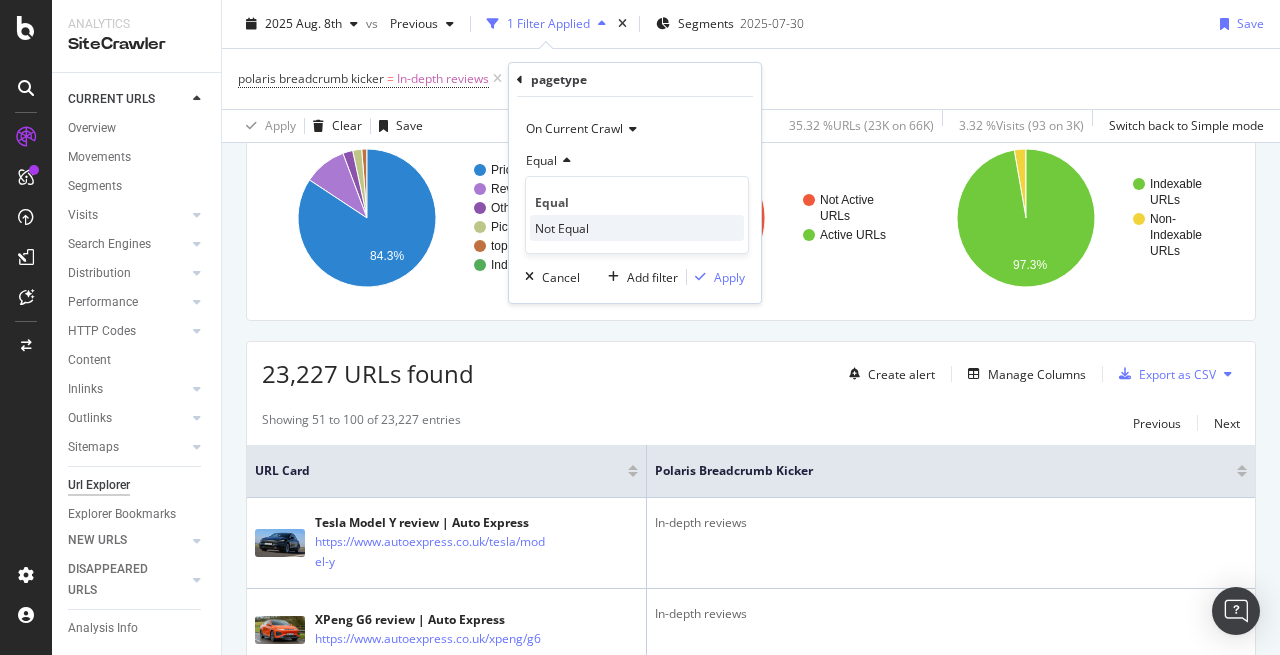 click on "Not Equal" at bounding box center [562, 228] 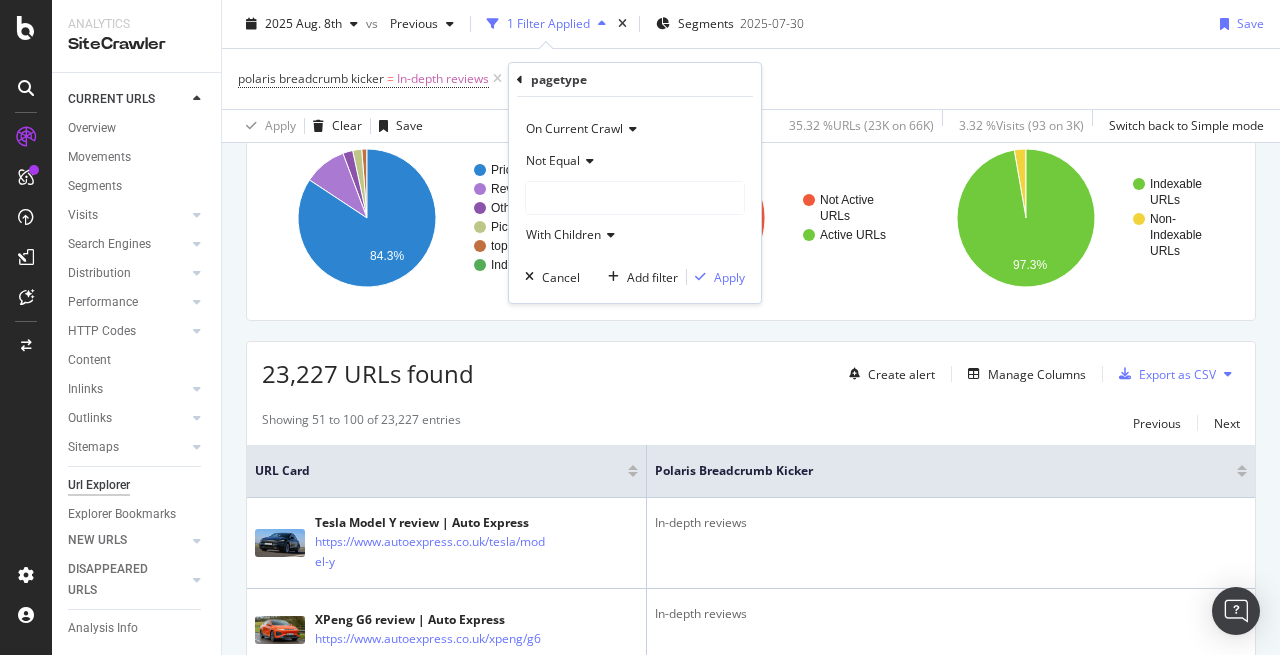 click at bounding box center [635, 198] 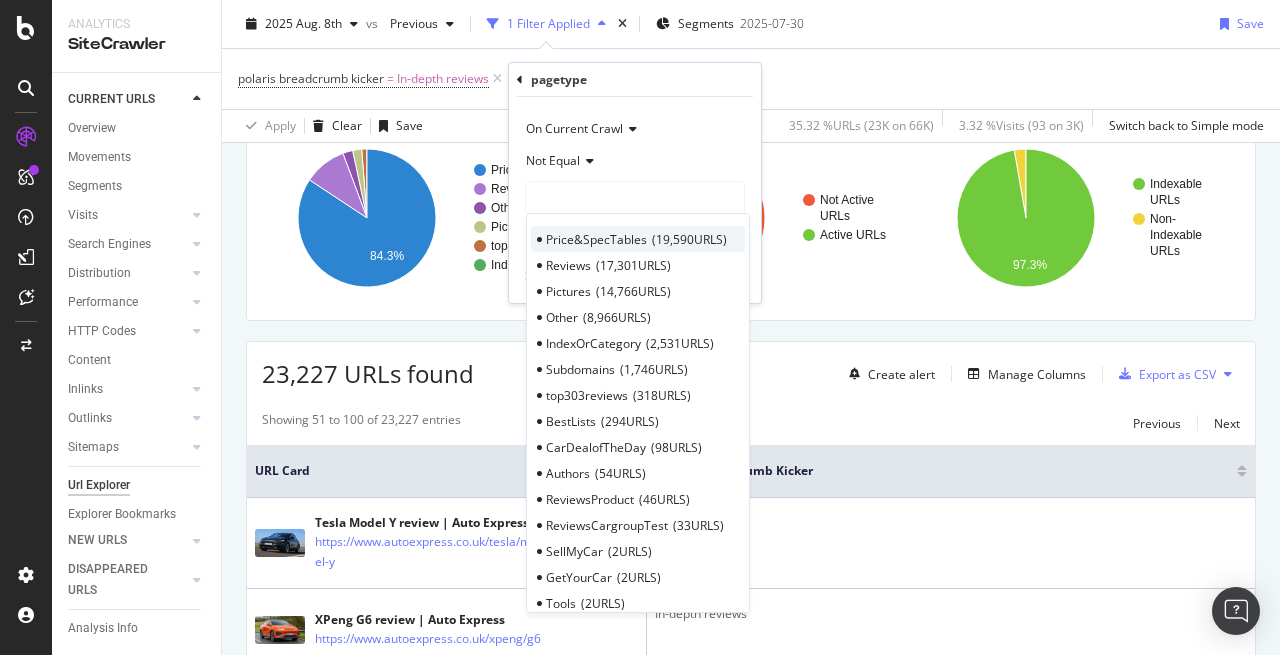 click on "Price&SpecTables" at bounding box center (596, 239) 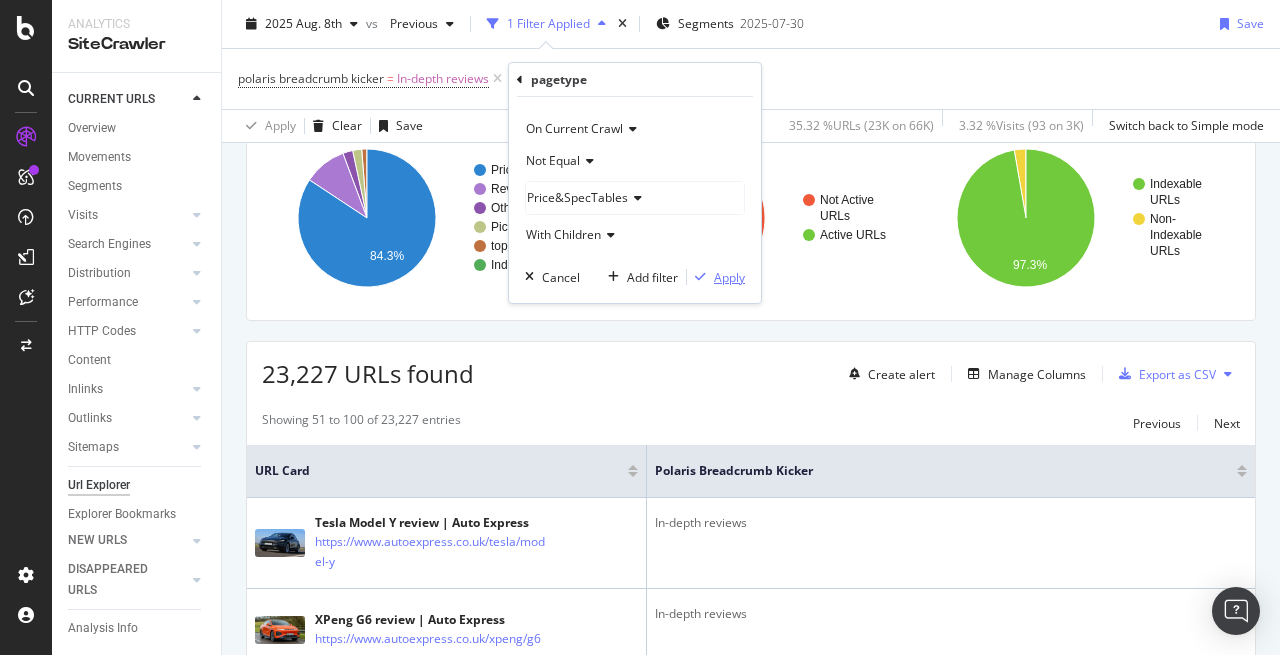 click on "Apply" at bounding box center (729, 277) 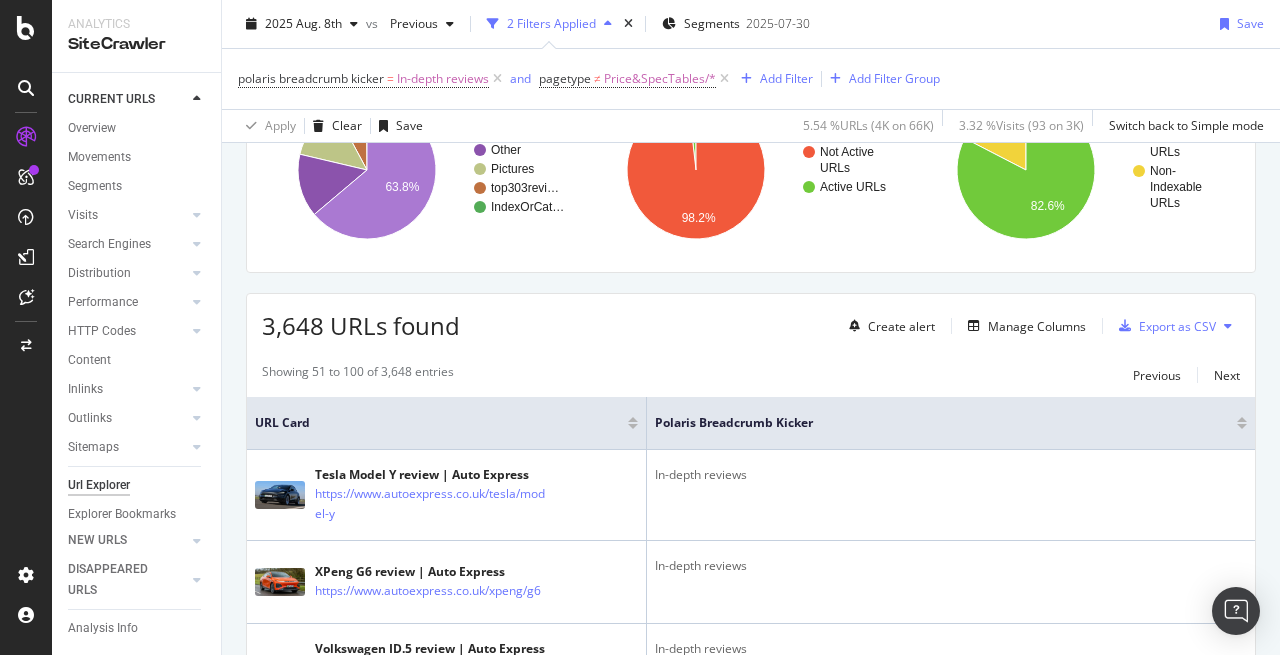 scroll, scrollTop: 224, scrollLeft: 0, axis: vertical 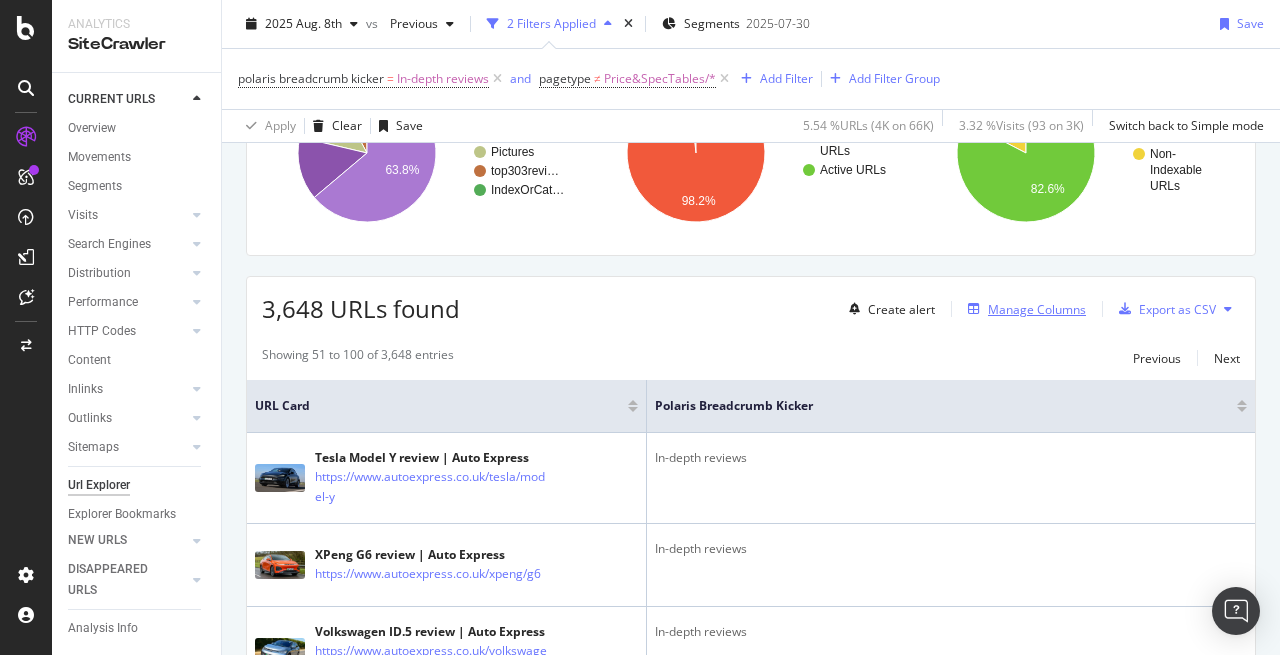 click on "Manage Columns" at bounding box center [1037, 309] 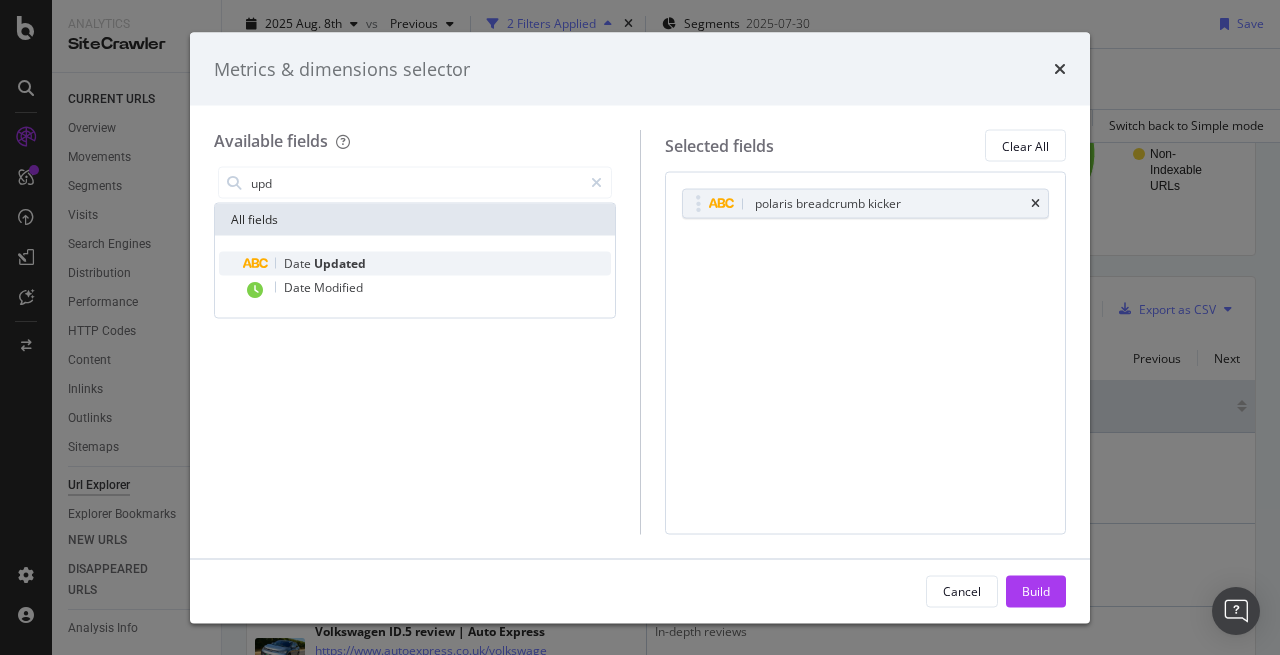 click on "Date" at bounding box center [299, 263] 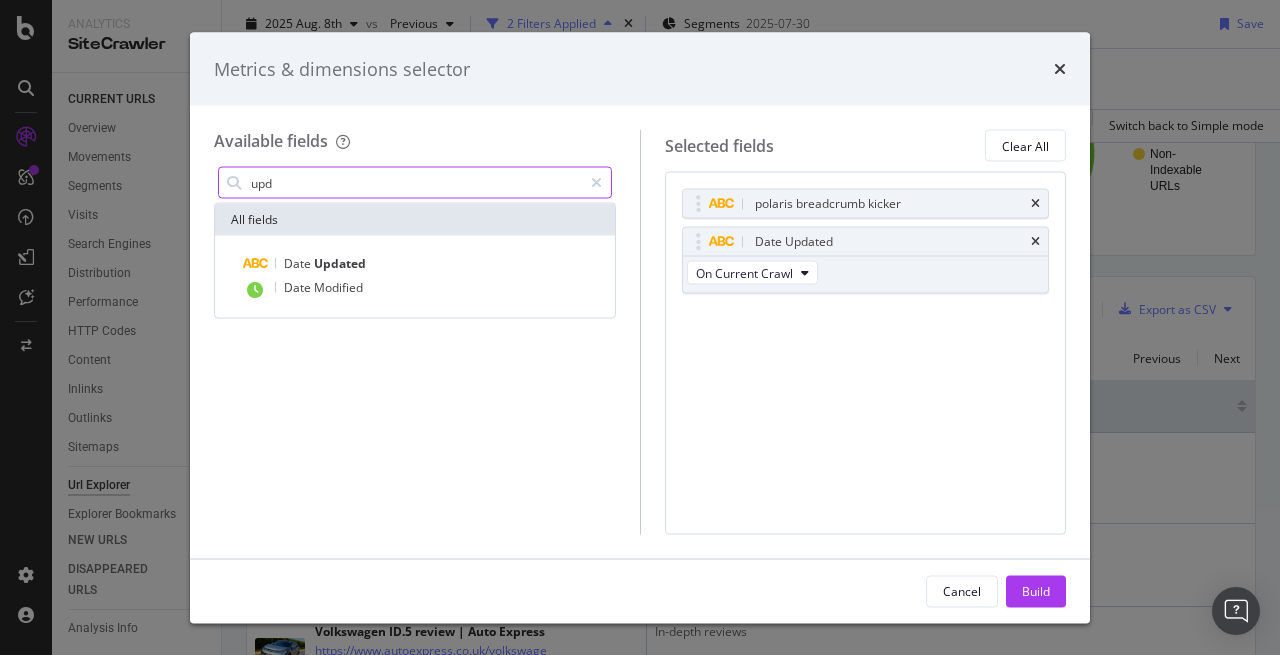 click on "upd" at bounding box center (415, 183) 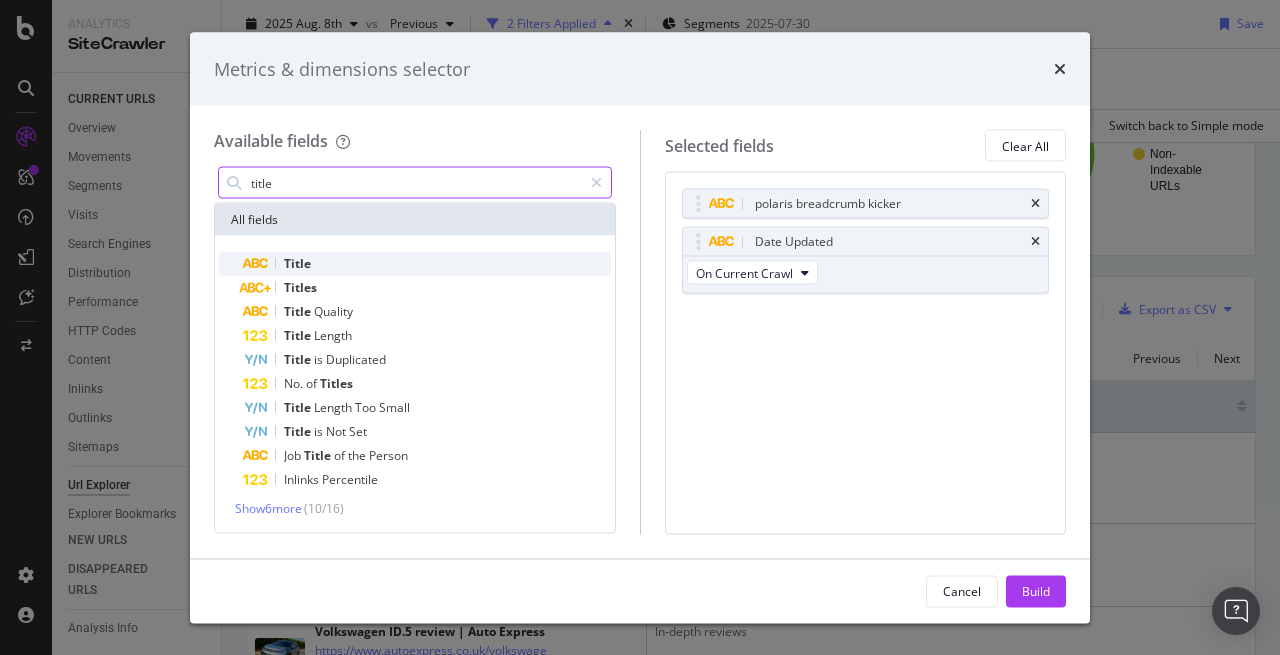type on "title" 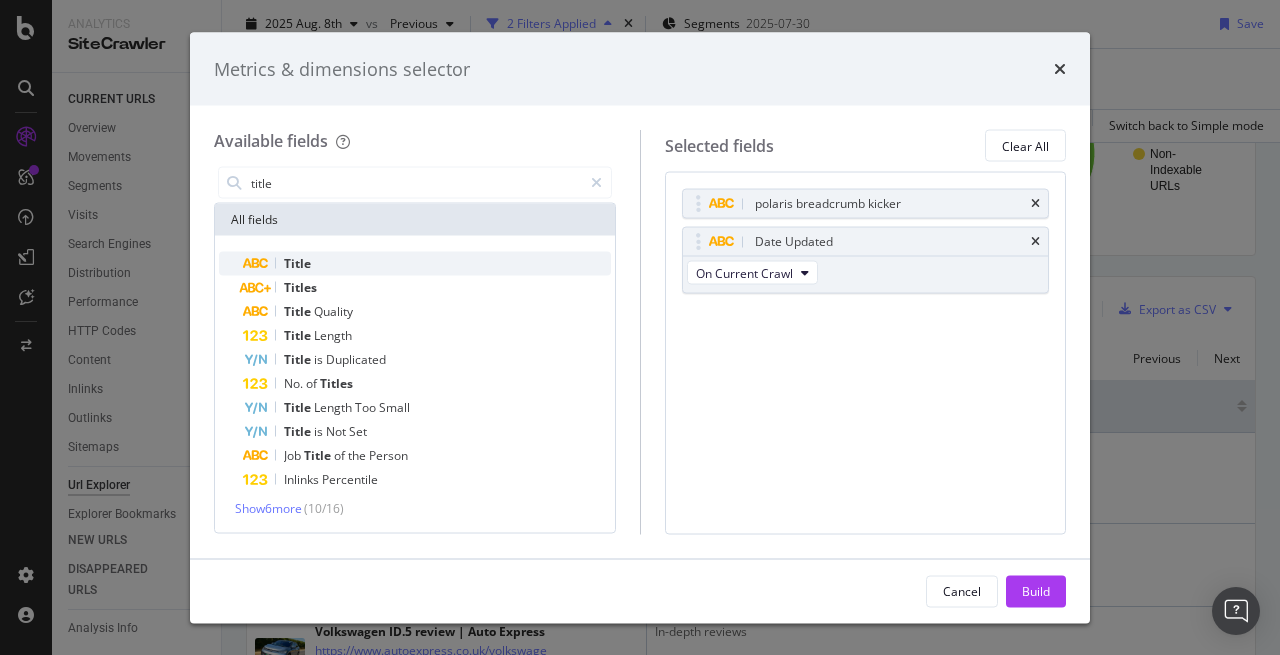 click on "Title" at bounding box center [427, 264] 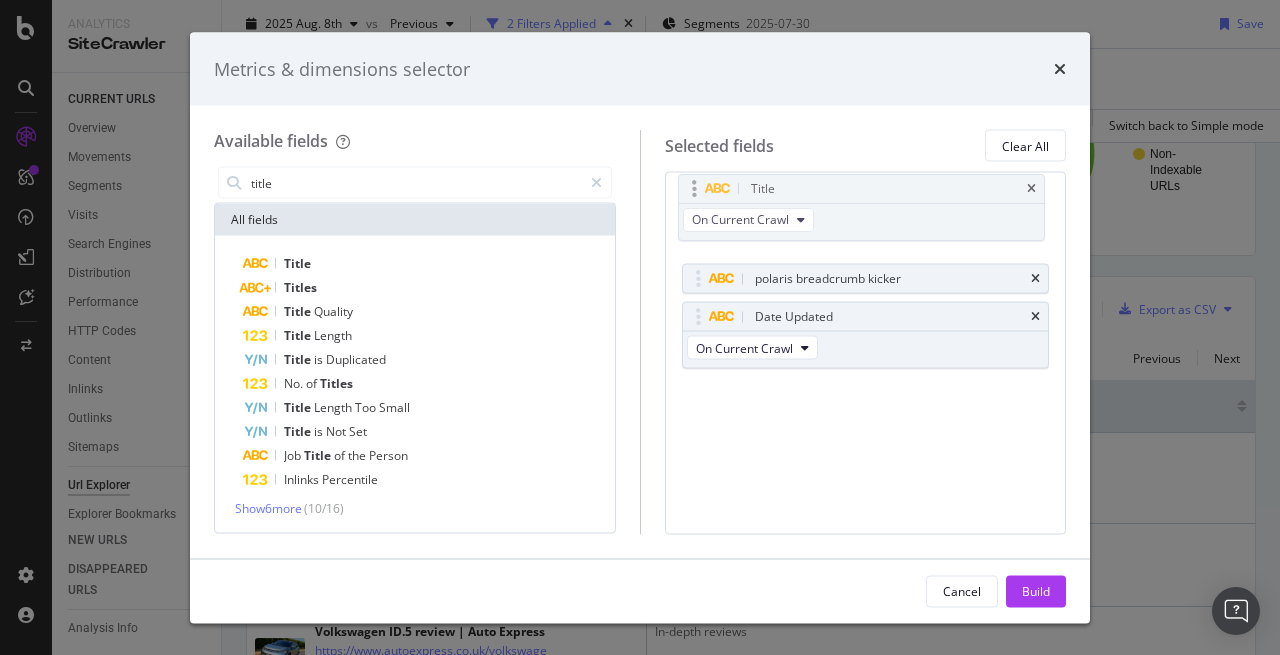 drag, startPoint x: 688, startPoint y: 324, endPoint x: 684, endPoint y: 192, distance: 132.0606 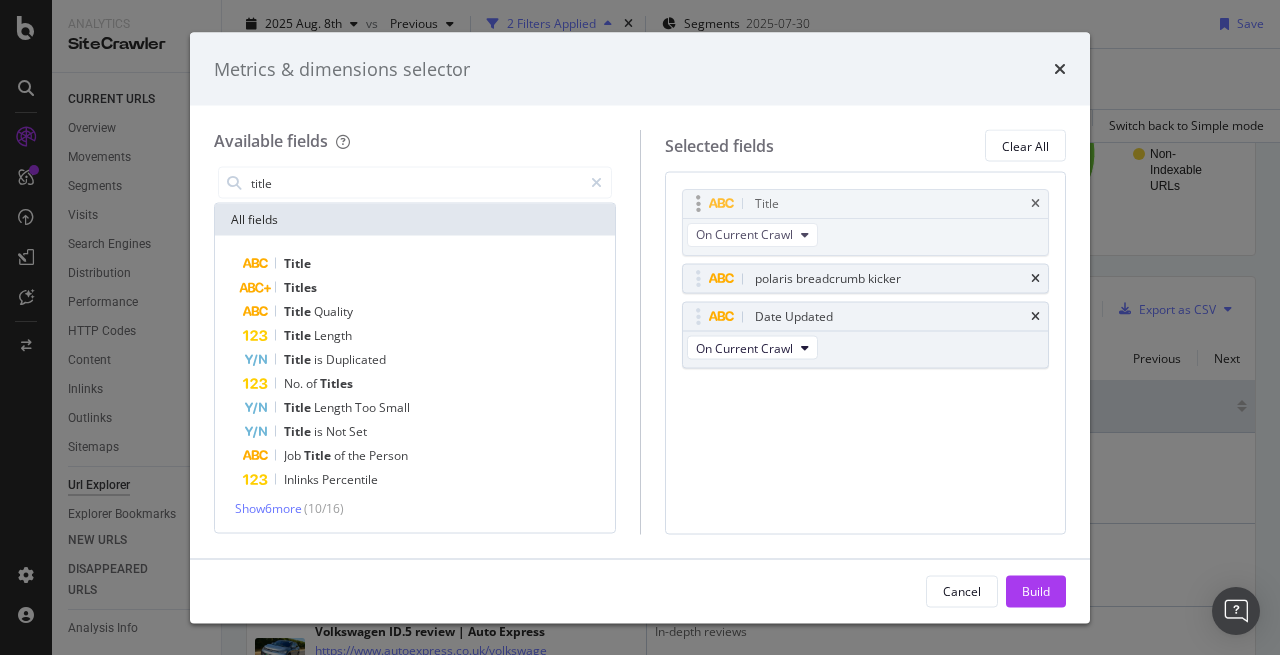 click on "Analytics SiteCrawler CURRENT URLS Overview Movements Segments Visits Analysis Orphan URLs Search Engines Top Charts Segments Conversion Insights Orphans Explorer Distribution Top Charts Segments Insights Internationalization Performance Top Charts Segments Insights HTTP Codes Top Charts Segments Insights Content Inlinks Top Charts Segments Insights Outlinks Top Charts Segments Insights Sitemaps Top Charts Insights Url Explorer Explorer Bookmarks NEW URLS Overview Segments Visits Analysis Search Engines Top Charts Segments Conversion Insights Distribution Top Charts Segments Insights Internationalization Performance Top Charts Segments Insights HTTP Codes Top Charts Segments Insights Content Inlinks Top Charts Segments Insights Outlinks Top Charts Segments Insights Sitemaps Top Charts Insights Url Explorer Explorer Bookmarks DISAPPEARED URLS Overview Segments Visits Analysis Search Engines Top Charts Segments Conversion Insights Distribution Top Charts Segments Insights Internationalization Performance vs   =" at bounding box center [640, 327] 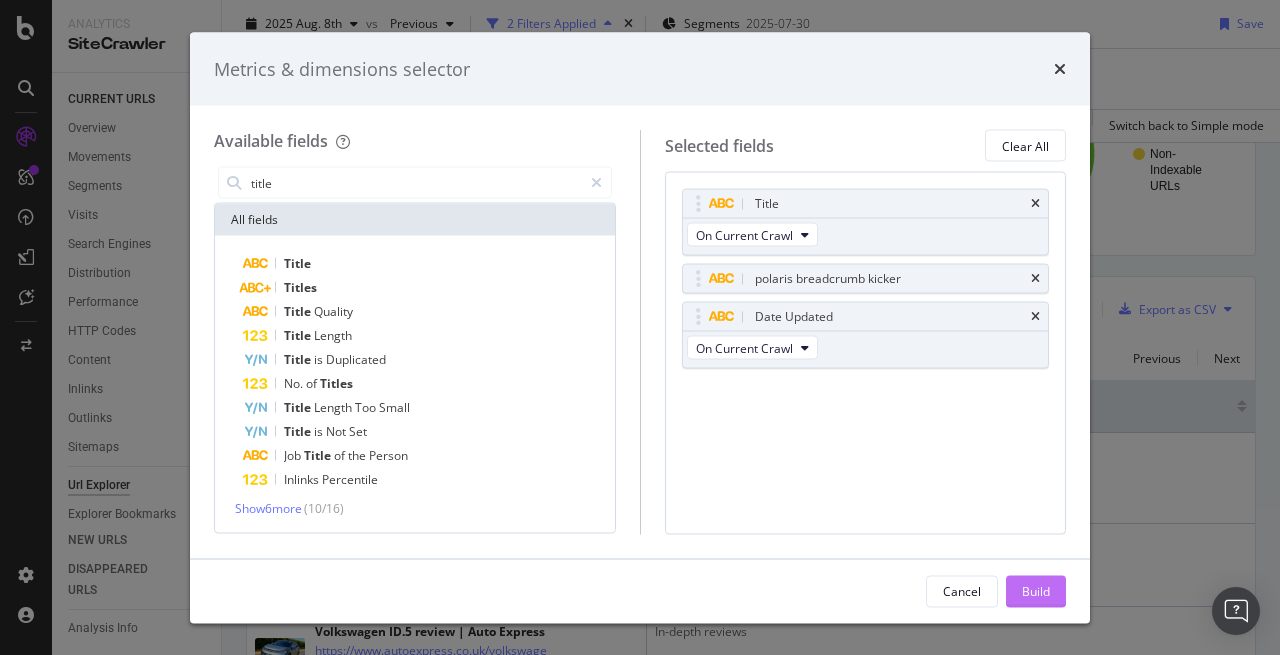 click on "Build" at bounding box center (1036, 591) 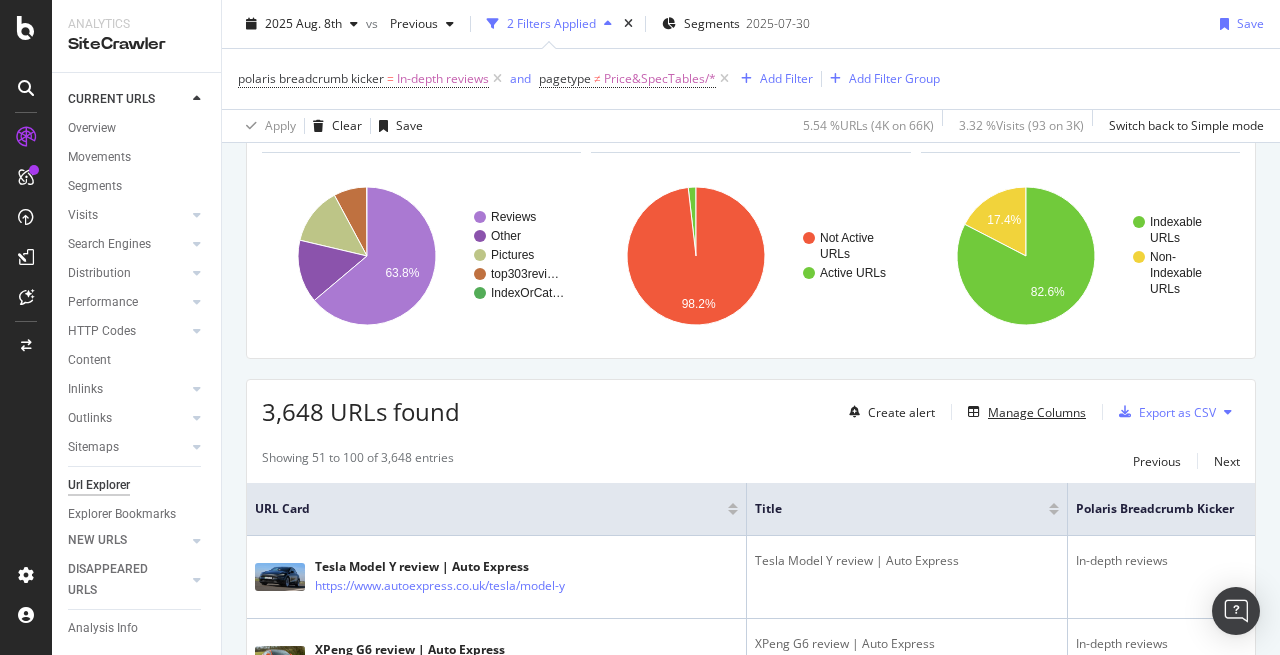 scroll, scrollTop: 68, scrollLeft: 0, axis: vertical 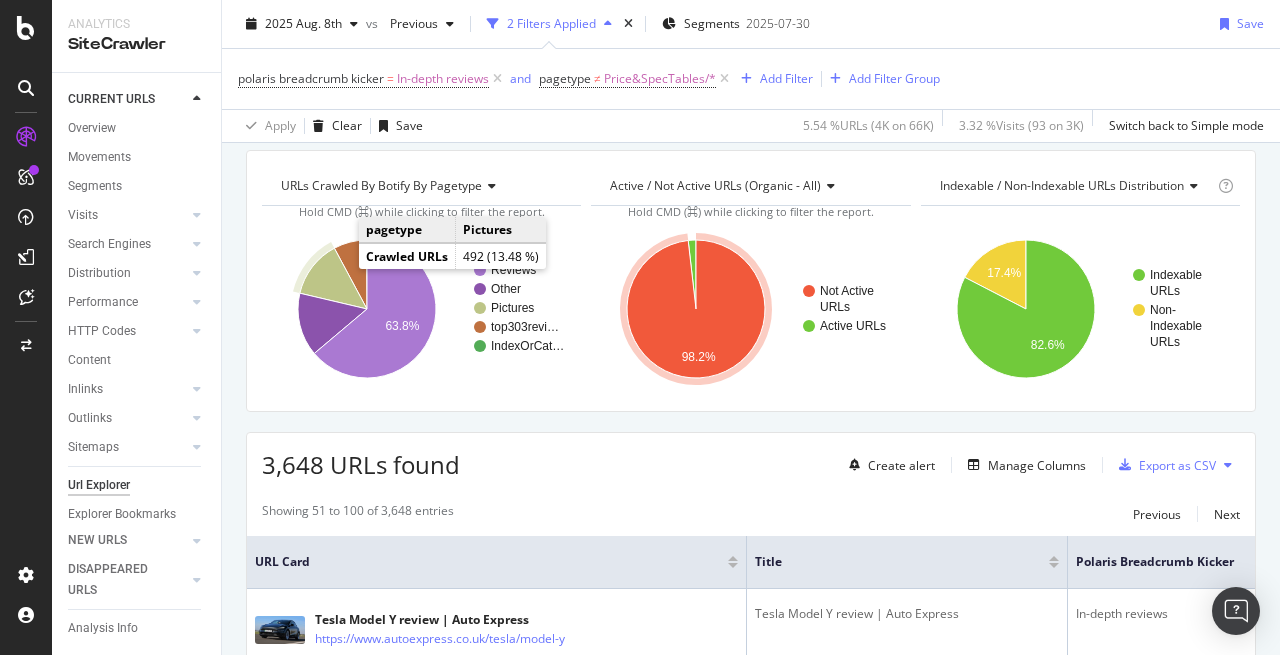 click 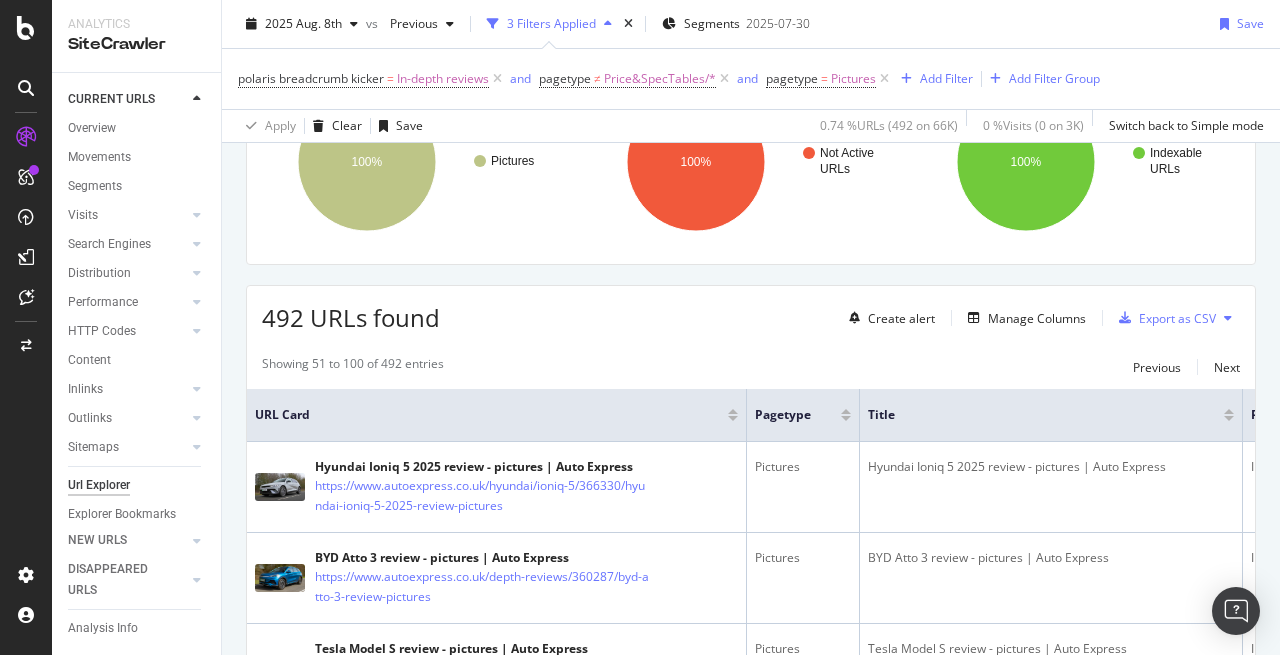 scroll, scrollTop: 0, scrollLeft: 0, axis: both 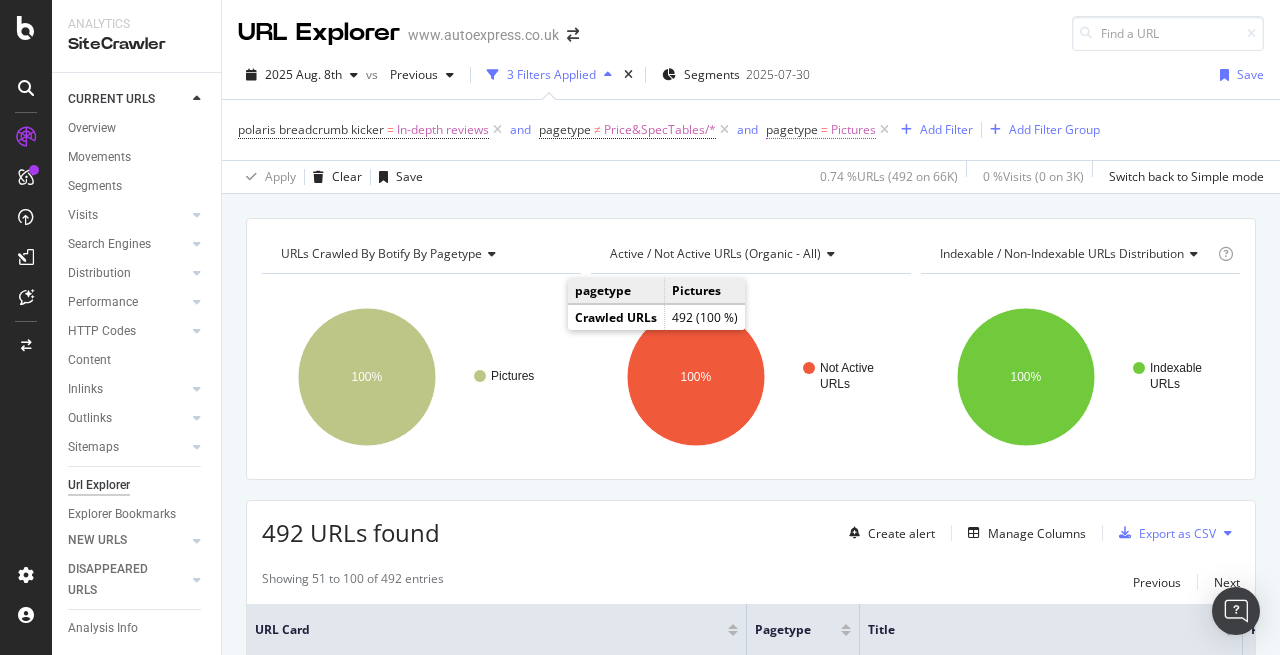 click on "Pictures" at bounding box center (853, 130) 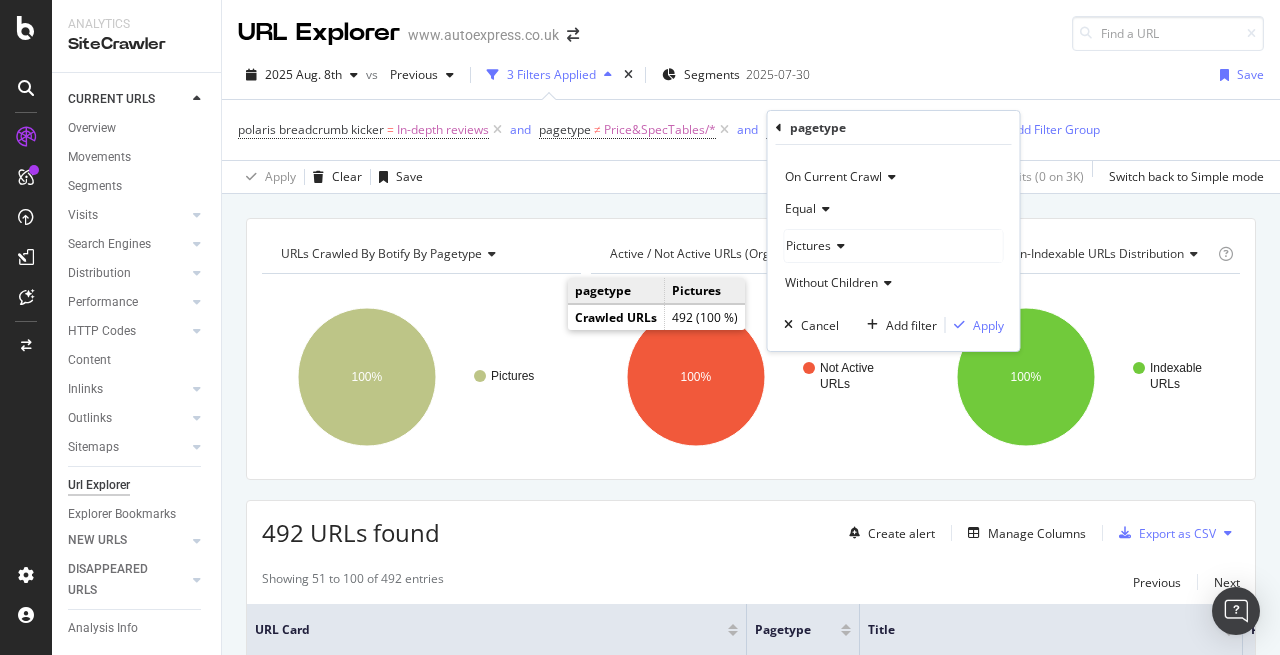 click on "Equal" at bounding box center [800, 208] 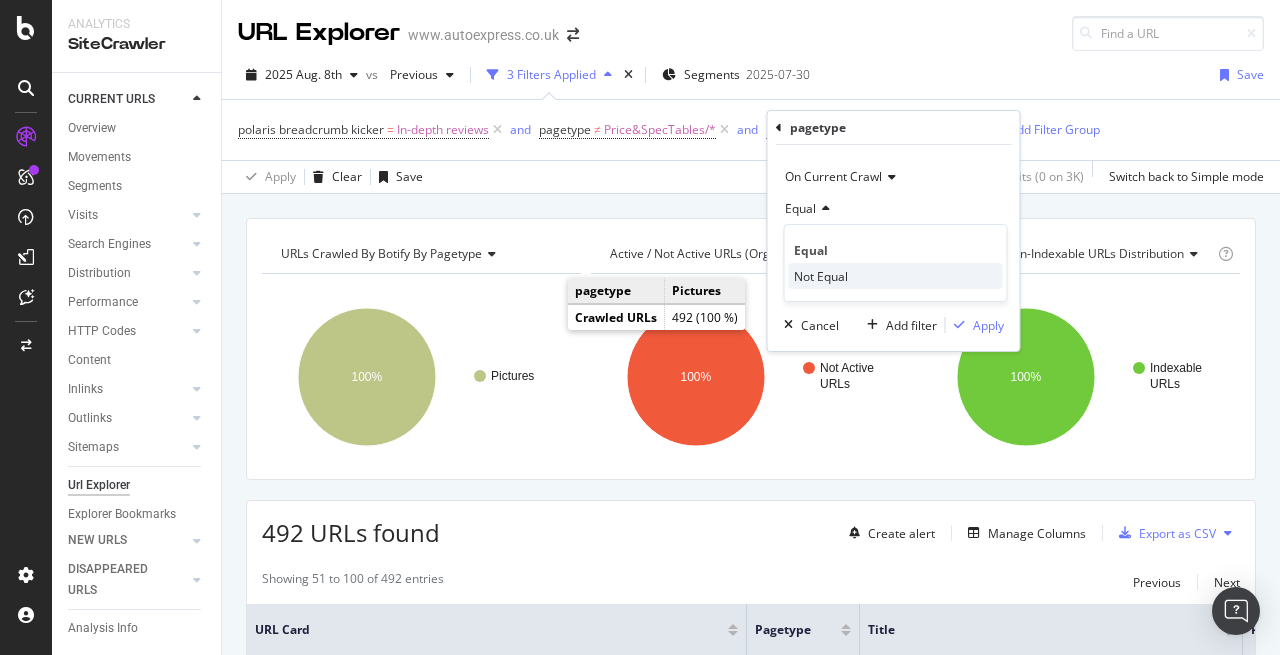 click on "Not Equal" at bounding box center [821, 276] 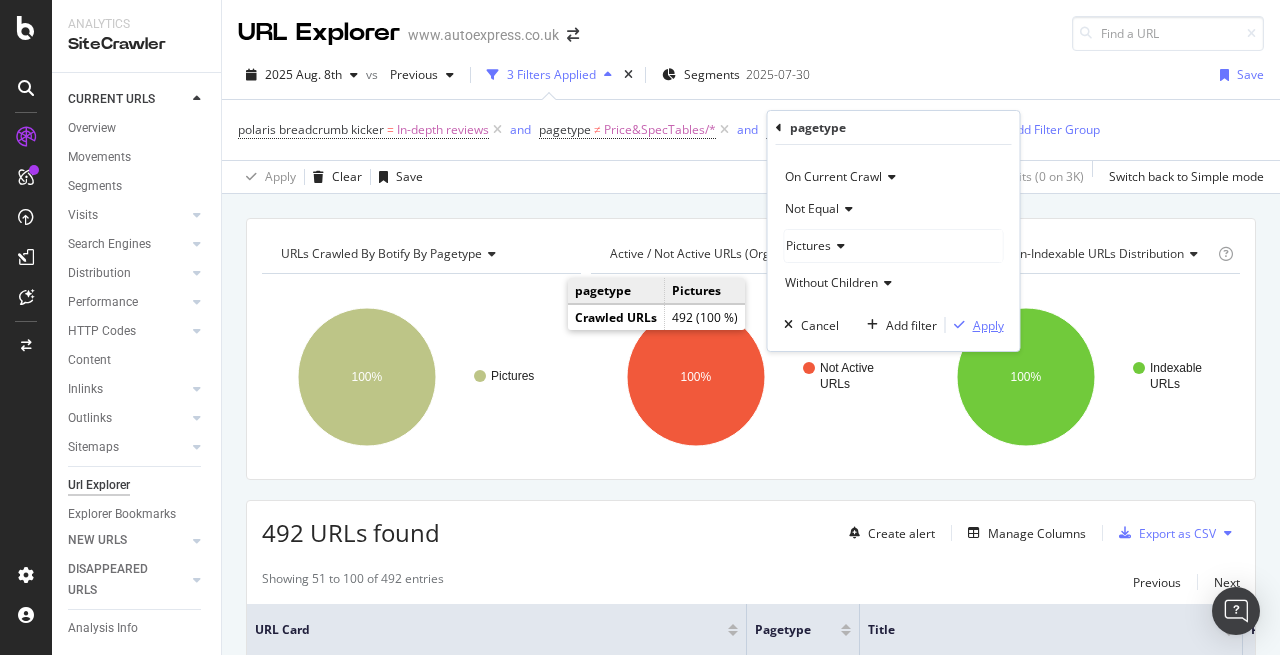 click on "Apply" at bounding box center (988, 325) 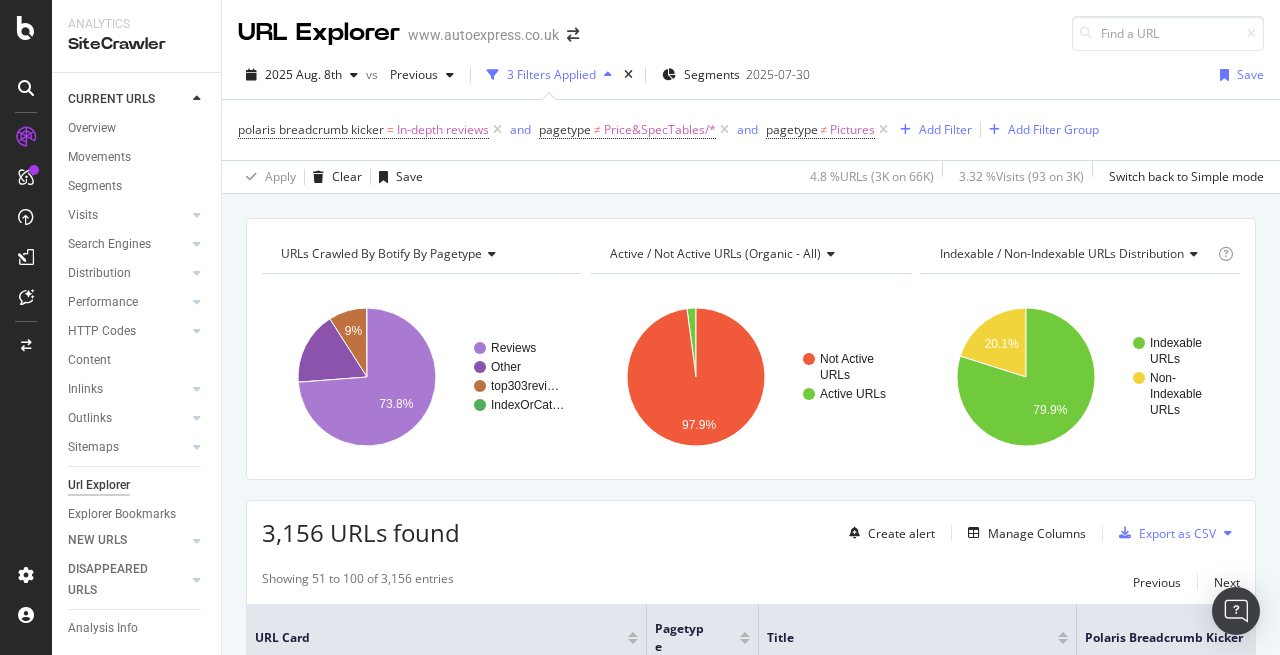 scroll, scrollTop: 57, scrollLeft: 0, axis: vertical 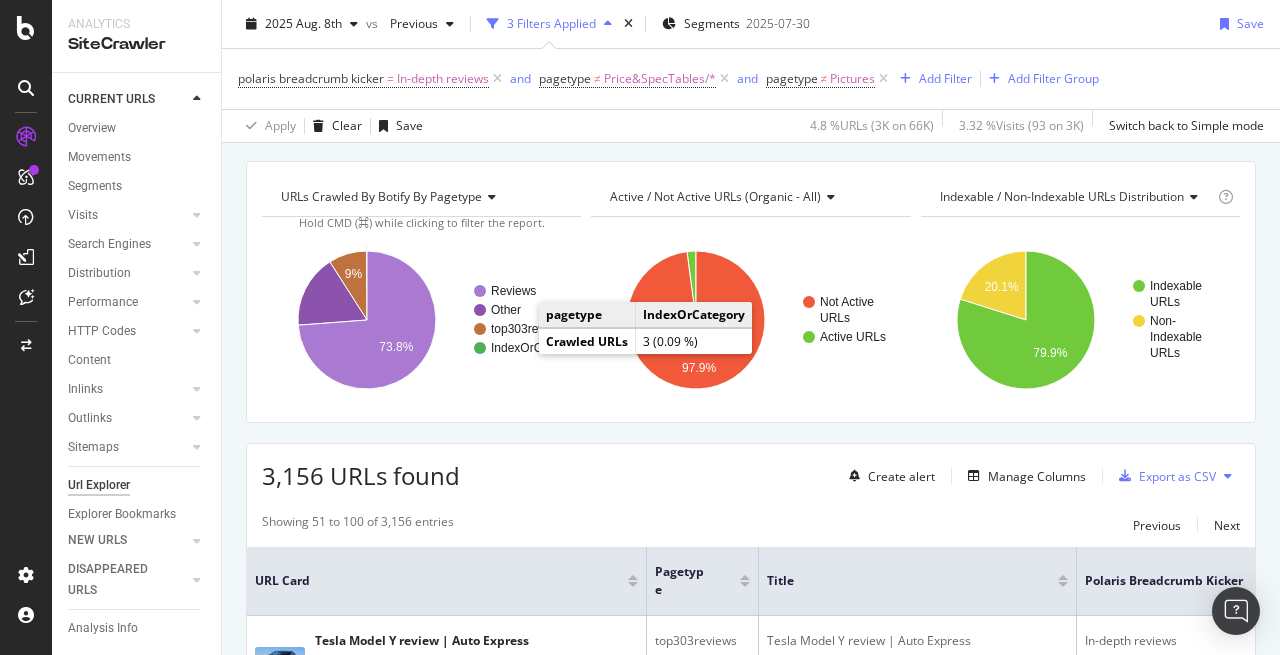 click 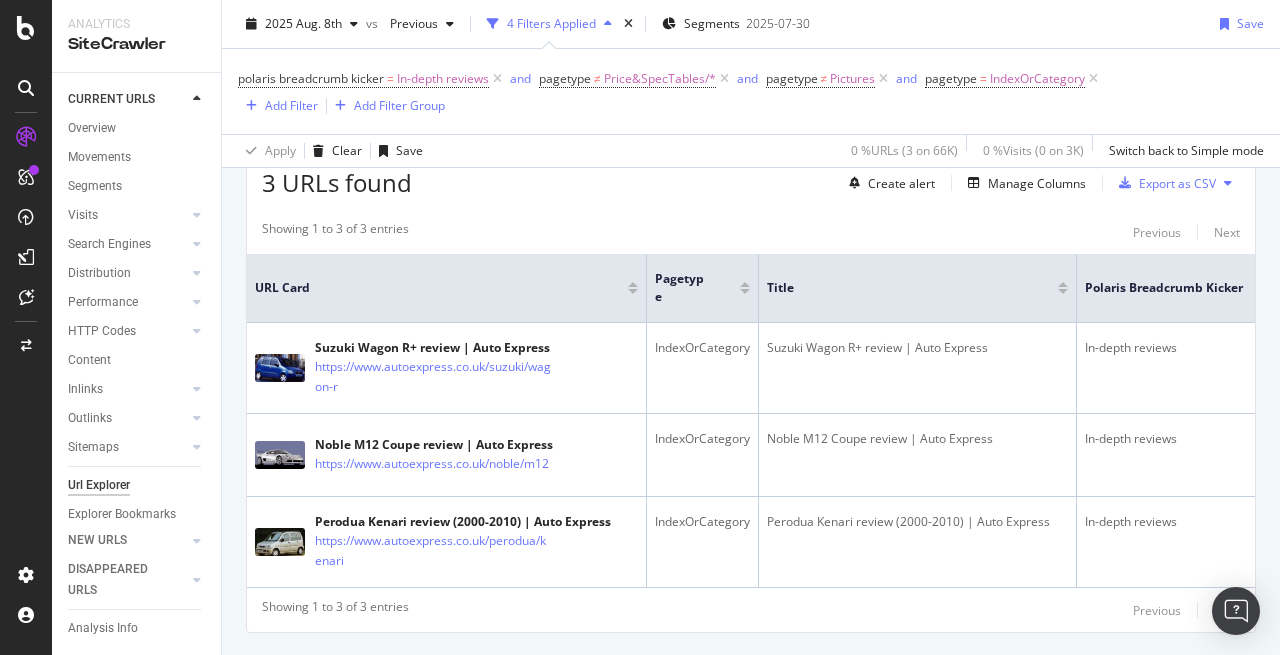 scroll, scrollTop: 406, scrollLeft: 0, axis: vertical 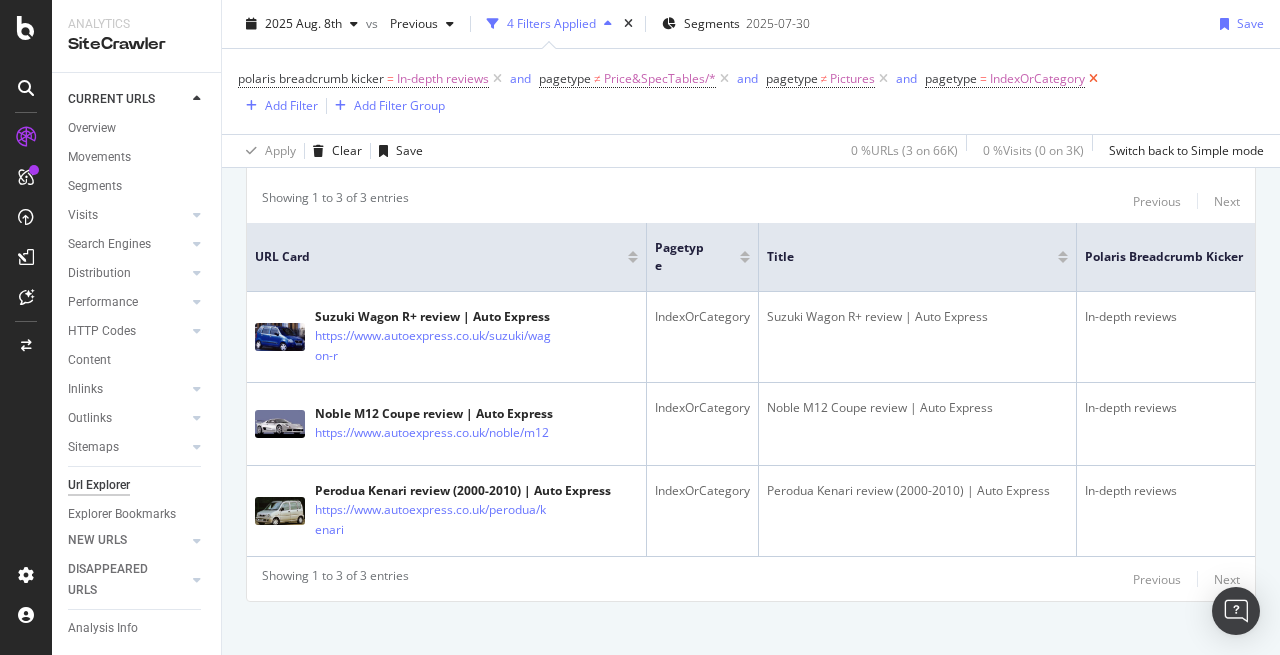click at bounding box center [1093, 79] 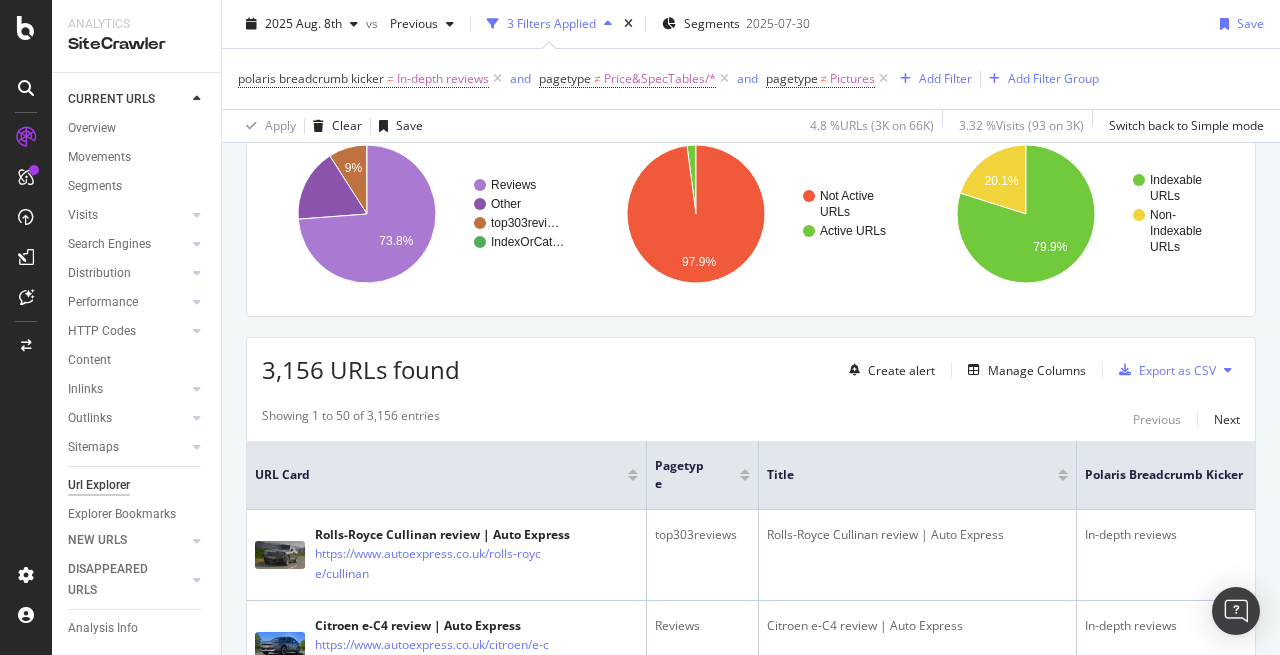 scroll, scrollTop: 162, scrollLeft: 0, axis: vertical 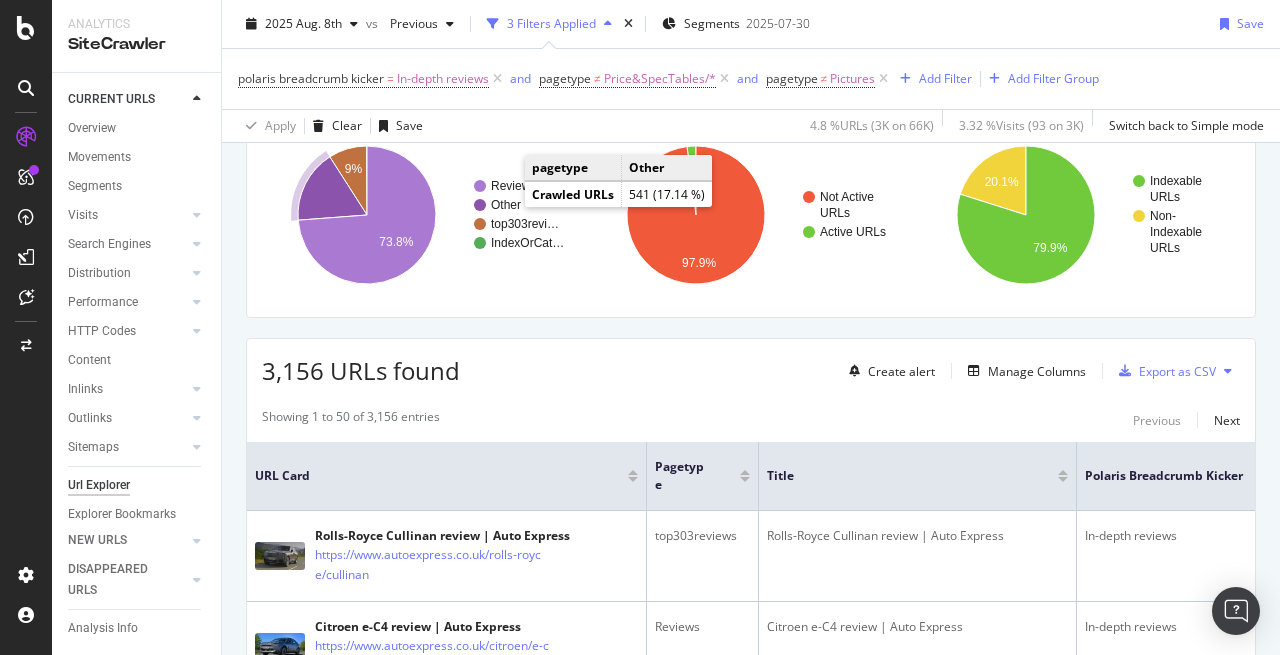 click on "Other" 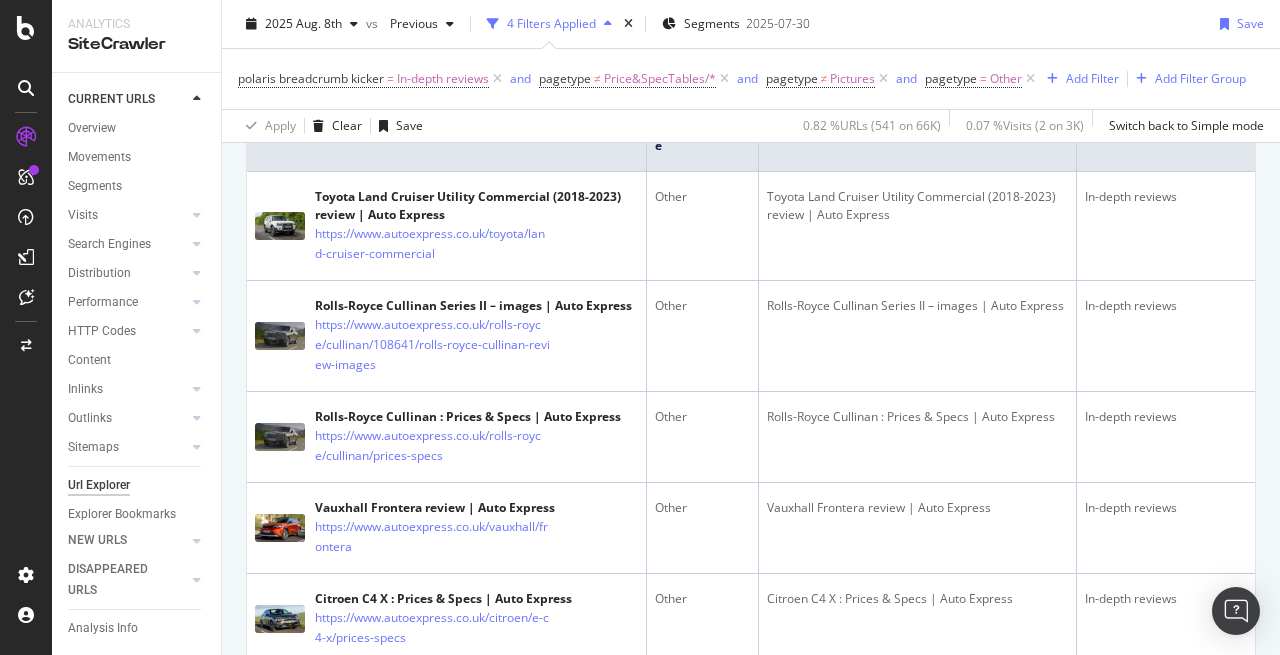 scroll, scrollTop: 508, scrollLeft: 0, axis: vertical 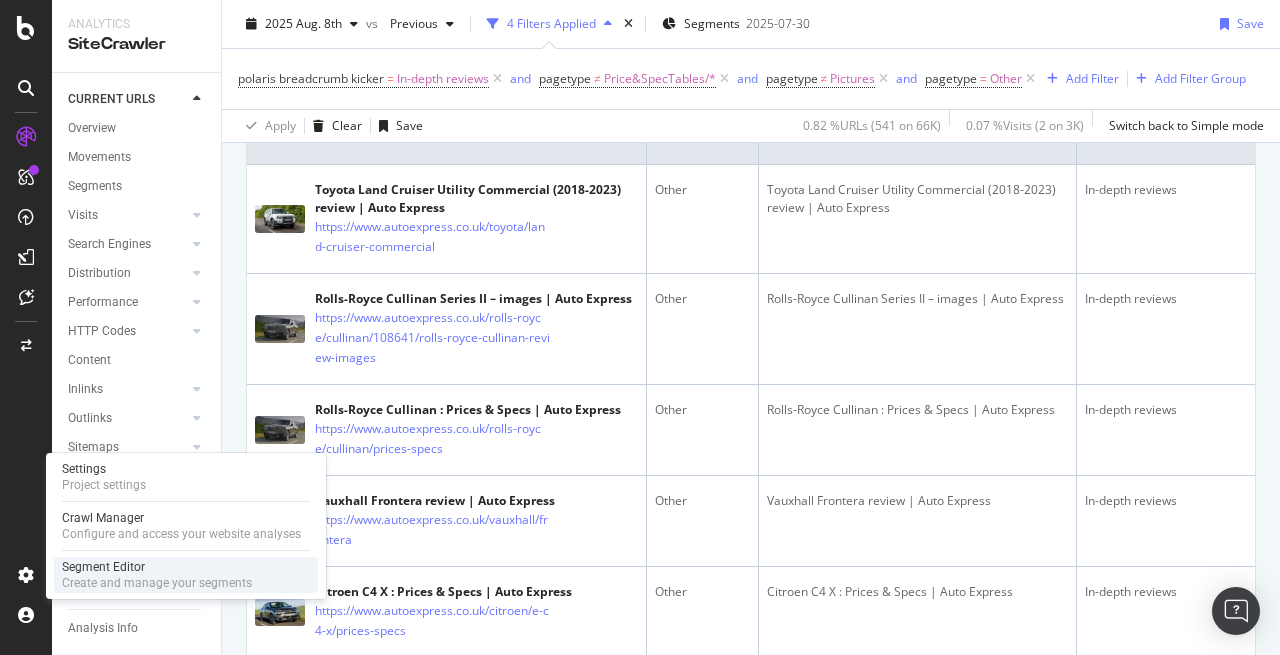 click on "Segment Editor" at bounding box center (157, 567) 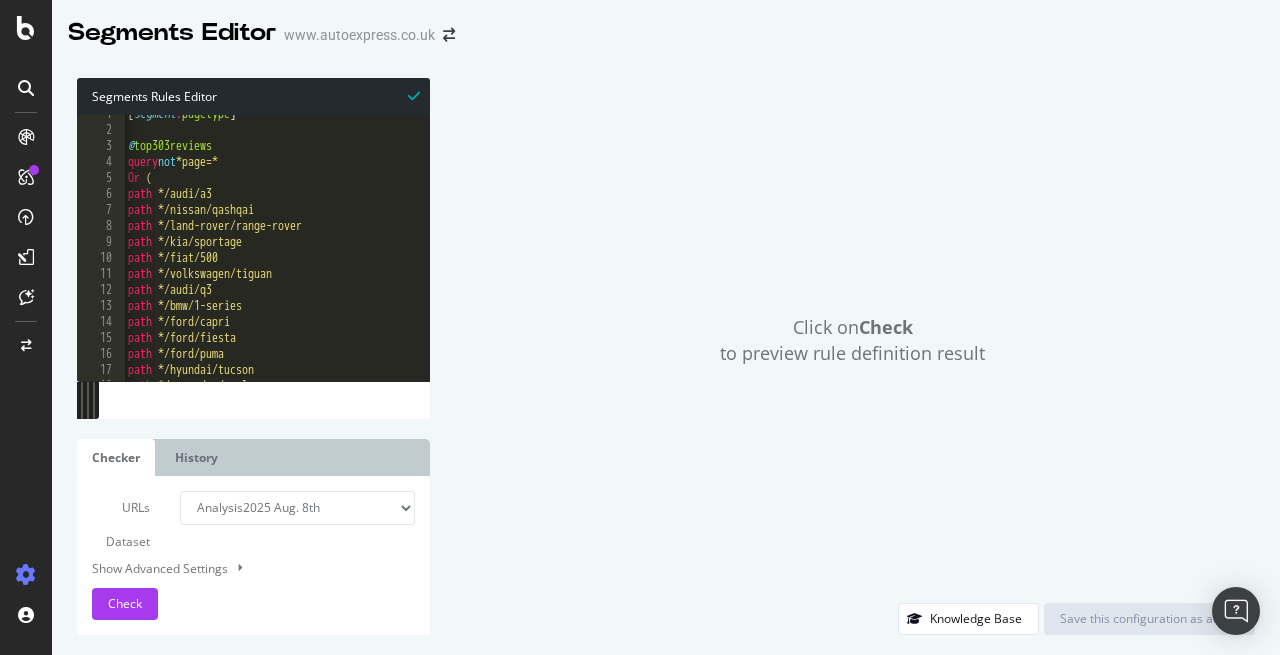 scroll, scrollTop: 19, scrollLeft: 0, axis: vertical 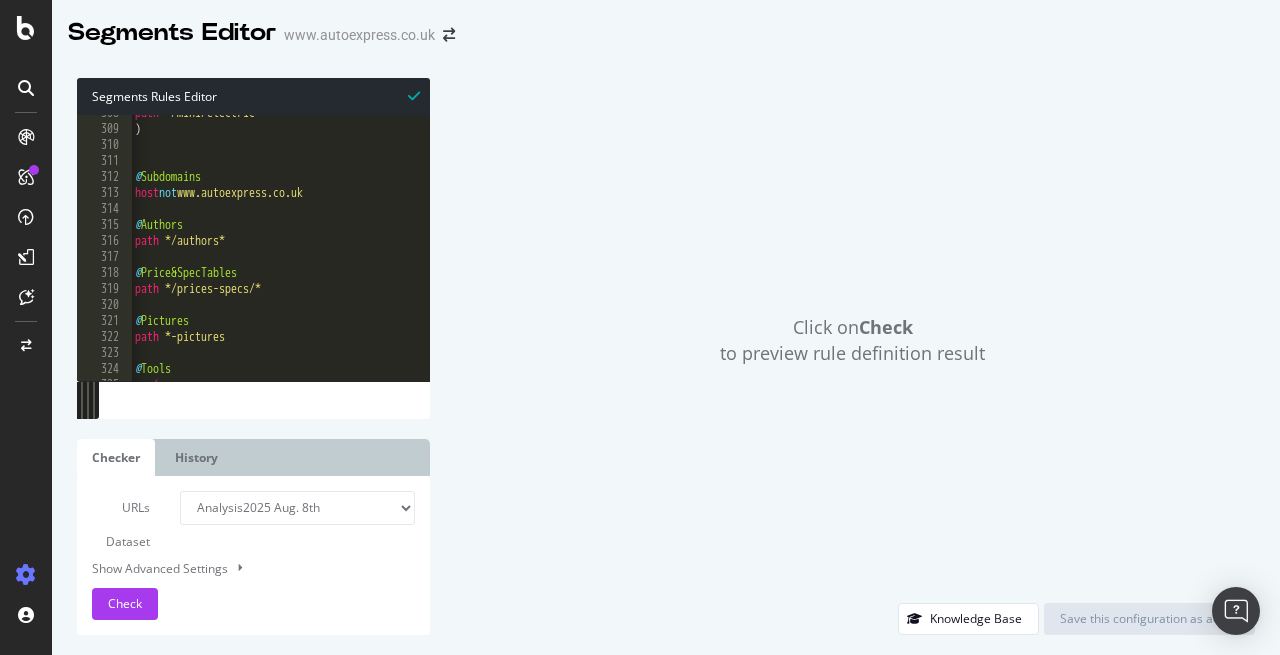 click on "path   */mini/electric ) @ Subdomains host  not  www.autoexpress.co.uk @ Authors path   */authors* @ Price&SpecTables path   */prices-specs/* @ Pictures path   *-pictures @ Tools or   (" at bounding box center (642, 254) 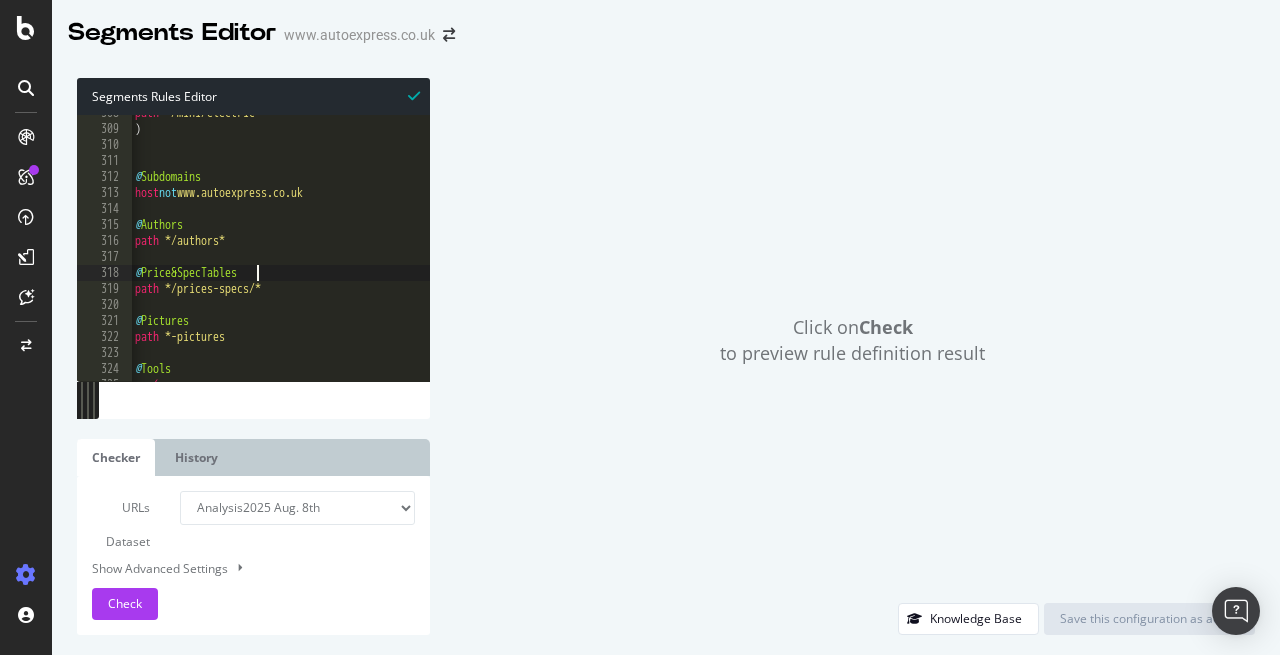 click on "path   */mini/electric ) @ Subdomains host  not  www.autoexpress.co.uk @ Authors path   */authors* @ Price&SpecTables path   */prices-specs/* @ Pictures path   *-pictures @ Tools or   (" at bounding box center [642, 254] 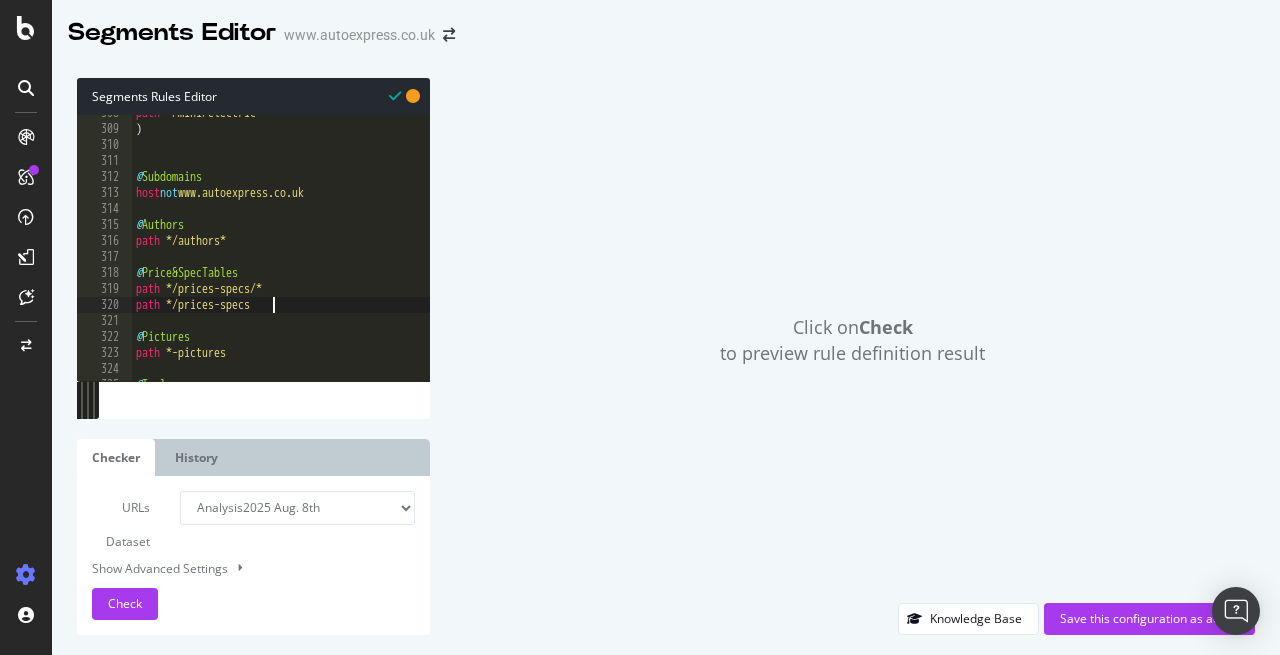 scroll, scrollTop: 0, scrollLeft: 10, axis: horizontal 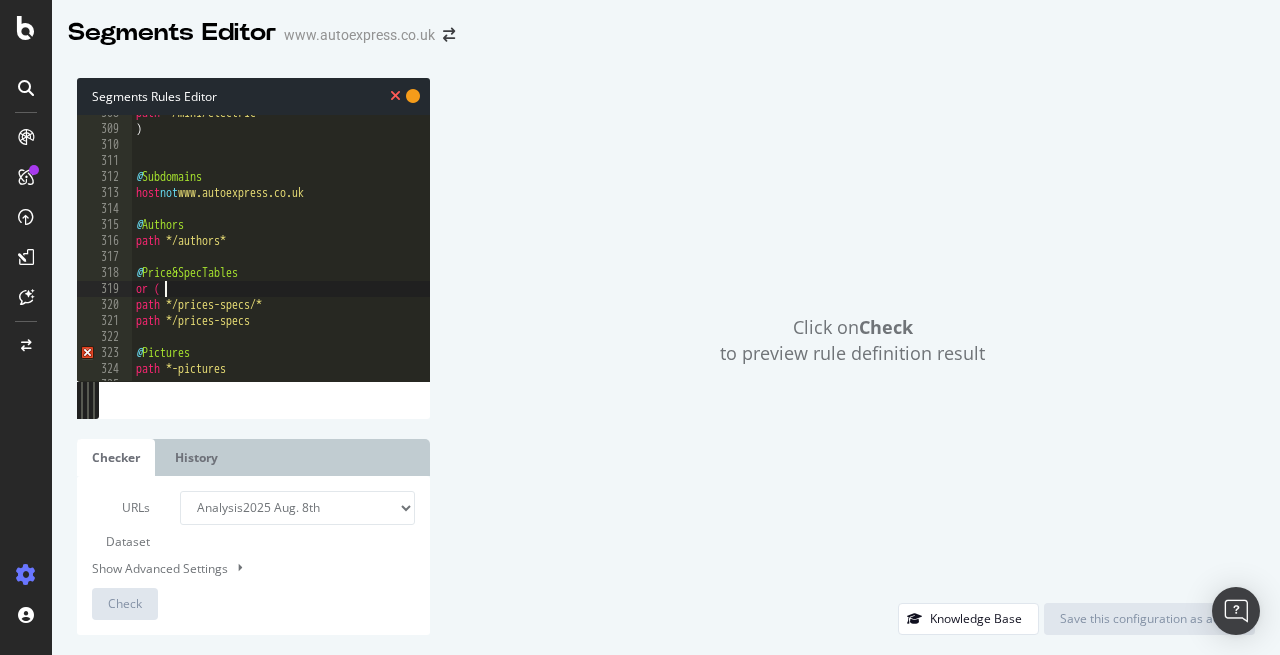 click on "path   */mini/electric ) @ Subdomains host  not  www.autoexpress.co.uk @ Authors path   */authors* @ Price&SpecTables or   ( path   */prices-specs/* path   */prices-specs @ Pictures path   *-pictures" at bounding box center (643, 254) 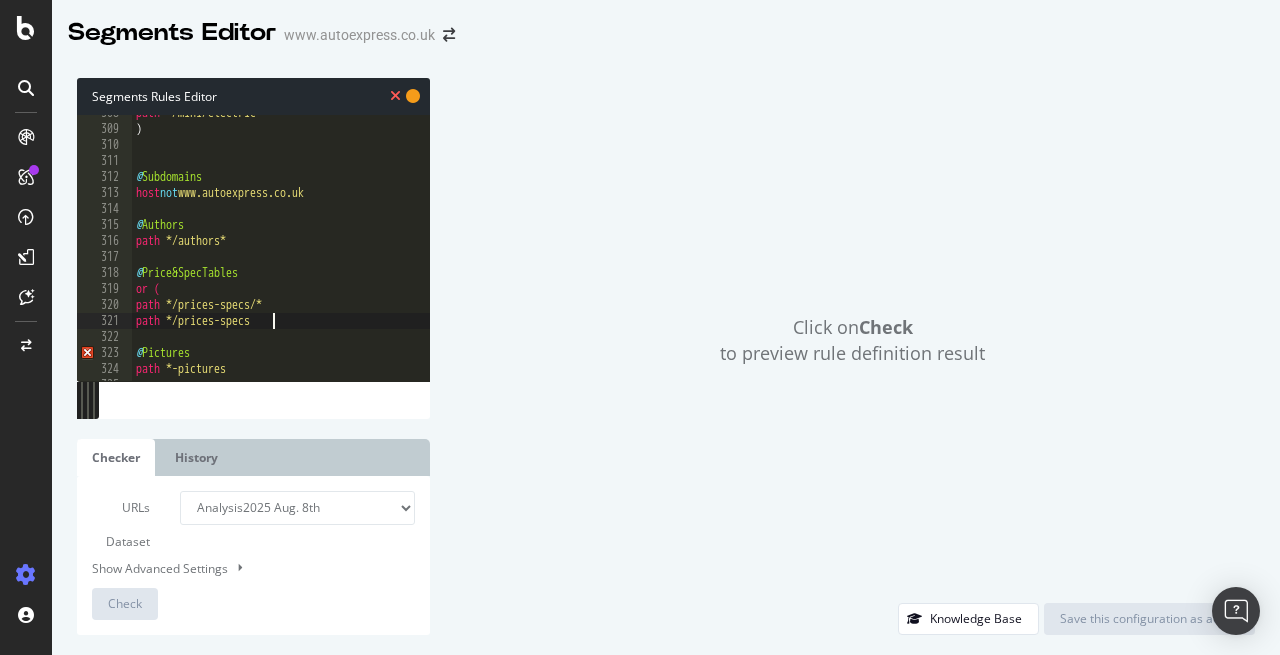 scroll, scrollTop: 0, scrollLeft: 0, axis: both 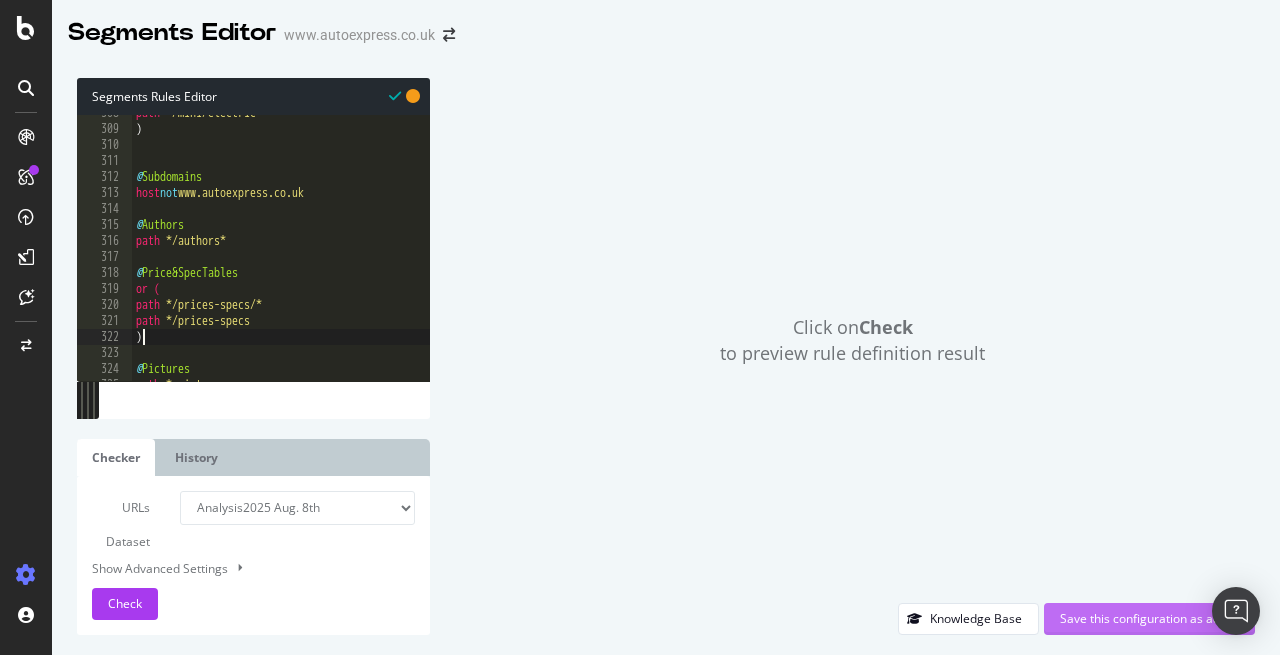 type on ")" 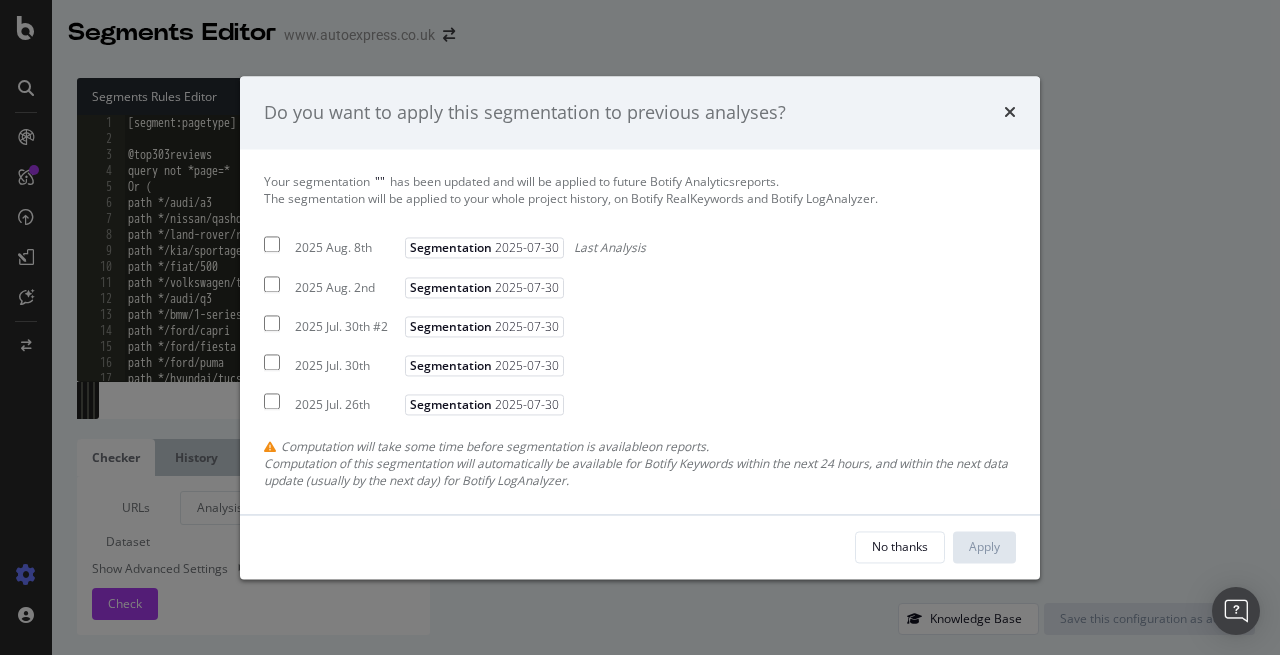 click on "2025 Aug. 8th" at bounding box center [347, 248] 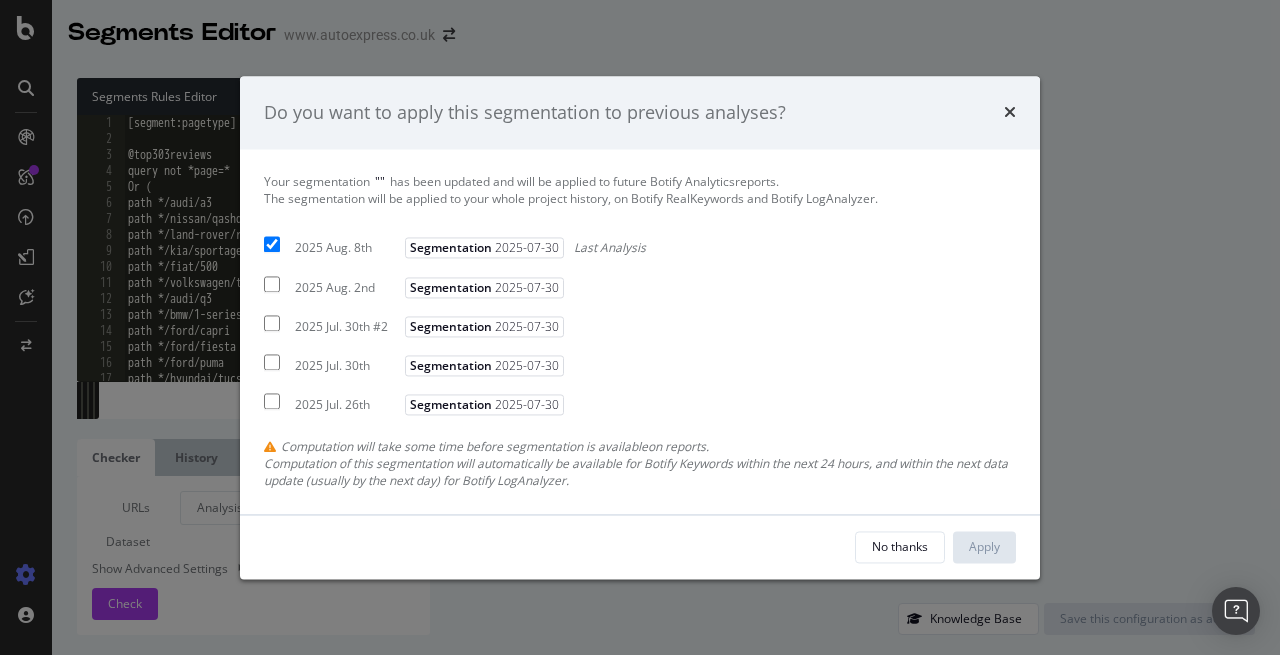 checkbox on "true" 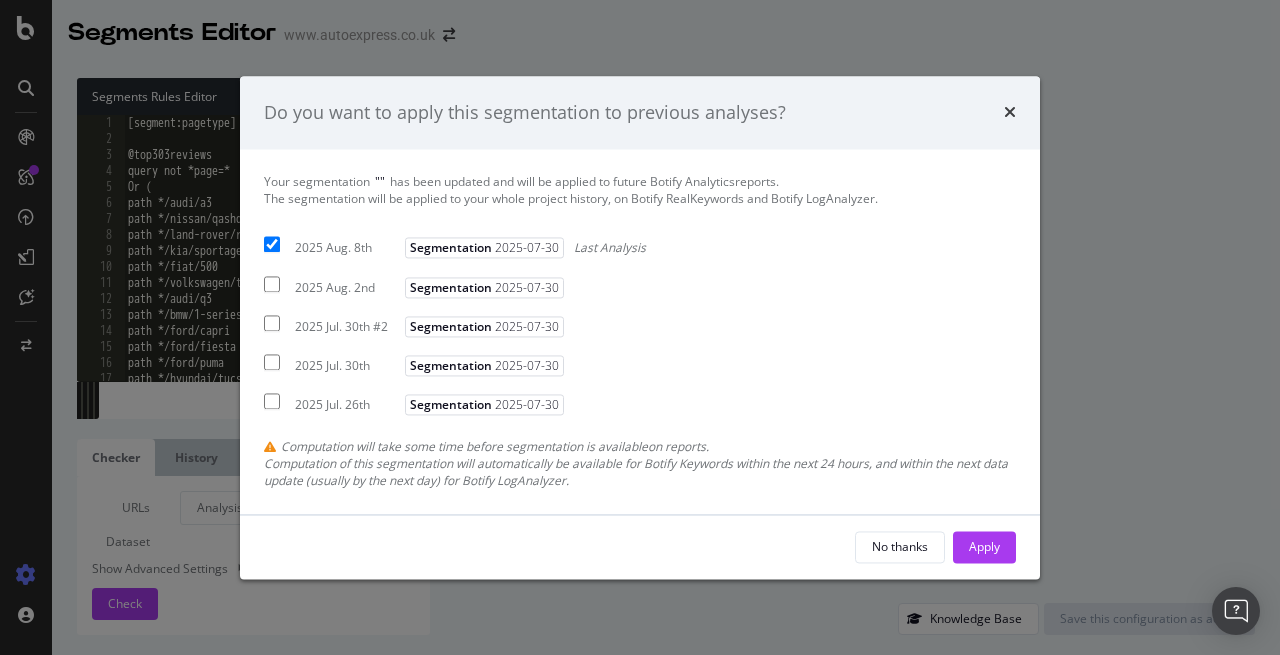 click on "2025 Jul. 26th" at bounding box center (347, 404) 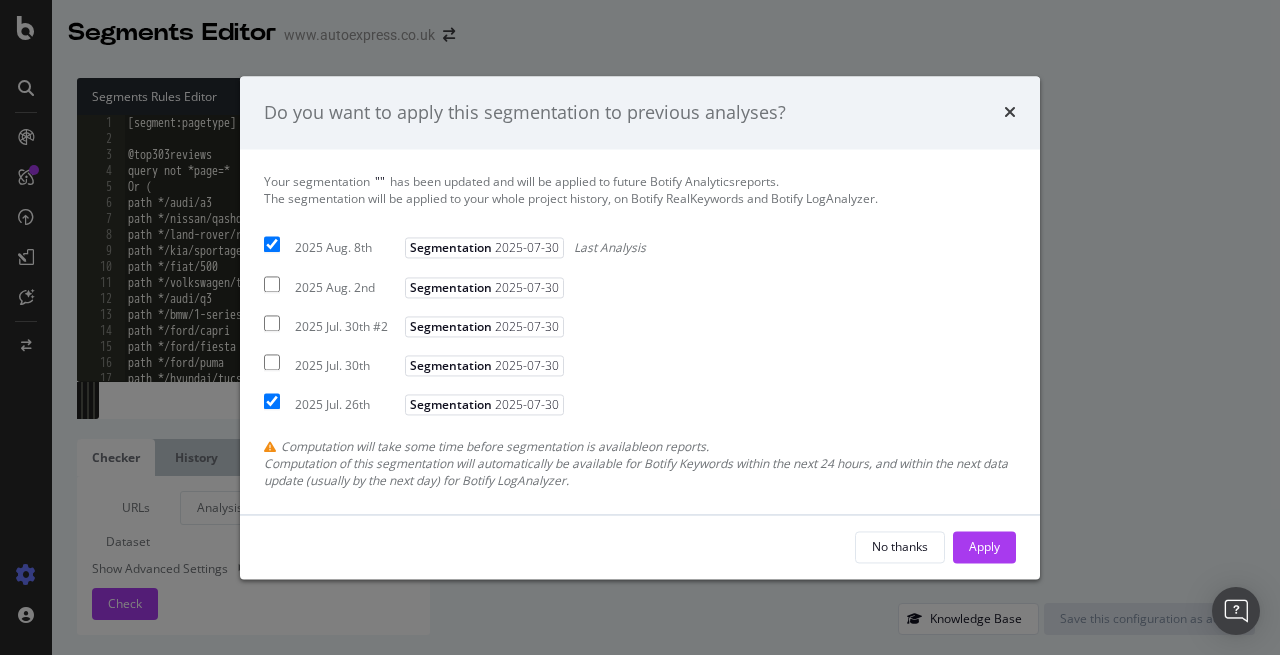 checkbox on "true" 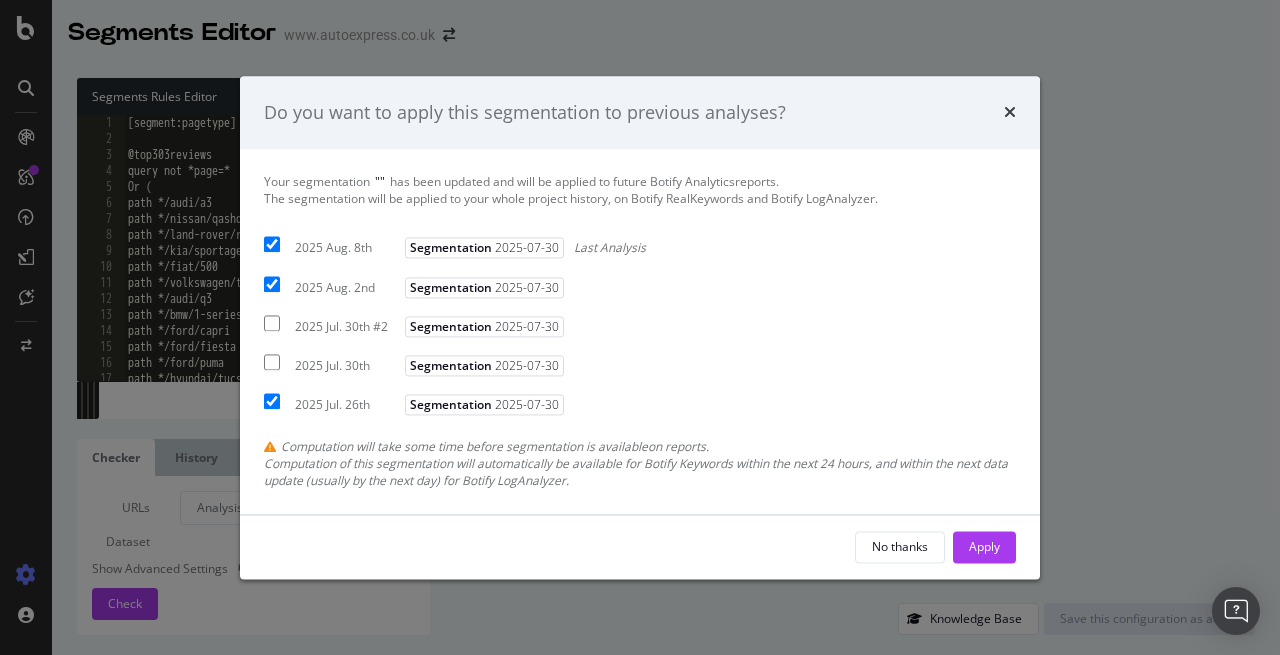 checkbox on "true" 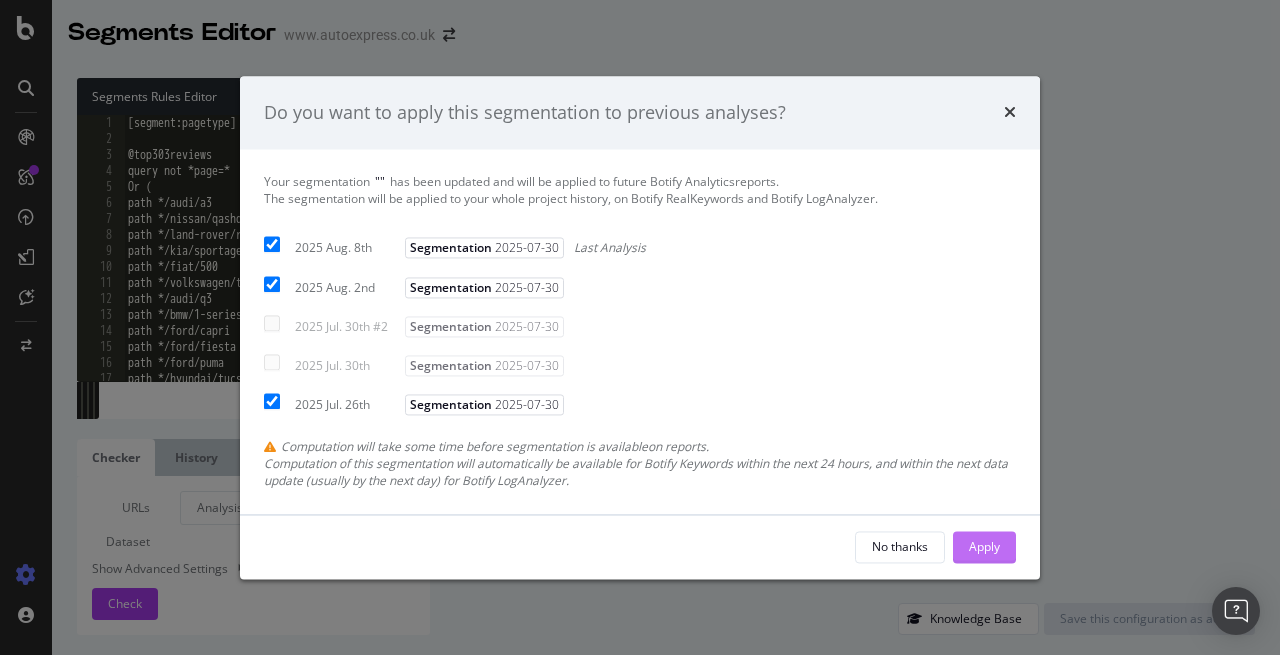 click on "Apply" at bounding box center (984, 546) 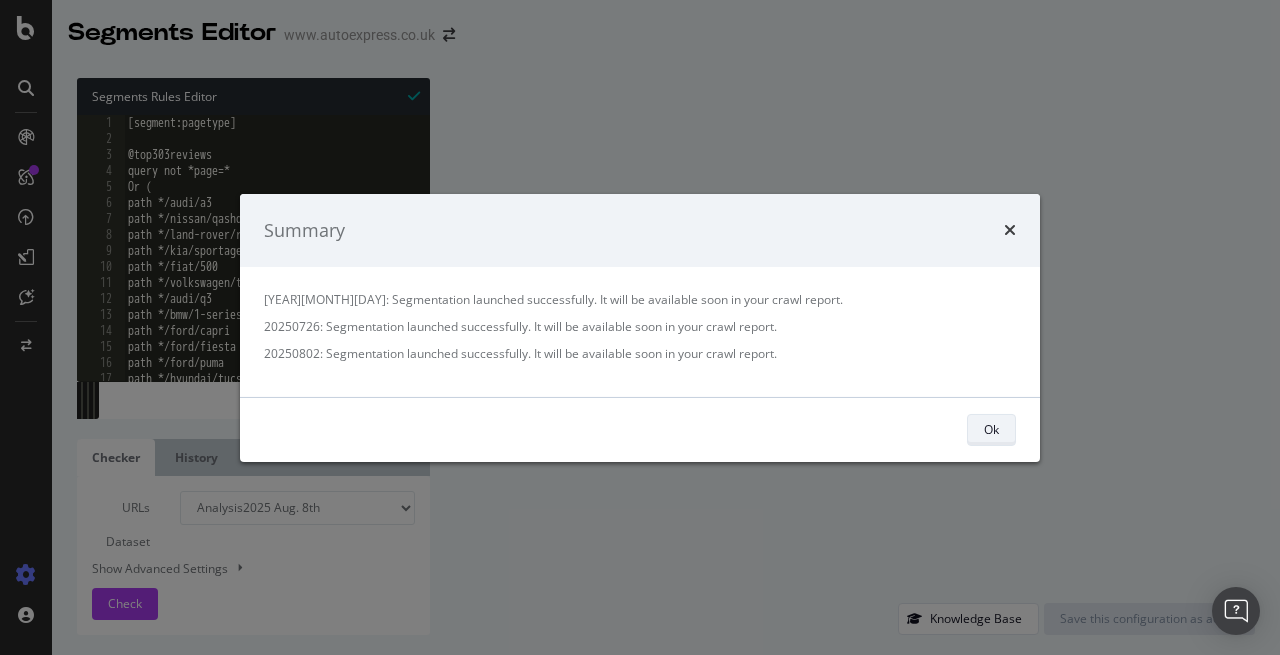 click on "Ok" at bounding box center [991, 430] 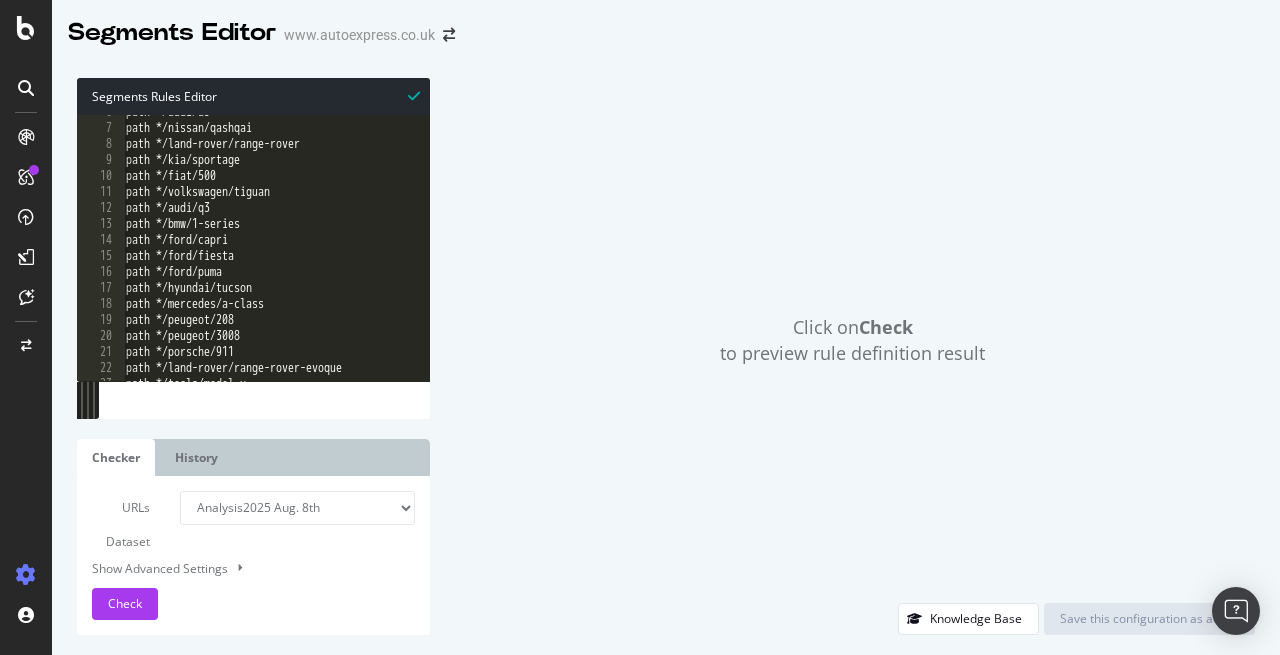scroll, scrollTop: 20, scrollLeft: 0, axis: vertical 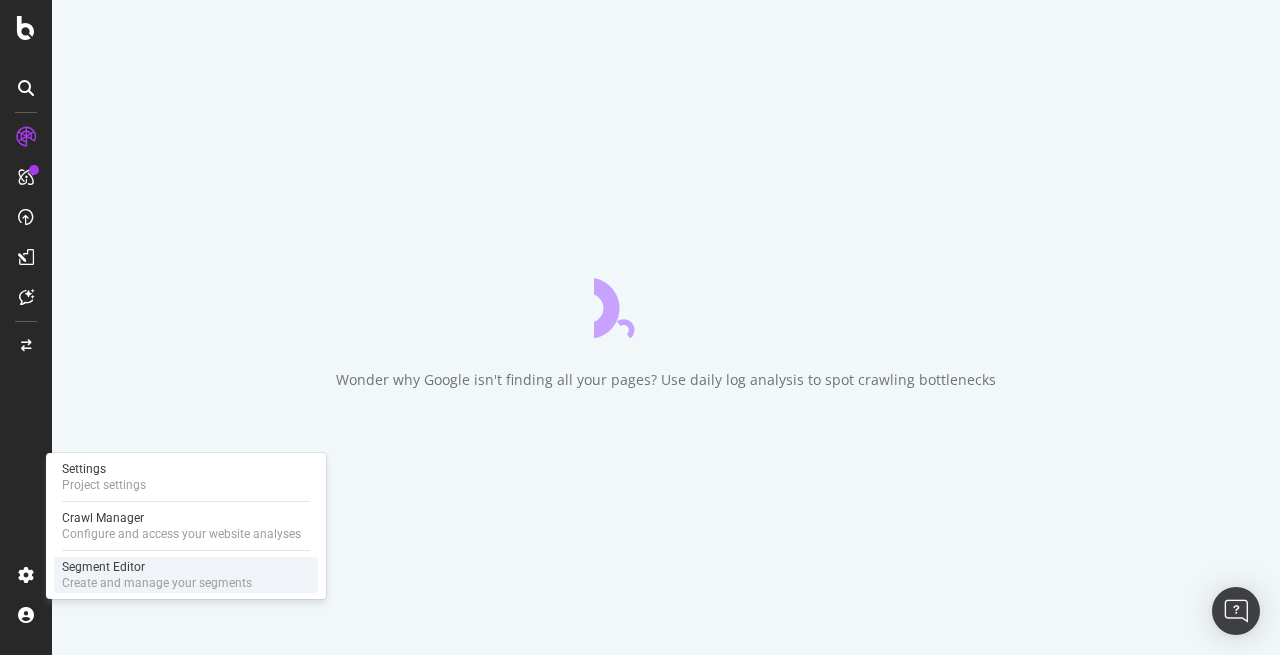 click on "Create and manage your segments" at bounding box center (157, 583) 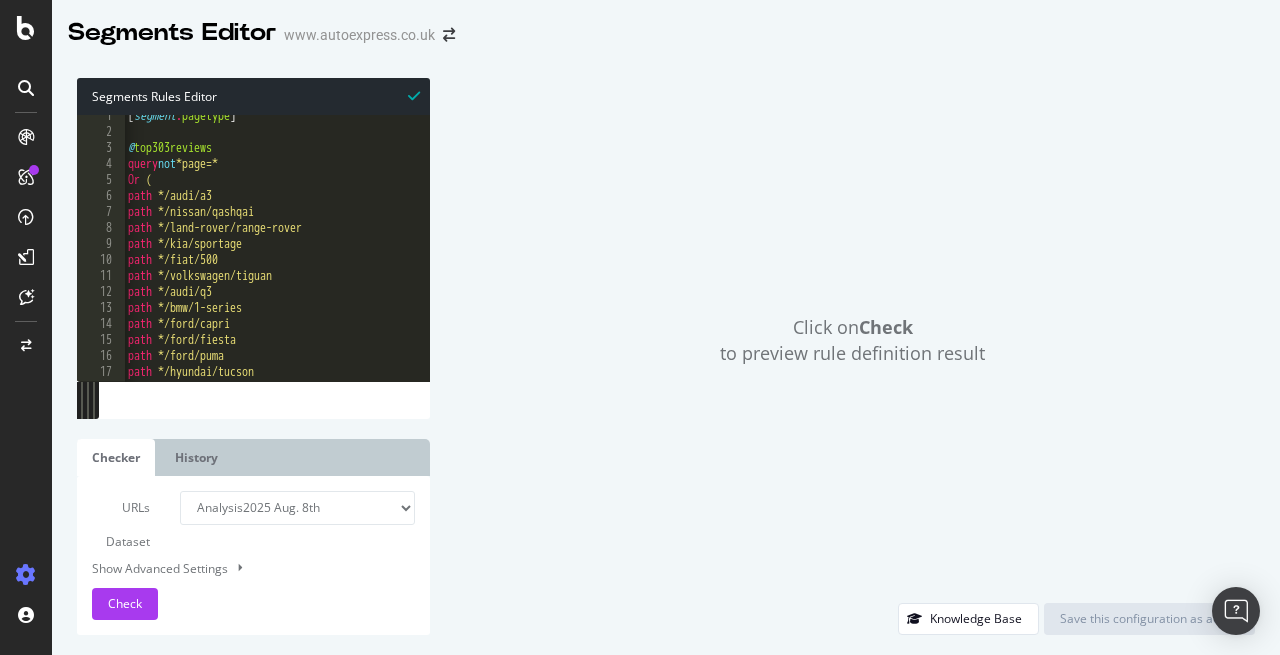scroll, scrollTop: 1, scrollLeft: 0, axis: vertical 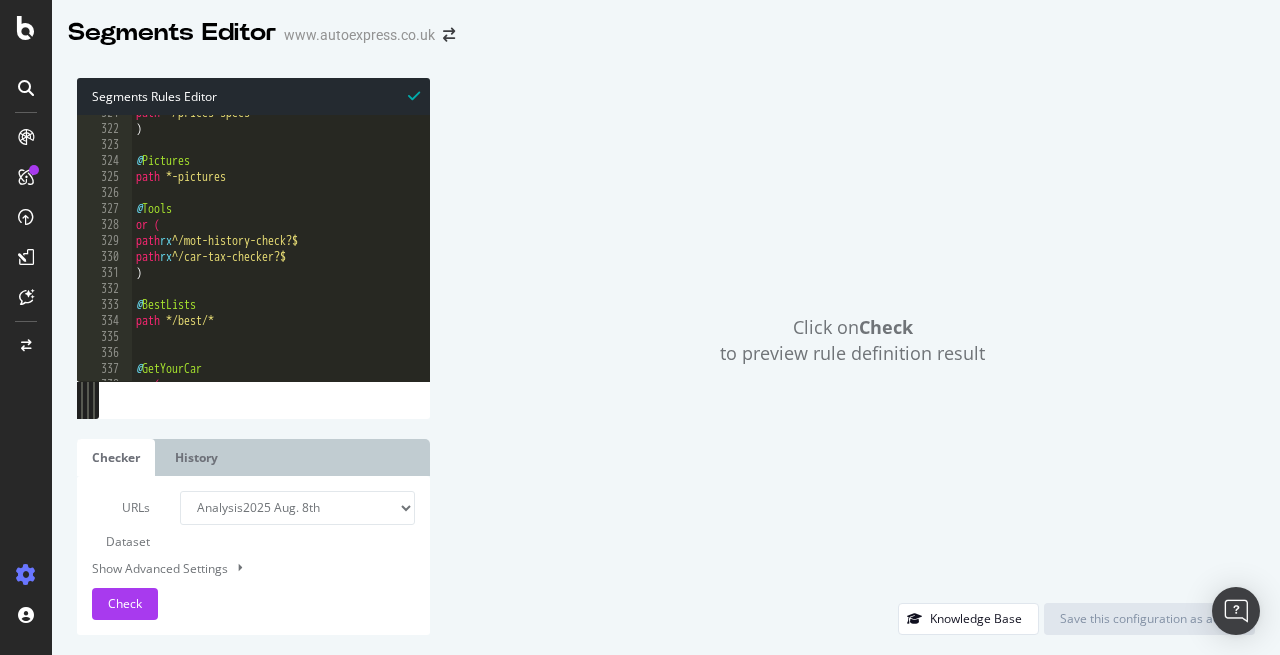type on "path *-pictures" 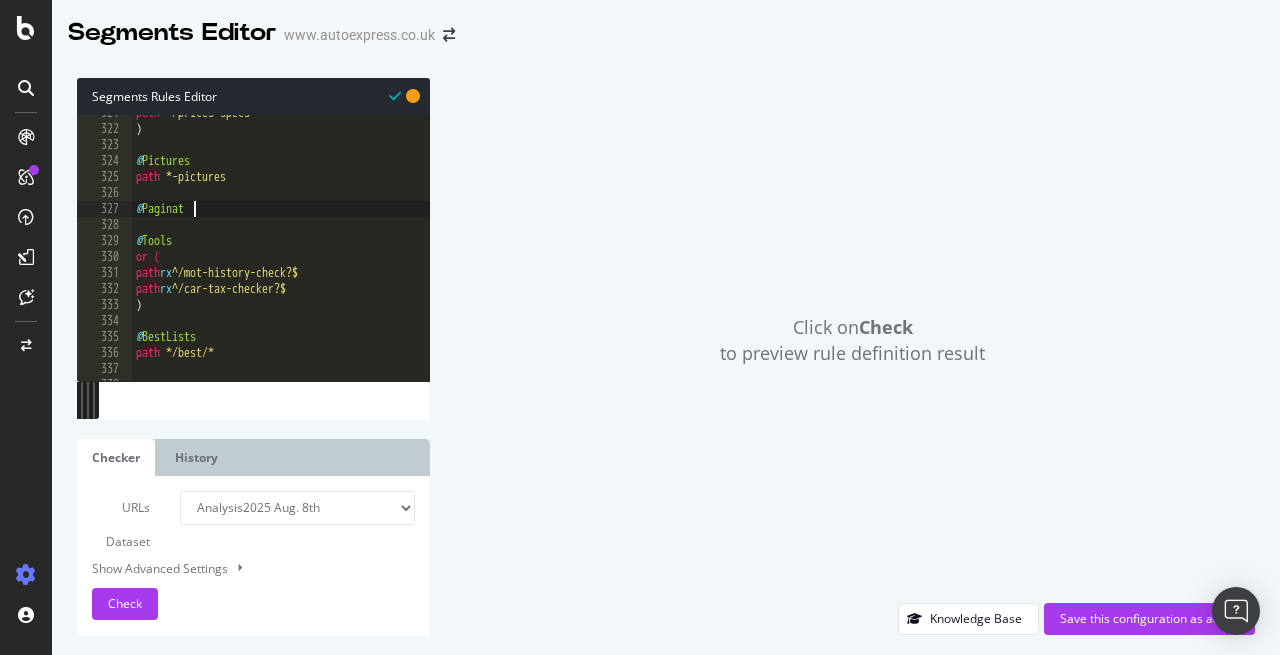 type on "@Pagination" 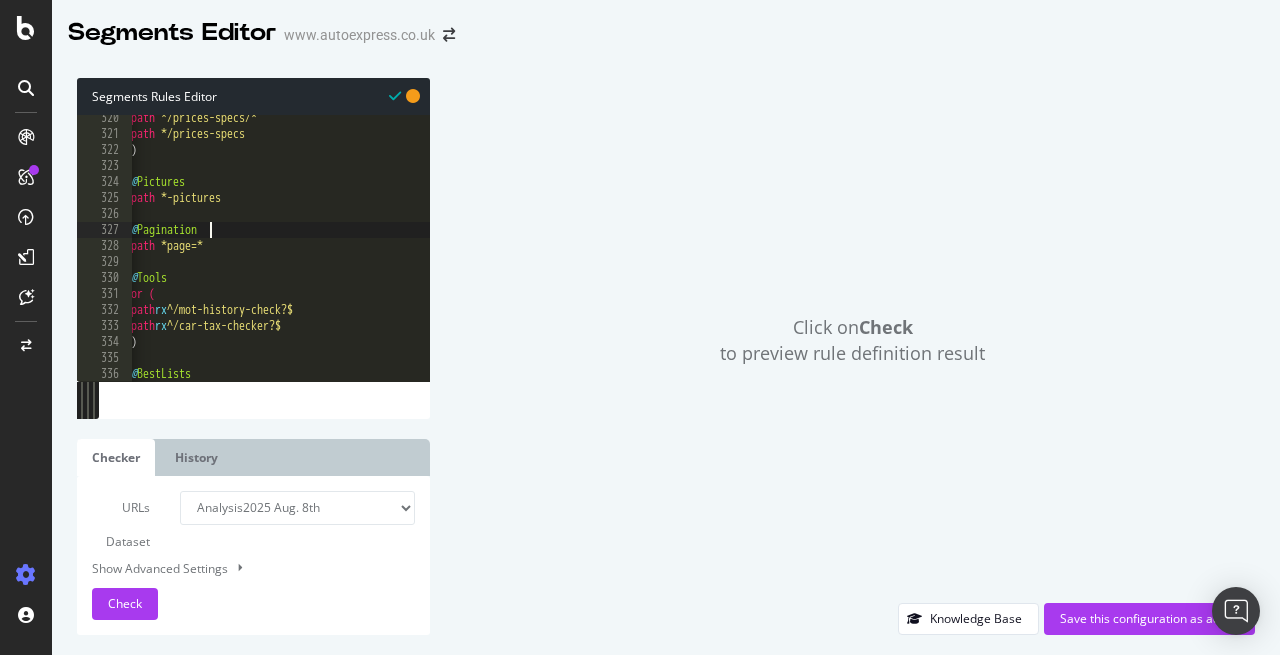 click on "path   */prices-specs/* path   */prices-specs ) @ Pictures path   *-pictures @ Pagination path   *page=* @ Tools or   ( path  rx  ^/mot-history-check?$ path  rx  ^/car-tax-checker?$ ) @ BestLists path   */best/*" at bounding box center (638, 259) 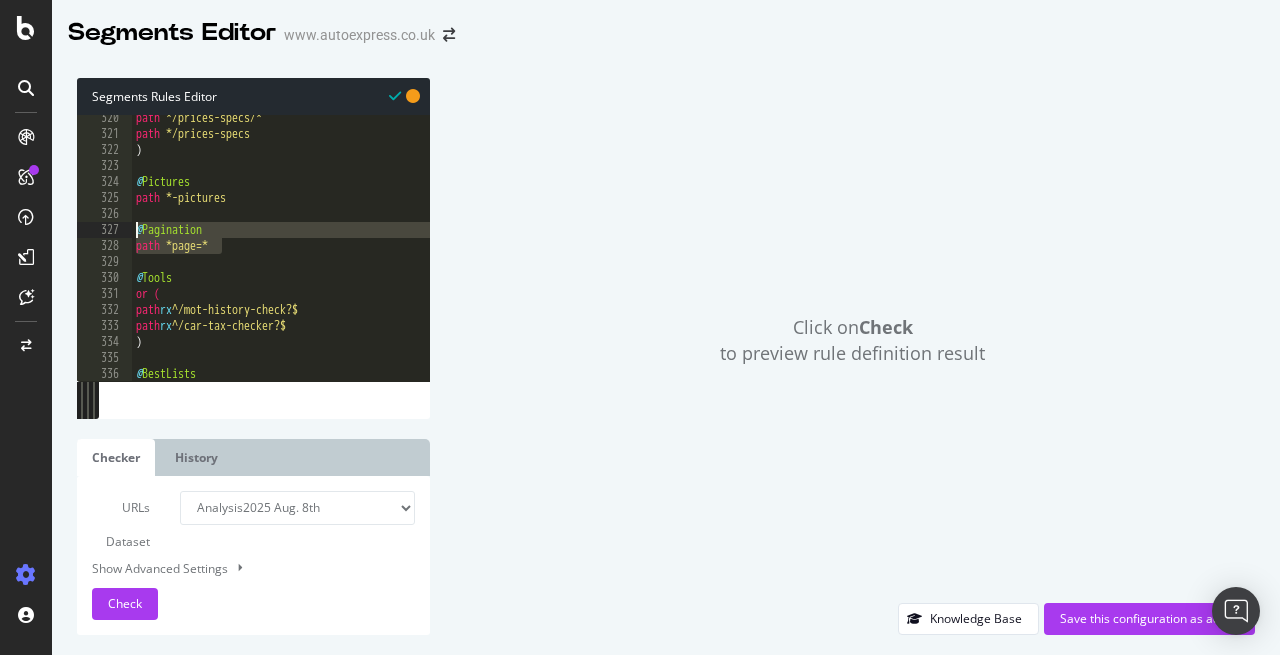 drag, startPoint x: 233, startPoint y: 246, endPoint x: 127, endPoint y: 236, distance: 106.47065 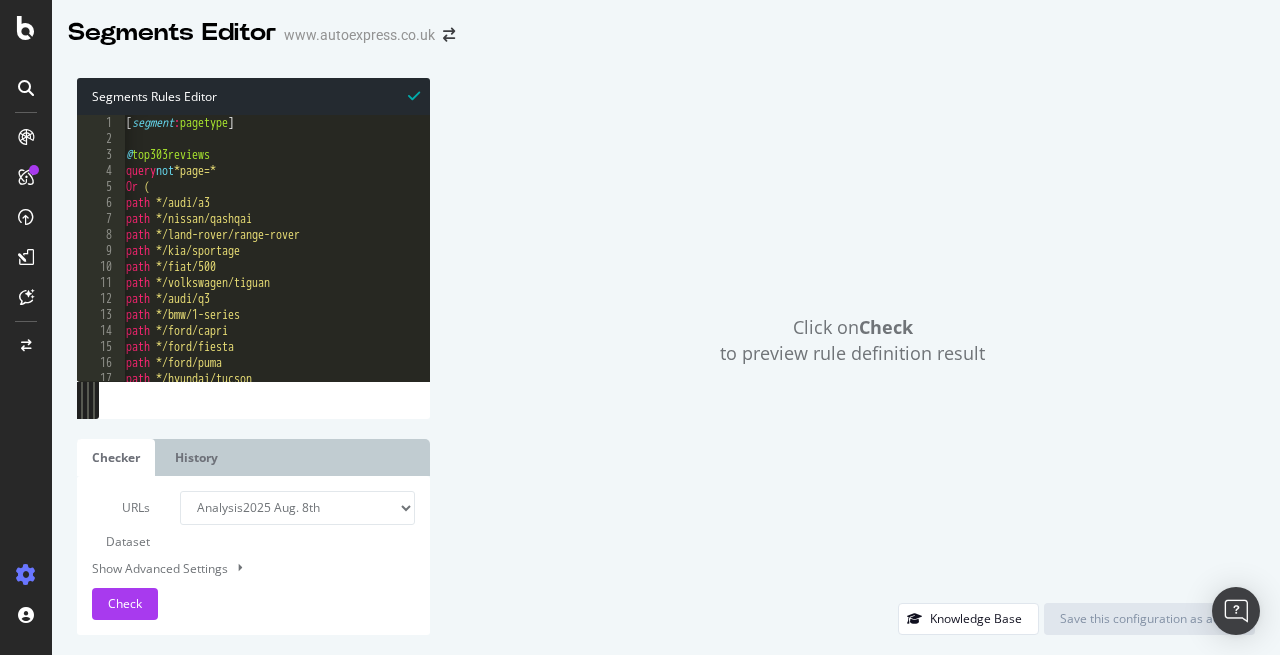 click on "[ segment : pagetype ] @ top303reviews query  not  *page=* Or   ( path   */audi/a3 path   */nissan/qashqai path   */land-rover/range-rover path   */kia/sportage path   */fiat/500 path   */volkswagen/tiguan path   */audi/q3 path   */bmw/1-series path   */ford/capri path   */ford/fiesta path   */ford/puma path   */hyundai/tucson path   */mercedes/a-class" at bounding box center (633, 264) 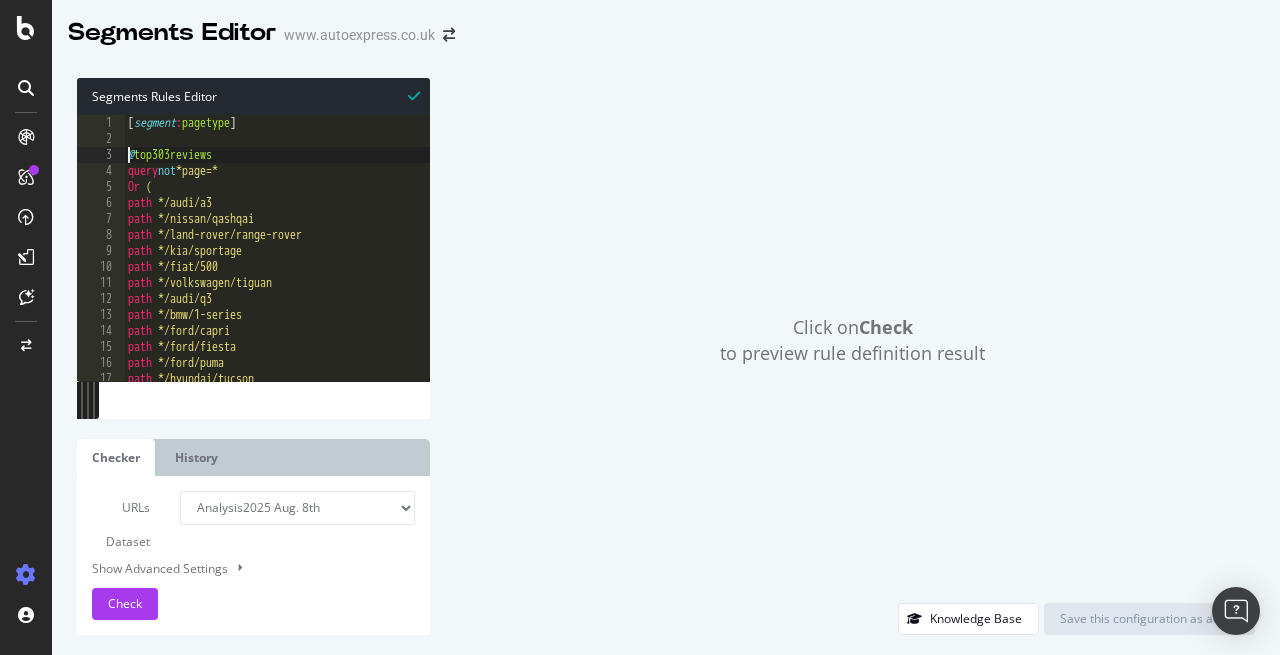 type on "@top303reviews" 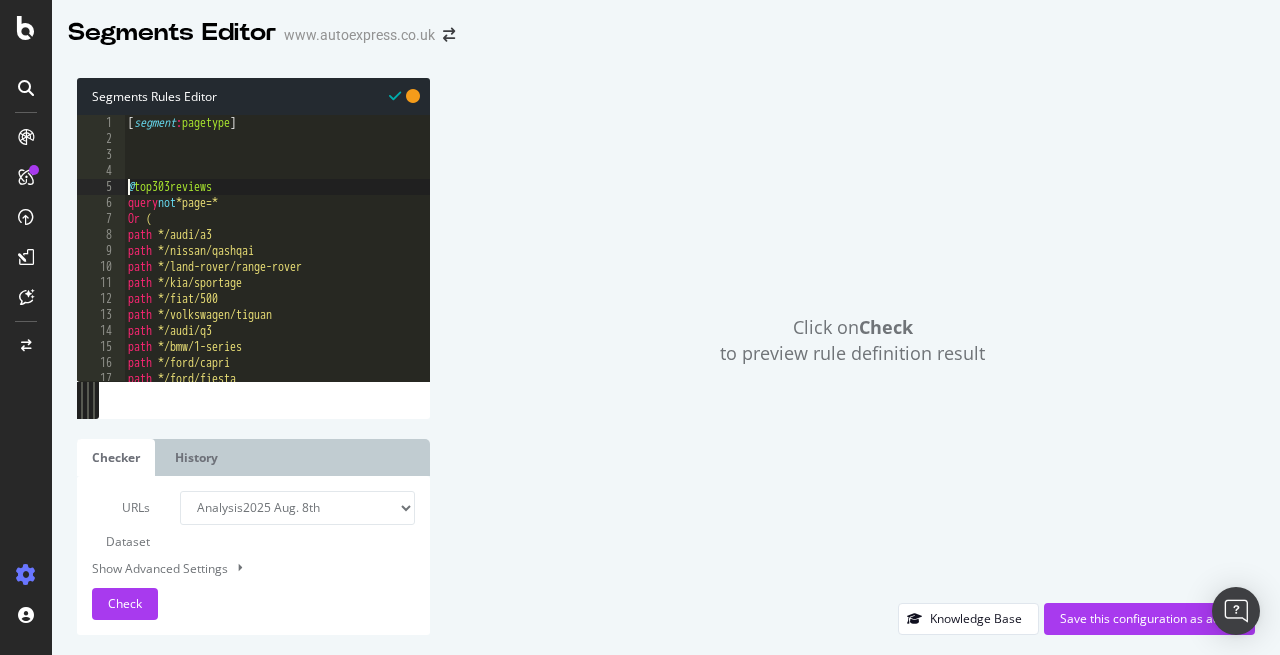 click on "[ segment : pagetype ] @ top303reviews query  not  *page=* Or   ( path   */audi/a3 path   */nissan/qashqai path   */land-rover/range-rover path   */kia/sportage path   */fiat/500 path   */volkswagen/tiguan path   */audi/q3 path   */bmw/1-series path   */ford/capri path   */ford/fiesta path   */ford/puma" at bounding box center (635, 264) 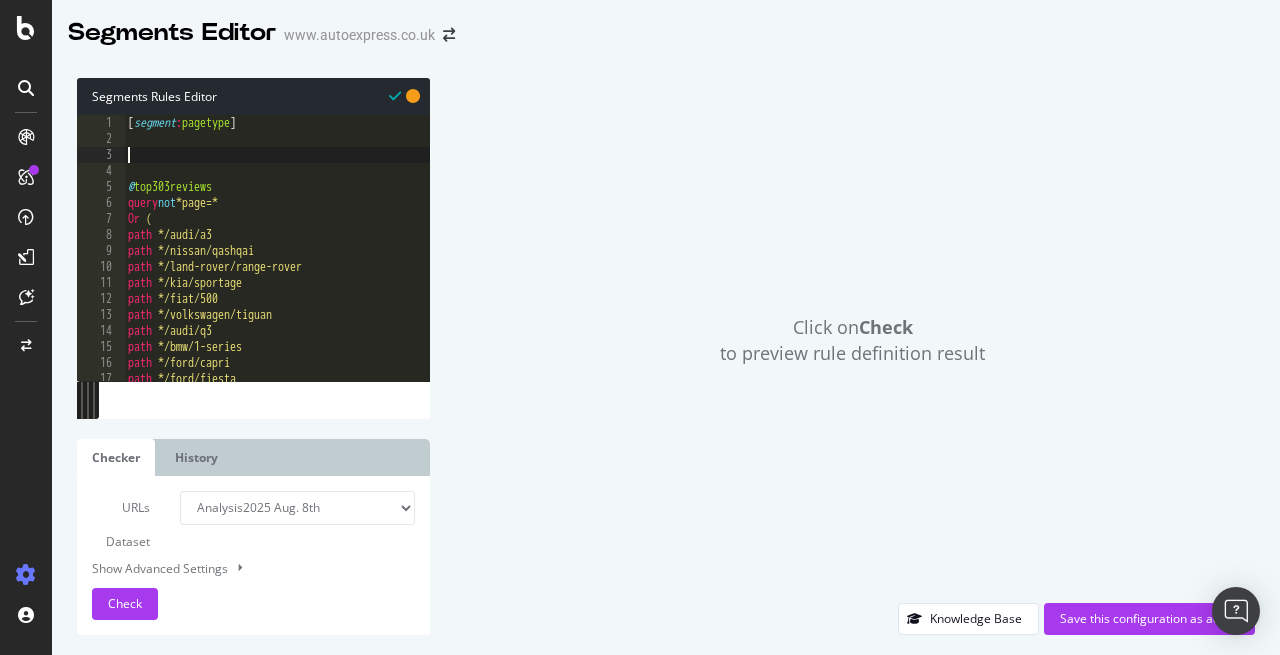 paste on "path *page=*" 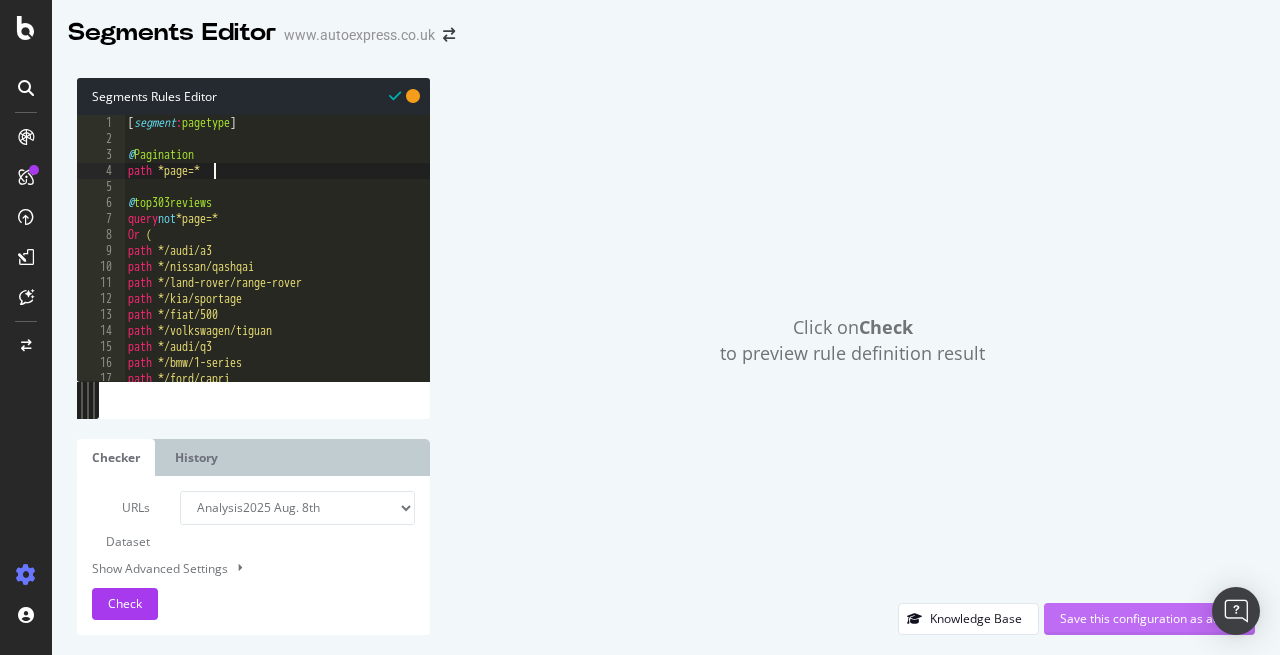 type on "path *page=*" 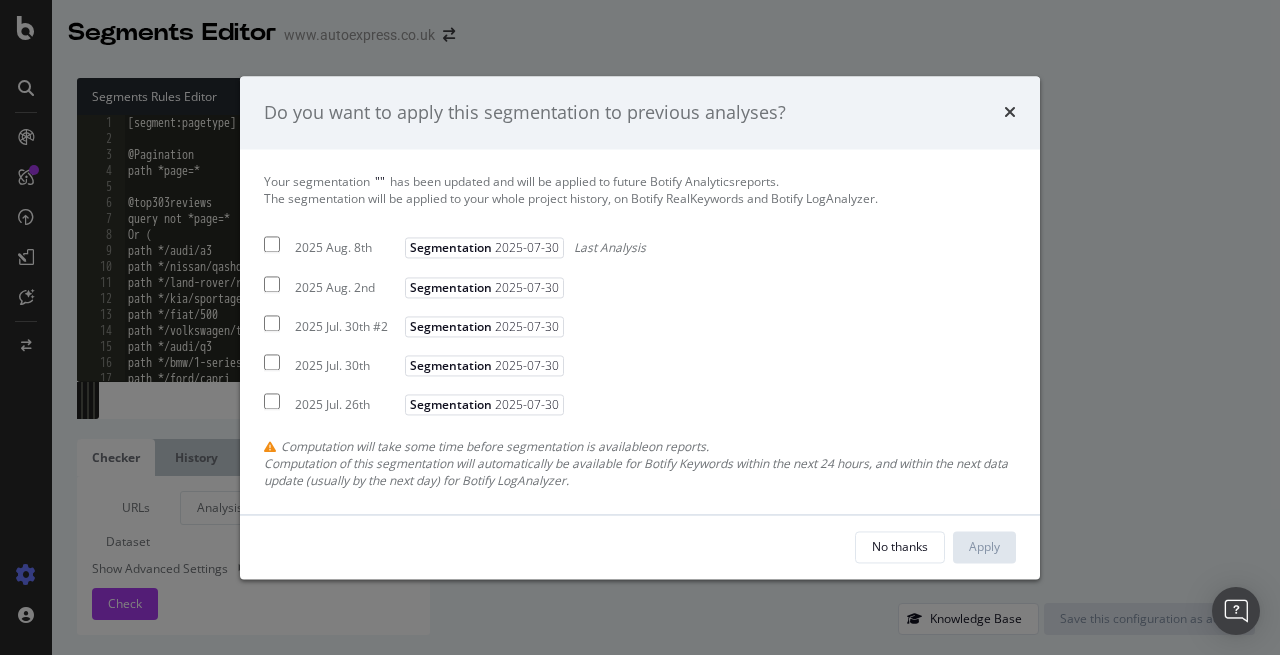 click at bounding box center [272, 245] 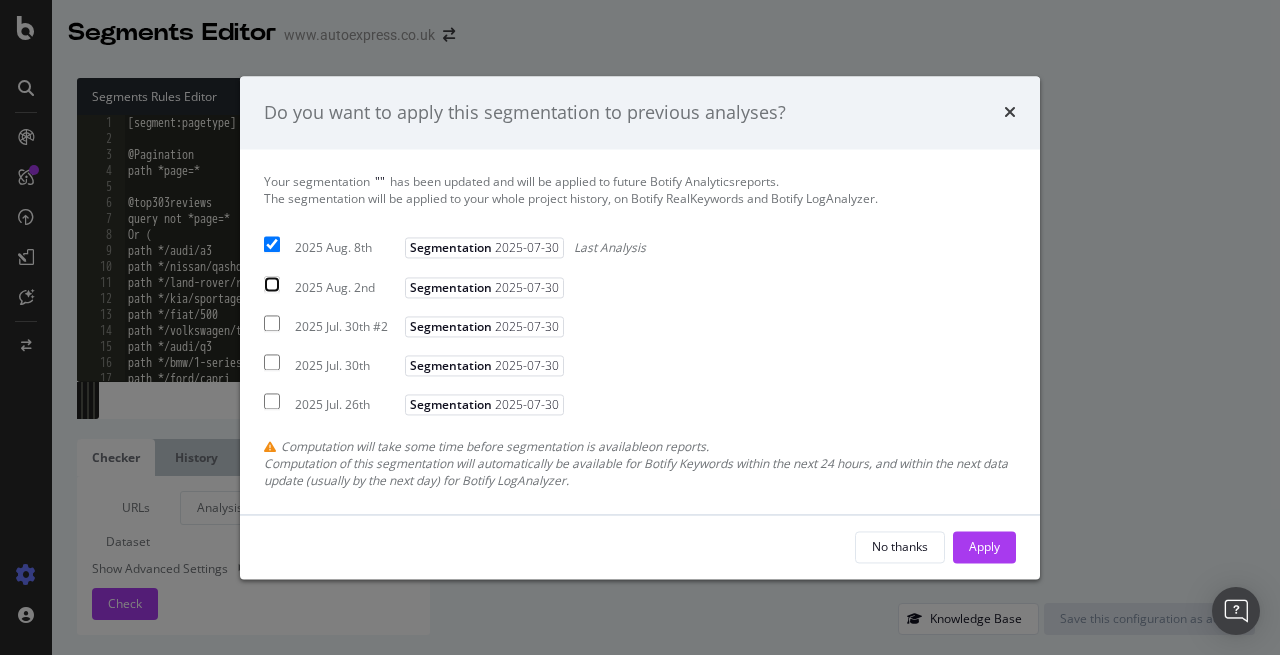 click at bounding box center (272, 284) 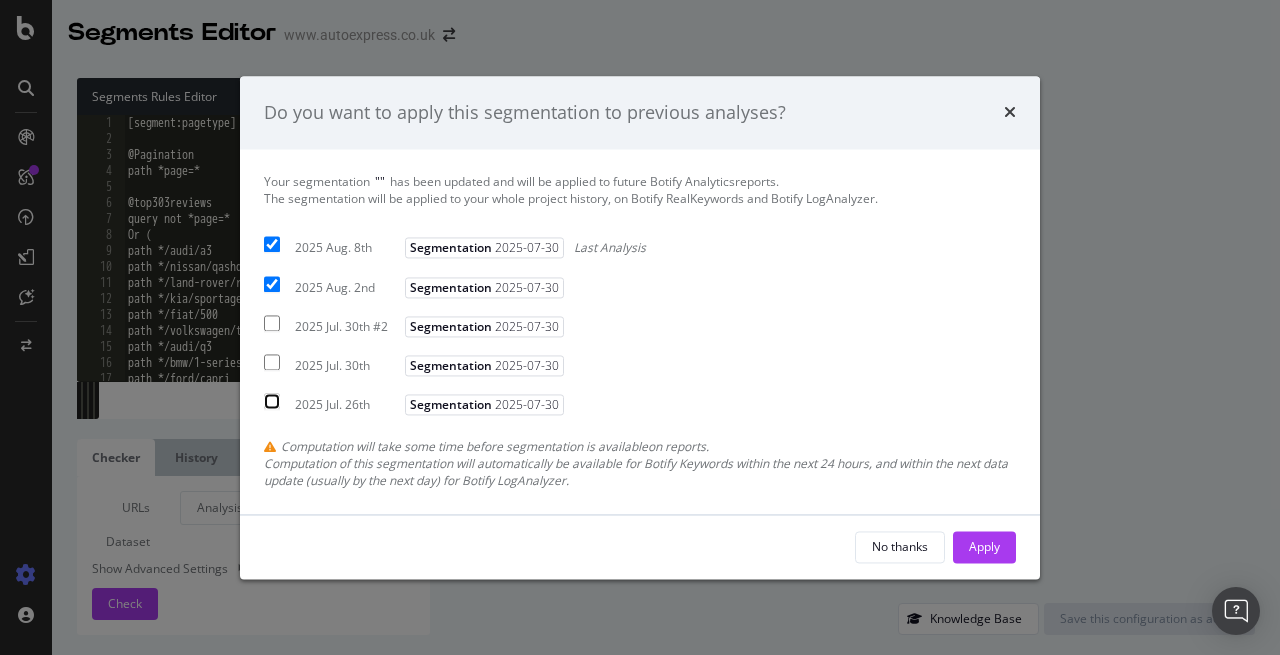 click at bounding box center (272, 401) 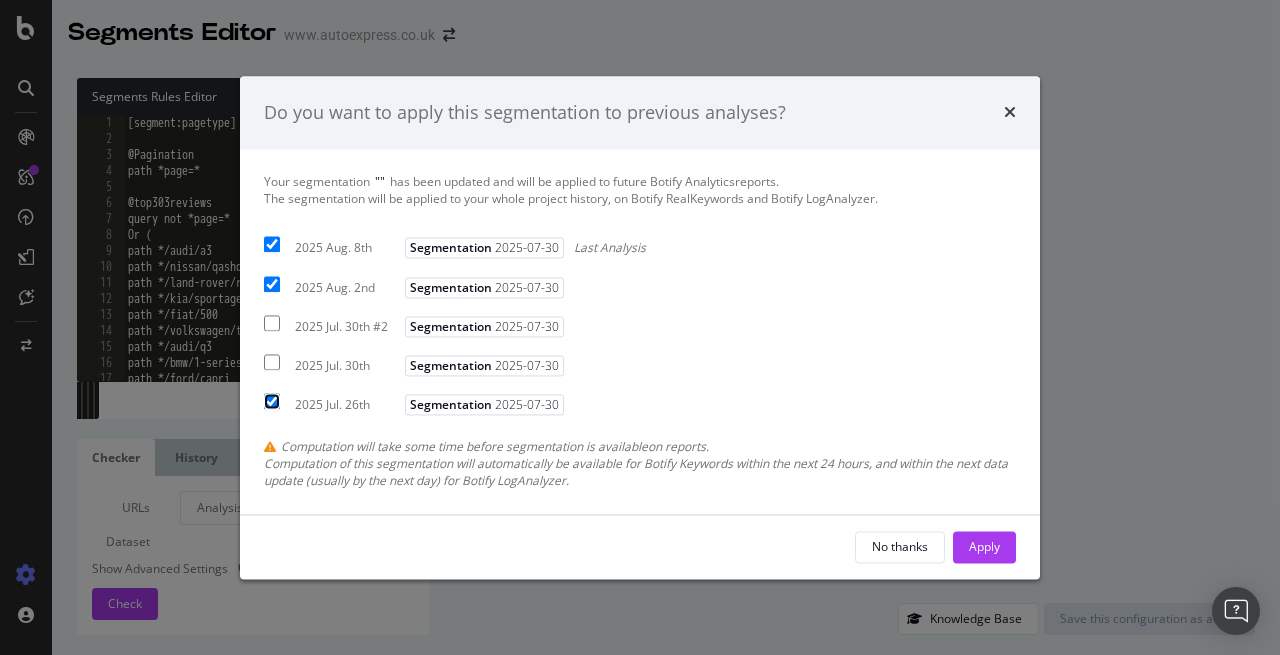 checkbox on "true" 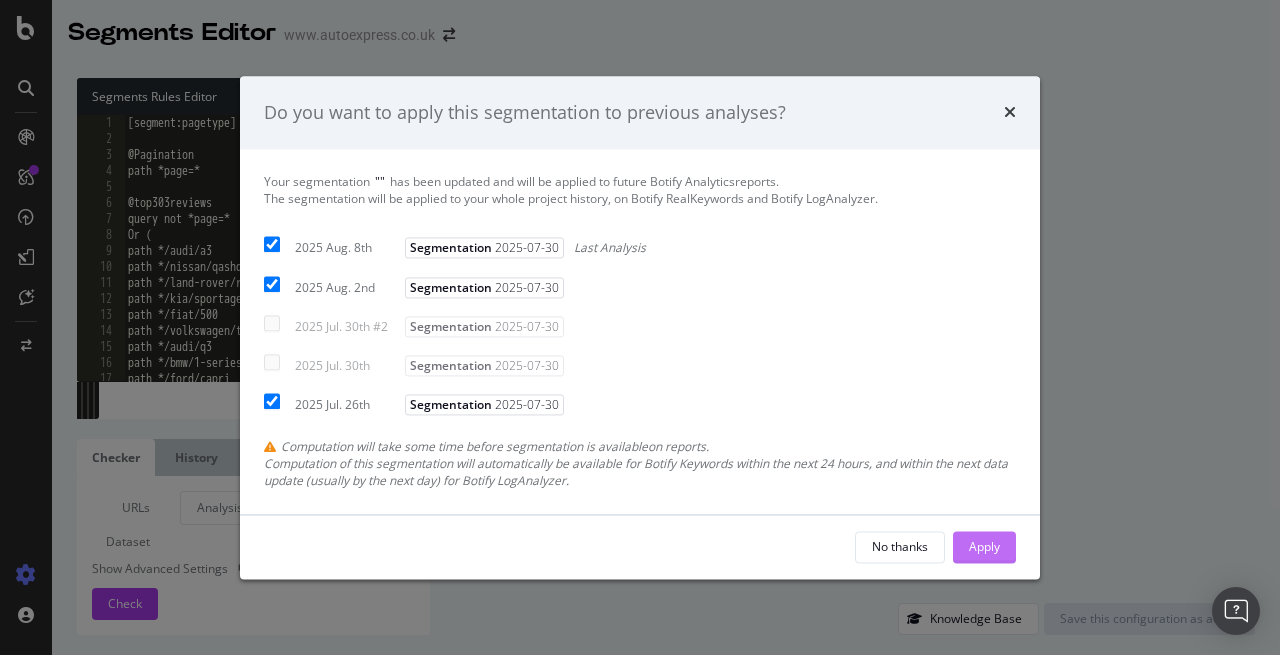 click on "Apply" at bounding box center (984, 546) 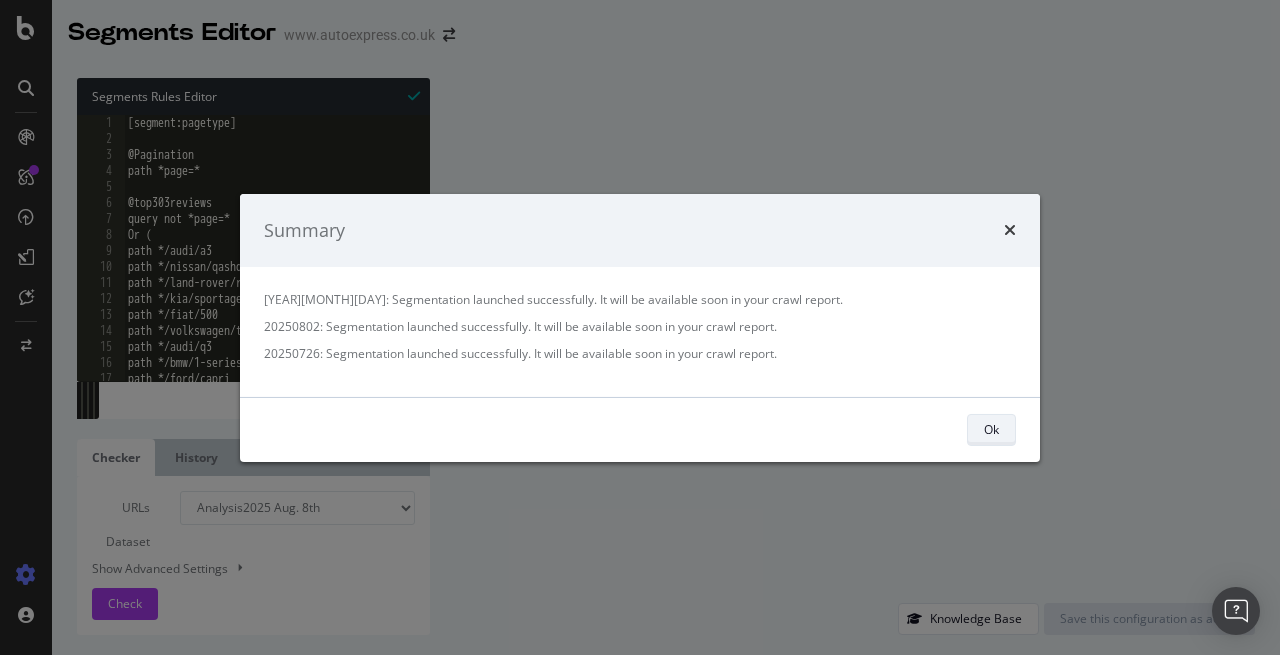 click on "Ok" at bounding box center [991, 430] 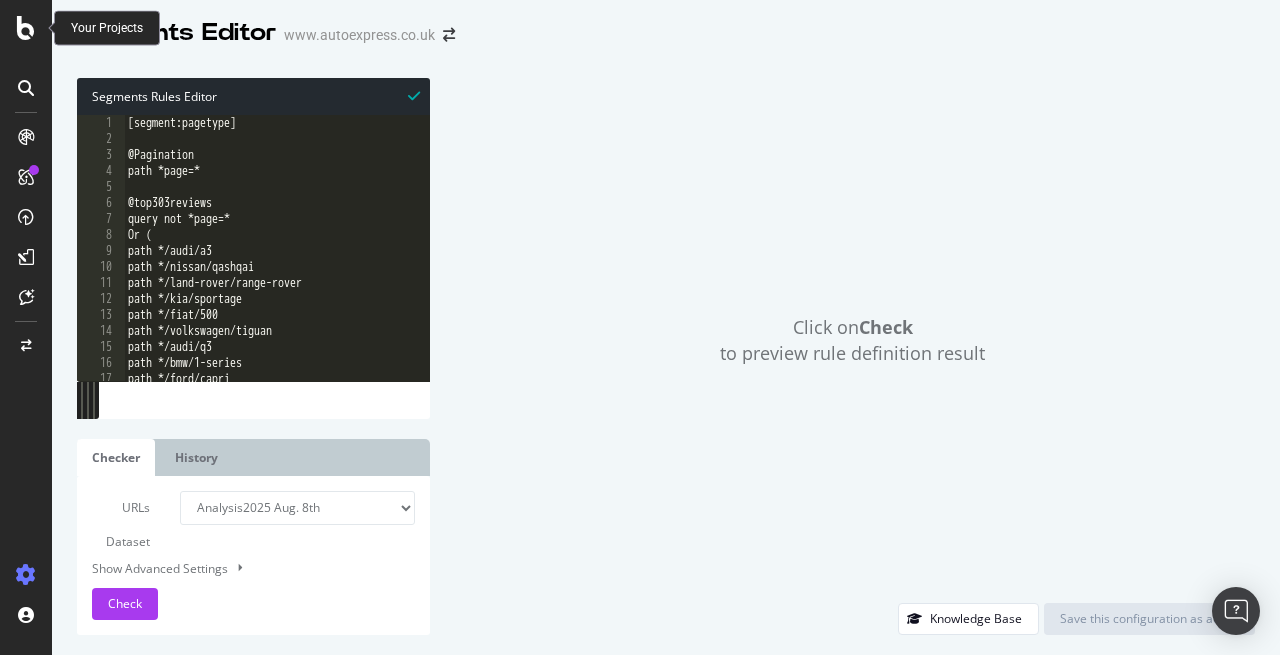 click at bounding box center (26, 28) 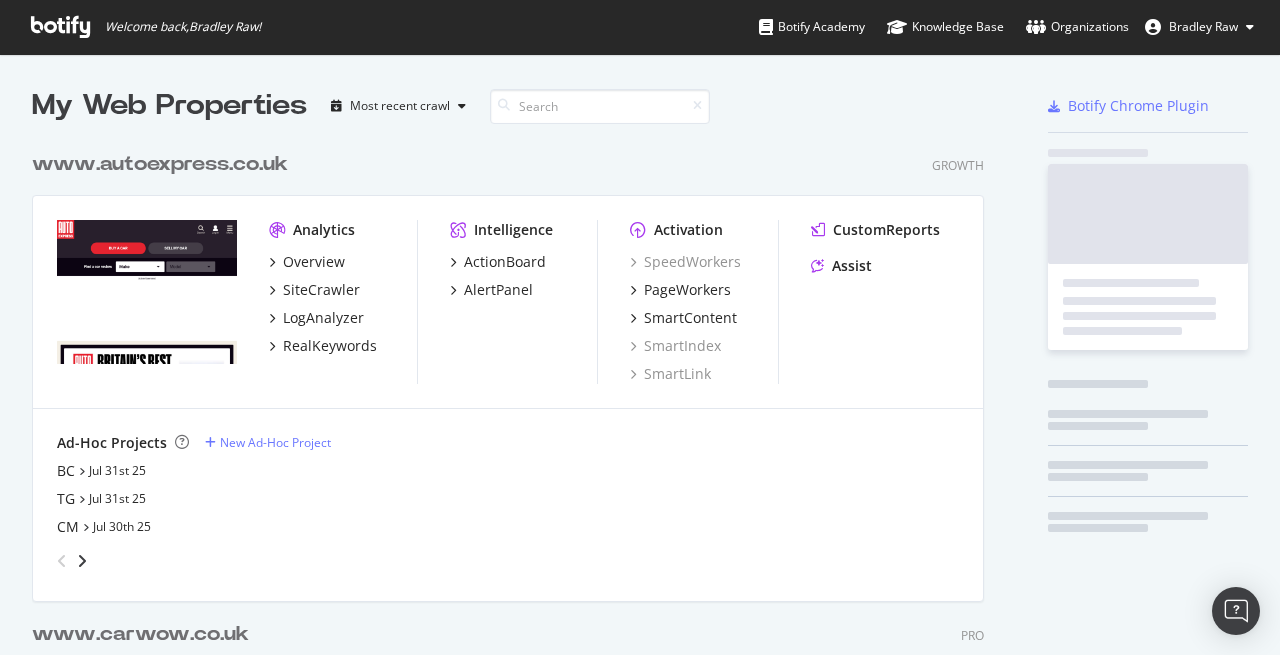 scroll, scrollTop: 1, scrollLeft: 1, axis: both 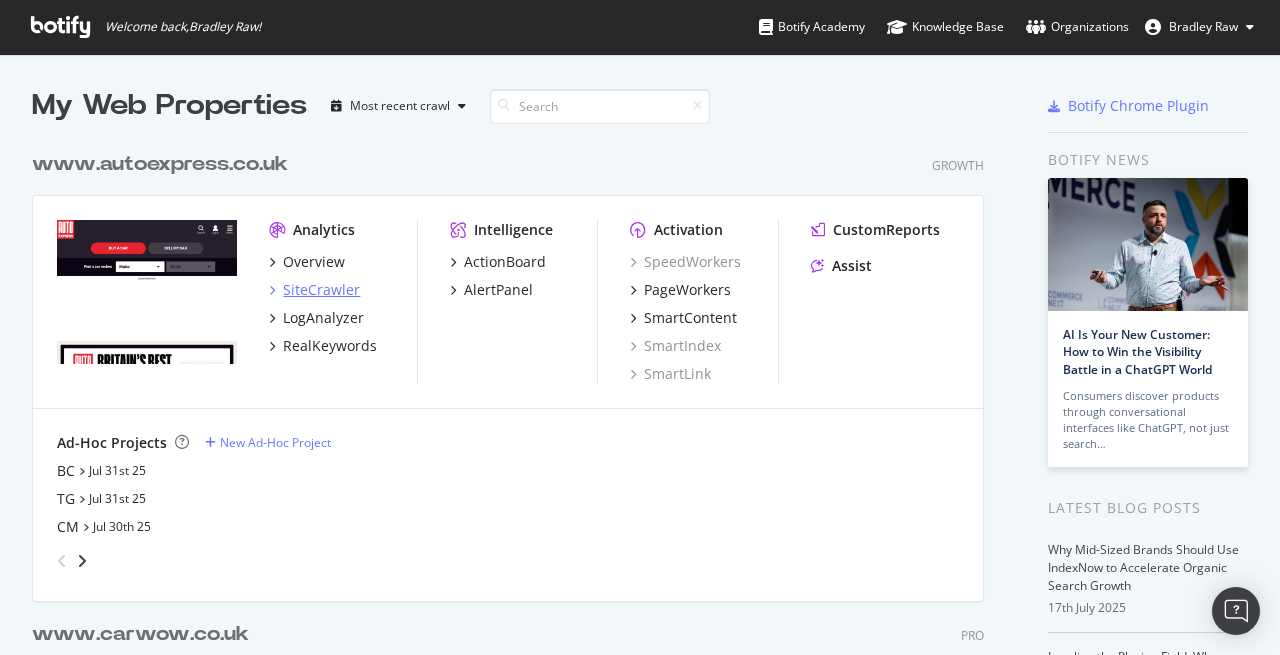 click on "SiteCrawler" at bounding box center [321, 290] 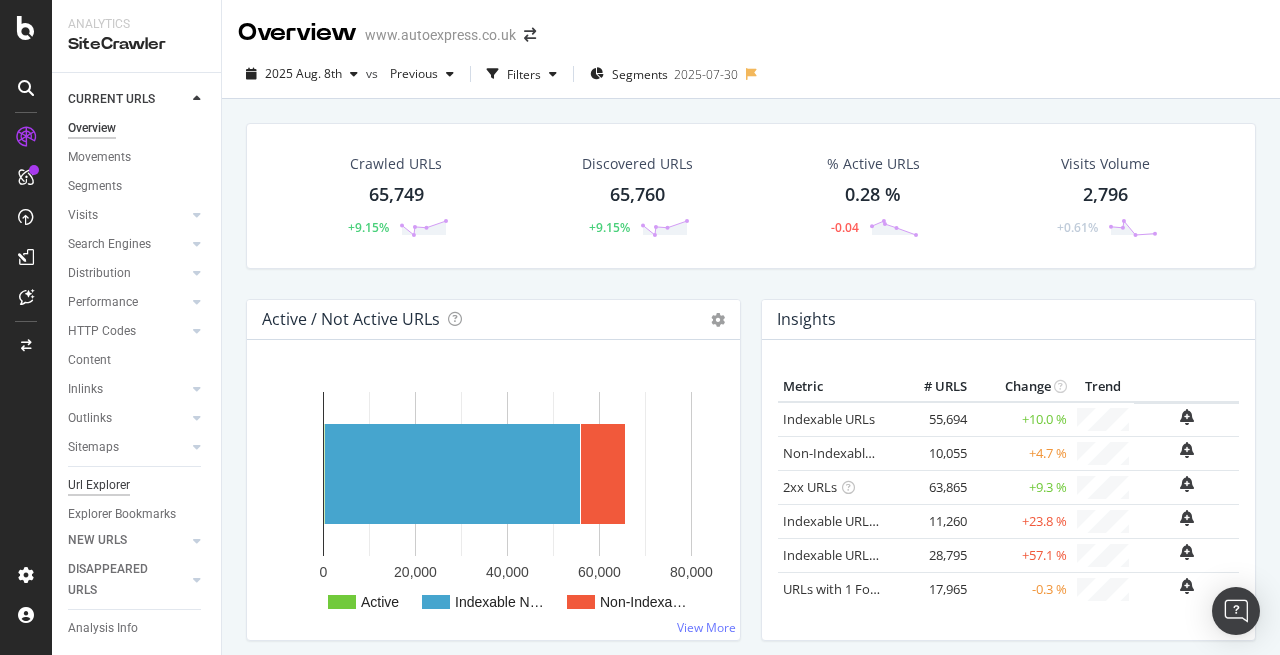 click on "Url Explorer" at bounding box center [99, 485] 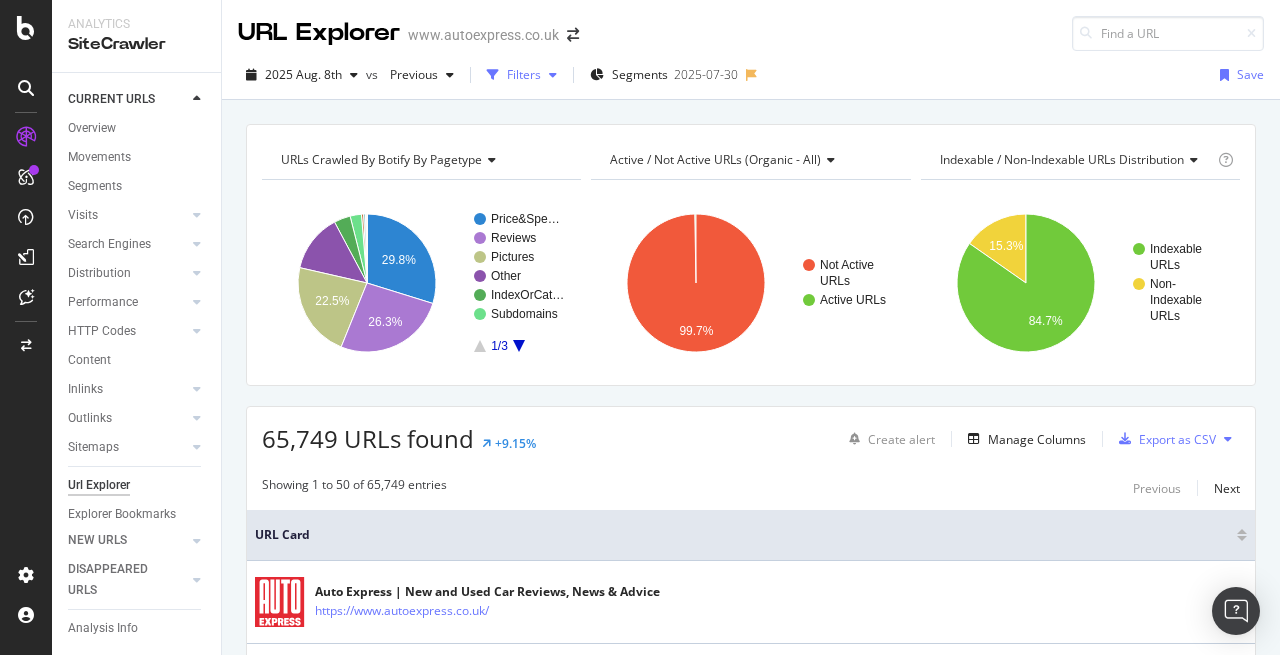 click on "Filters" at bounding box center (524, 74) 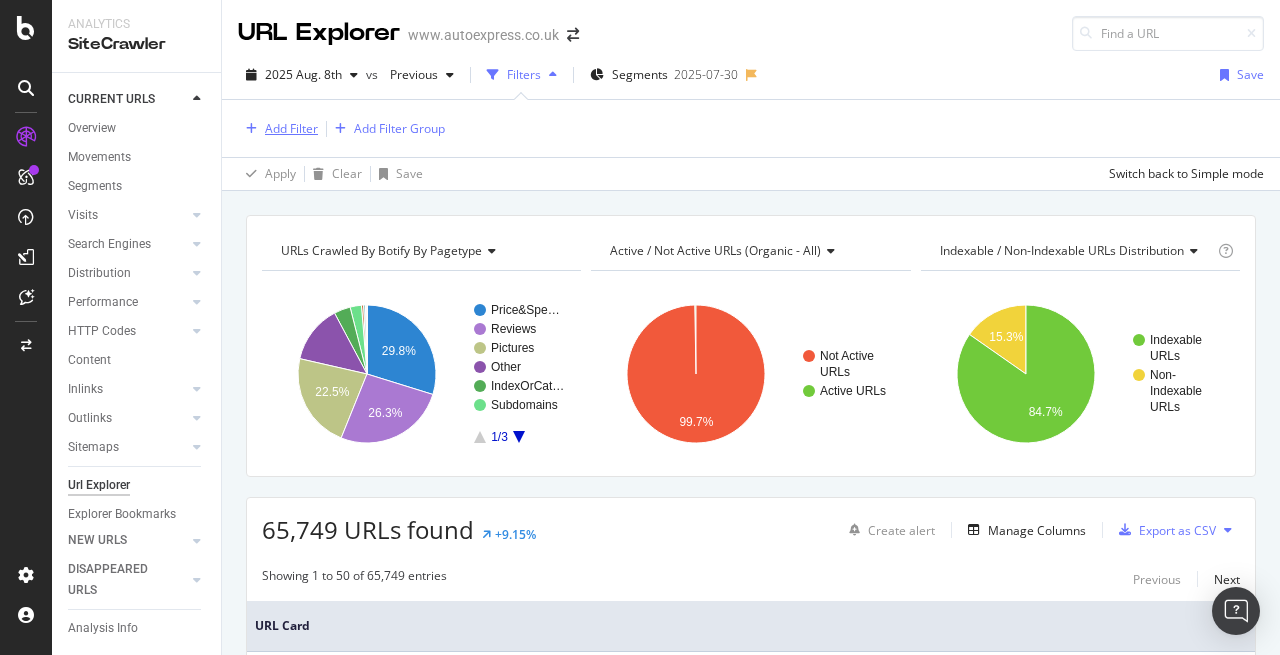 click on "Add Filter" at bounding box center (291, 128) 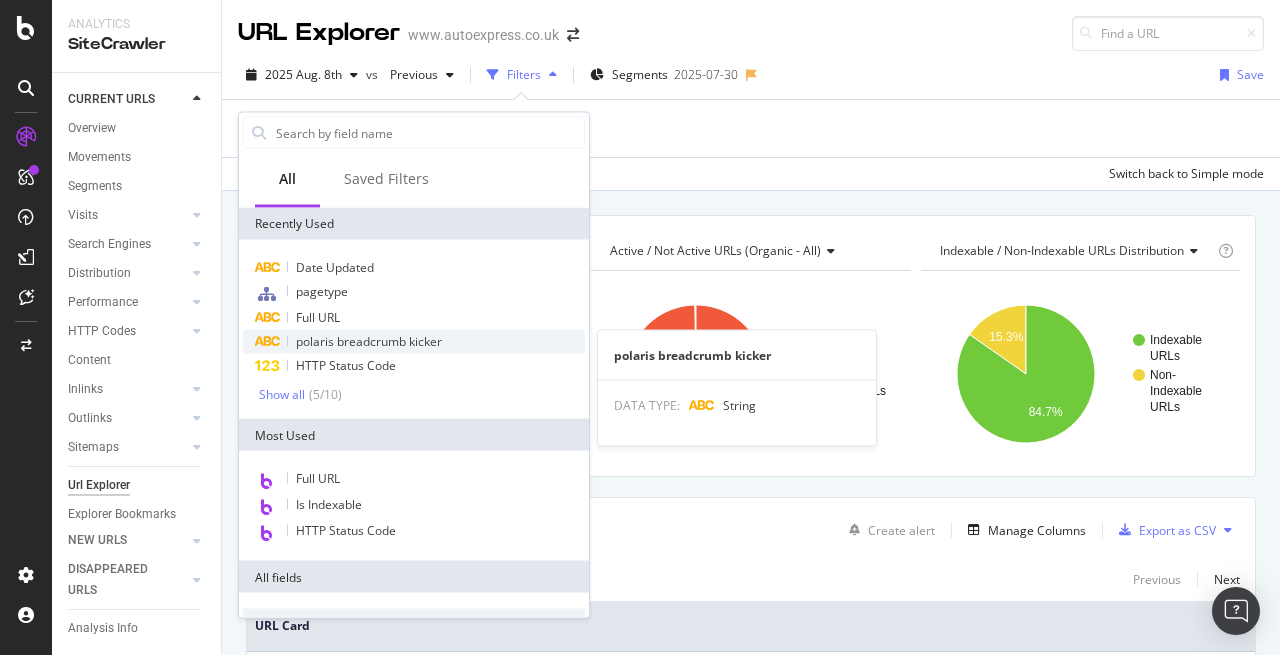 click on "polaris breadcrumb kicker" at bounding box center [369, 341] 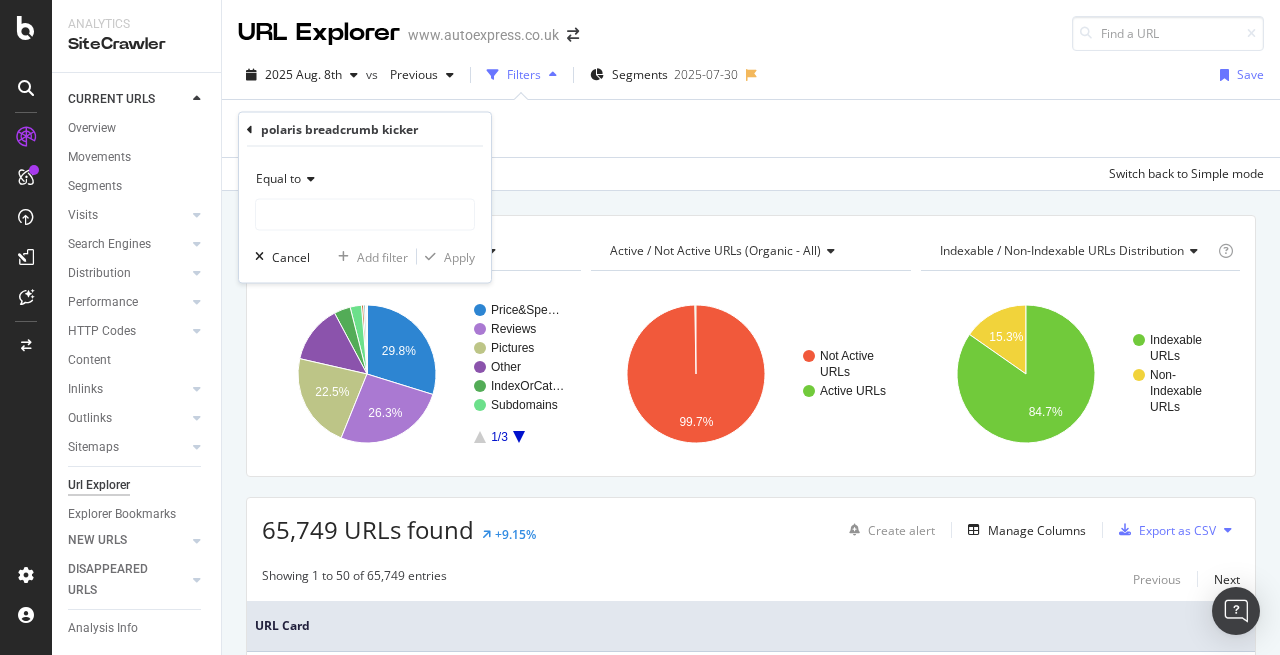 click at bounding box center (308, 179) 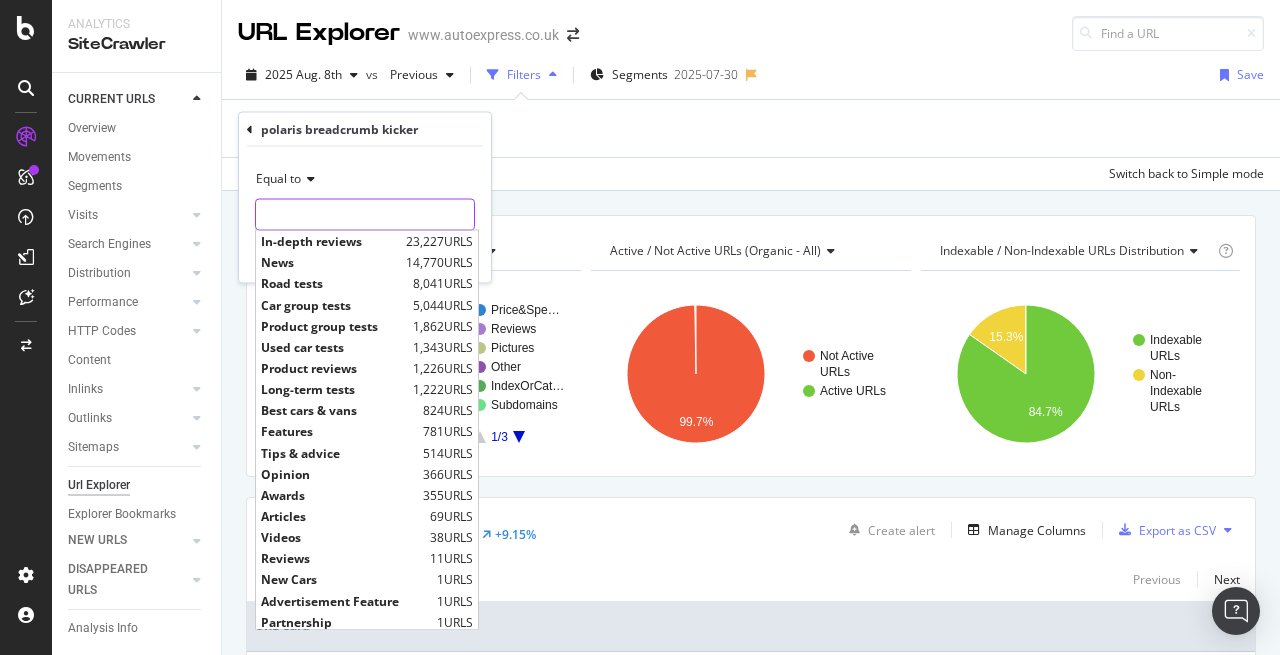 click at bounding box center (365, 215) 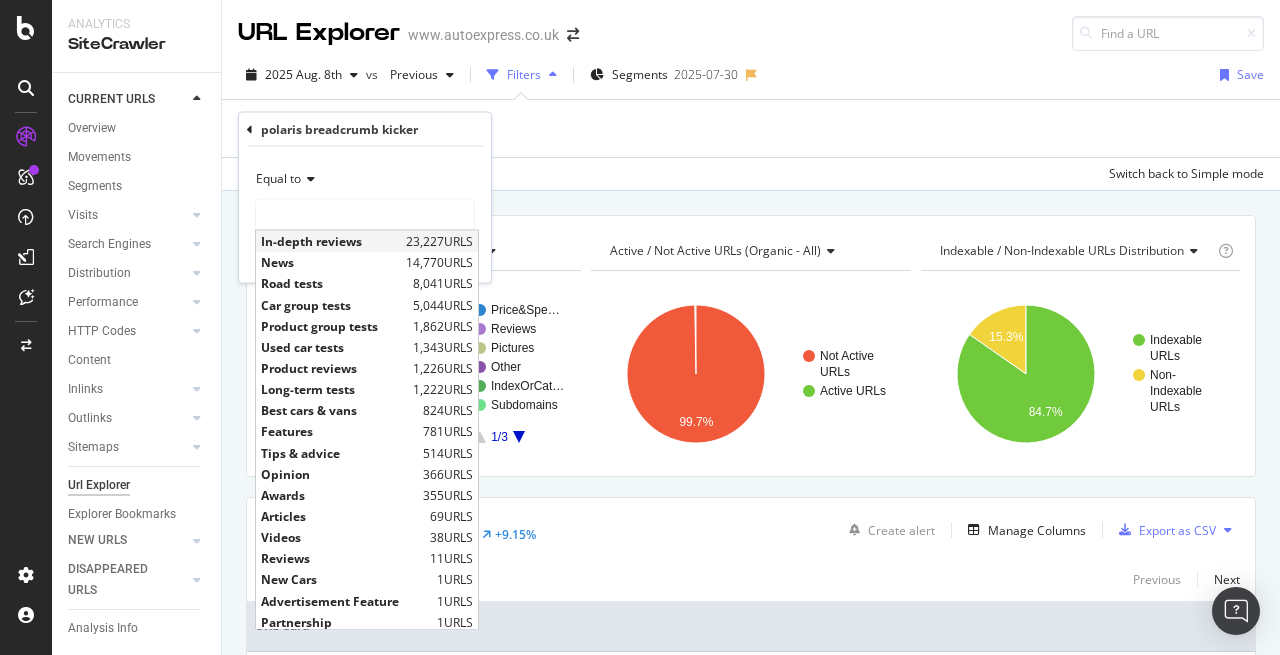 click on "In-depth reviews" at bounding box center [331, 241] 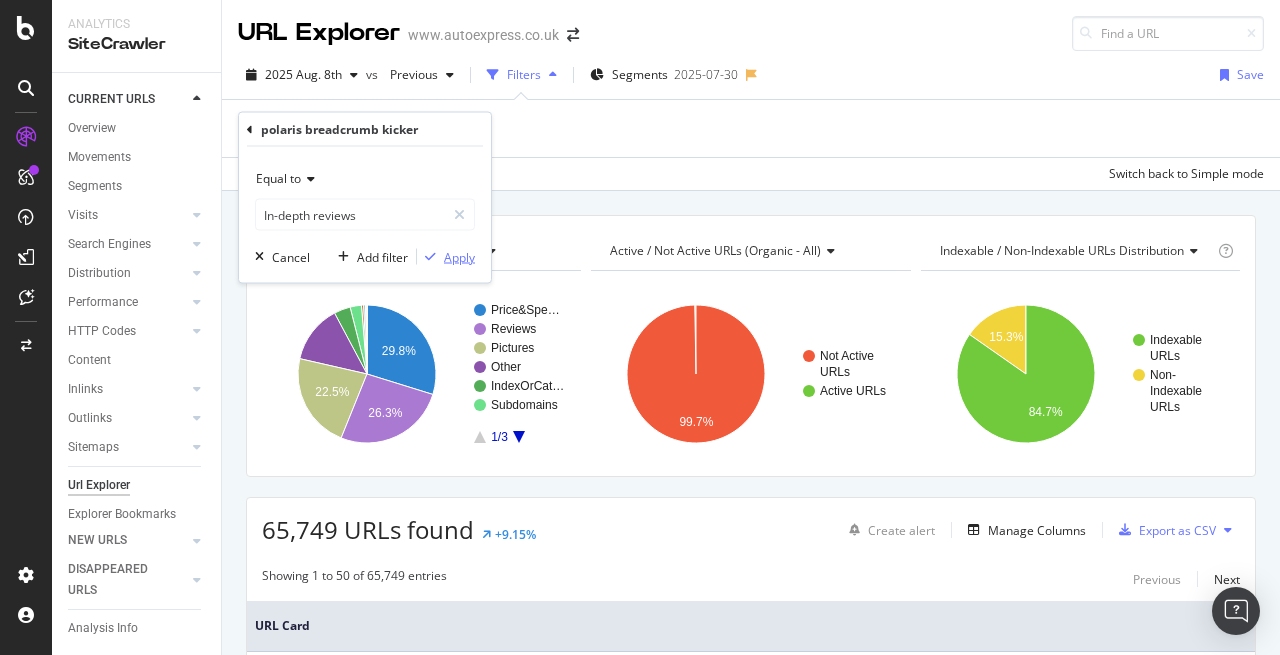 click on "Apply" at bounding box center [459, 256] 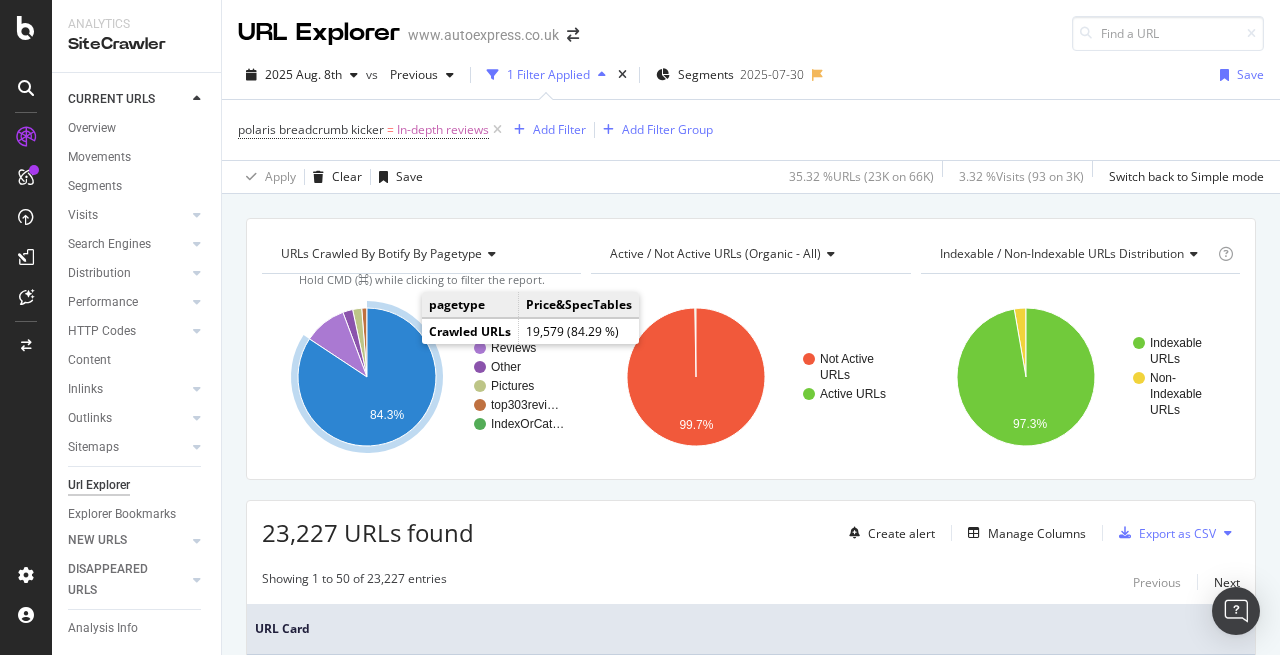 click 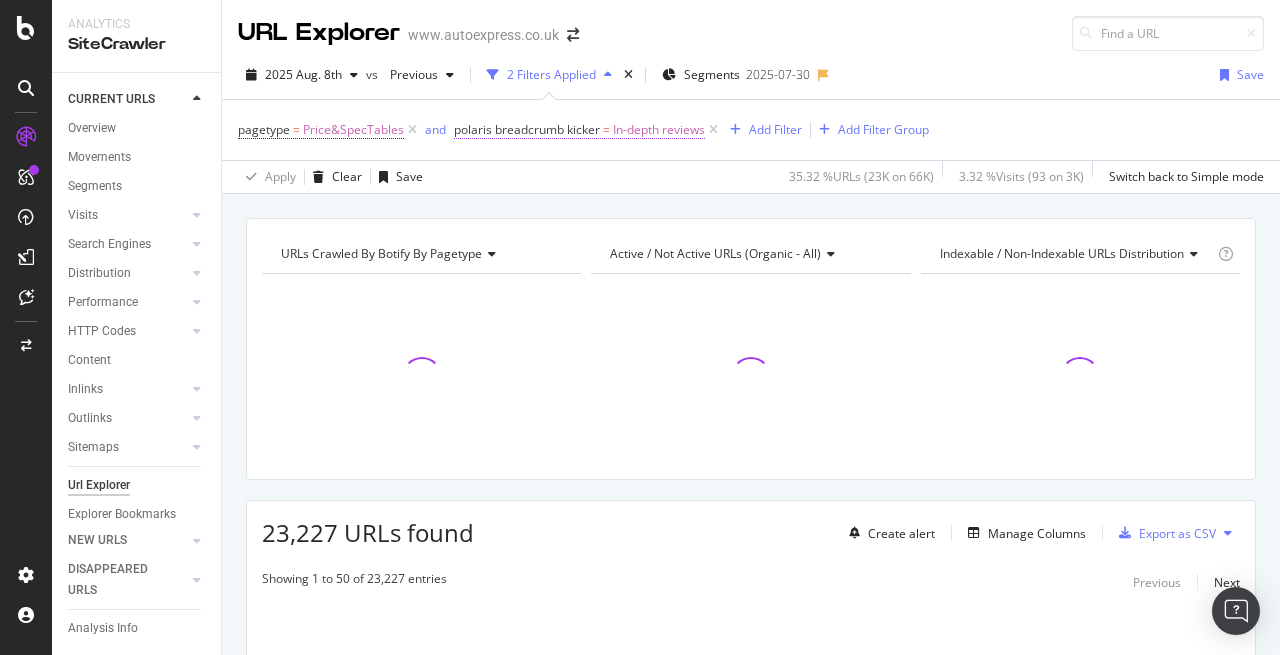 click on "polaris breadcrumb kicker" at bounding box center (527, 129) 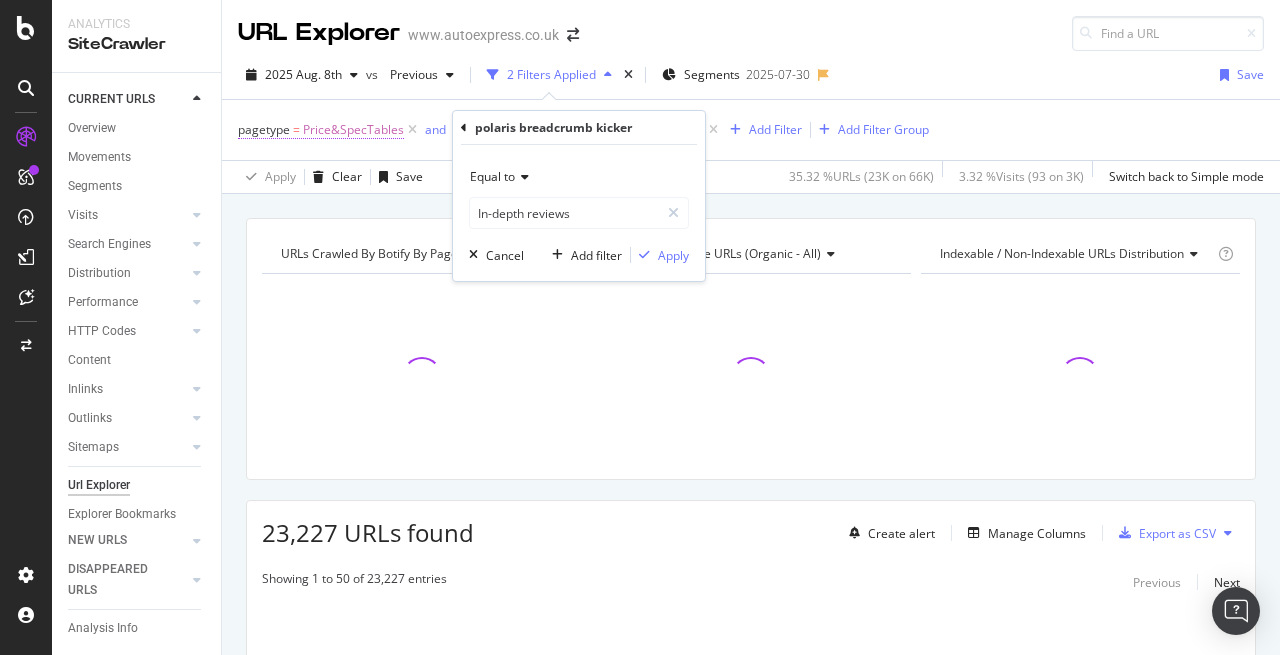 click on "Price&SpecTables" at bounding box center [353, 130] 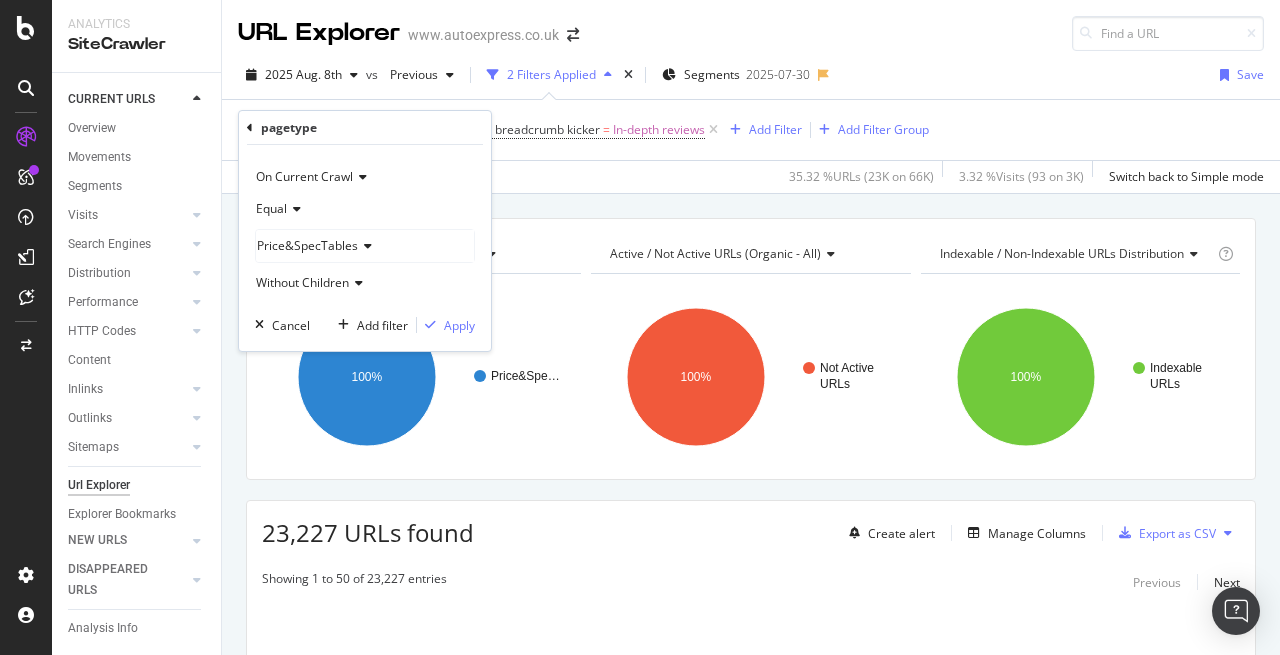 click on "Equal" at bounding box center (271, 208) 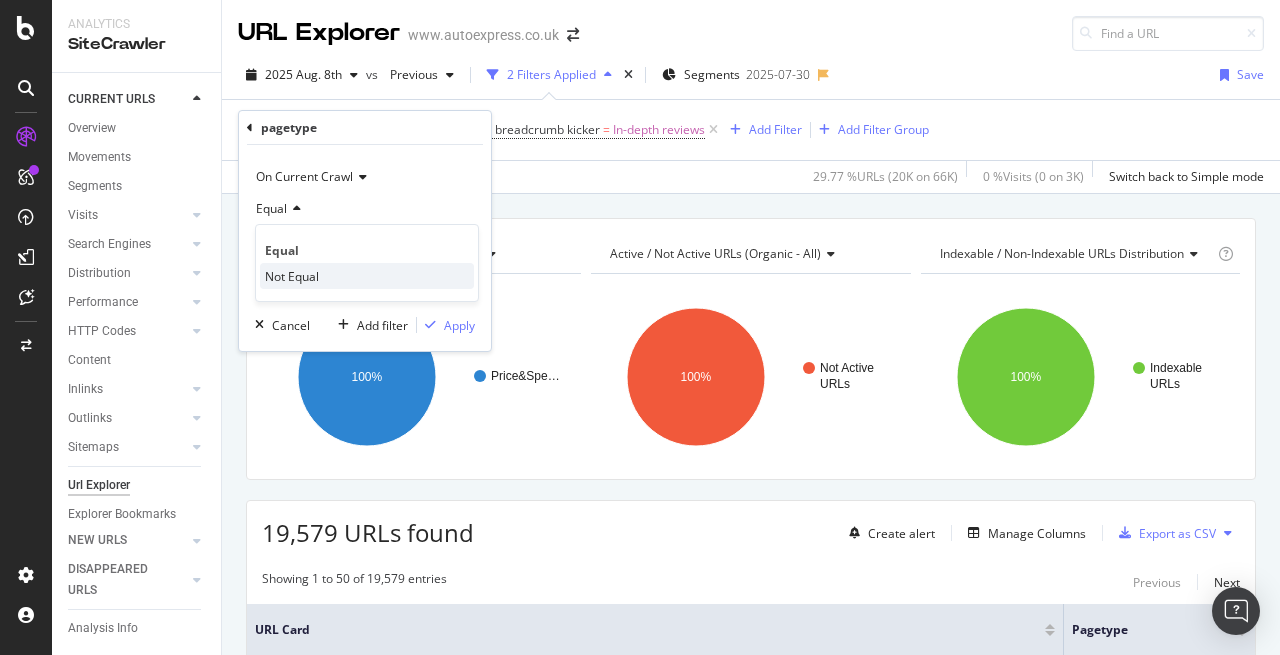 click on "Not Equal" at bounding box center [292, 276] 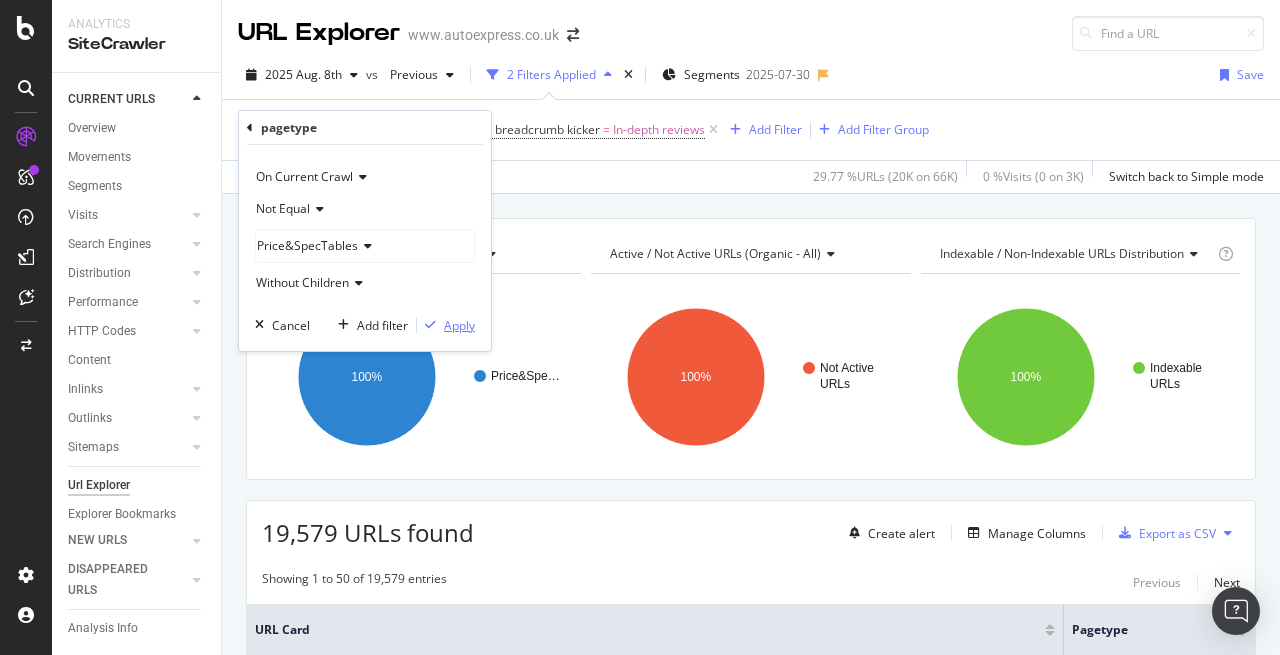 click on "Apply" at bounding box center [459, 325] 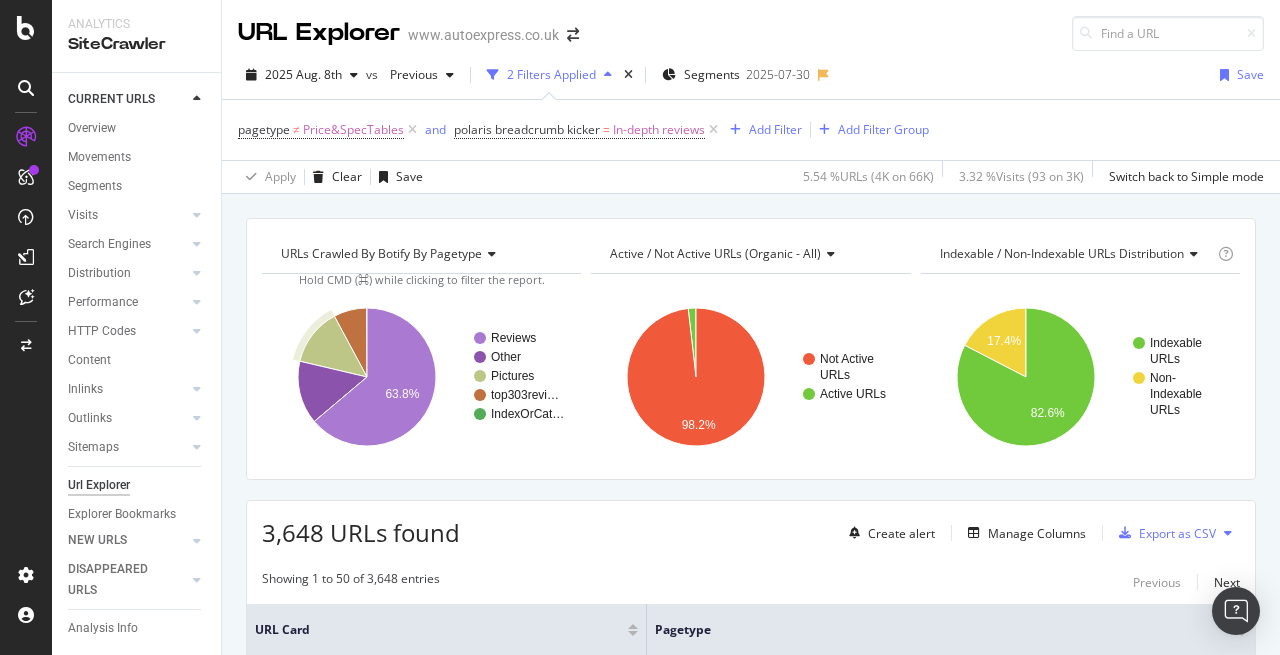 click 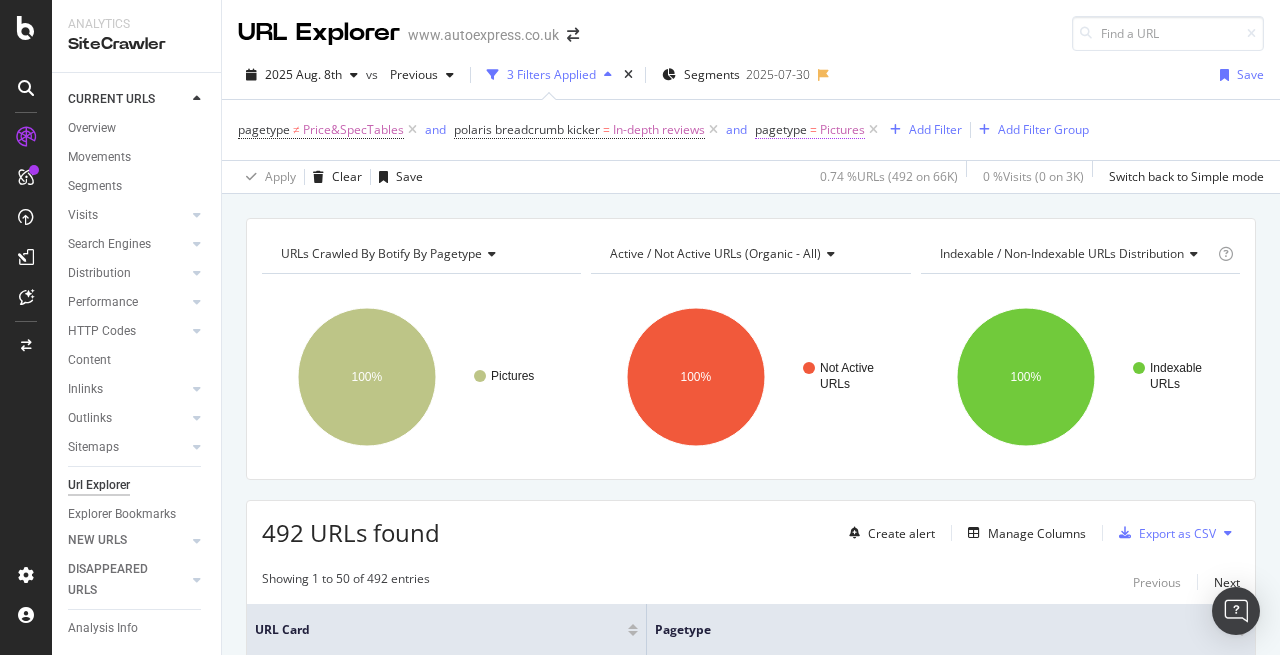 click on "pagetype   =     Pictures" at bounding box center [810, 130] 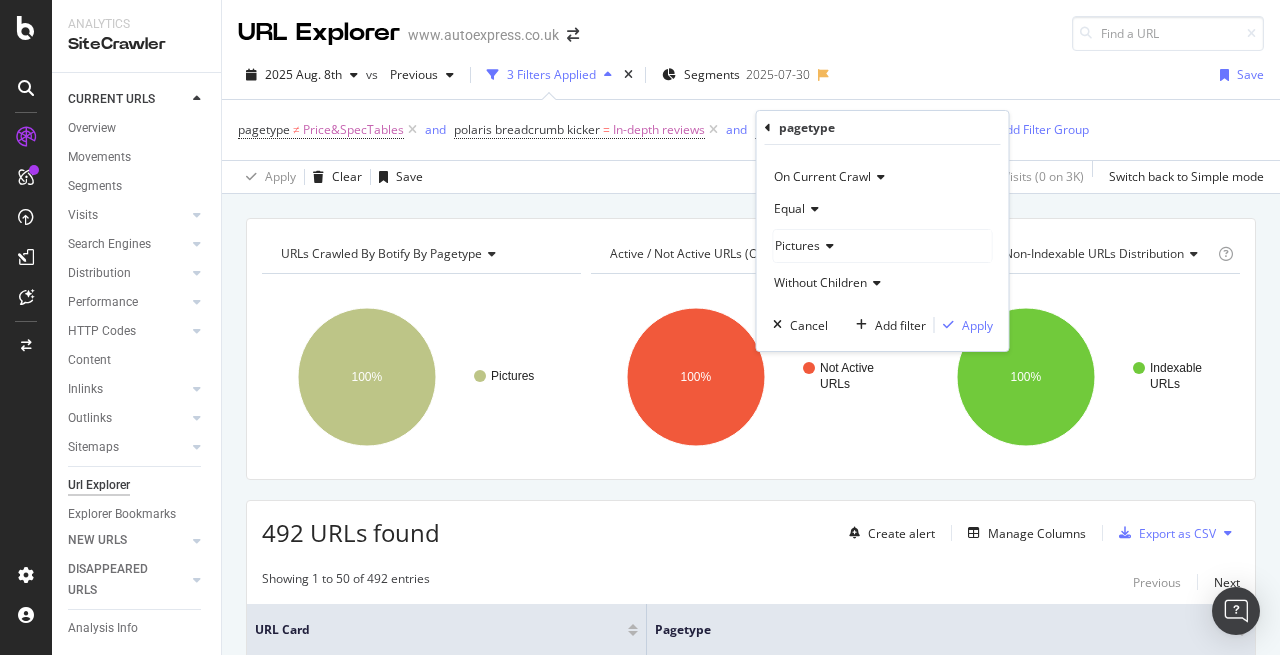 click at bounding box center (812, 209) 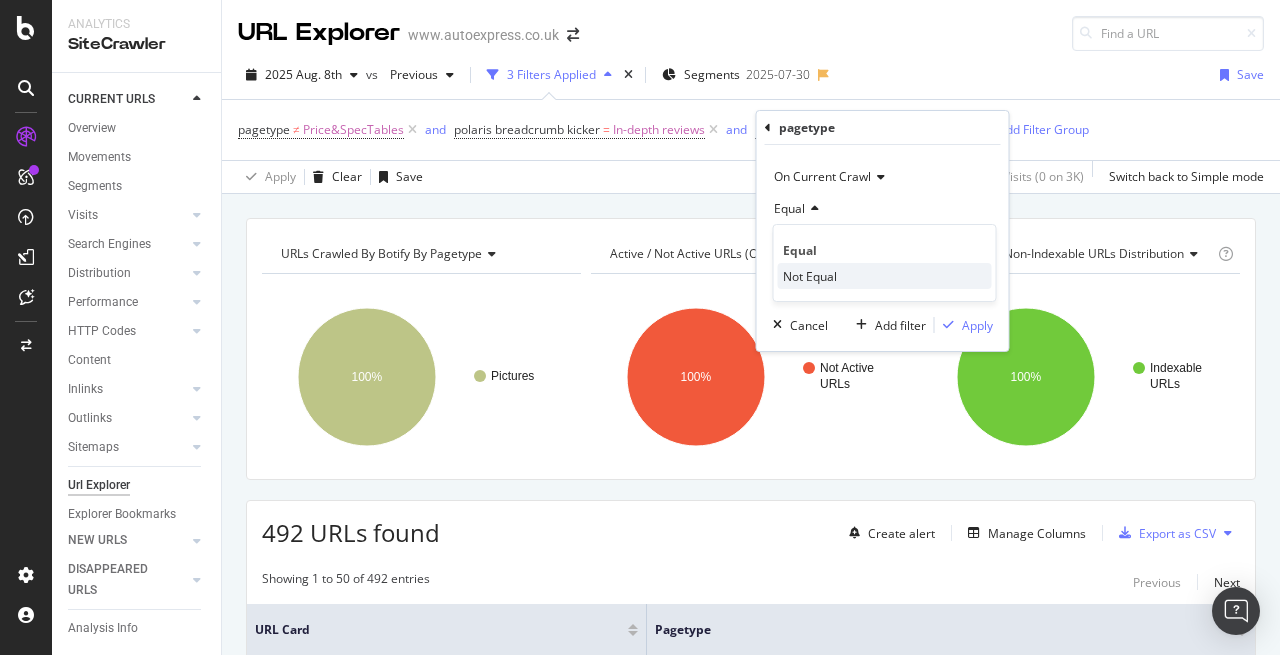click on "Not Equal" at bounding box center (810, 276) 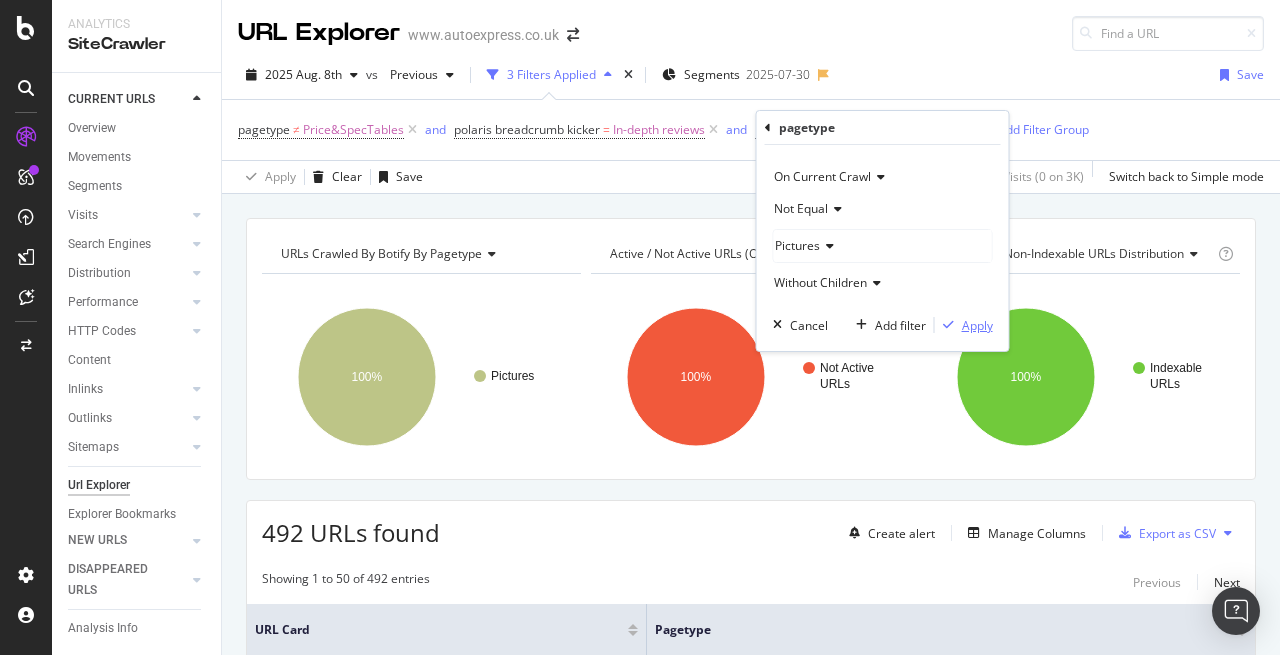 click on "Apply" at bounding box center (977, 325) 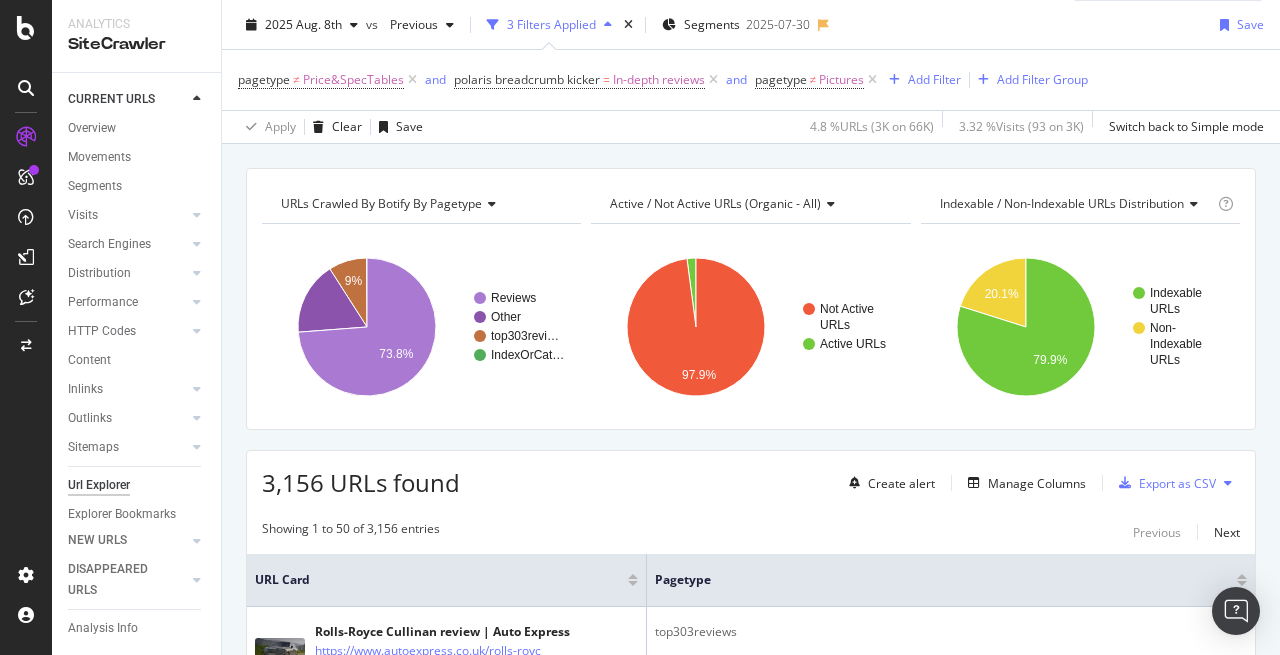scroll, scrollTop: 52, scrollLeft: 0, axis: vertical 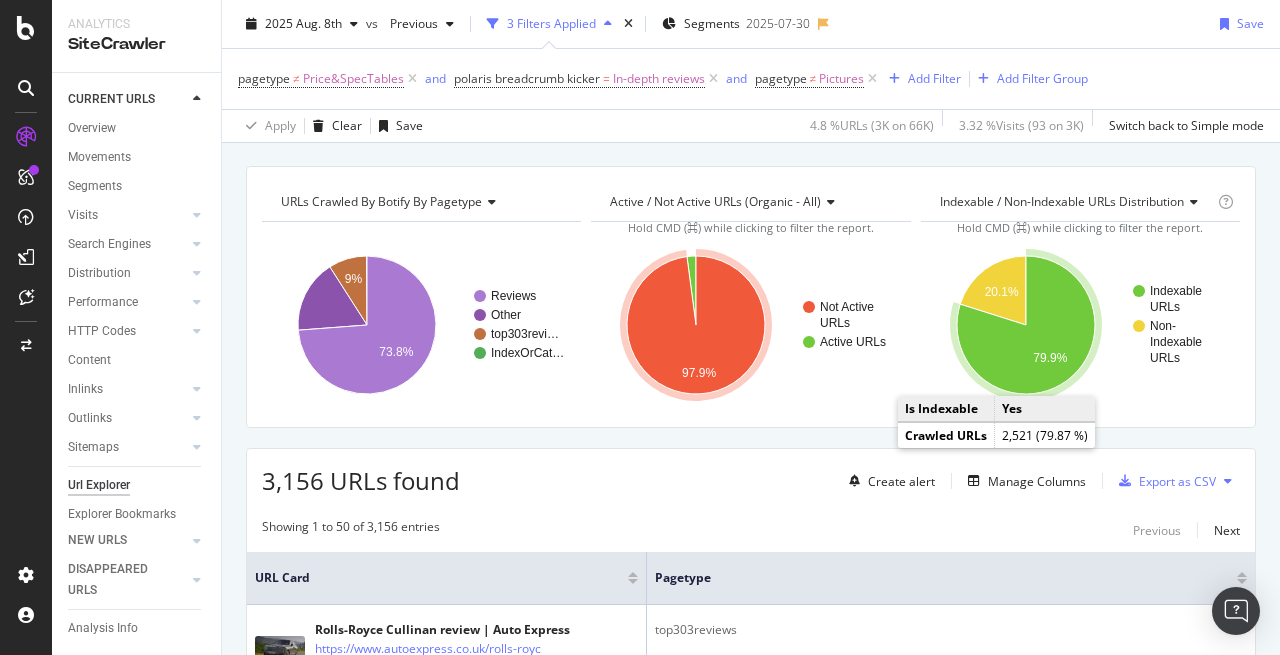 click 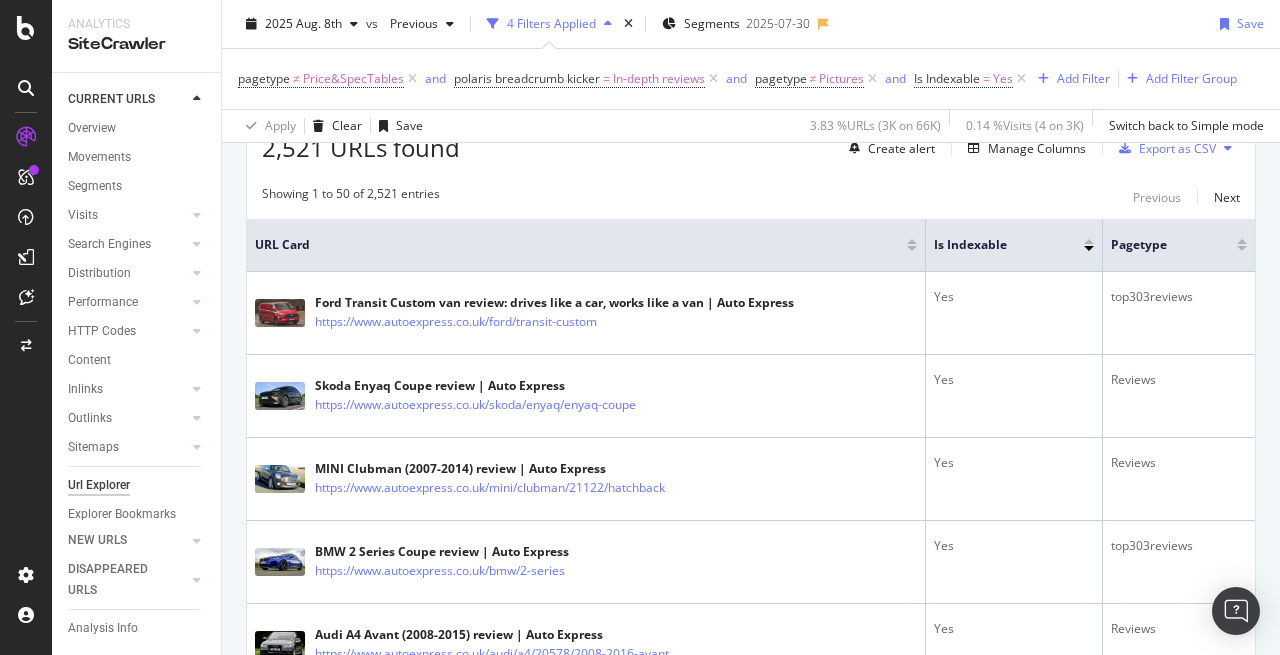 scroll, scrollTop: 0, scrollLeft: 0, axis: both 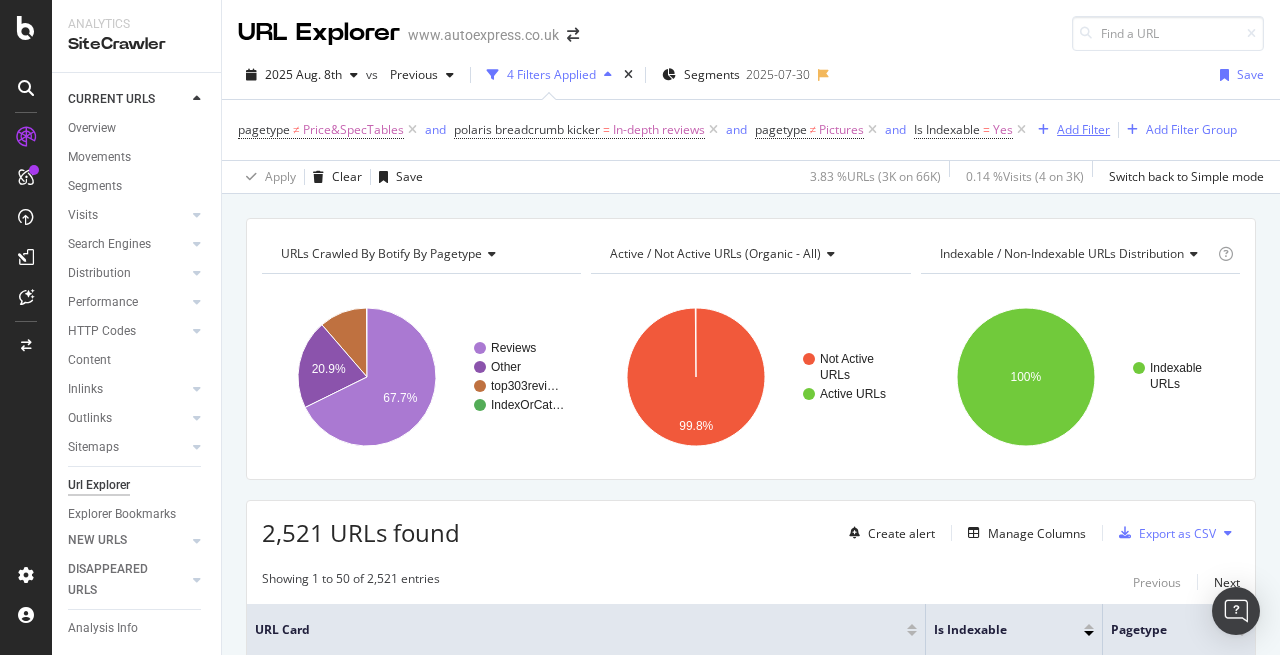 click on "Add Filter" at bounding box center (1083, 129) 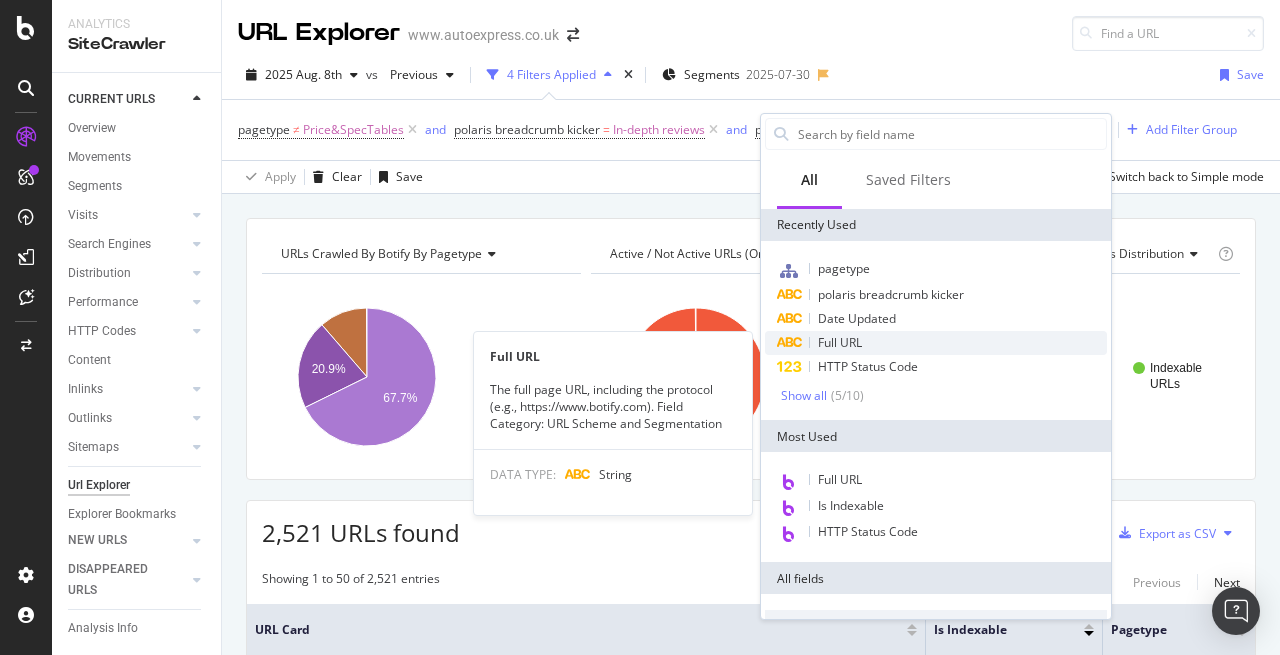 click on "Full URL" at bounding box center (936, 343) 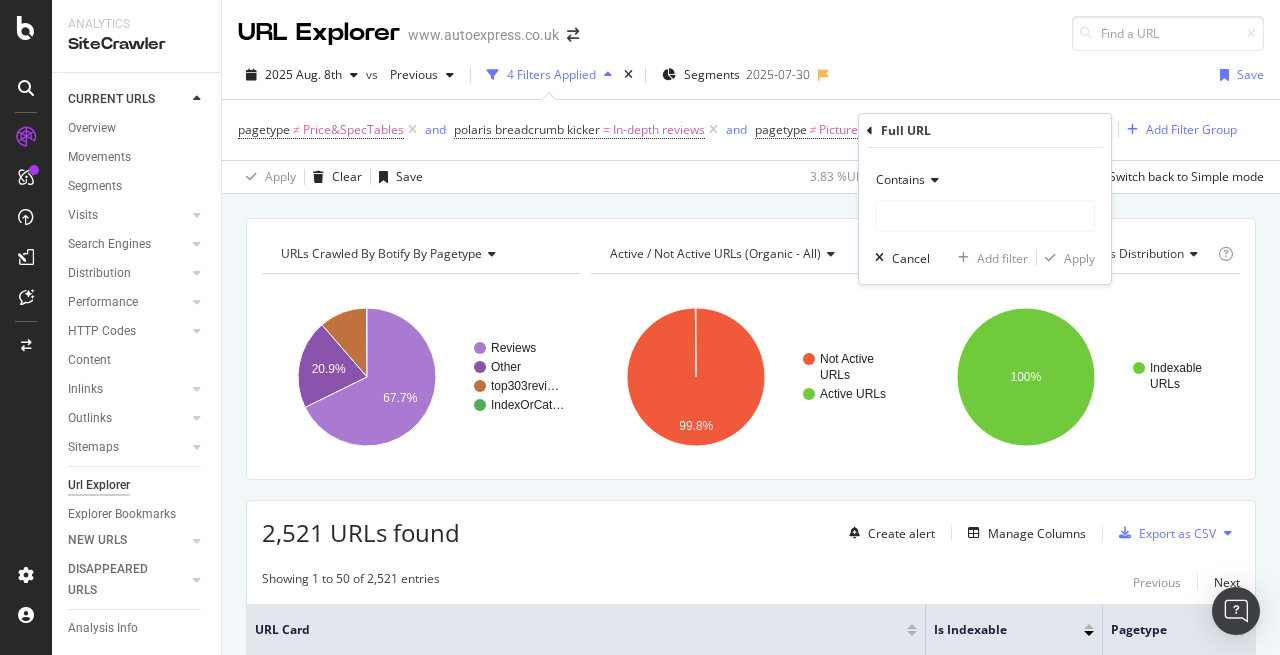 click at bounding box center (932, 180) 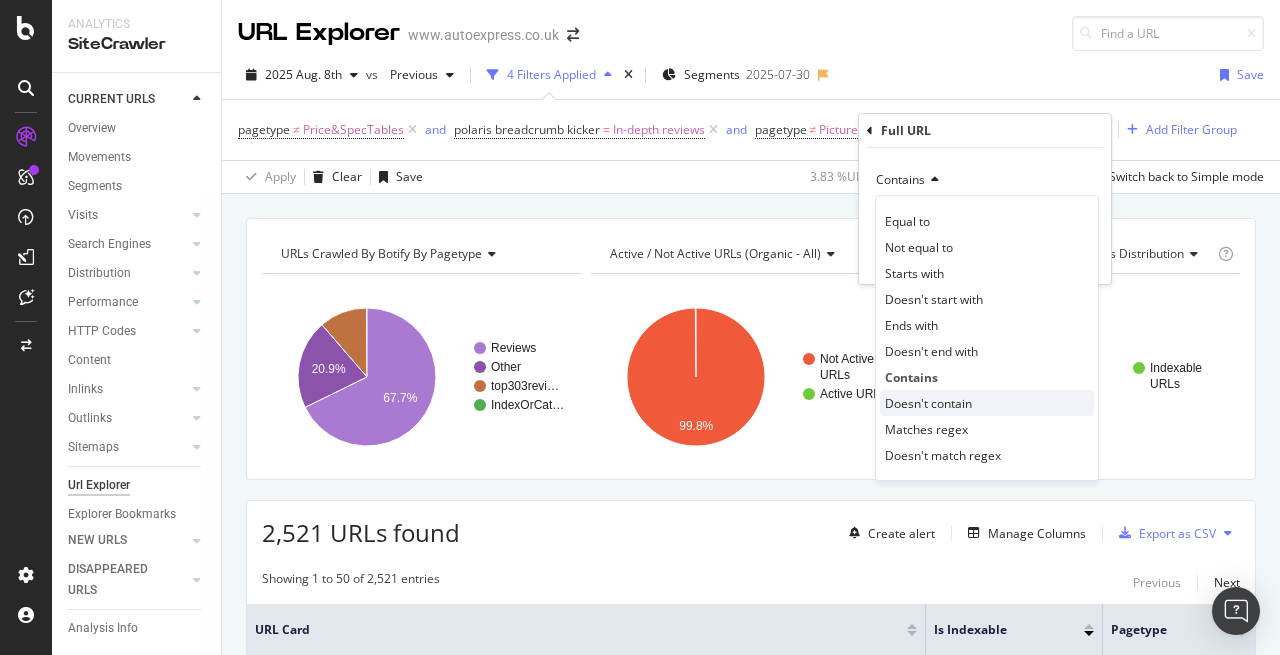 click on "Doesn't contain" at bounding box center [928, 403] 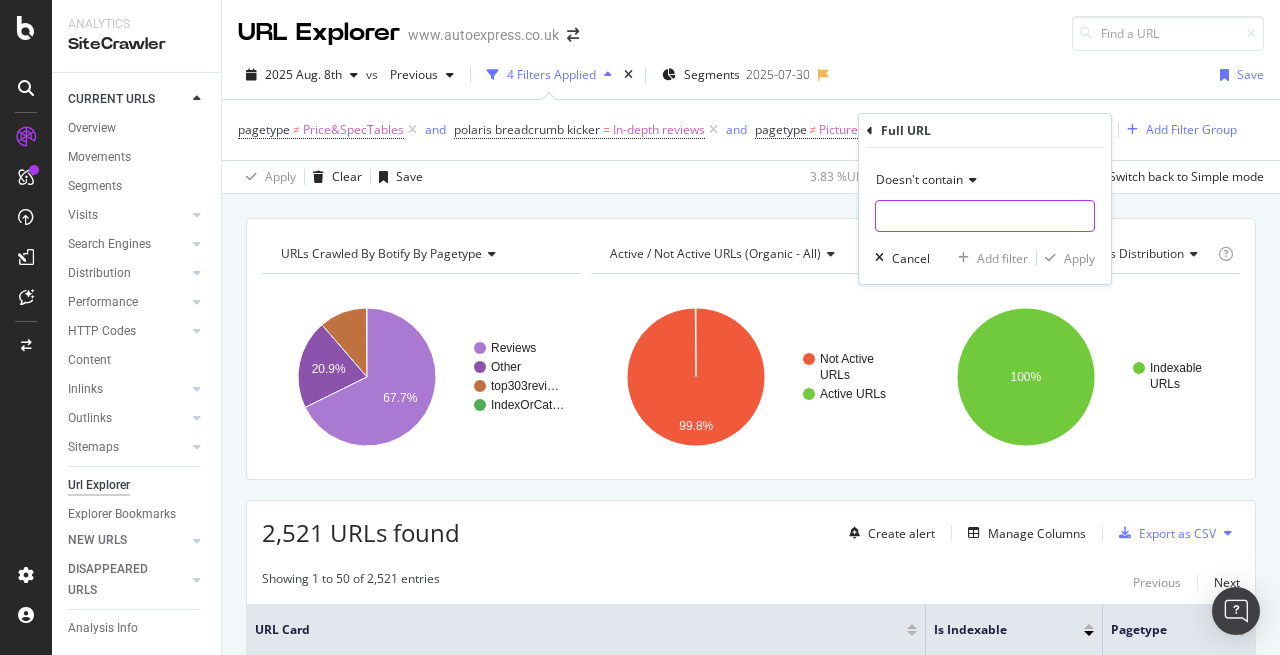 click at bounding box center (985, 216) 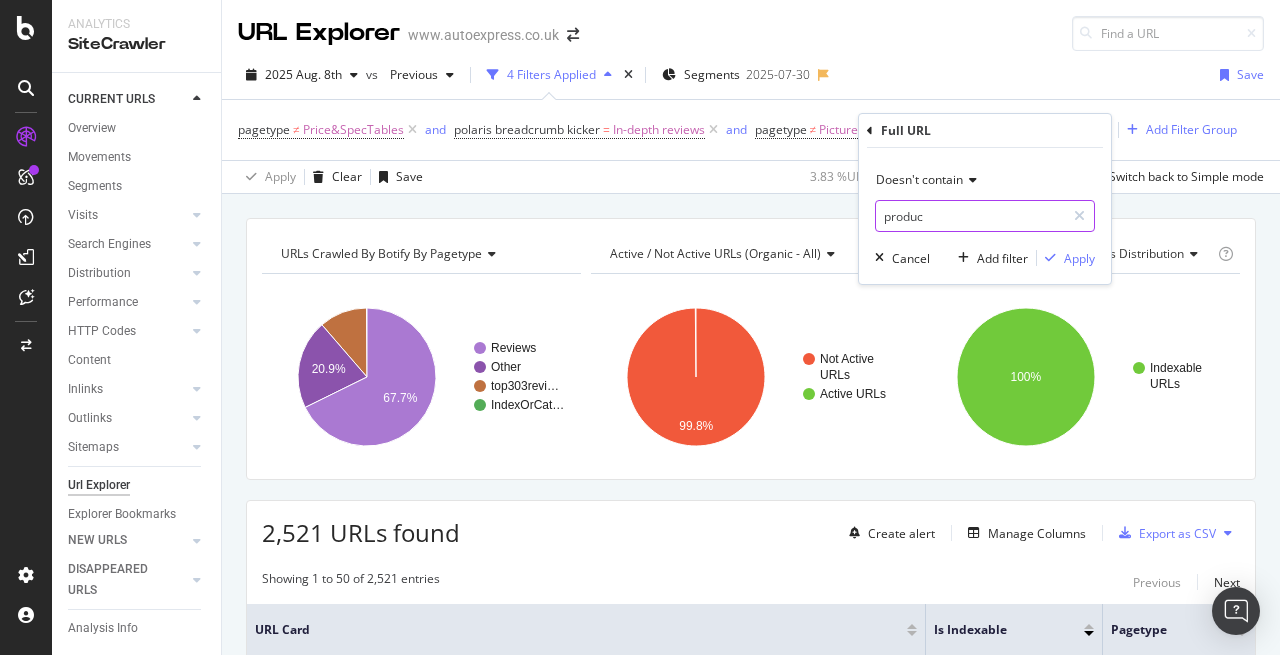 type on "product" 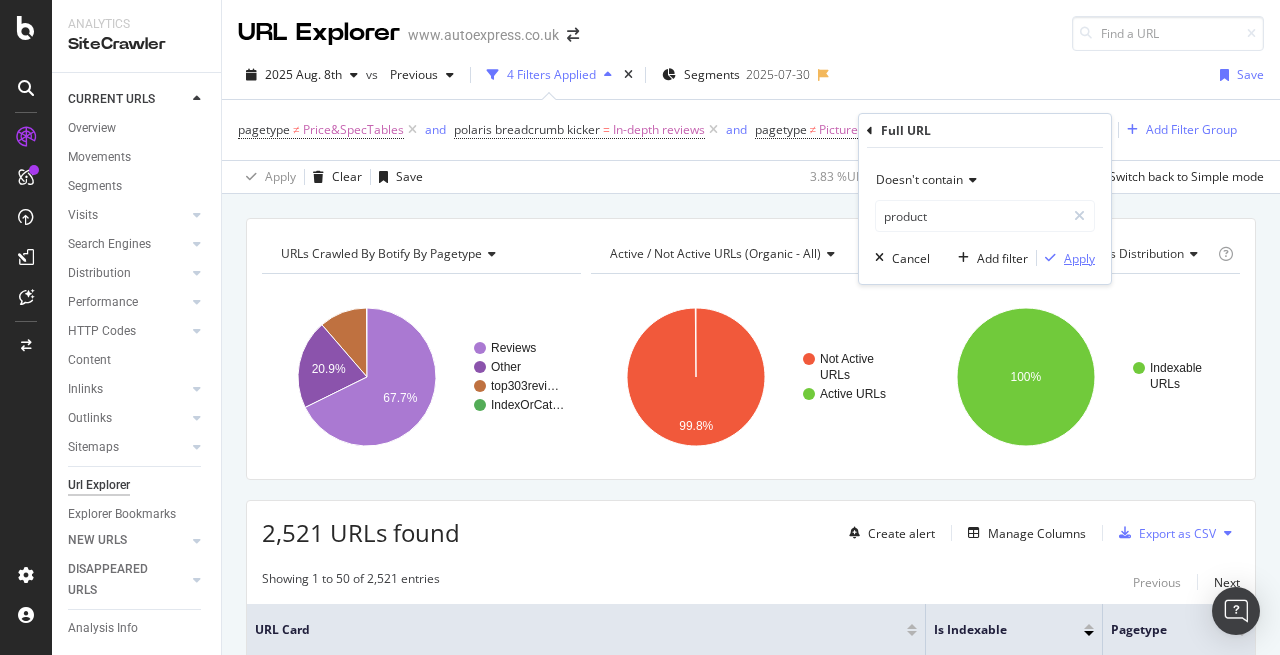 click on "Apply" at bounding box center (1079, 258) 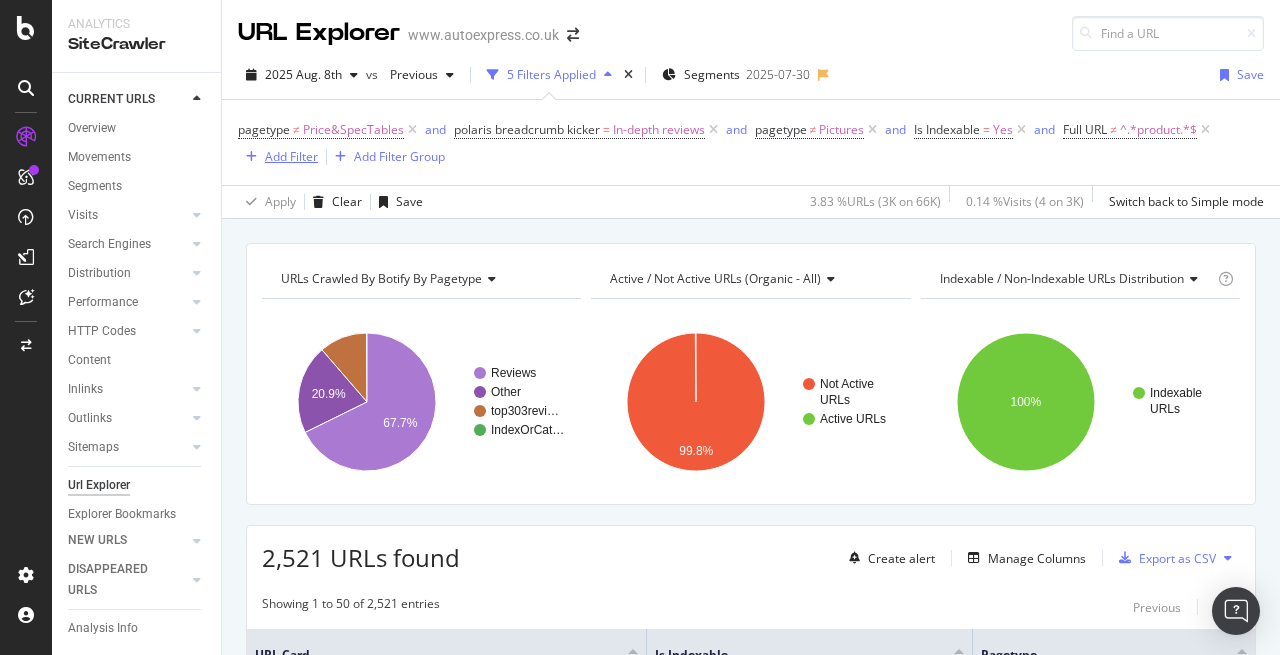 click on "Add Filter" at bounding box center (291, 156) 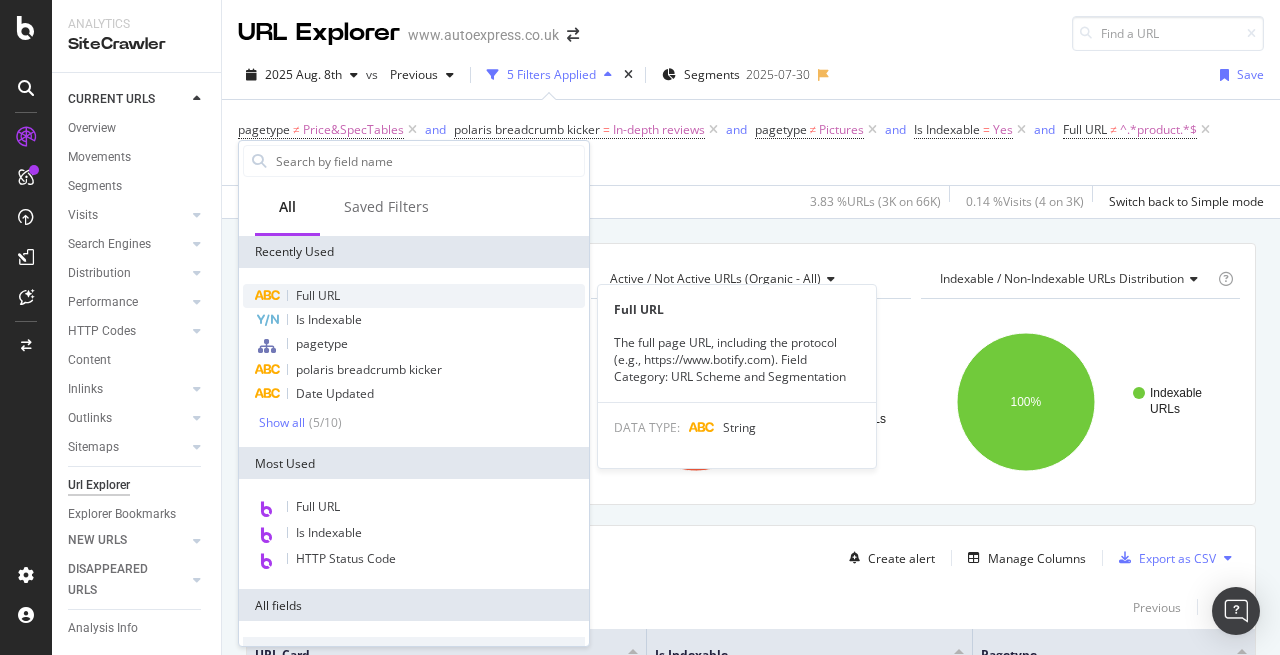 click on "Full URL" at bounding box center (414, 296) 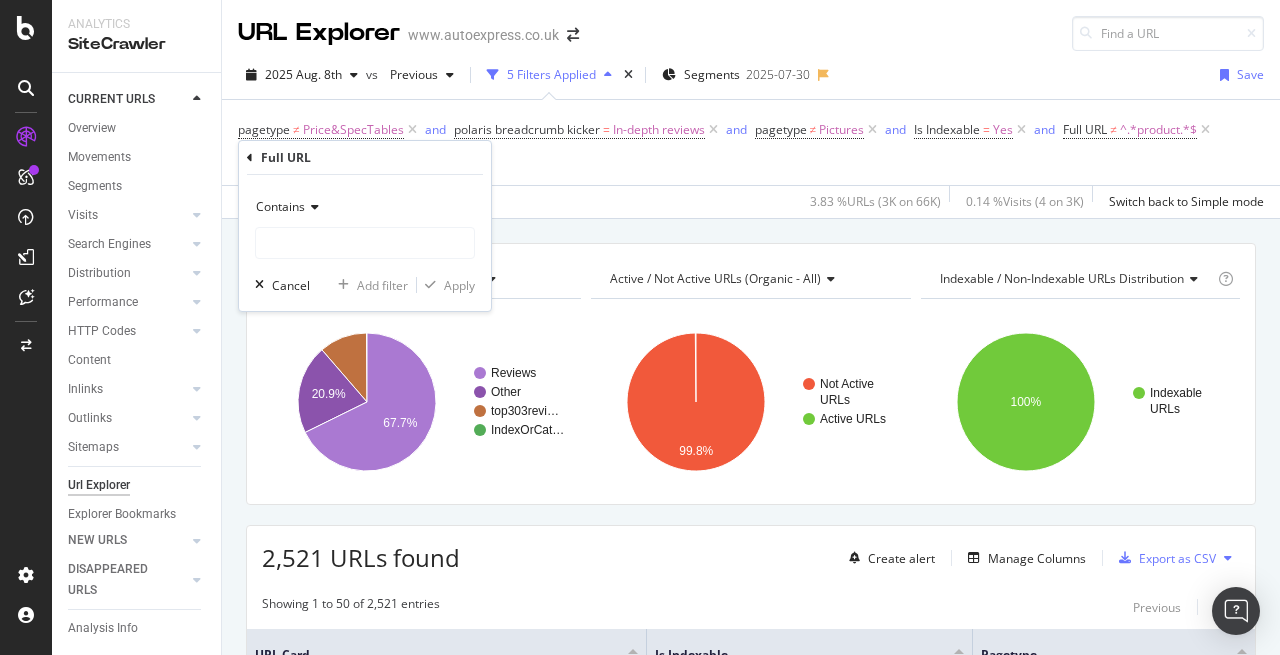 click on "Contains" at bounding box center (280, 206) 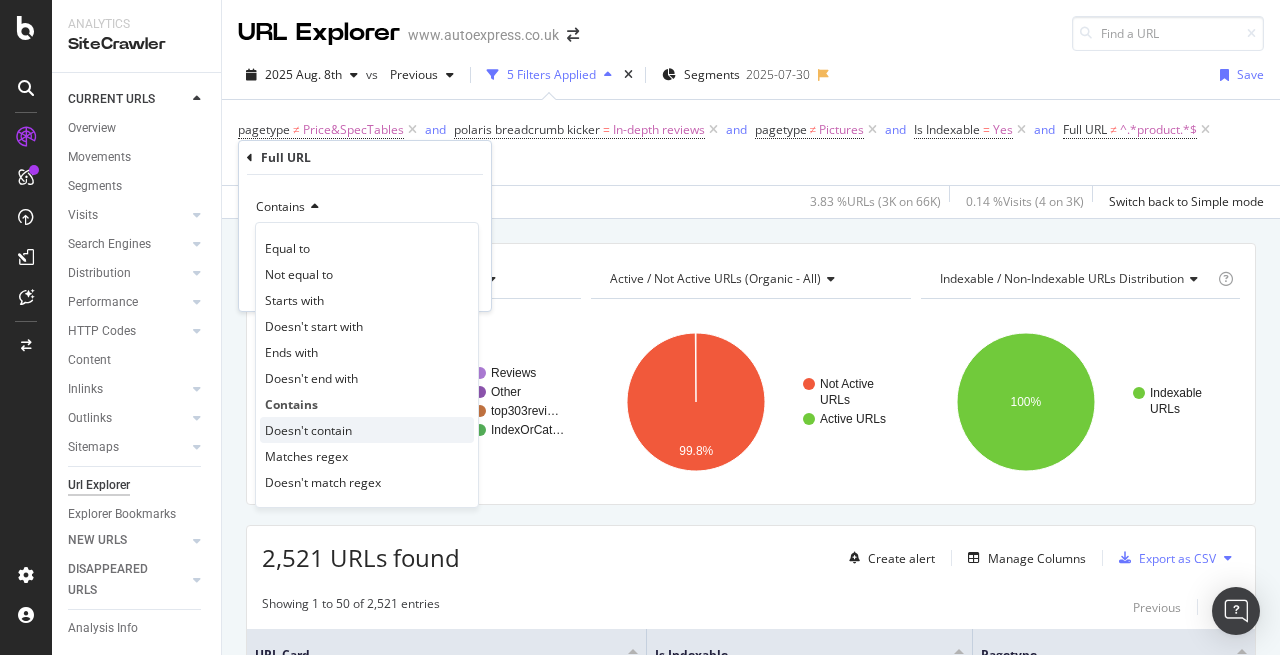 click on "Doesn't contain" at bounding box center (308, 430) 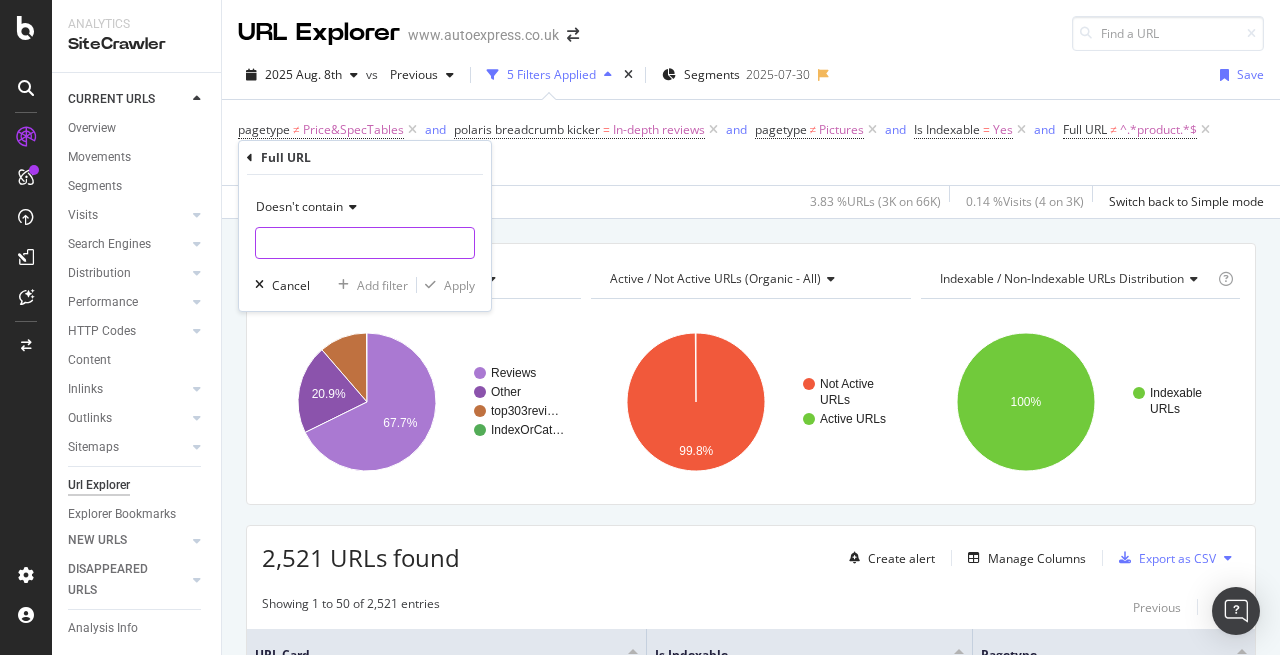 click on "Doesn't contain Cancel Add filter Apply" at bounding box center [365, 243] 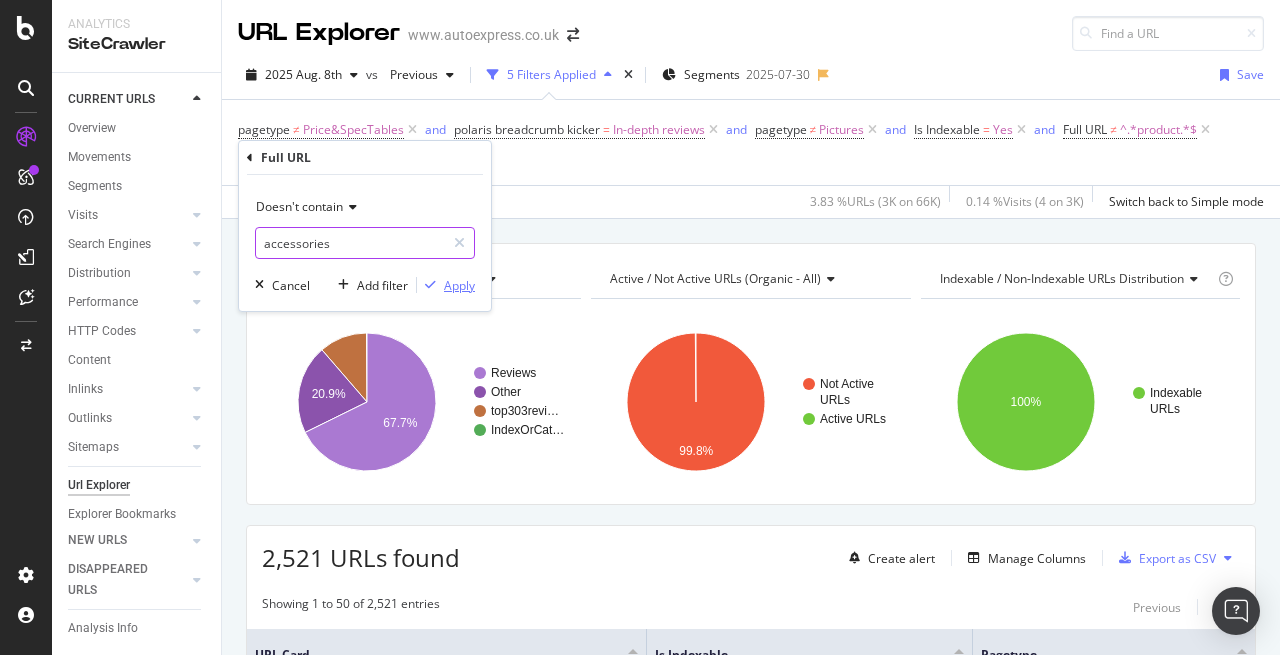 type on "accessories" 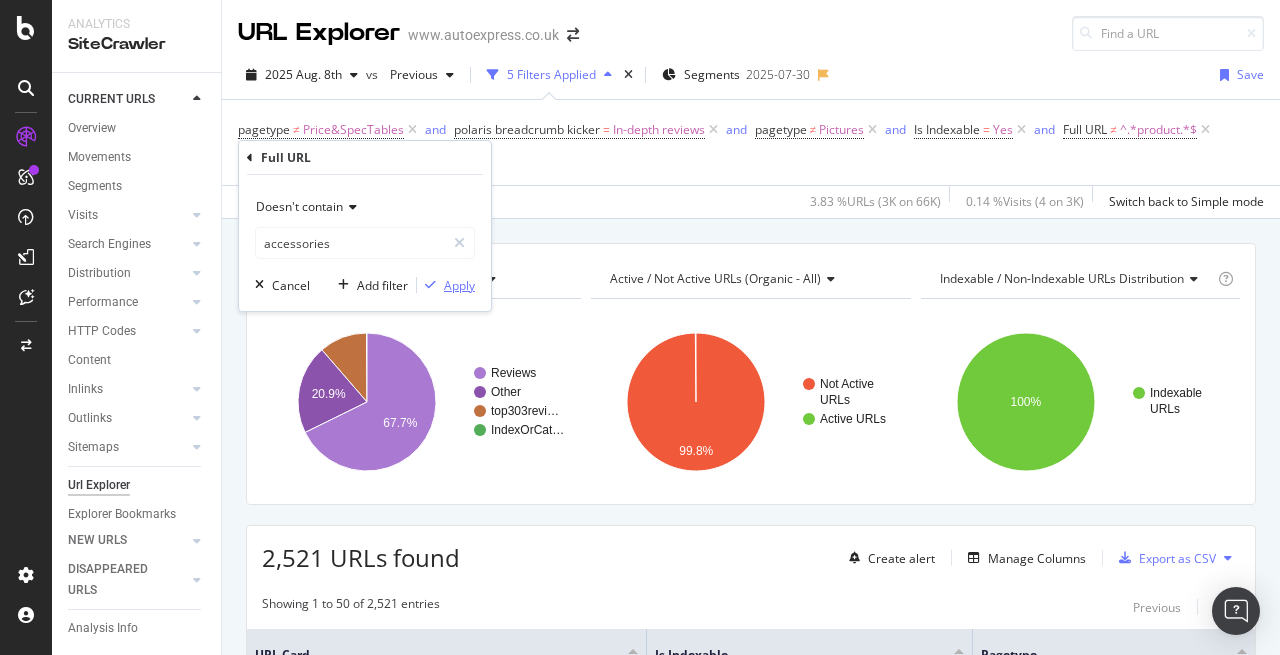 click on "Apply" at bounding box center [459, 285] 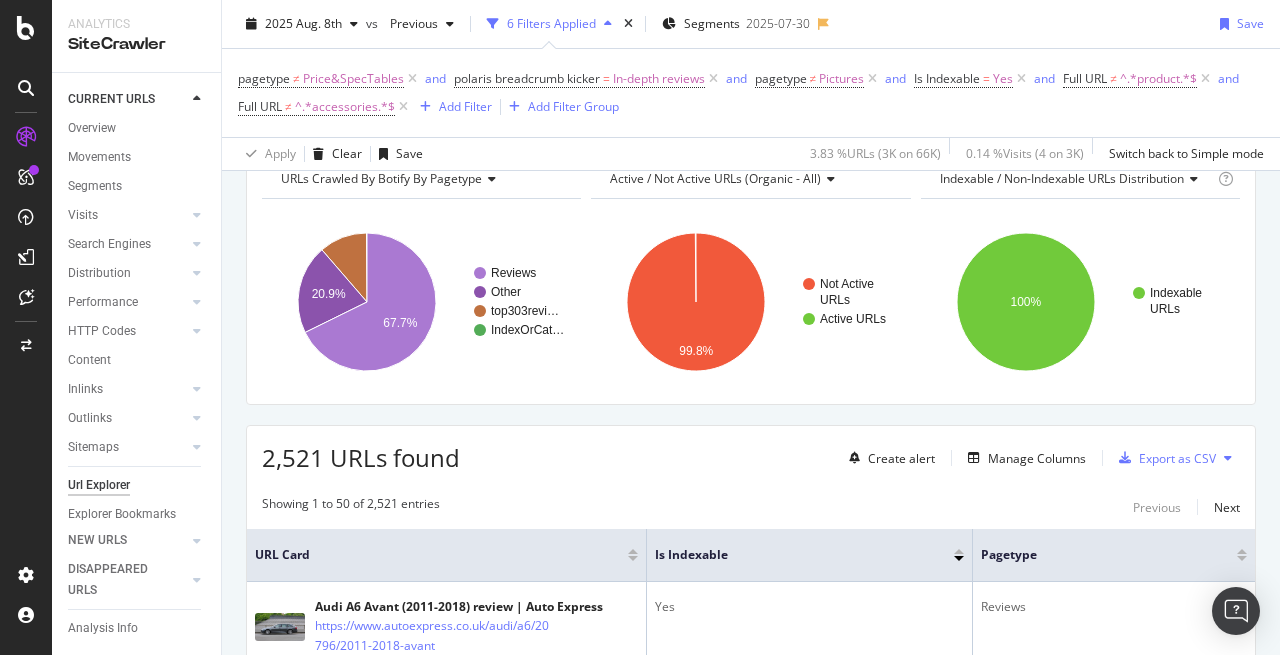 scroll, scrollTop: 34, scrollLeft: 0, axis: vertical 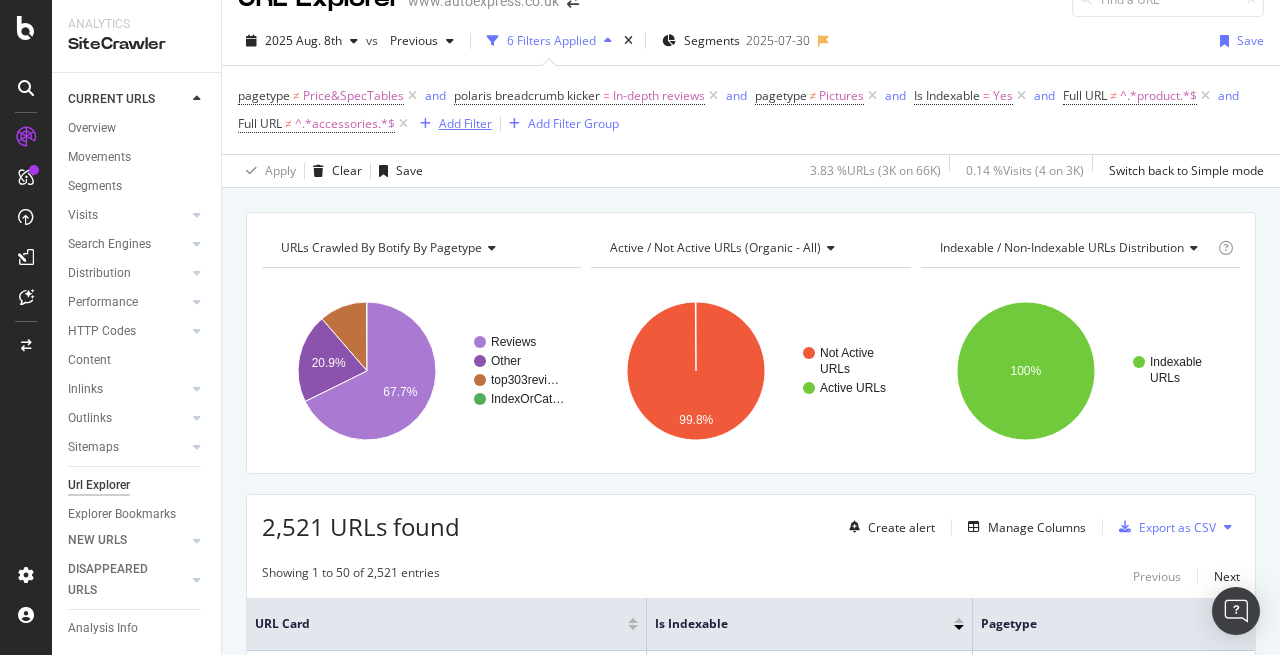 click on "Add Filter" at bounding box center [465, 123] 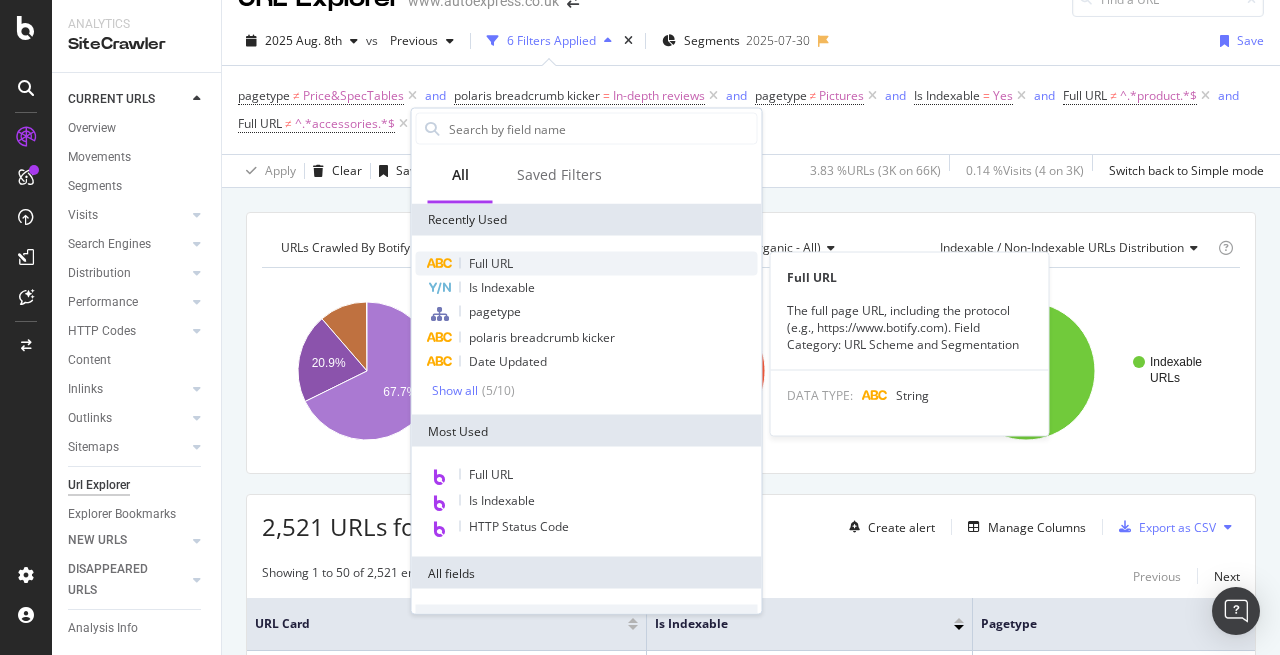 click on "Full URL" at bounding box center (491, 263) 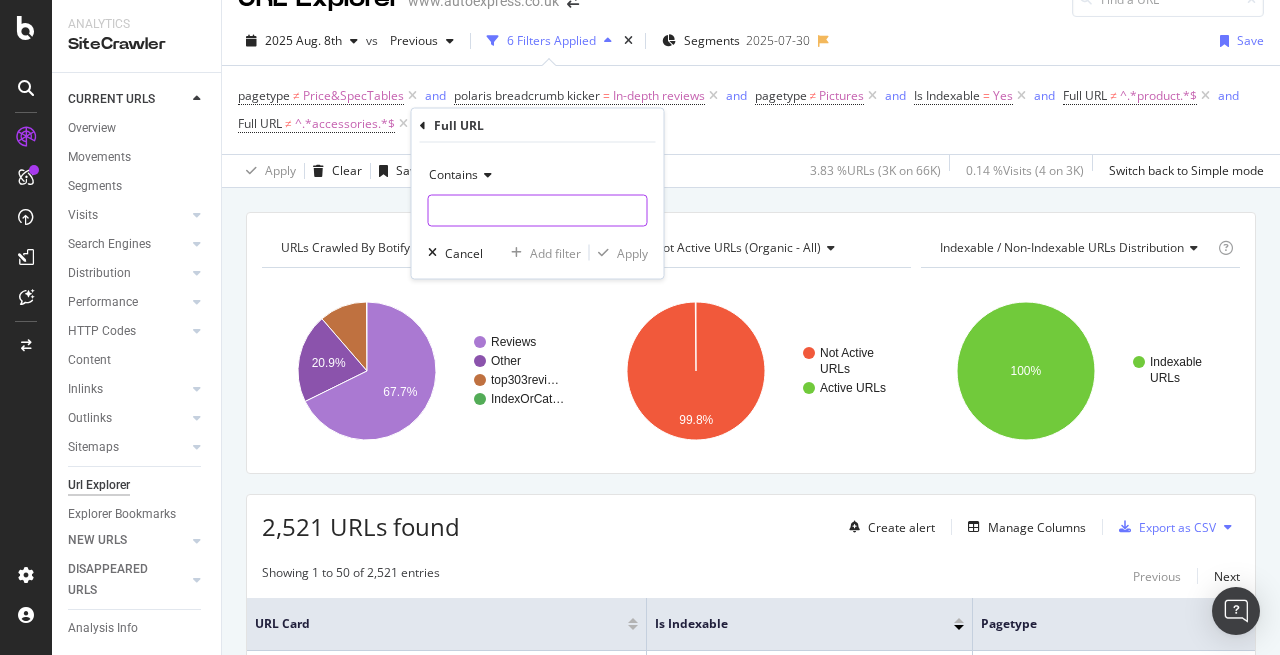 click at bounding box center (538, 211) 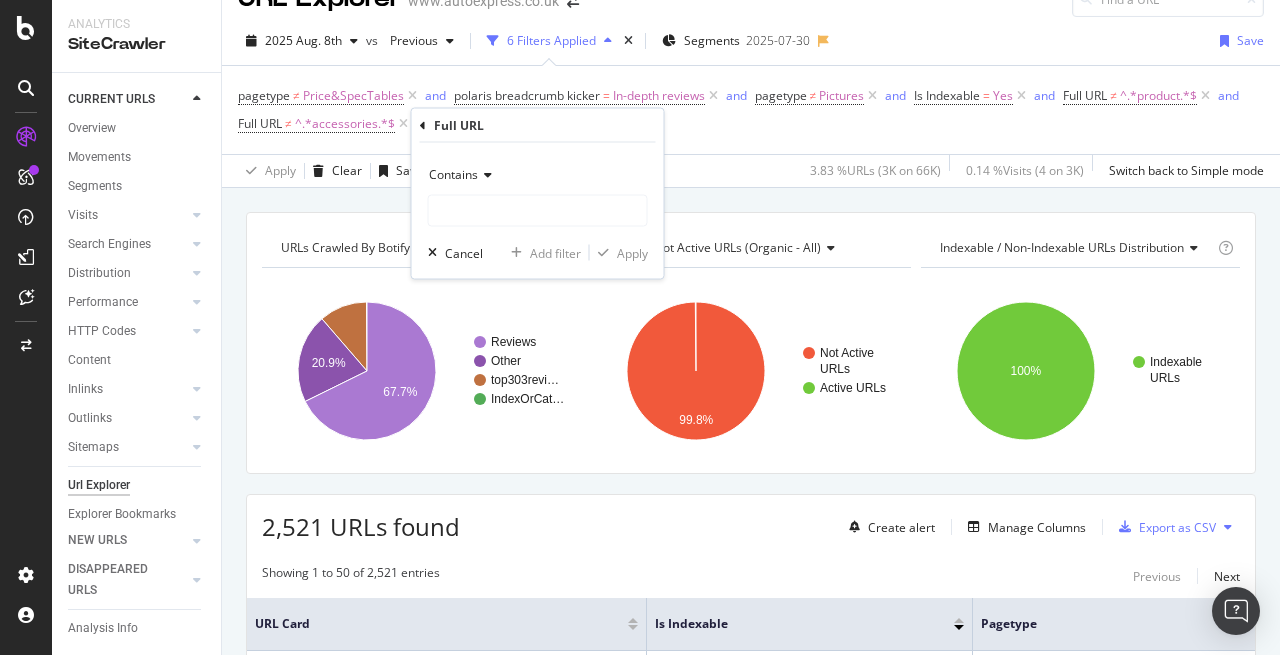 click on "Contains" at bounding box center [453, 174] 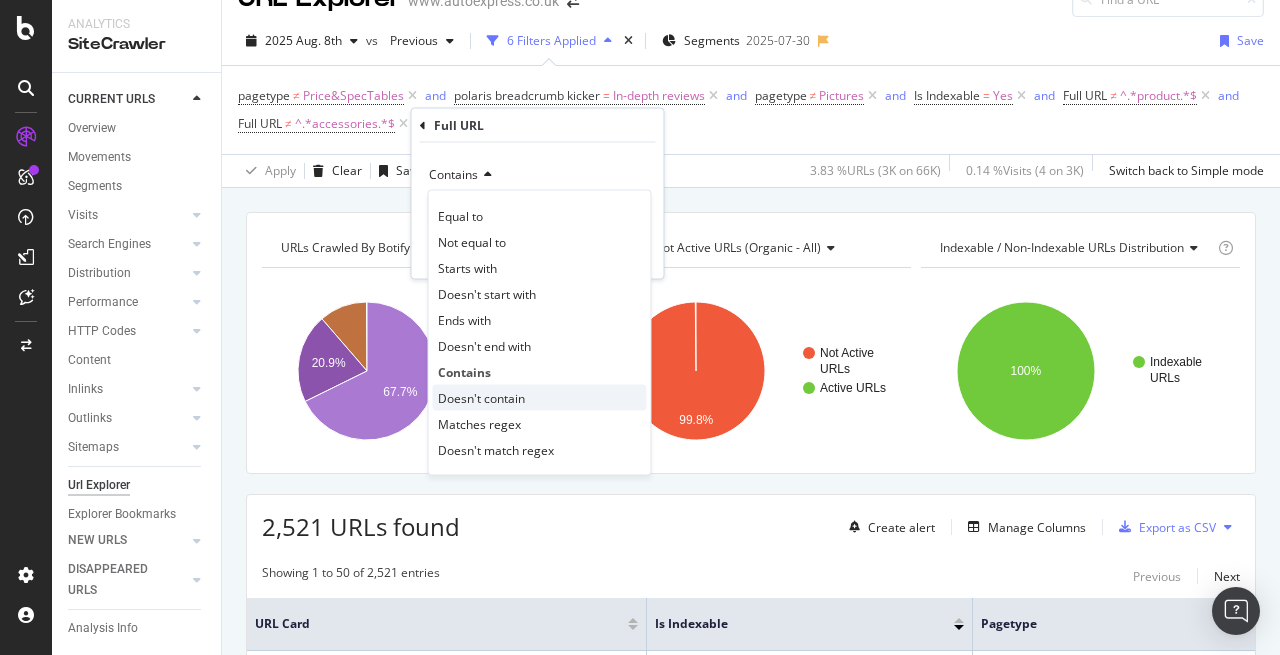 click on "Doesn't contain" at bounding box center [481, 397] 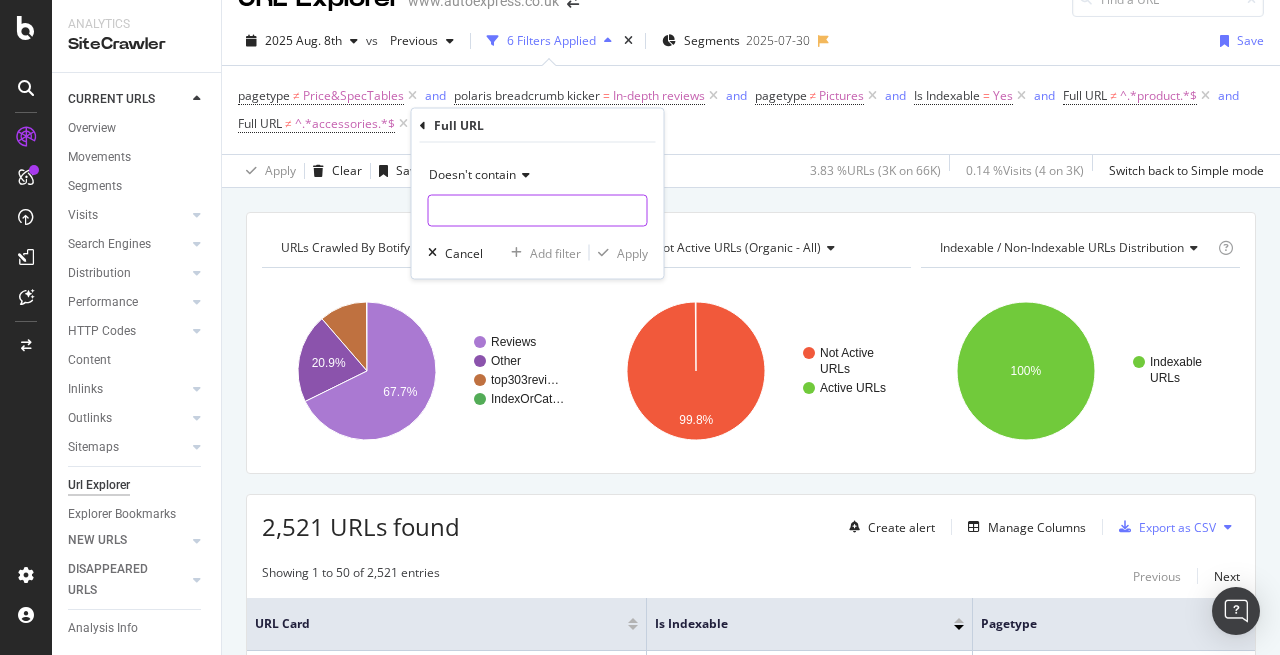 click at bounding box center (538, 211) 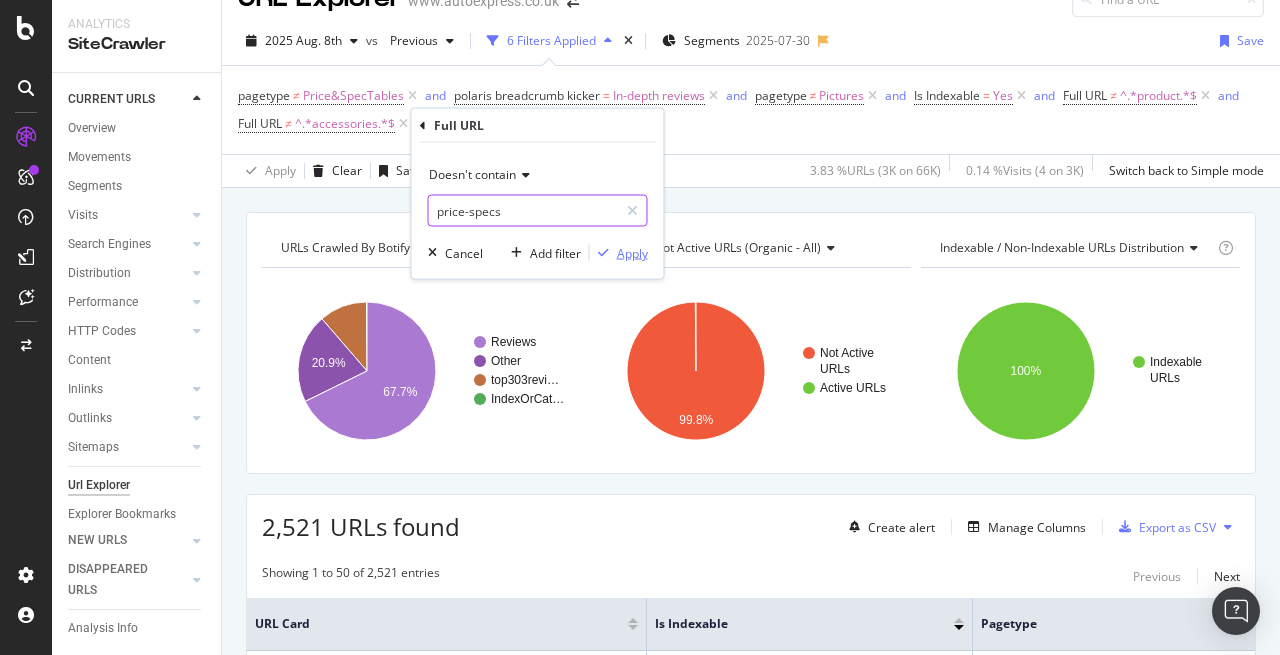 type on "price-specs" 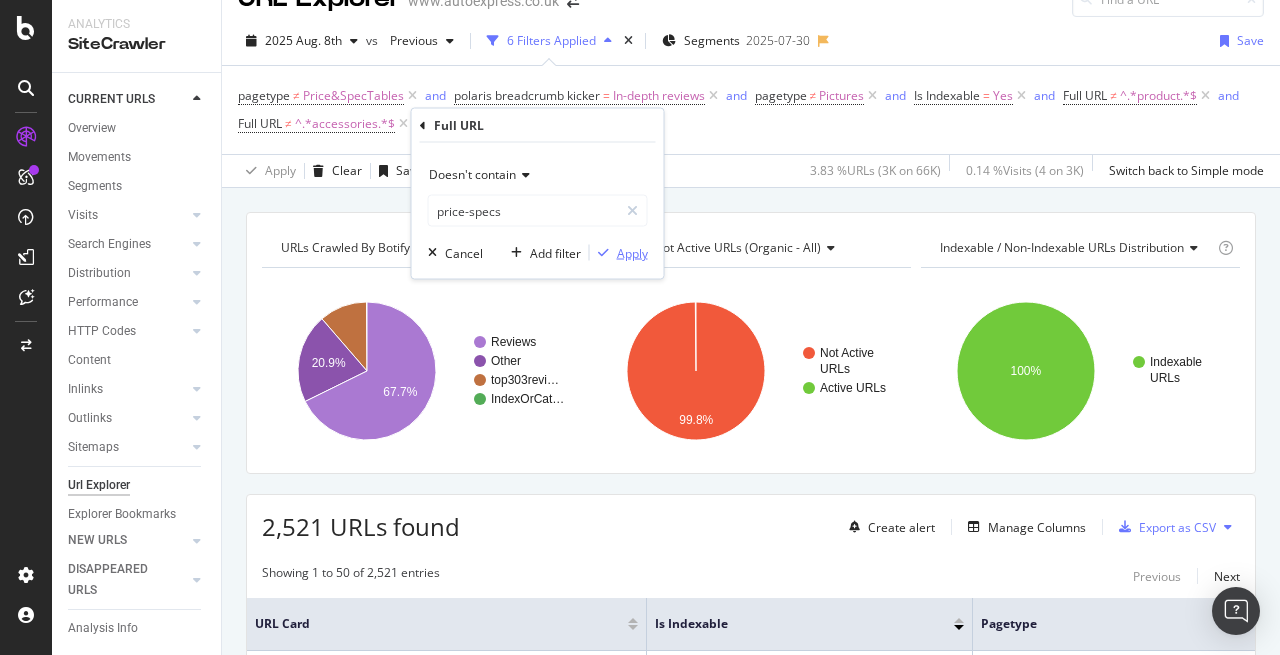 click on "Apply" at bounding box center [632, 252] 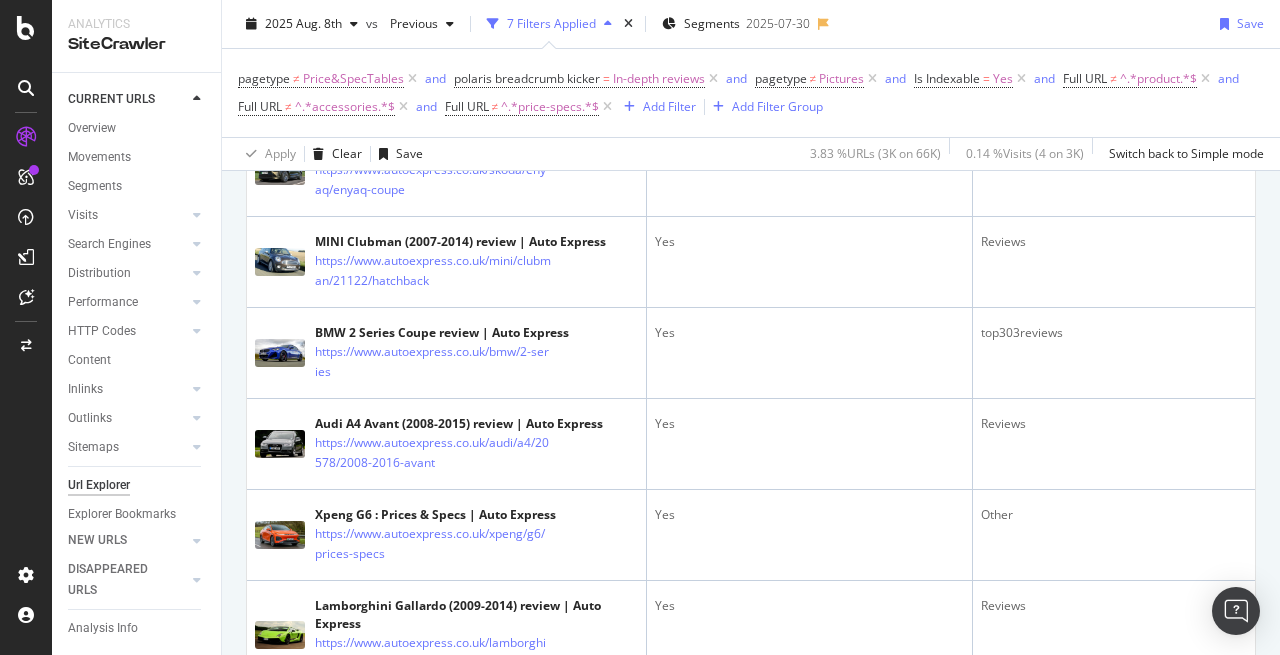 scroll, scrollTop: 673, scrollLeft: 0, axis: vertical 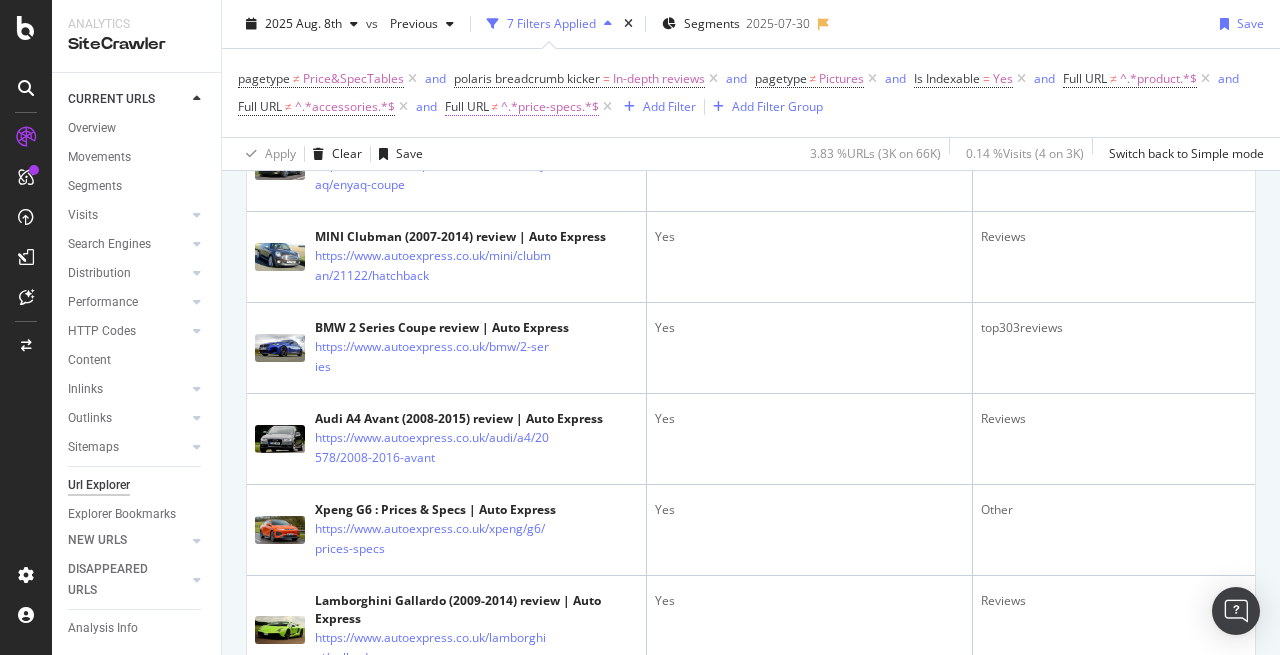 click on "^.*price-specs.*$" at bounding box center [550, 107] 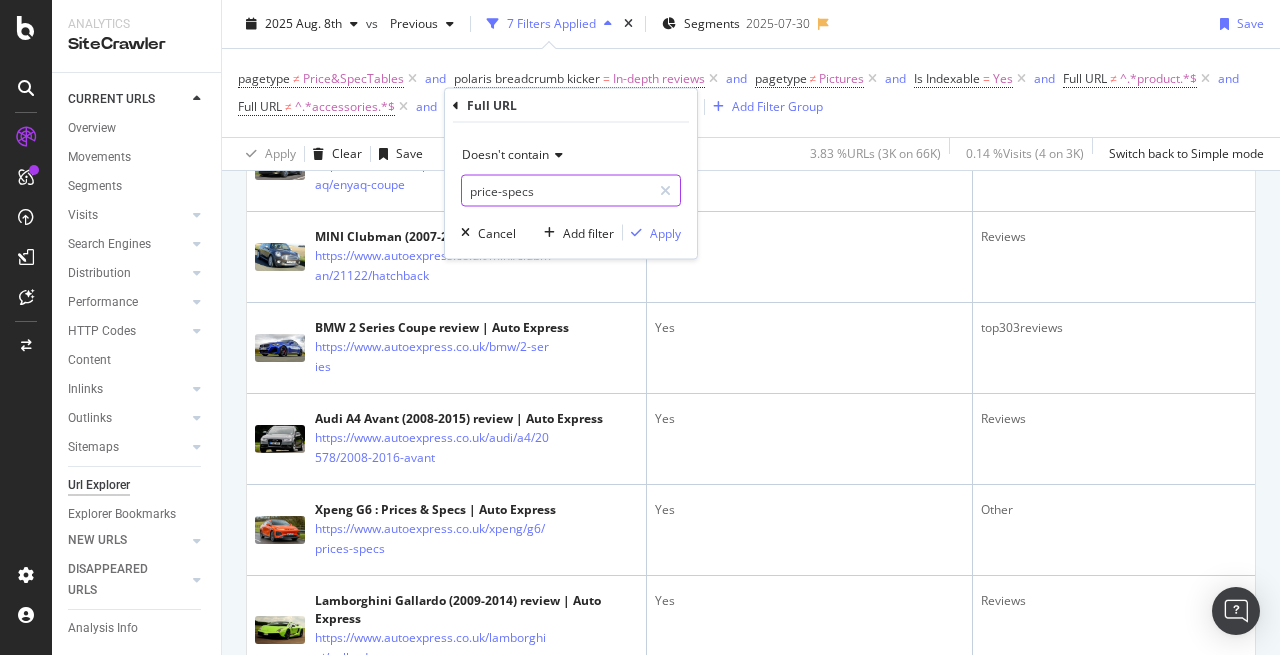 click on "price-specs" at bounding box center [556, 191] 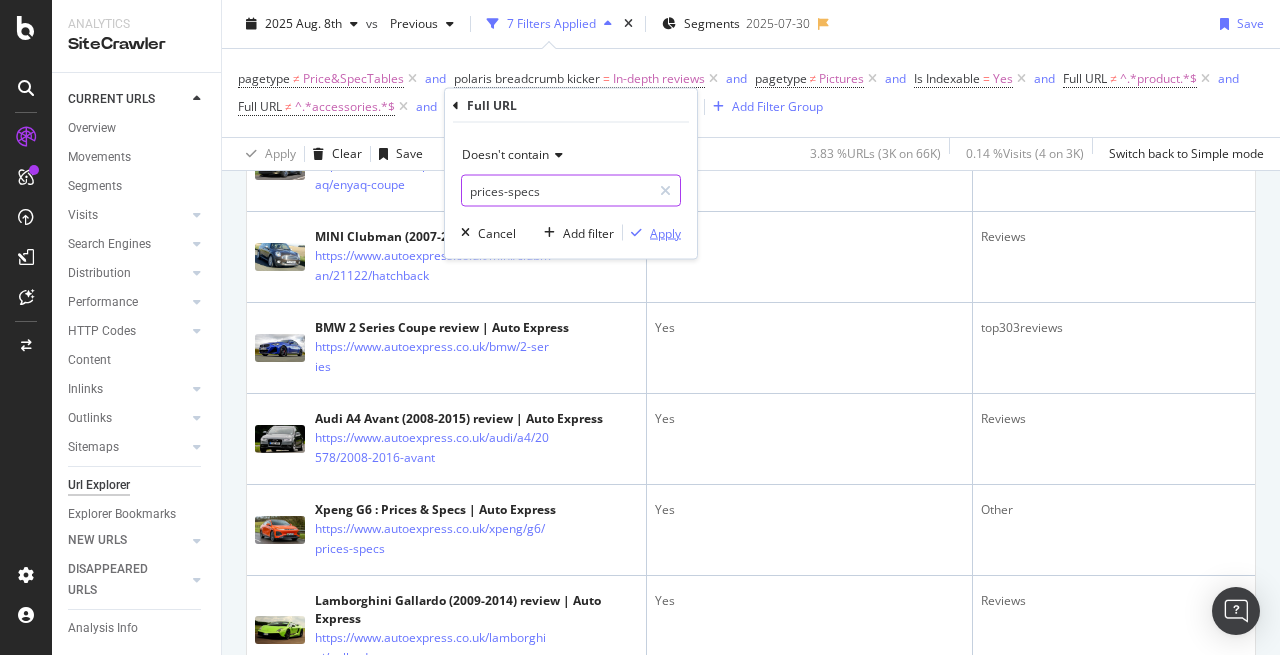 type on "prices-specs" 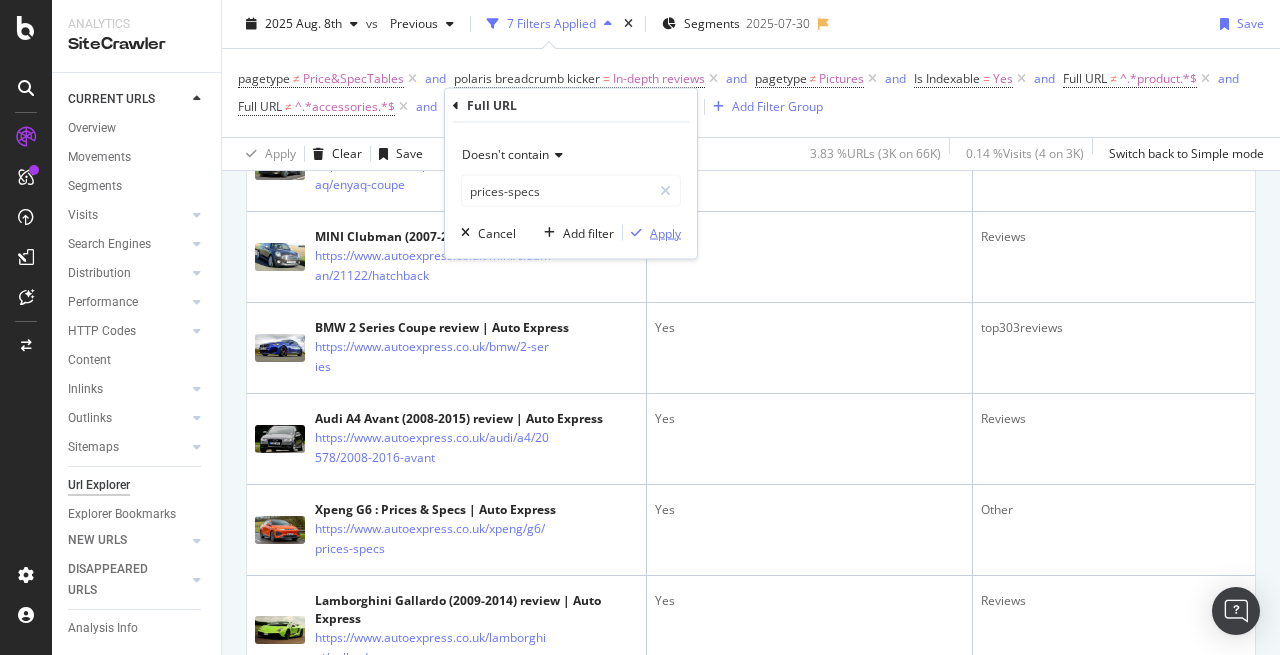 click at bounding box center (636, 233) 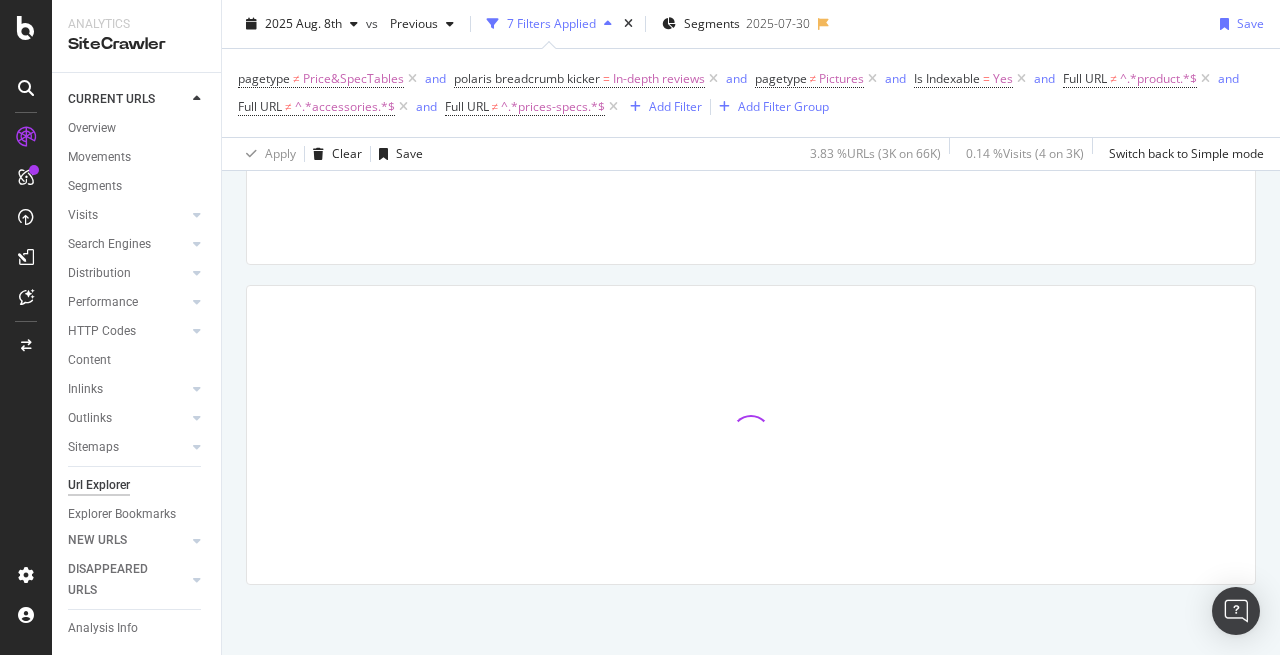 scroll, scrollTop: 244, scrollLeft: 0, axis: vertical 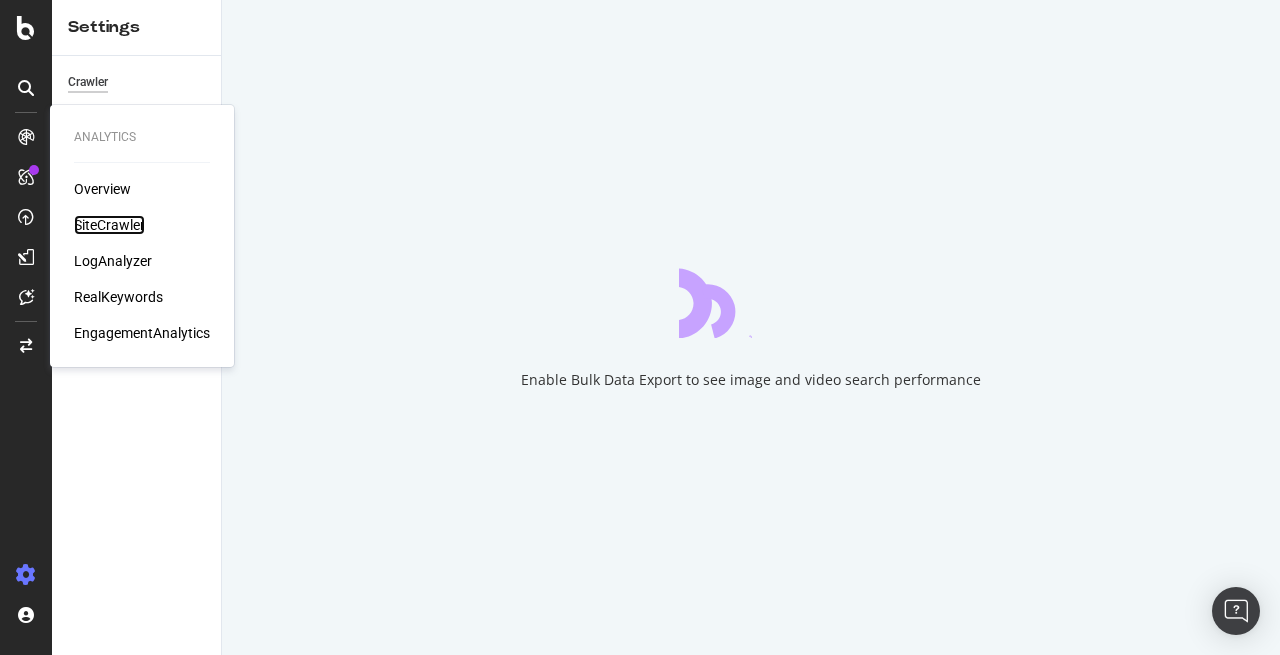 click on "SiteCrawler" at bounding box center (109, 225) 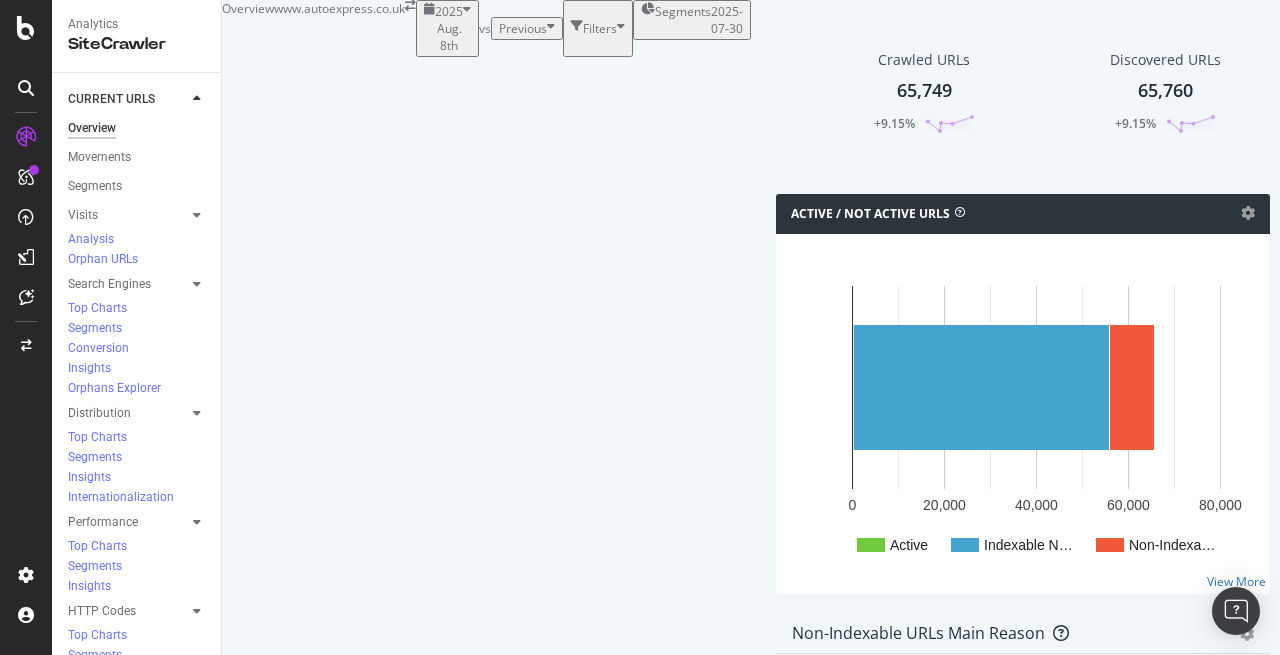 click on "Url Explorer" at bounding box center (99, 985) 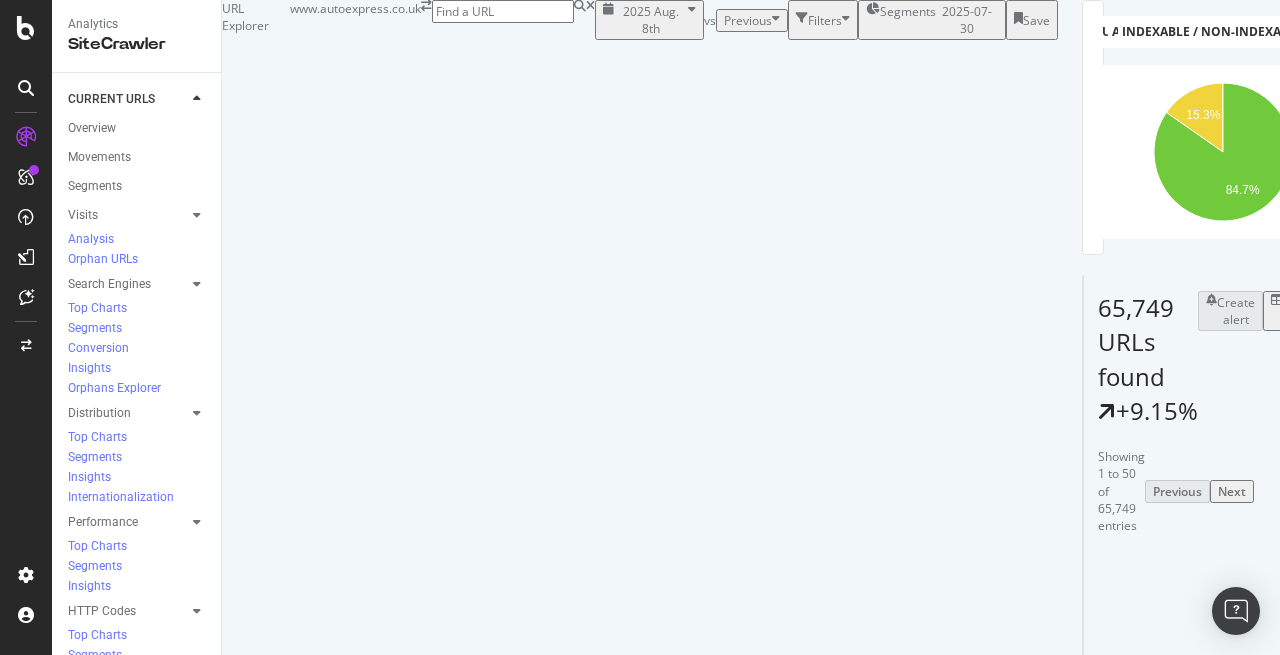 scroll, scrollTop: 0, scrollLeft: 0, axis: both 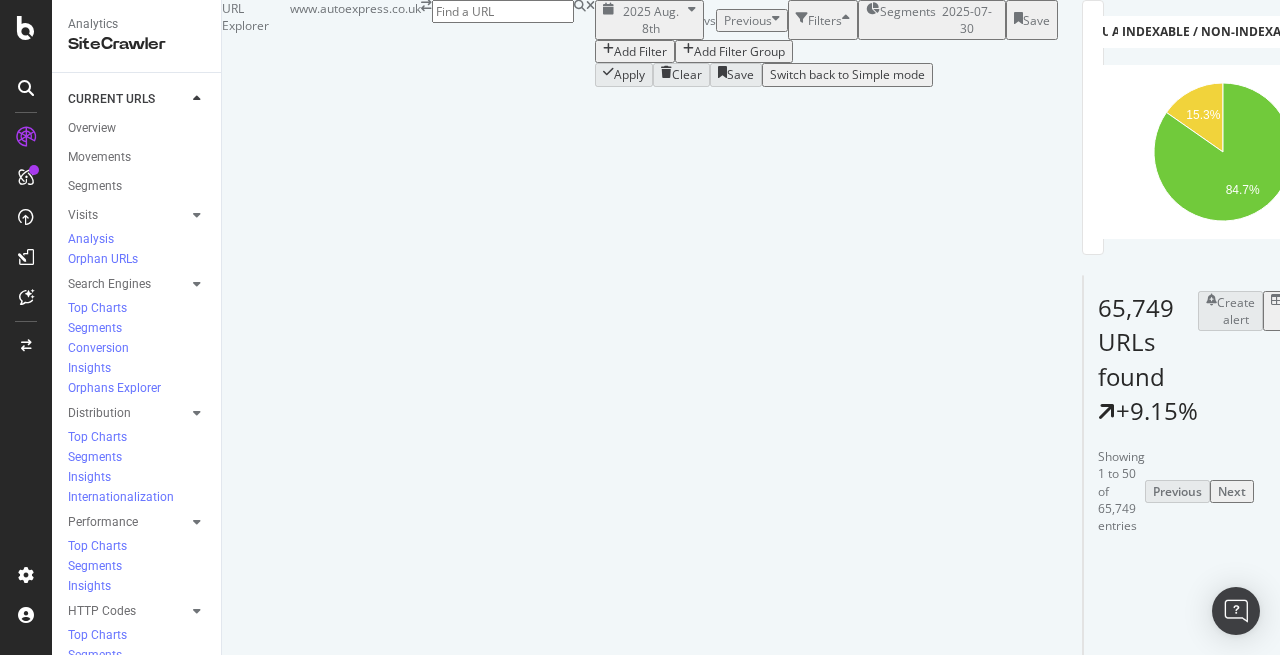 click on "Add Filter" at bounding box center (640, 51) 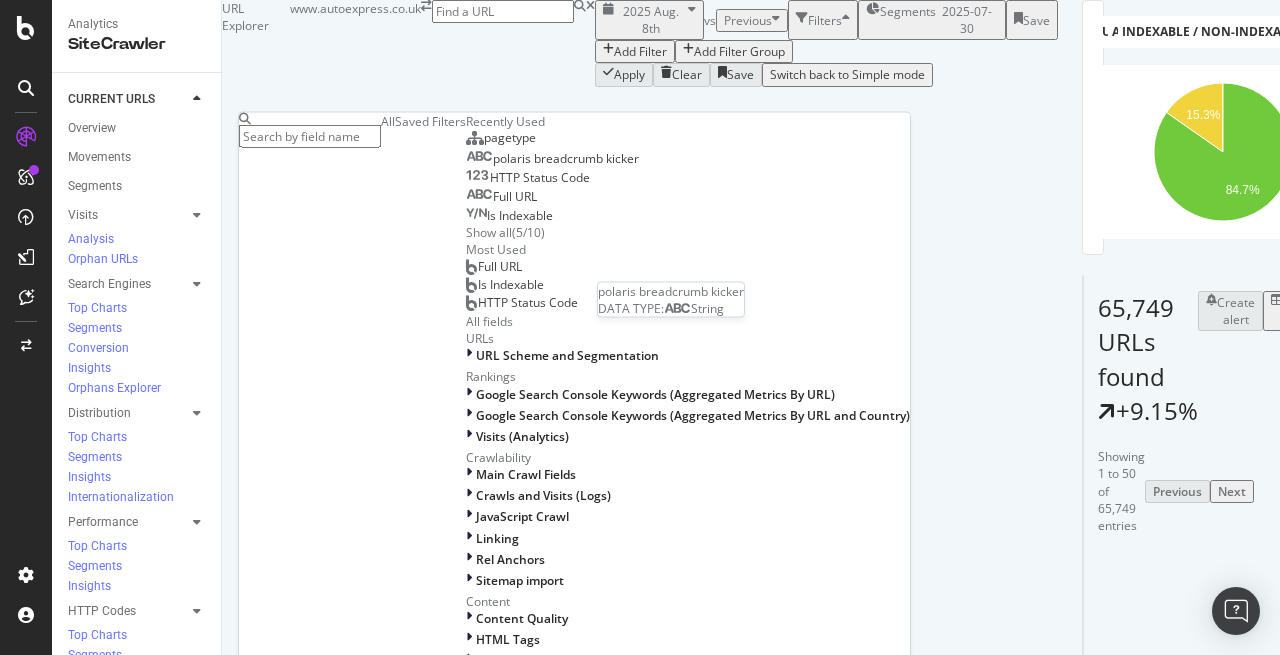 click on "polaris breadcrumb kicker" at bounding box center [566, 158] 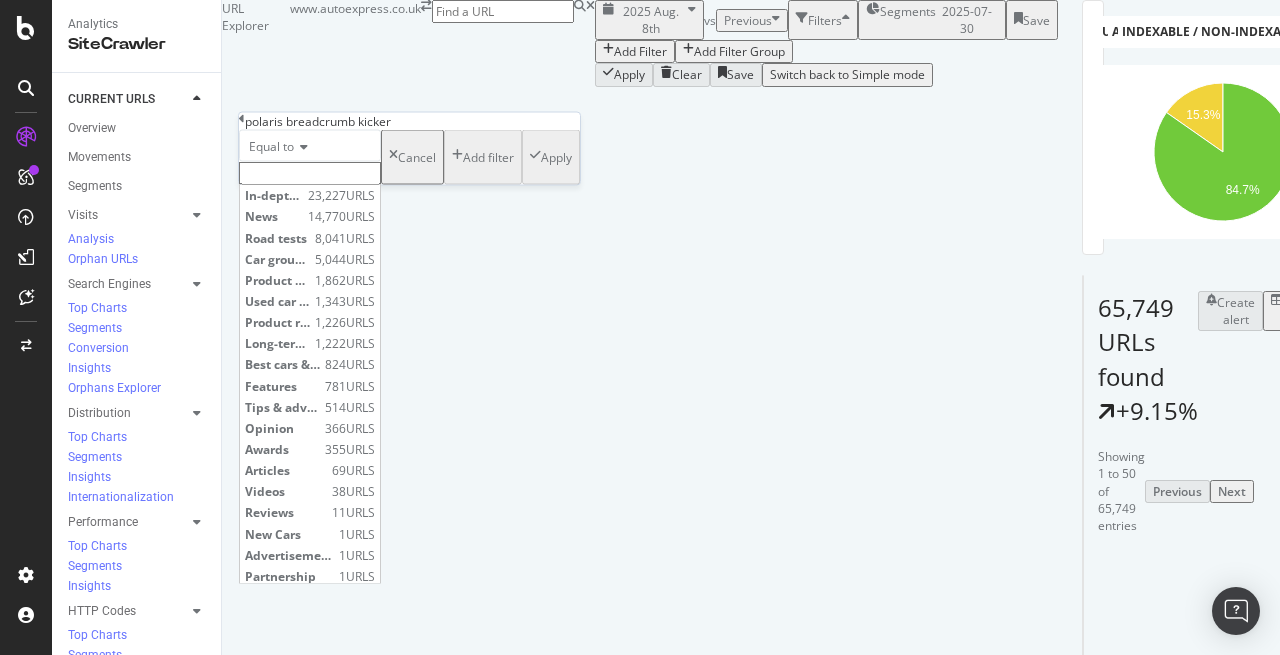 click at bounding box center (310, 173) 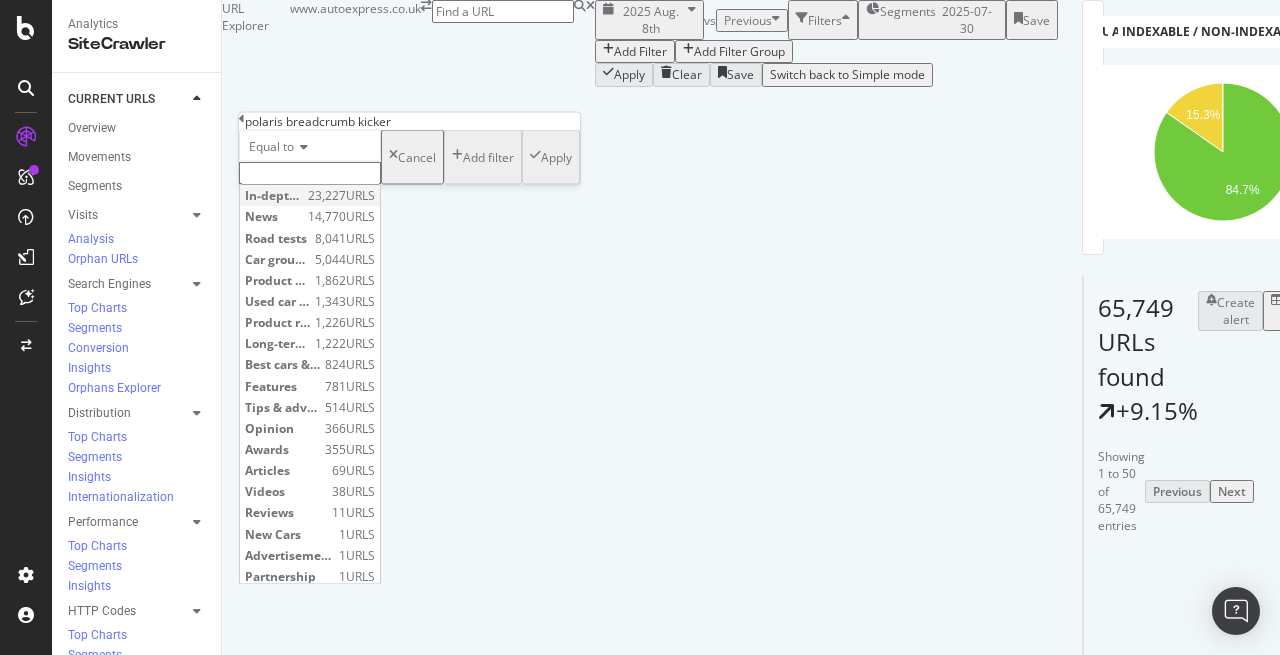 click on "In-depth reviews" at bounding box center (274, 195) 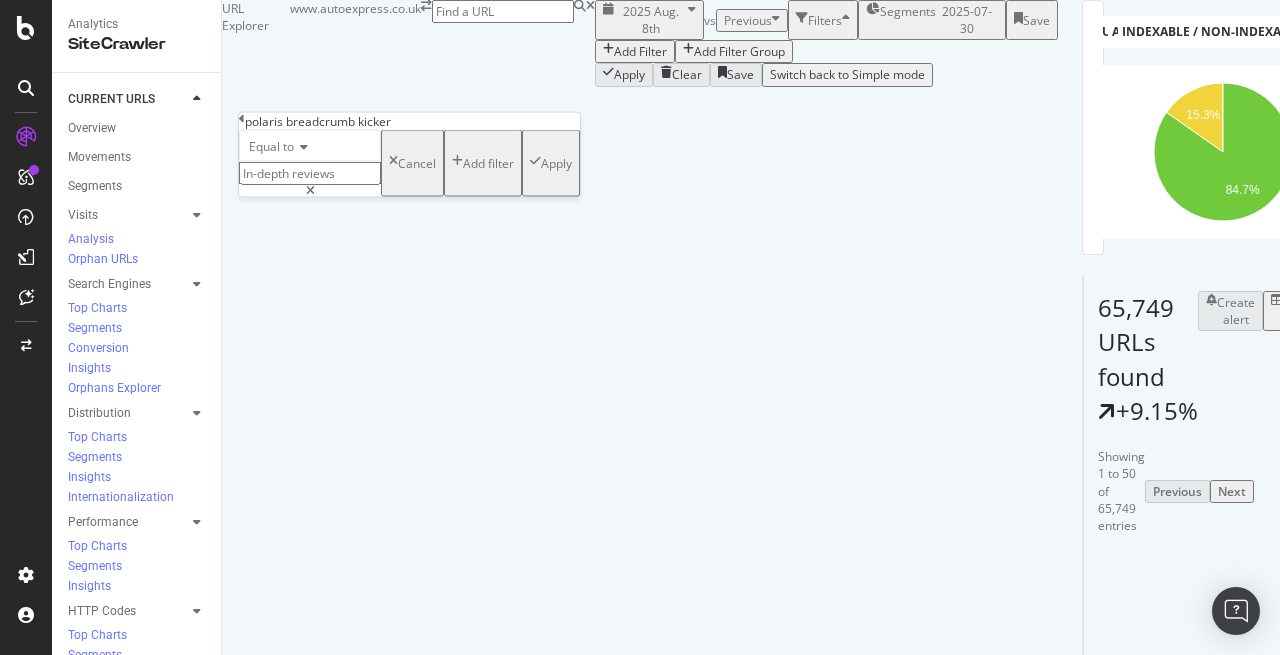 click on "Apply" at bounding box center (556, 163) 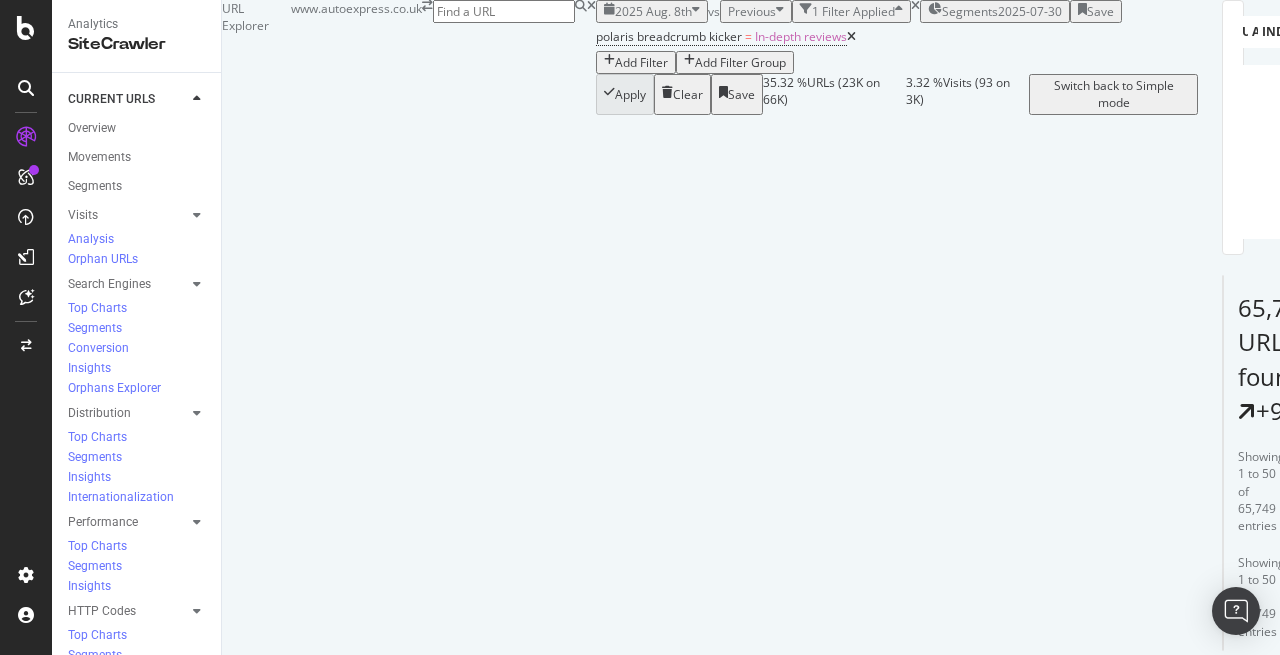 click on "Add Filter" at bounding box center (641, 62) 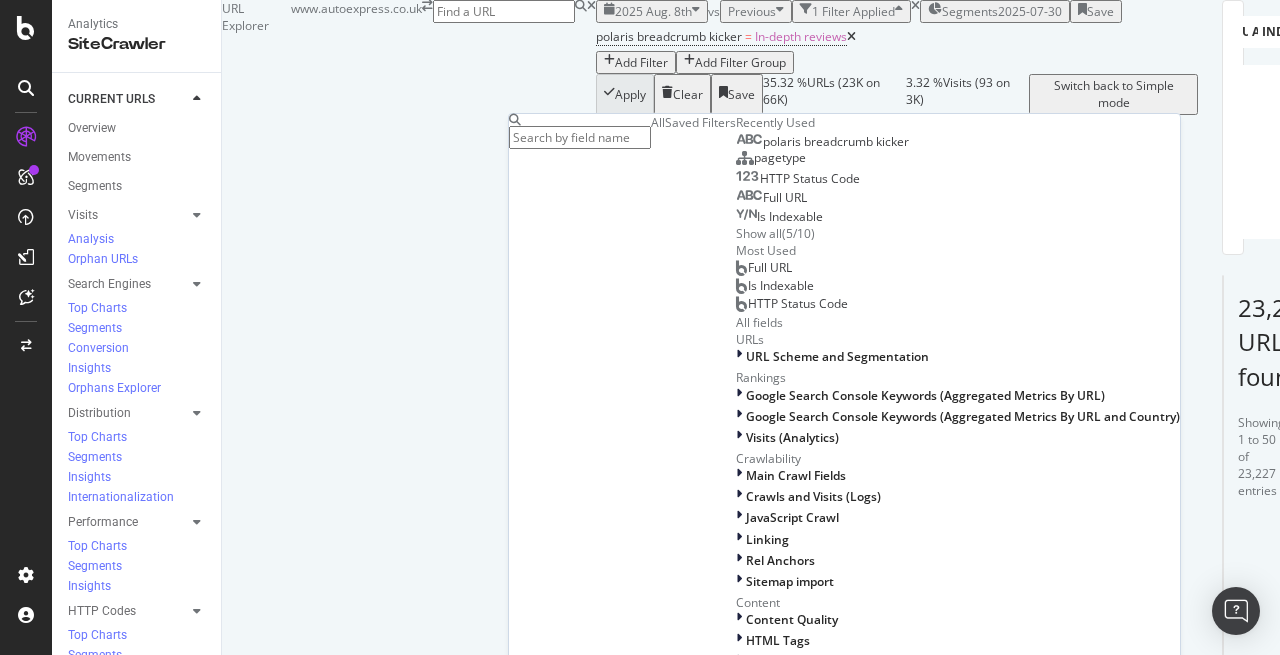click at bounding box center [580, 137] 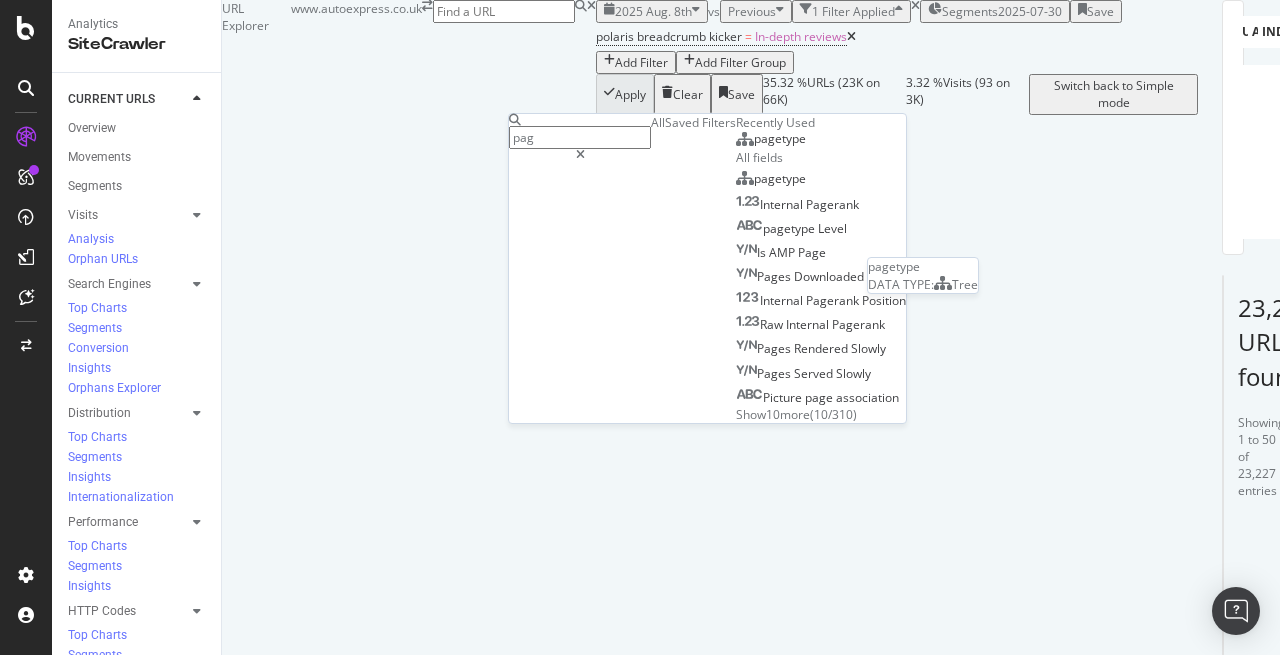 type on "pag" 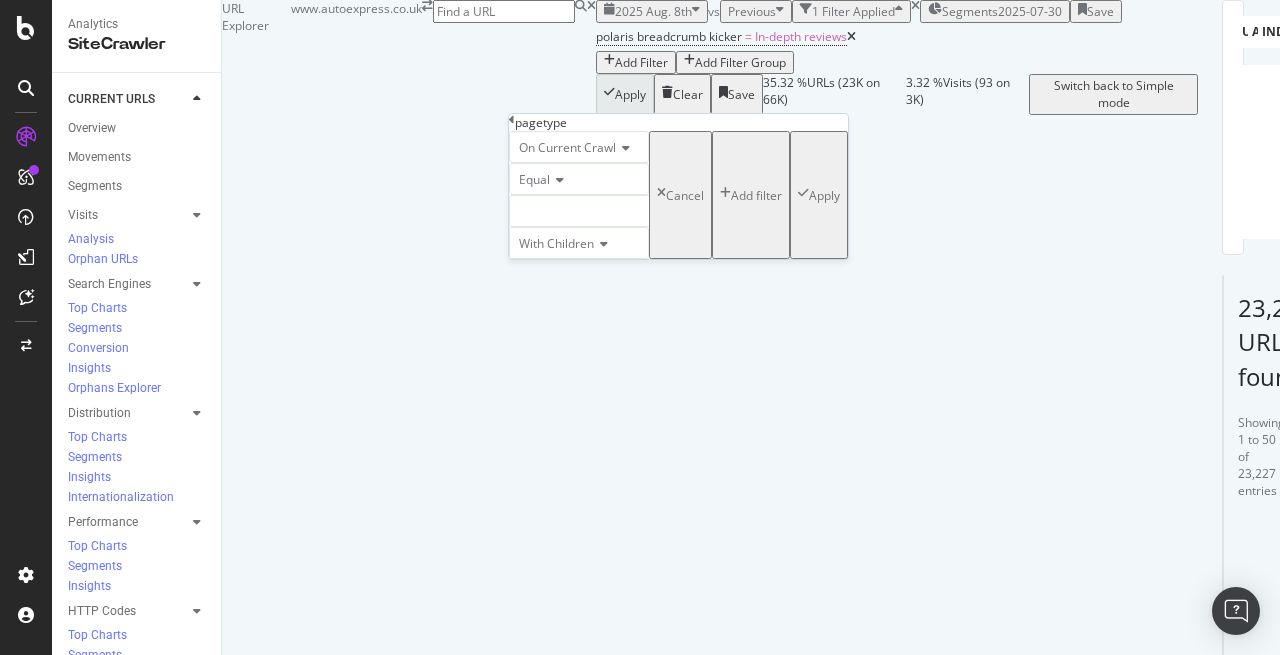 click at bounding box center (557, 180) 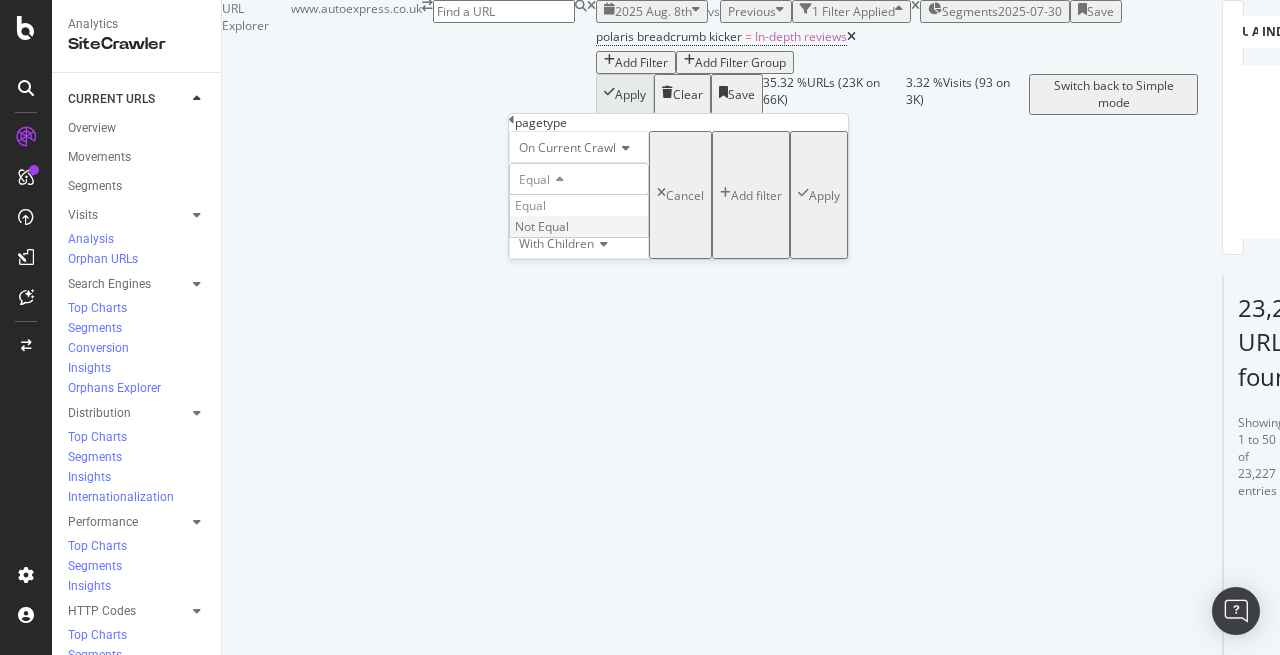 click on "Not Equal" at bounding box center [542, 226] 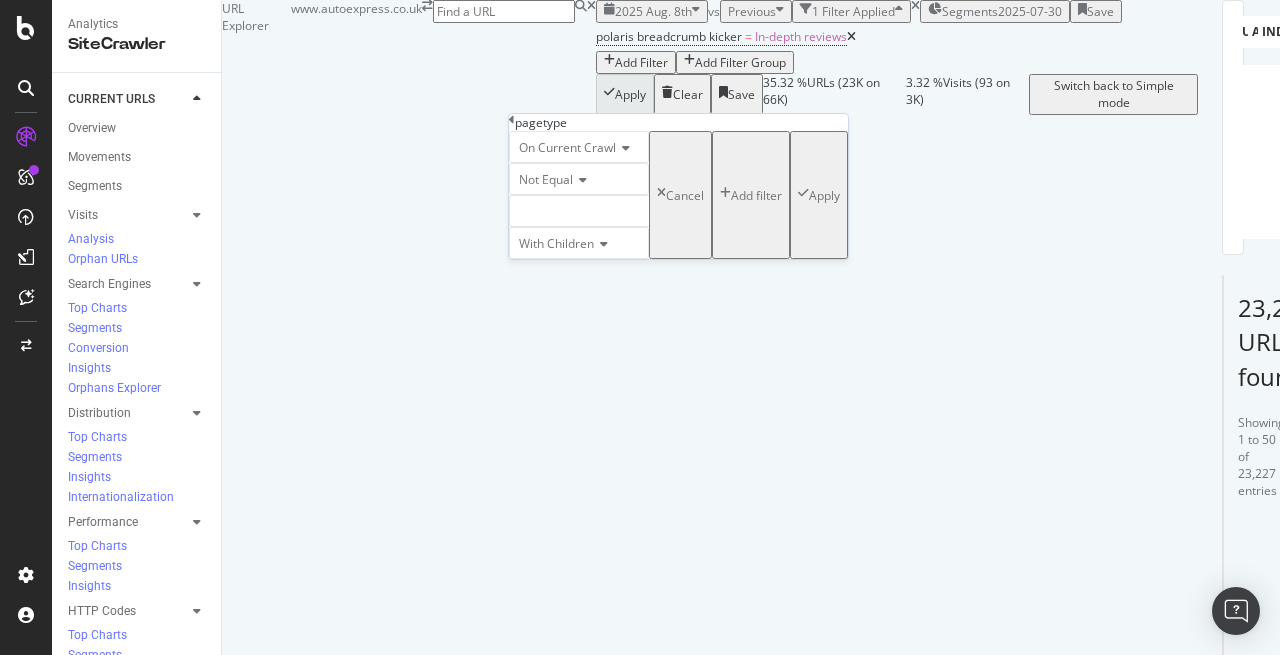 click at bounding box center [579, 211] 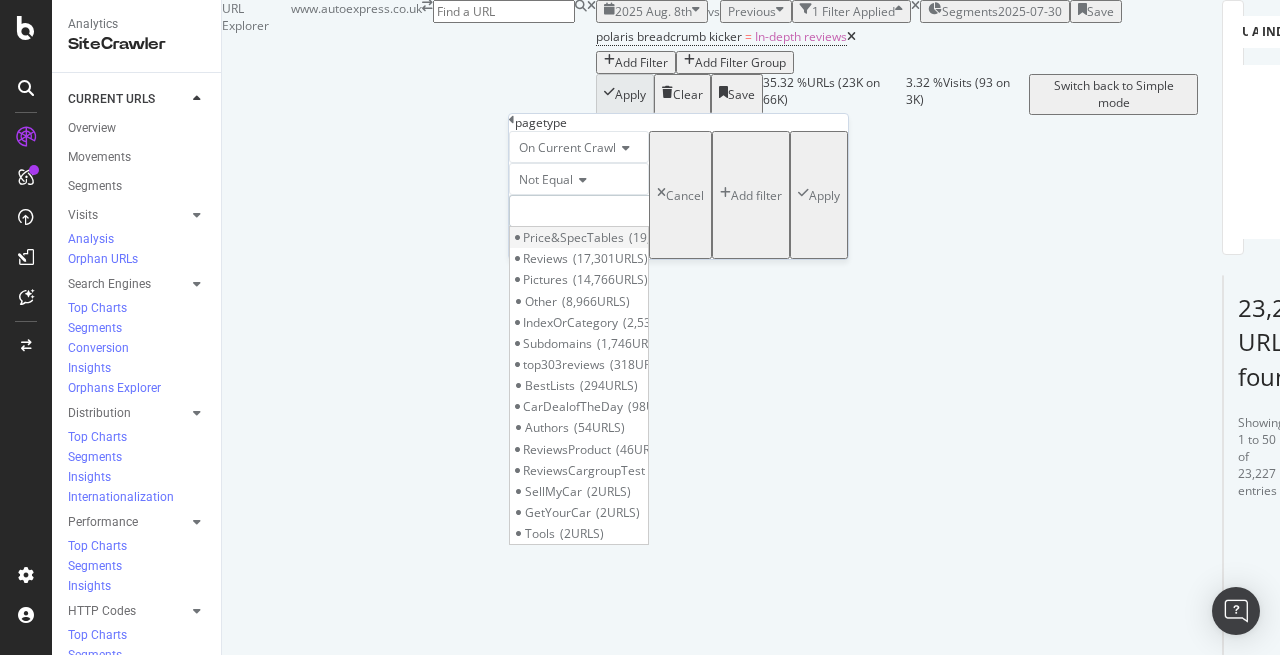 click on "Price&SpecTables" at bounding box center [573, 237] 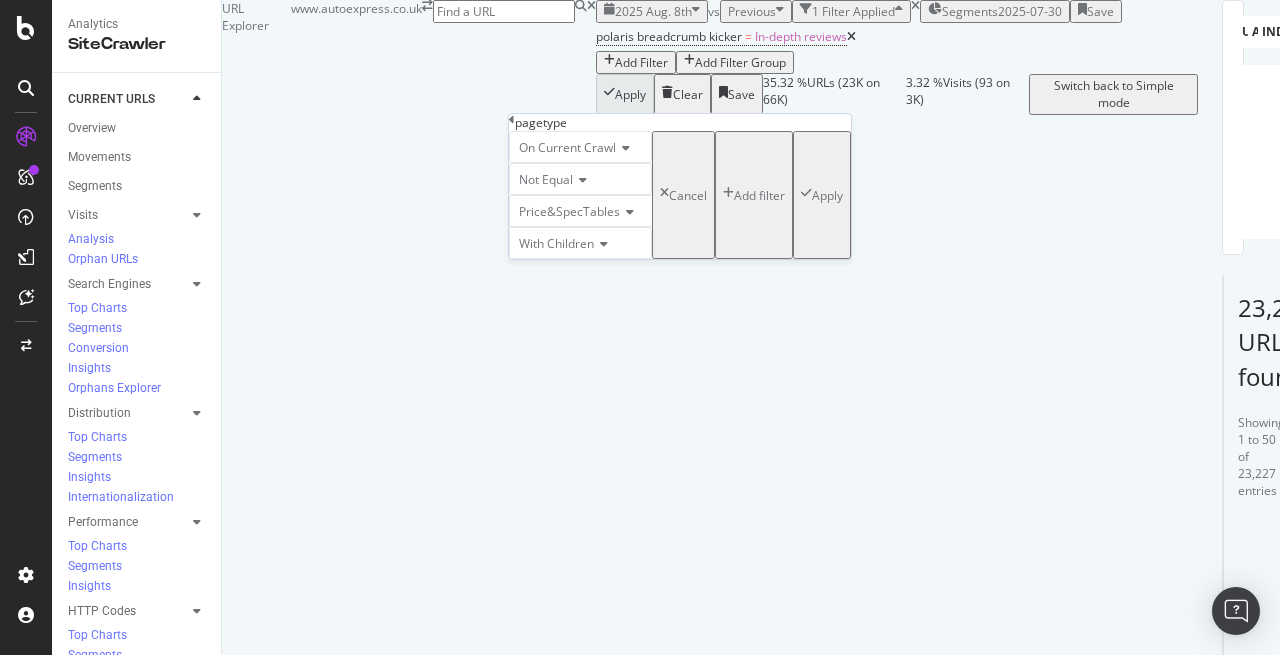 click on "Apply" at bounding box center (827, 195) 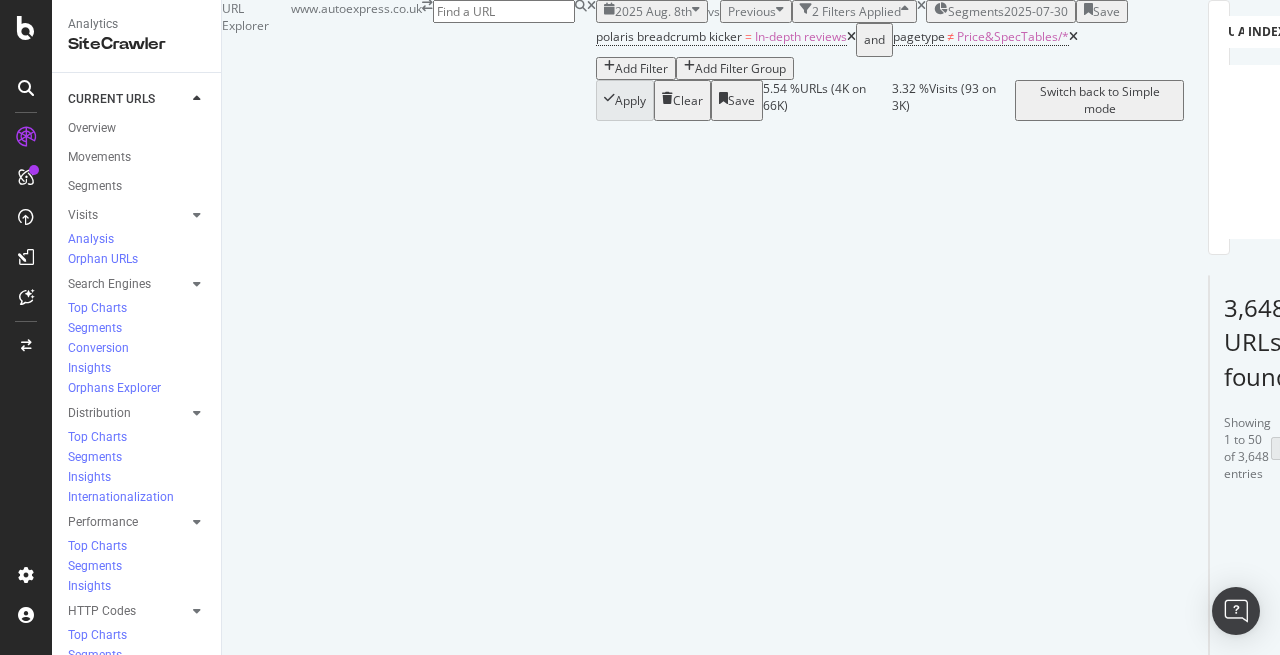 scroll, scrollTop: 72, scrollLeft: 0, axis: vertical 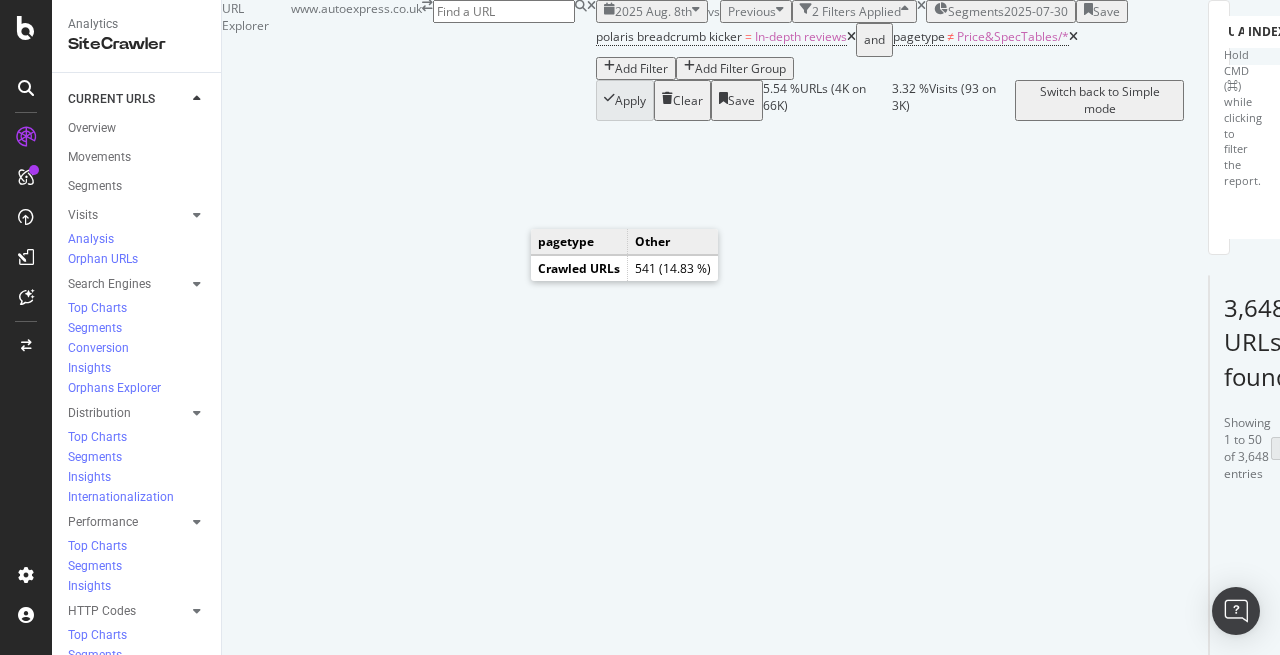 click on "Other" 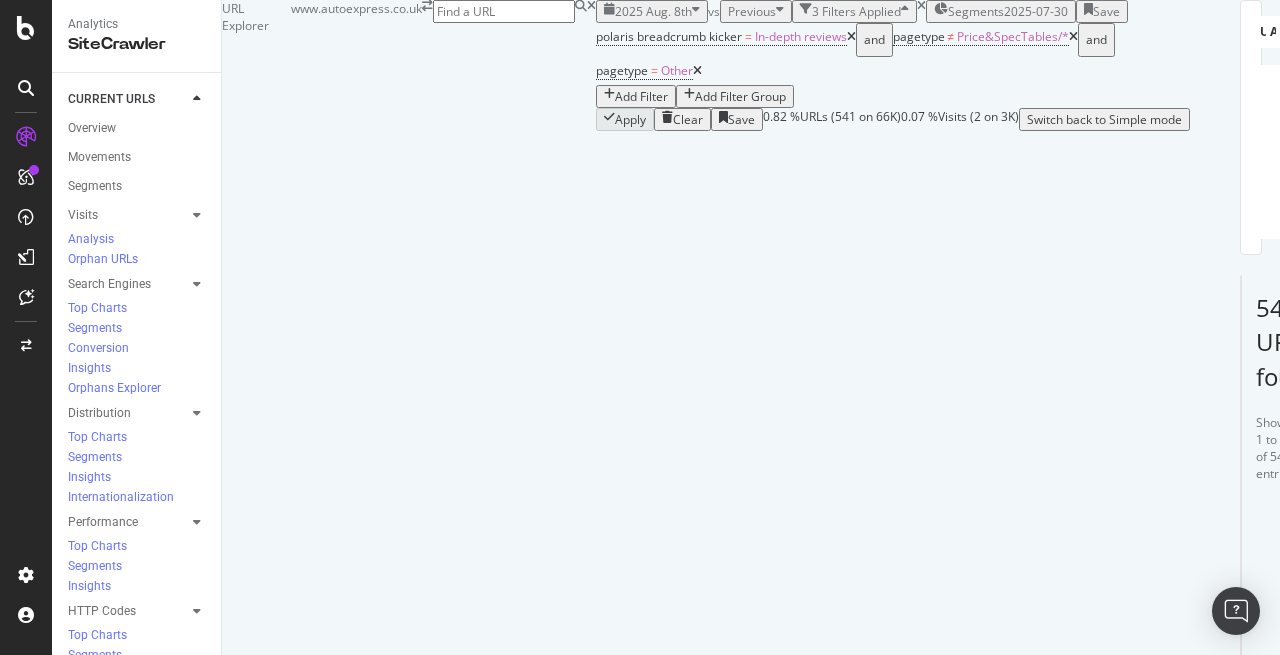 scroll, scrollTop: 363, scrollLeft: 0, axis: vertical 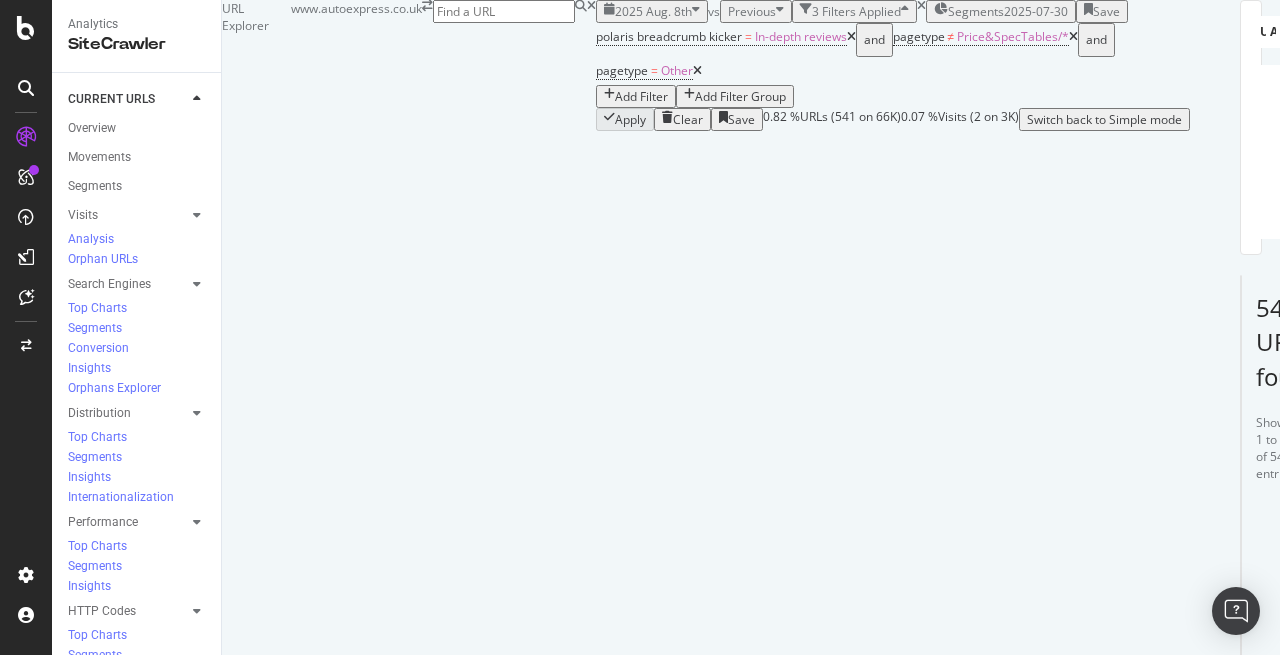 click at bounding box center [2610, 2125] 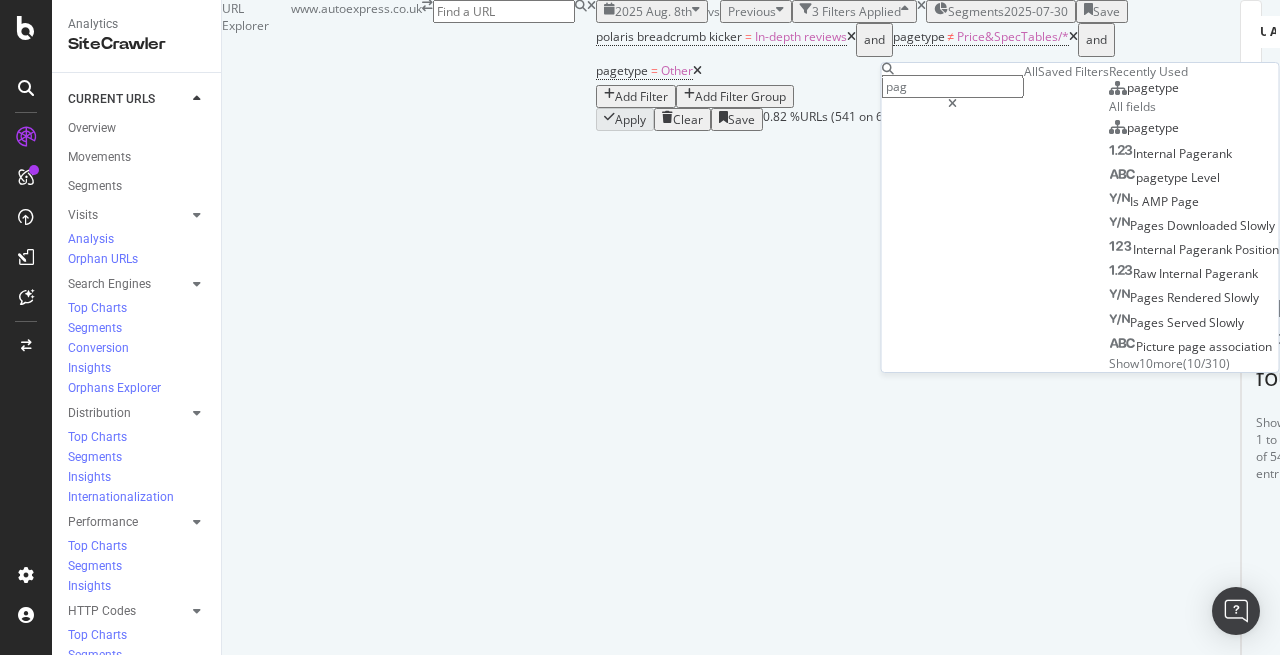 click on "Showing 1 to 50 of 541 entries Previous Next" at bounding box center (1256, 448) 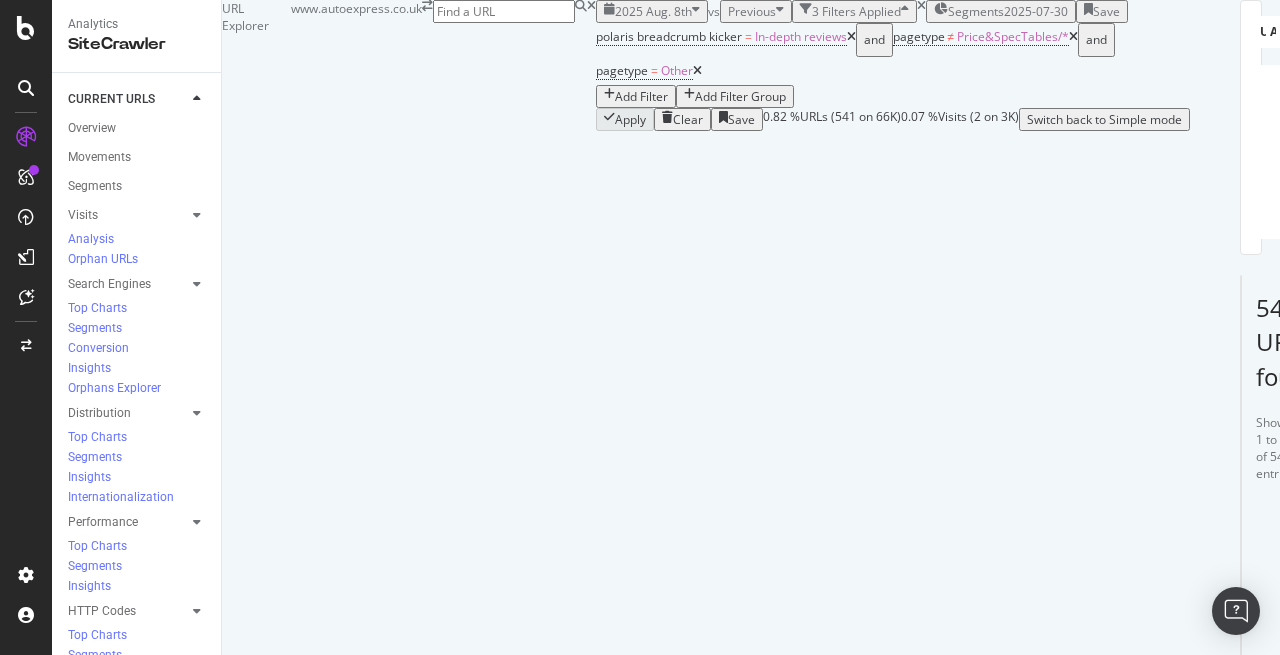 scroll, scrollTop: 175, scrollLeft: 0, axis: vertical 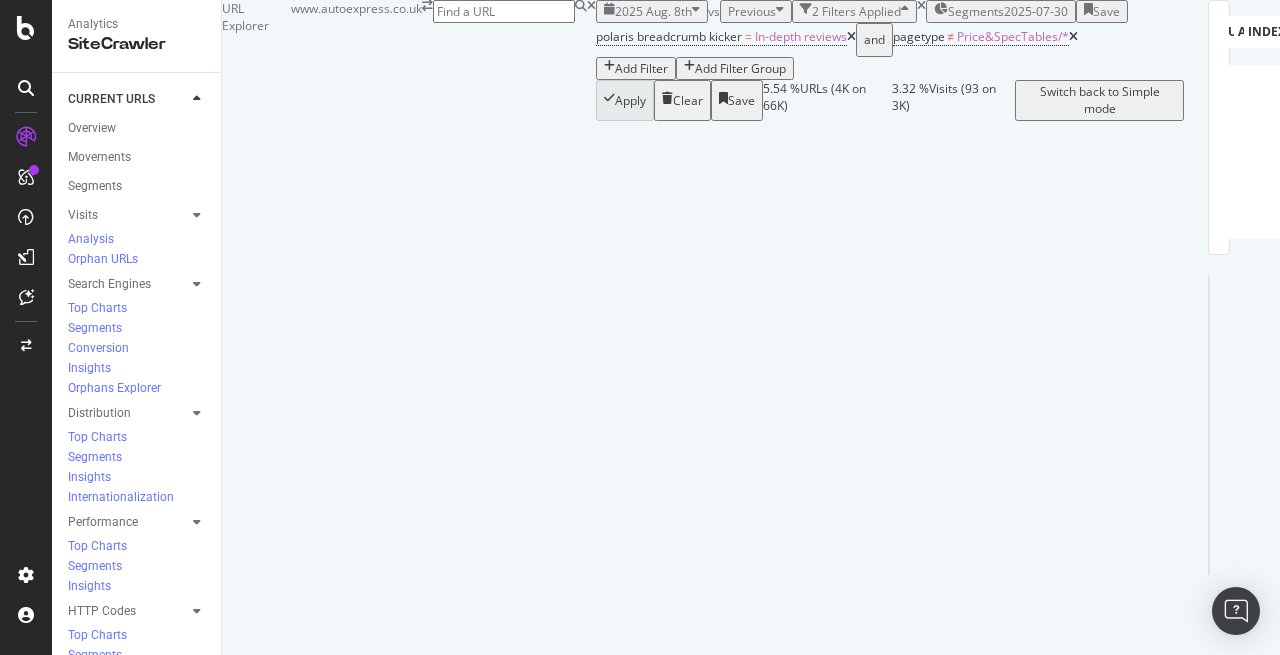 click at bounding box center [609, 68] 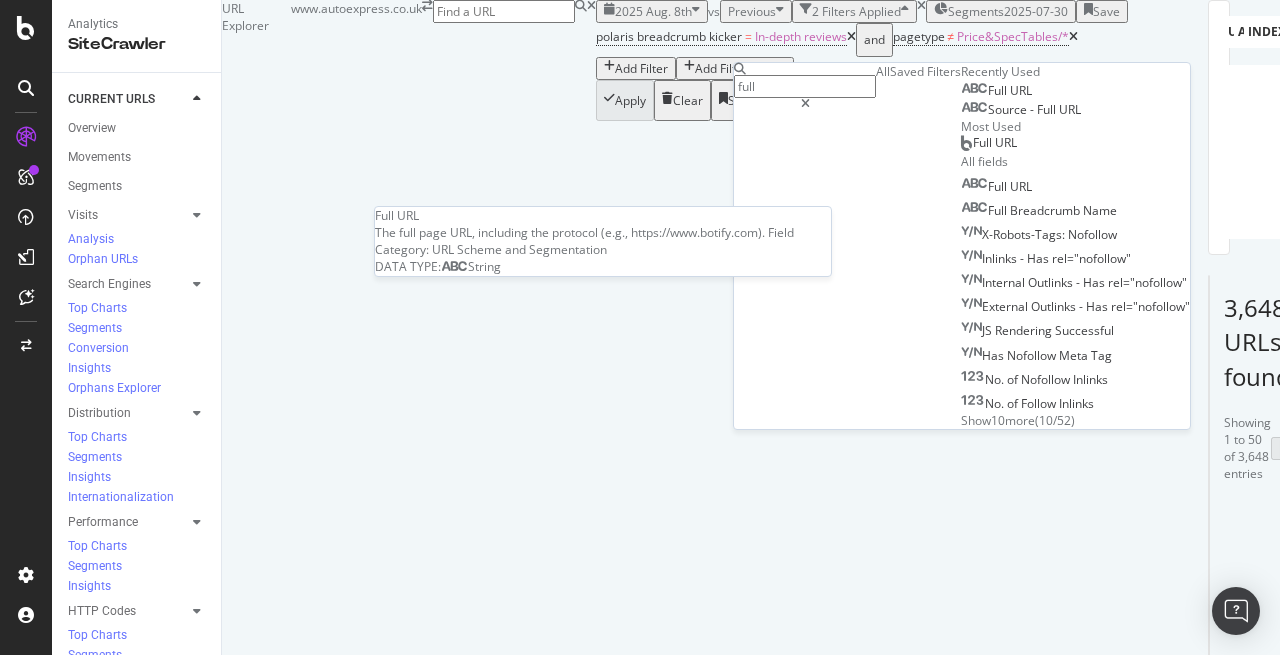 type on "full" 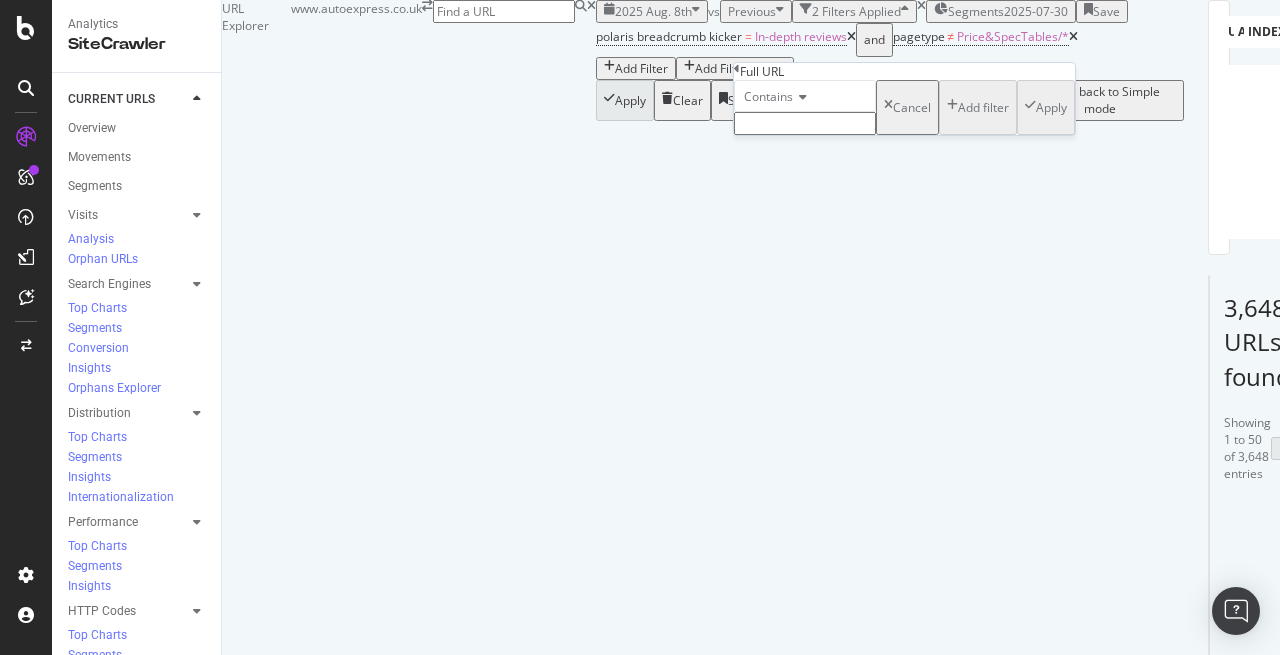 click on "Contains" at bounding box center (768, 96) 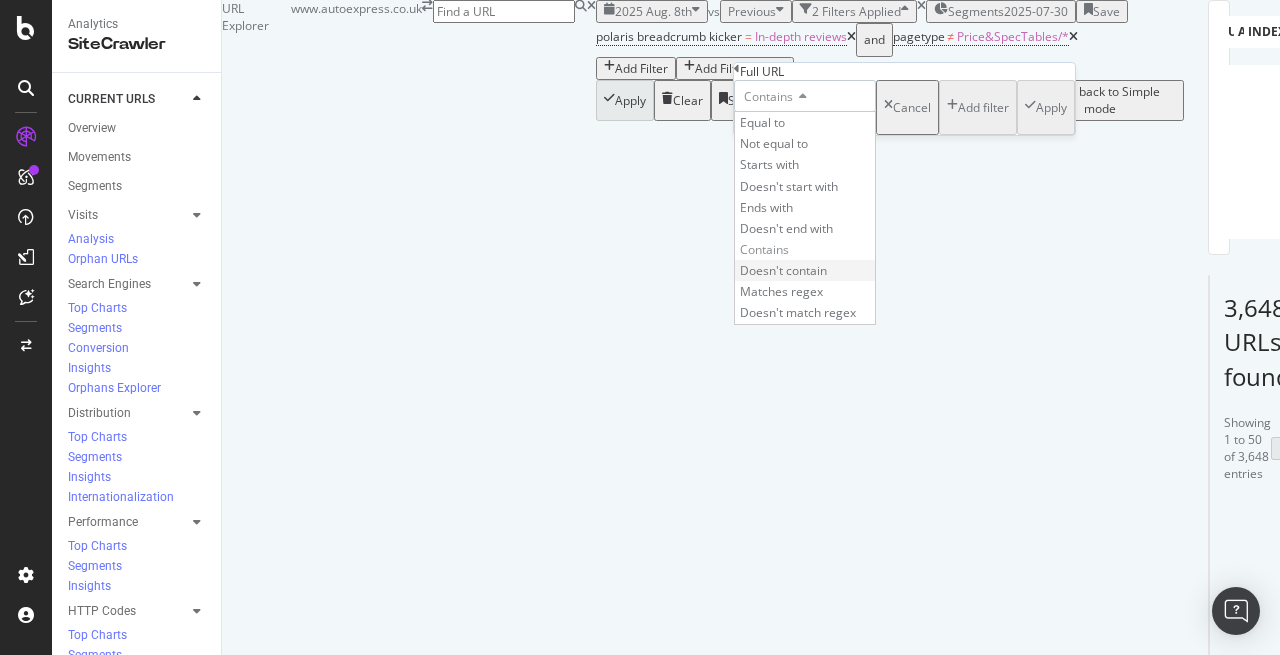 click on "Doesn't contain" at bounding box center (783, 270) 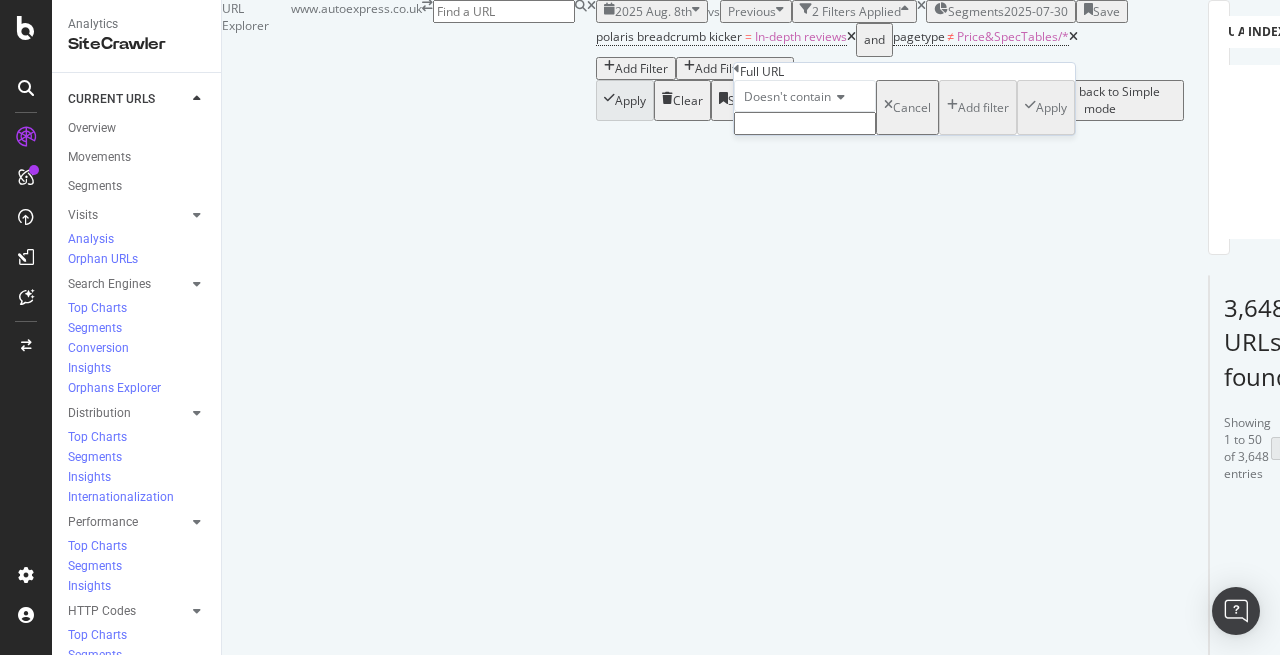 click at bounding box center (805, 123) 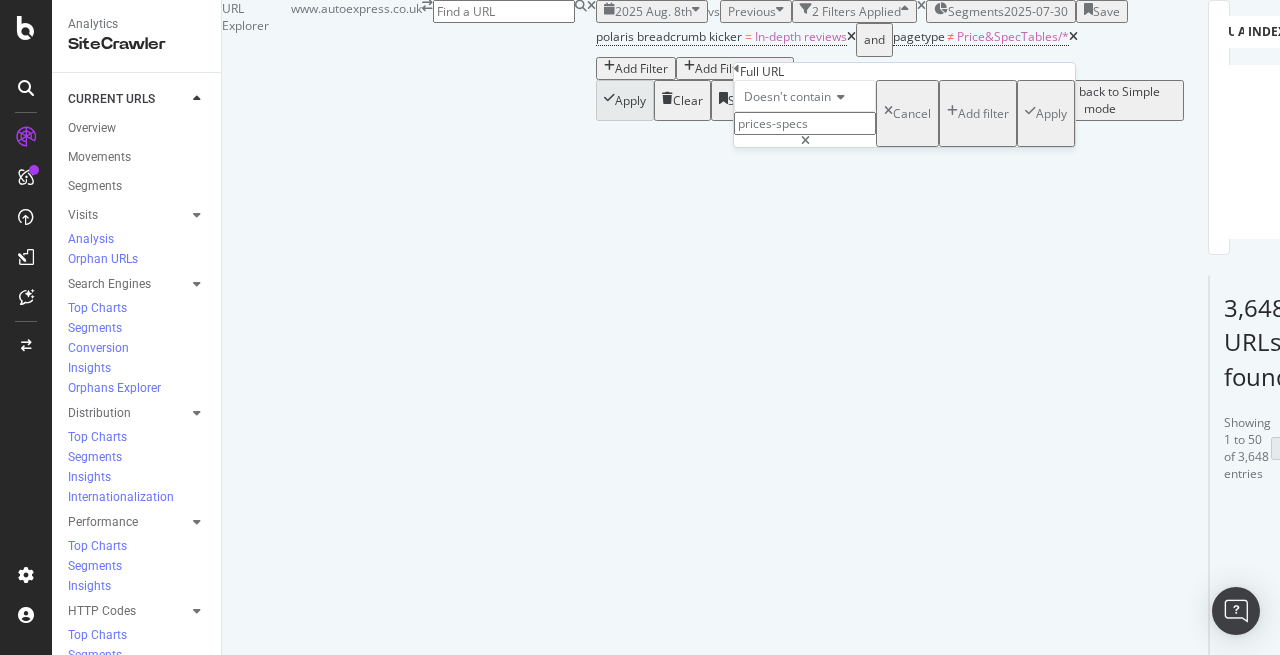 type on "prices-specs" 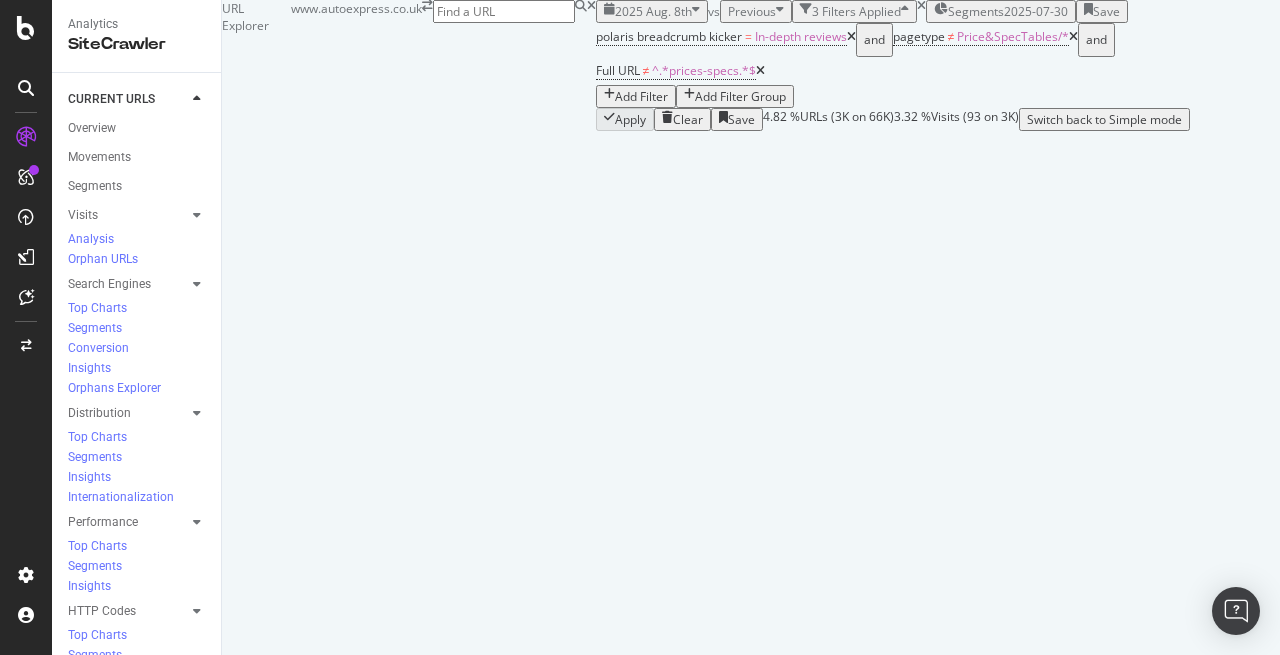 scroll, scrollTop: 7, scrollLeft: 0, axis: vertical 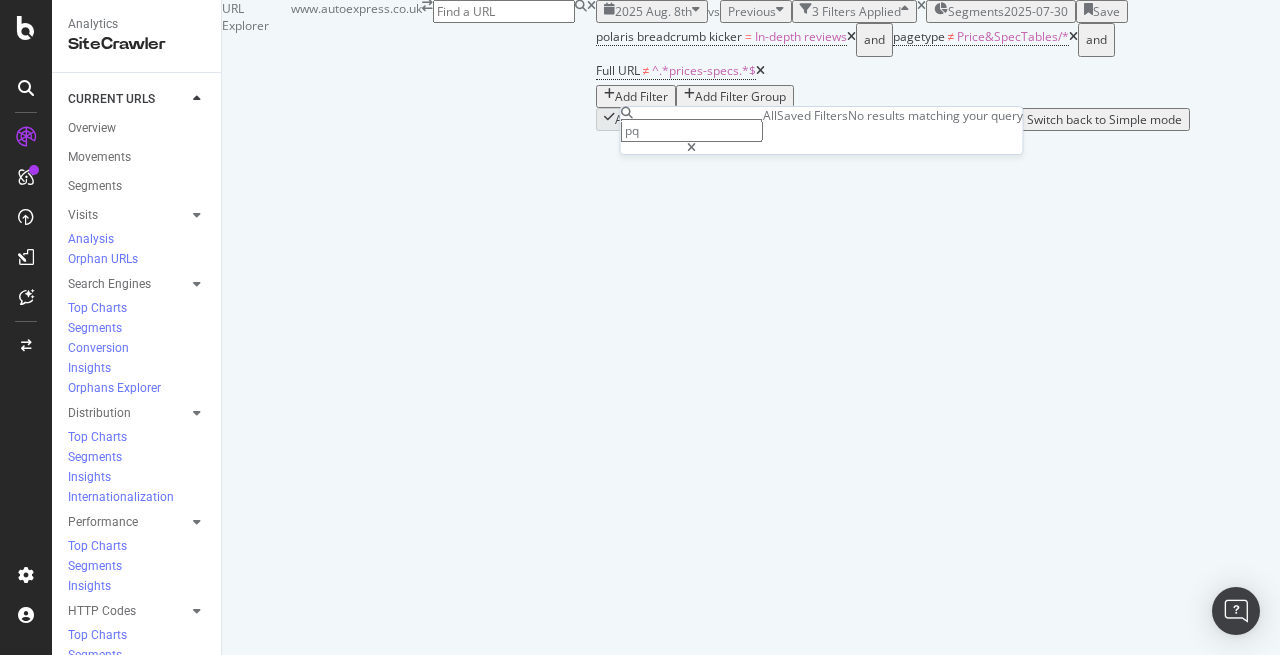type on "p" 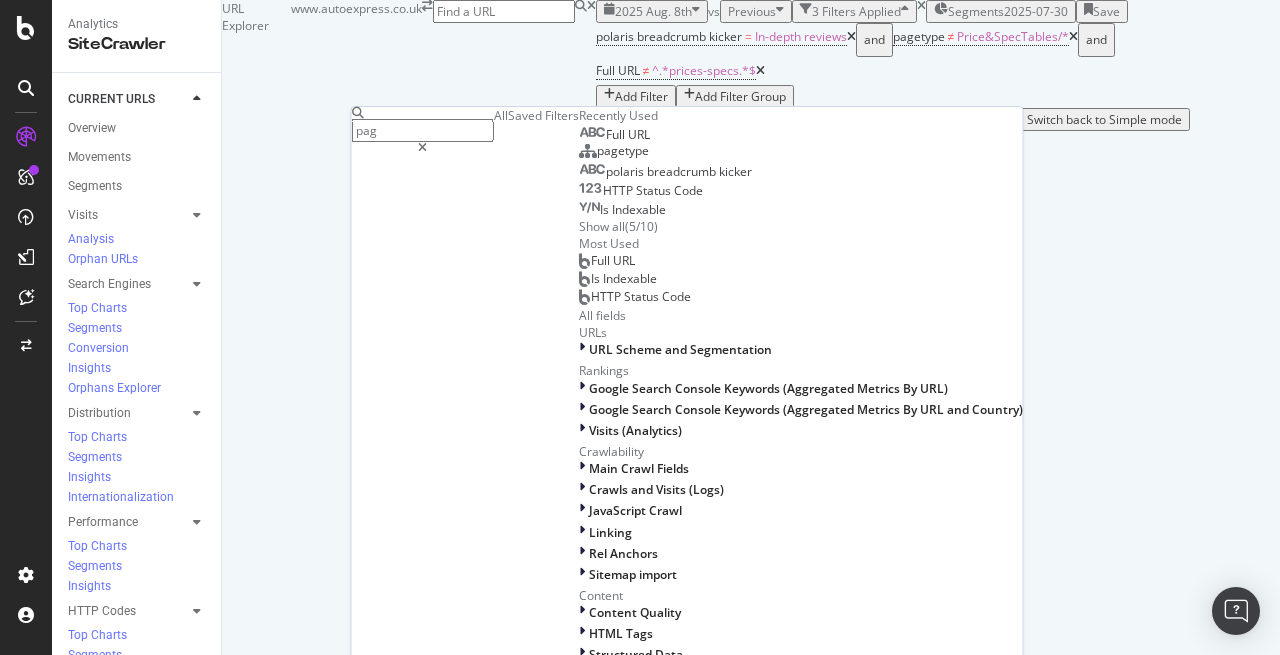 type on "page" 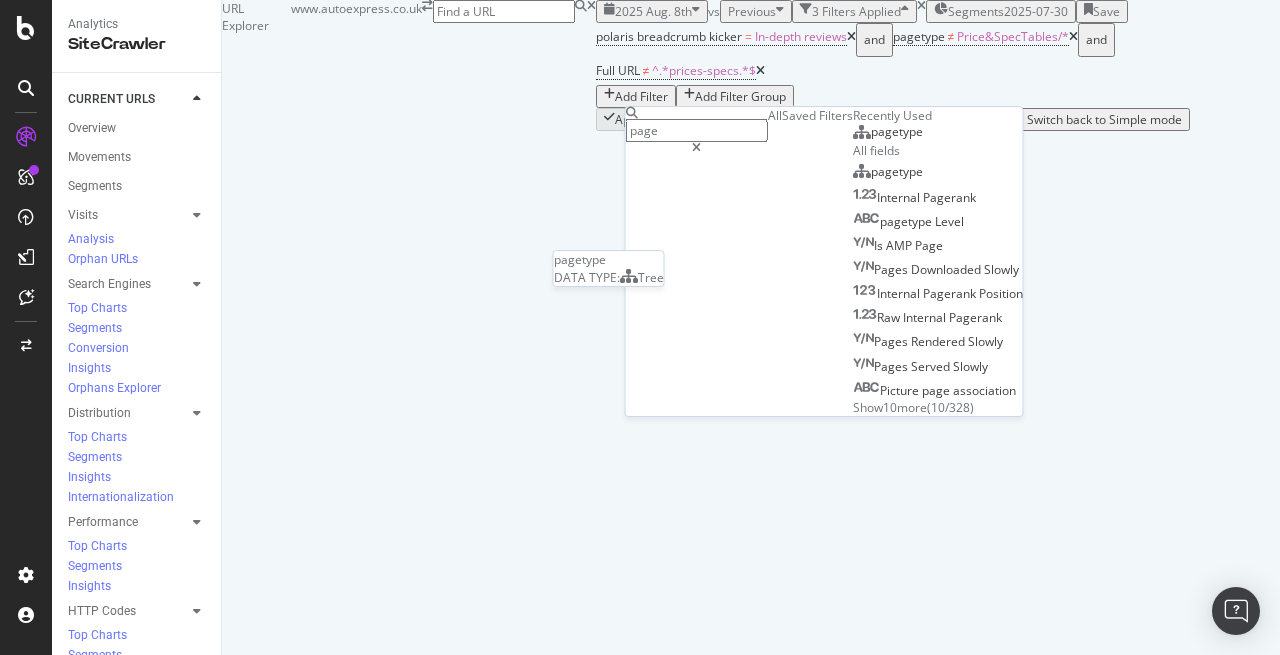 click on "pagetype" at bounding box center (888, 132) 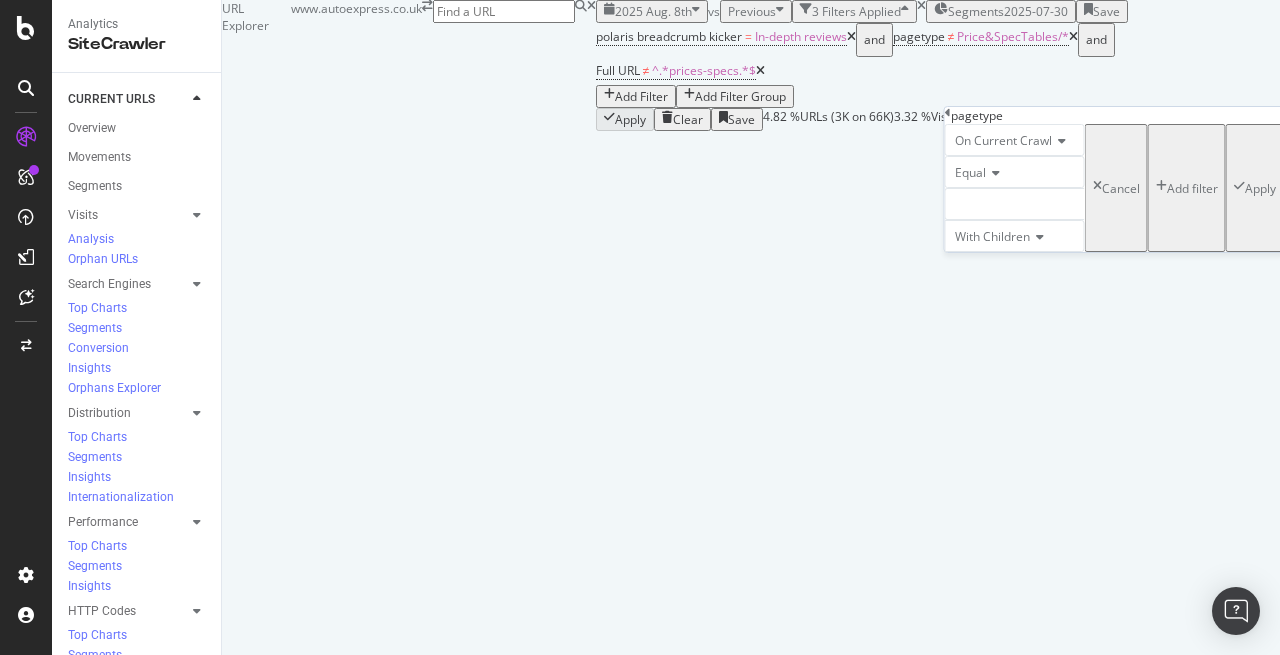 click at bounding box center [993, 173] 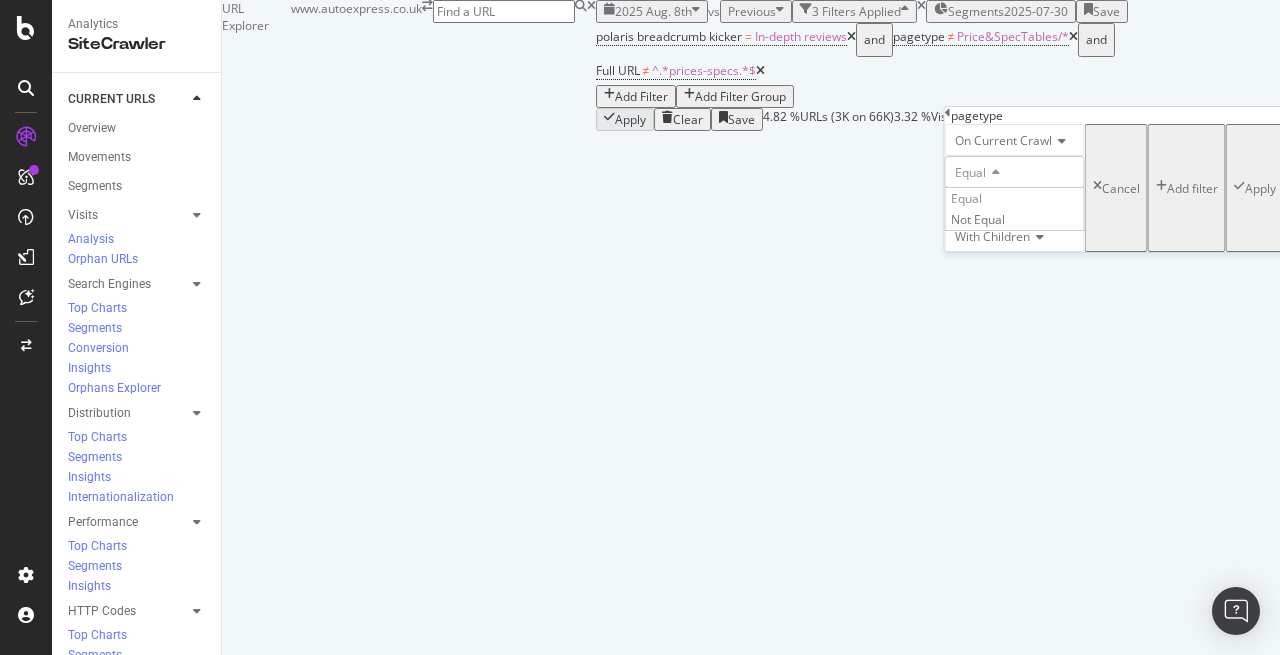 click on "On Current Crawl" at bounding box center (1003, 140) 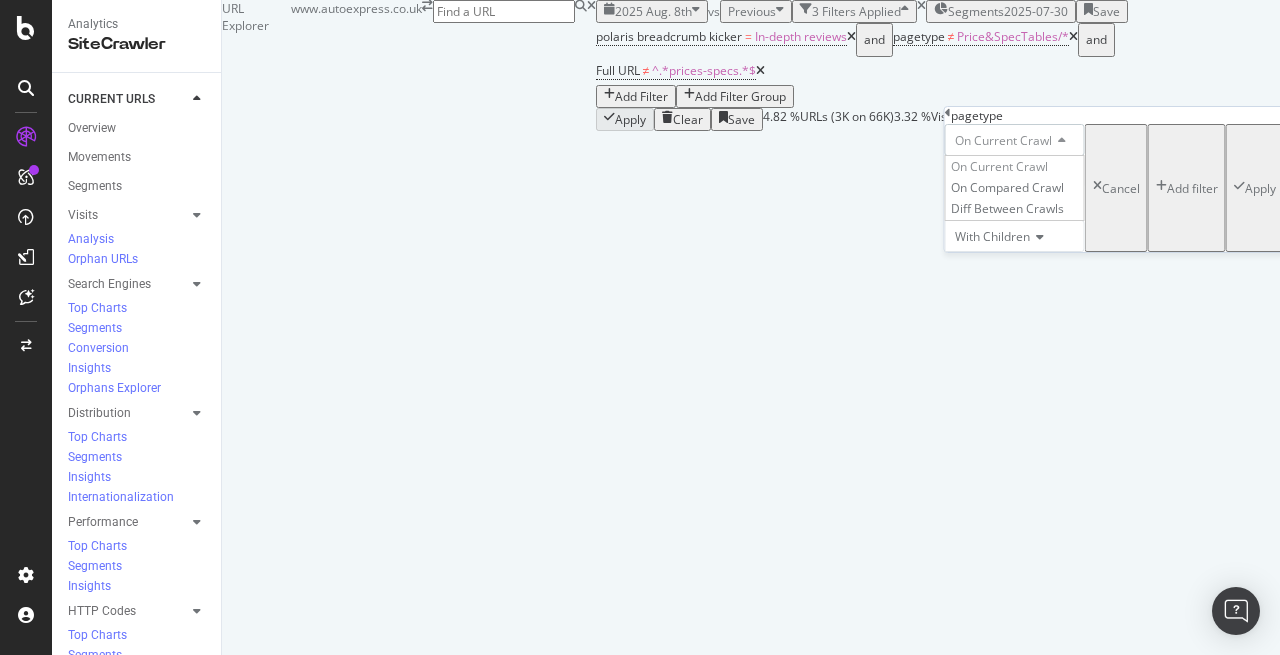 click on "On Current Crawl" at bounding box center [1015, 140] 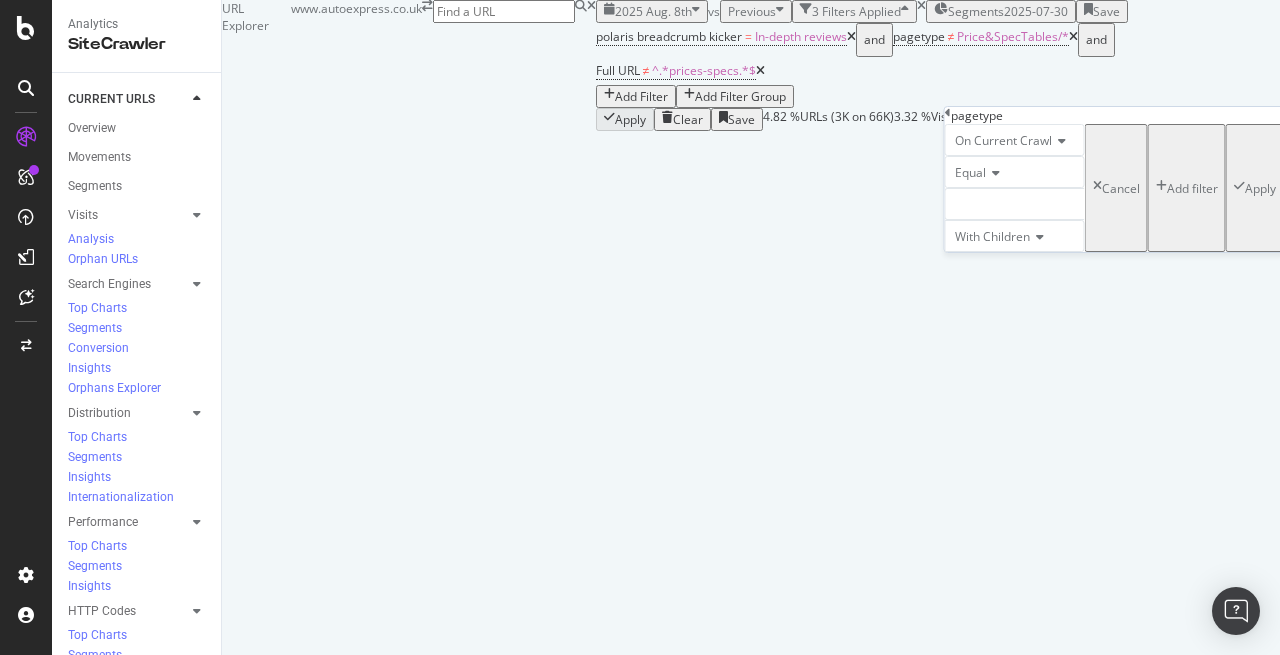 click on "Equal" at bounding box center [970, 172] 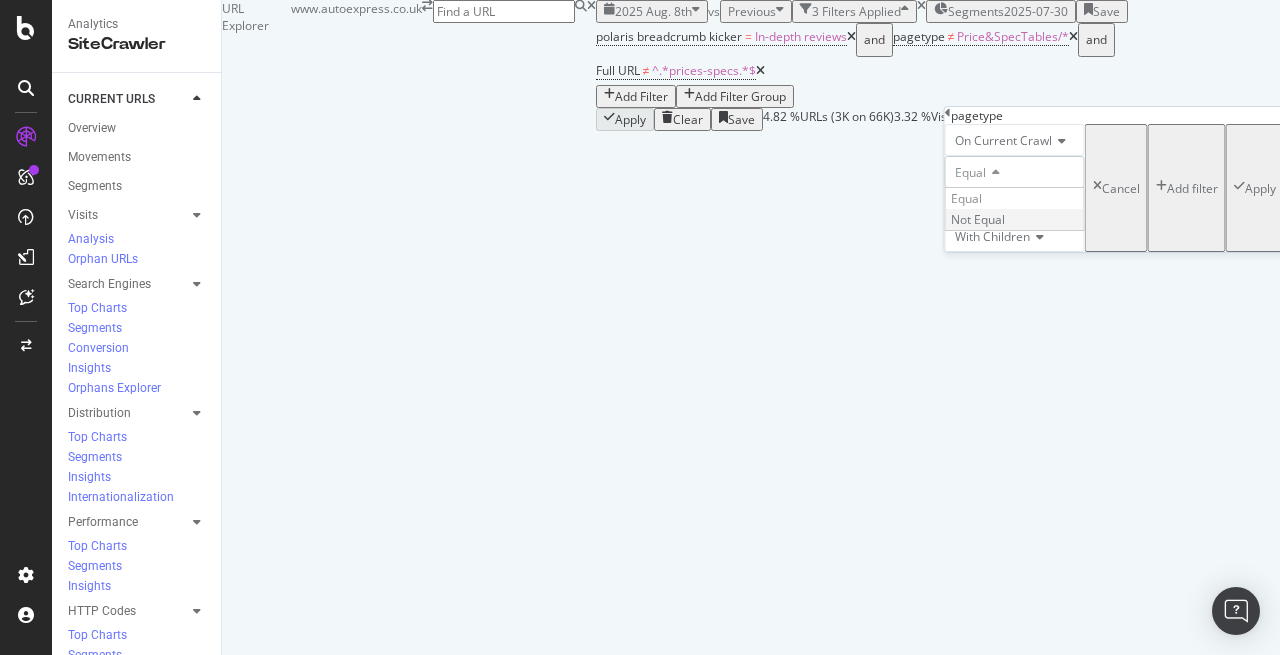 click on "Not Equal" at bounding box center (978, 219) 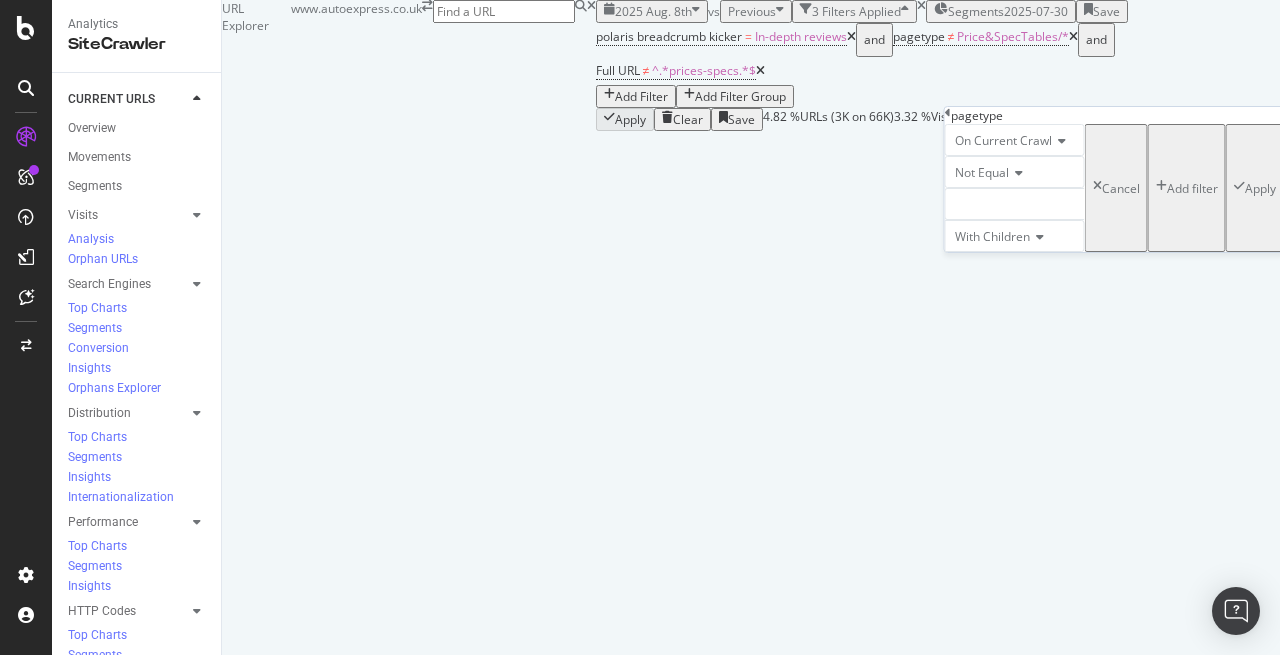click at bounding box center [1015, 204] 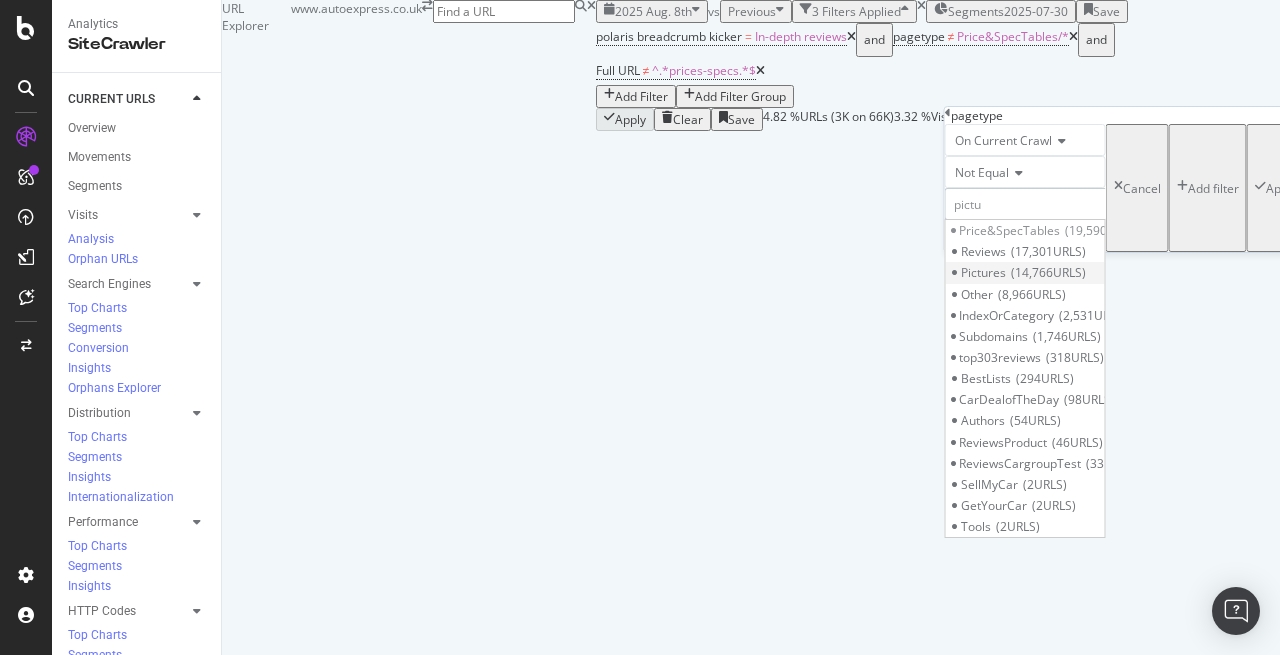 type on "pictu" 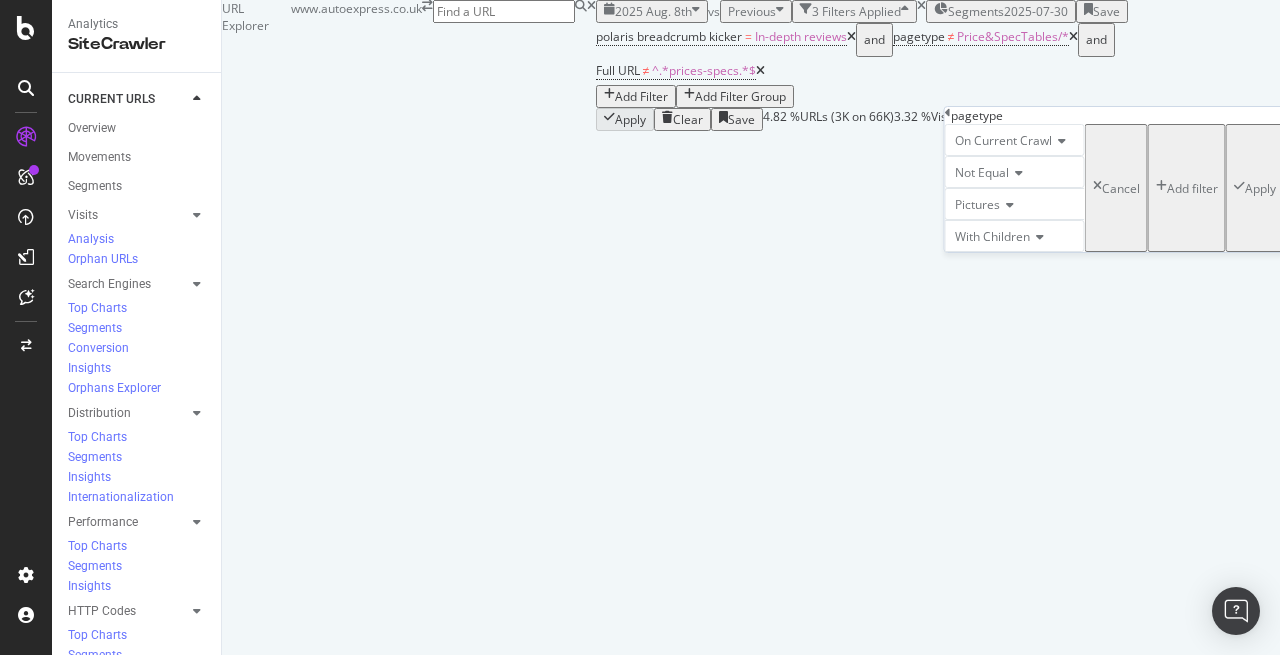 click on "Apply" at bounding box center (1260, 188) 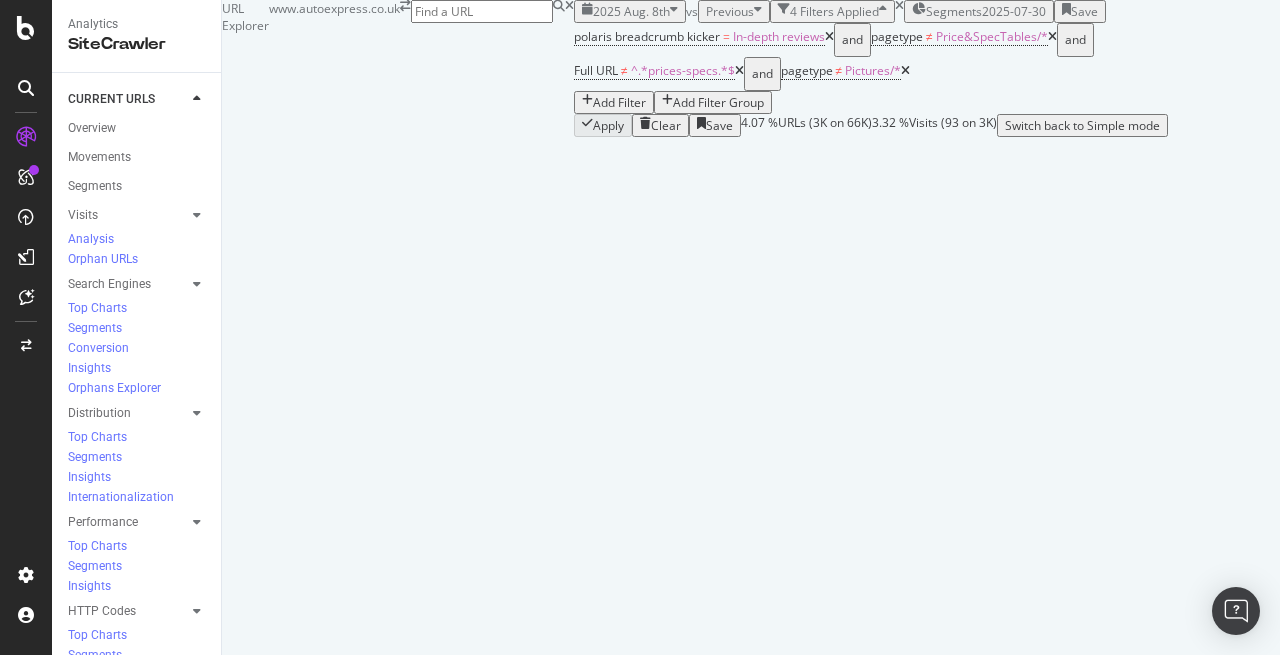 scroll, scrollTop: 185, scrollLeft: 0, axis: vertical 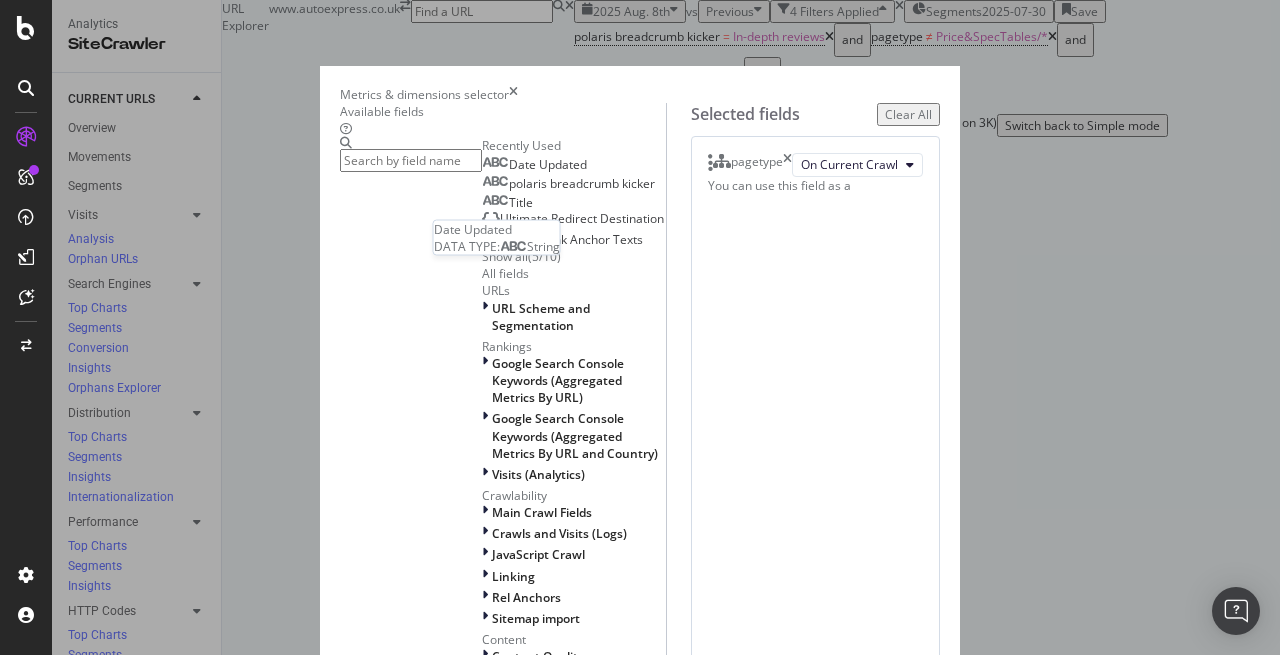click on "Date Updated" at bounding box center [534, 165] 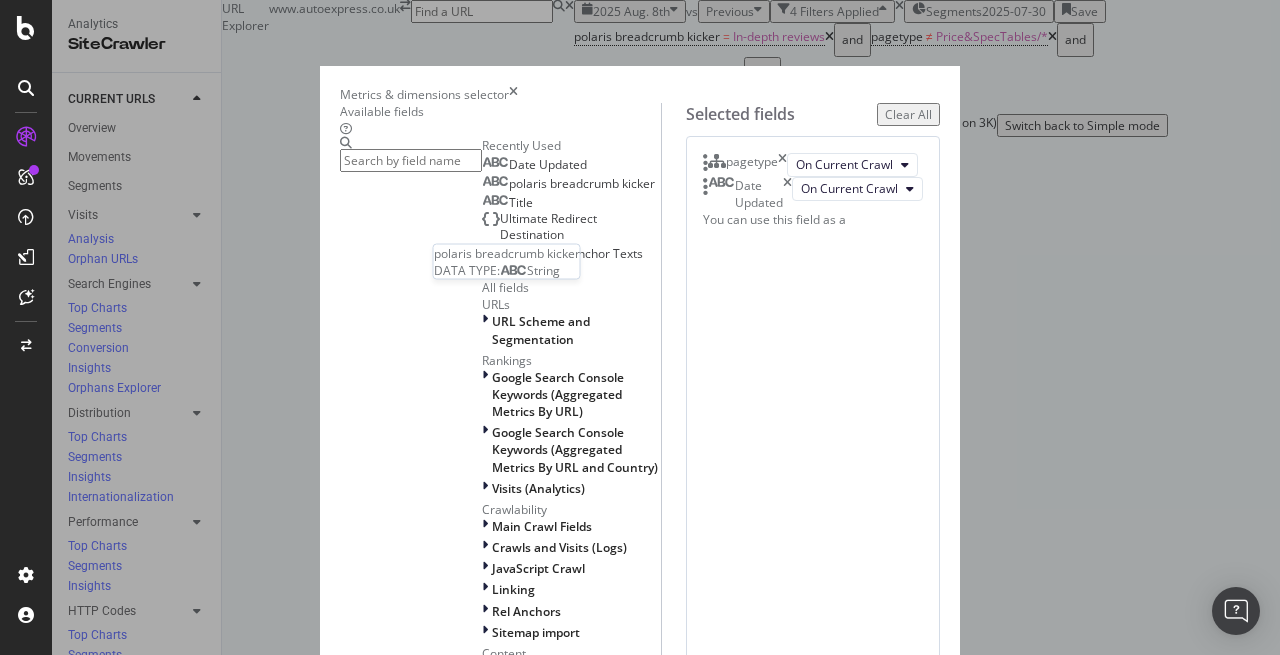 click on "polaris breadcrumb kicker" at bounding box center (568, 184) 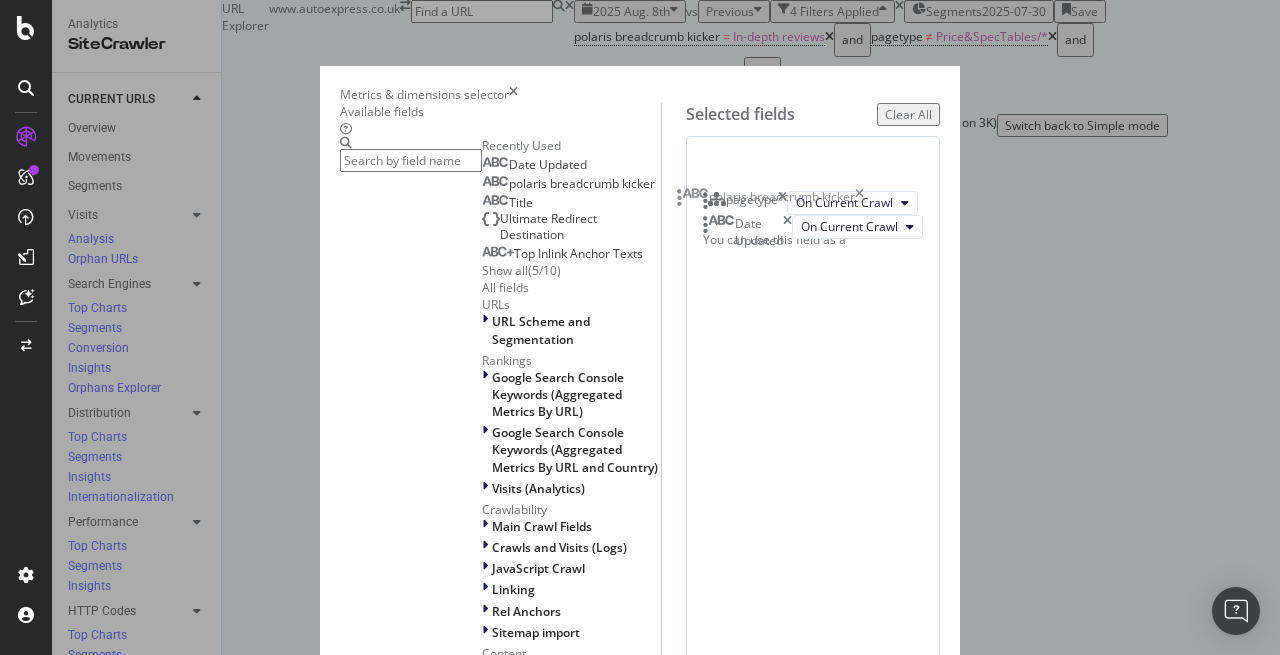 drag, startPoint x: 721, startPoint y: 354, endPoint x: 716, endPoint y: 204, distance: 150.08331 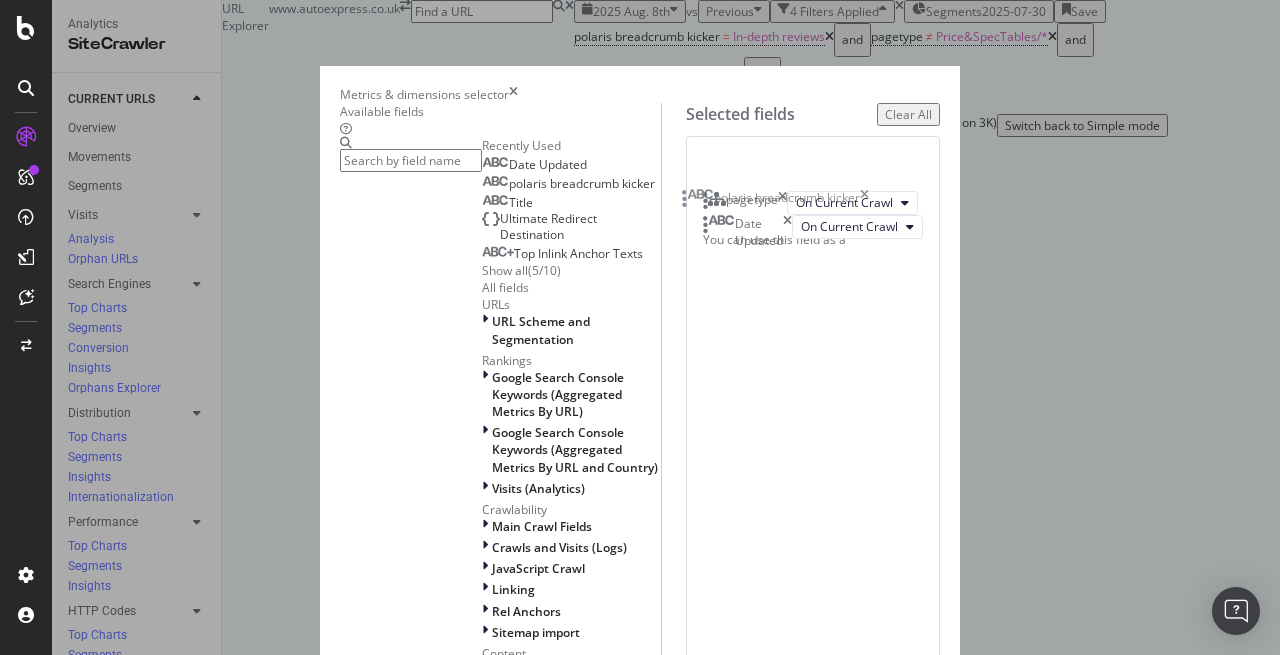 click on "Analytics SiteCrawler CURRENT URLS Overview Movements Segments Visits Analysis Orphan URLs Search Engines Top Charts Segments Conversion Insights Orphans Explorer Distribution Top Charts Segments Insights Internationalization Performance Top Charts Segments Insights HTTP Codes Top Charts Segments Insights Content Inlinks Top Charts Segments Insights Outlinks Top Charts Segments Insights Sitemaps Top Charts Insights Url Explorer Explorer Bookmarks NEW URLS Overview Segments Visits Analysis Search Engines Top Charts Segments Conversion Insights Distribution Top Charts Segments Insights Internationalization Performance Top Charts Segments Insights HTTP Codes Top Charts Segments Insights Content Inlinks Top Charts Segments Insights Outlinks Top Charts Segments Insights Sitemaps Top Charts Insights Url Explorer Explorer Bookmarks DISAPPEARED URLS Overview Segments Visits Analysis Search Engines Top Charts Segments Conversion Insights Distribution Top Charts Segments Insights Internationalization Performance vs   =" at bounding box center [640, 327] 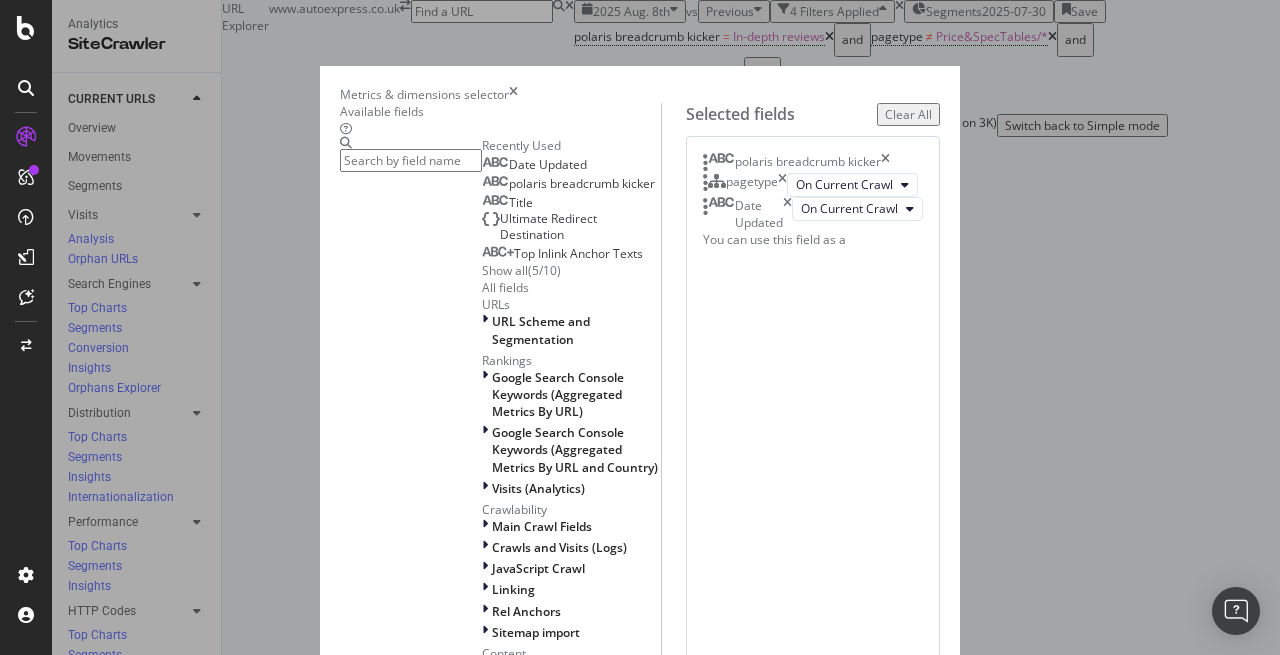 click at bounding box center [411, 160] 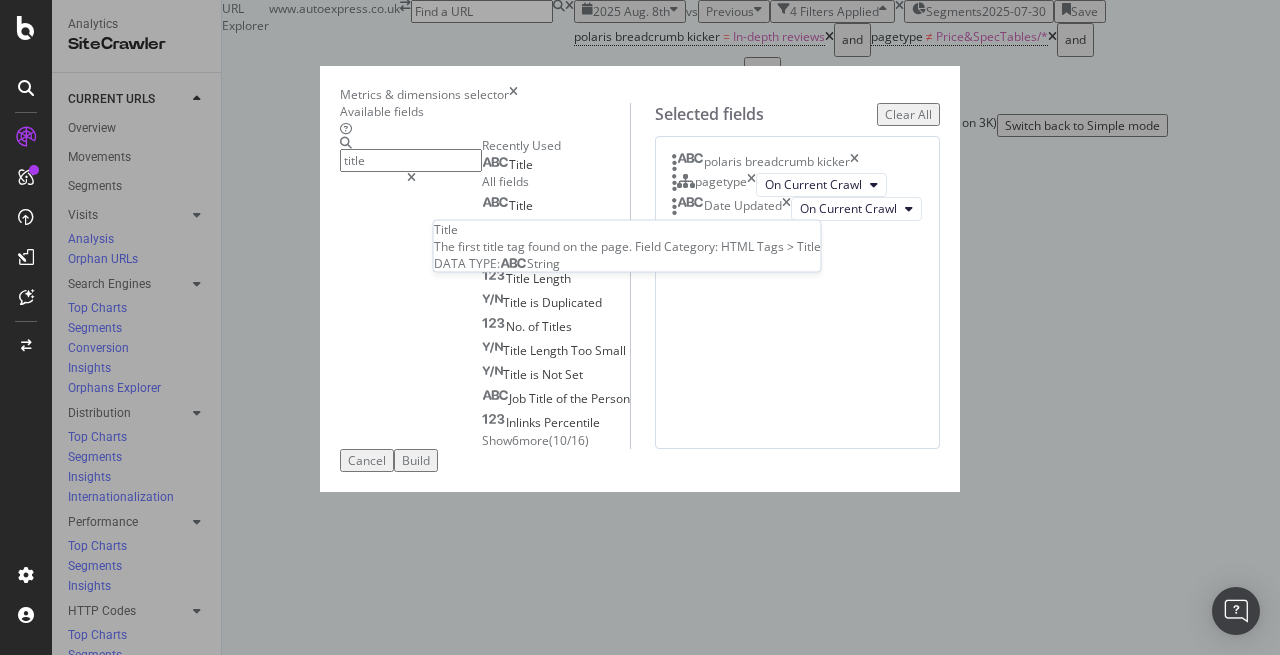 type on "title" 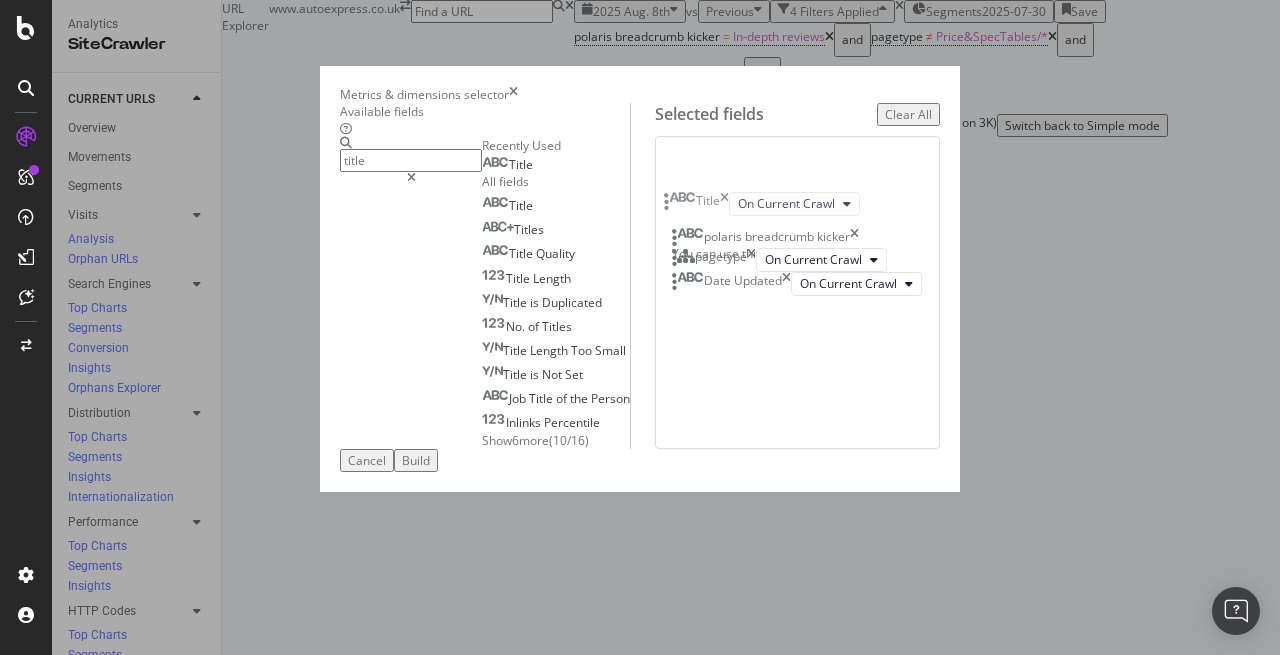 drag, startPoint x: 699, startPoint y: 391, endPoint x: 681, endPoint y: 208, distance: 183.88312 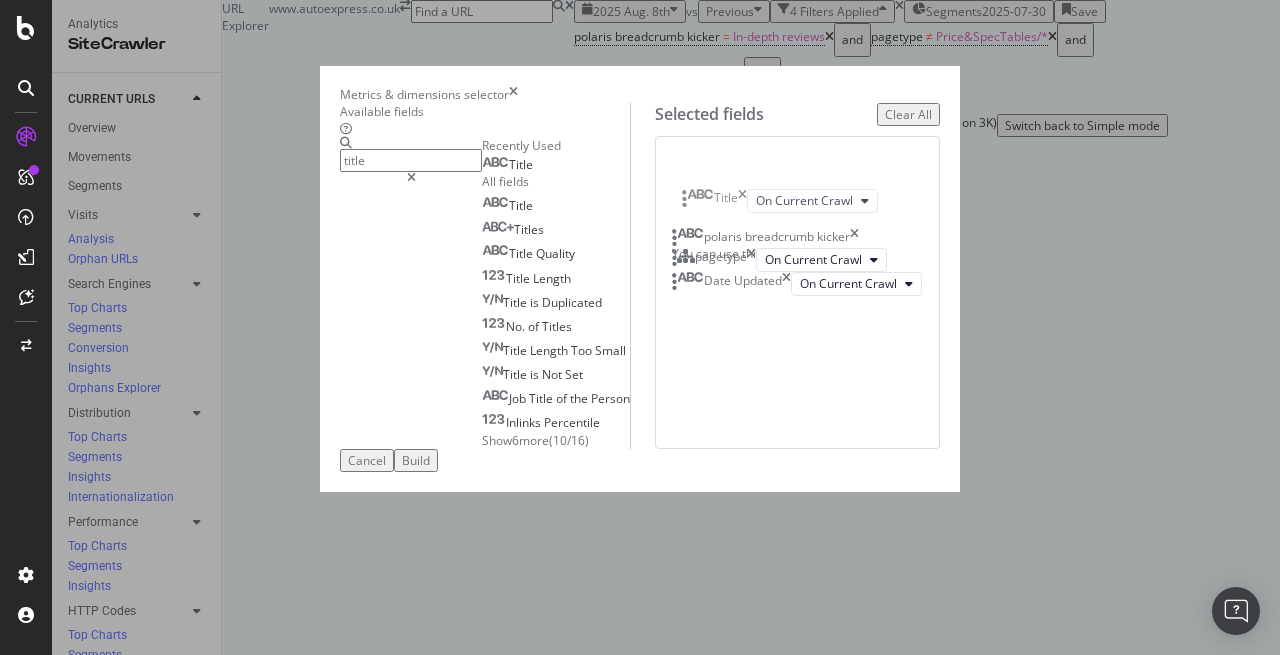 click on "Analytics SiteCrawler CURRENT URLS Overview Movements Segments Visits Analysis Orphan URLs Search Engines Top Charts Segments Conversion Insights Orphans Explorer Distribution Top Charts Segments Insights Internationalization Performance Top Charts Segments Insights HTTP Codes Top Charts Segments Insights Content Inlinks Top Charts Segments Insights Outlinks Top Charts Segments Insights Sitemaps Top Charts Insights Url Explorer Explorer Bookmarks NEW URLS Overview Segments Visits Analysis Search Engines Top Charts Segments Conversion Insights Distribution Top Charts Segments Insights Internationalization Performance Top Charts Segments Insights HTTP Codes Top Charts Segments Insights Content Inlinks Top Charts Segments Insights Outlinks Top Charts Segments Insights Sitemaps Top Charts Insights Url Explorer Explorer Bookmarks DISAPPEARED URLS Overview Segments Visits Analysis Search Engines Top Charts Segments Conversion Insights Distribution Top Charts Segments Insights Internationalization Performance vs   =" at bounding box center (640, 327) 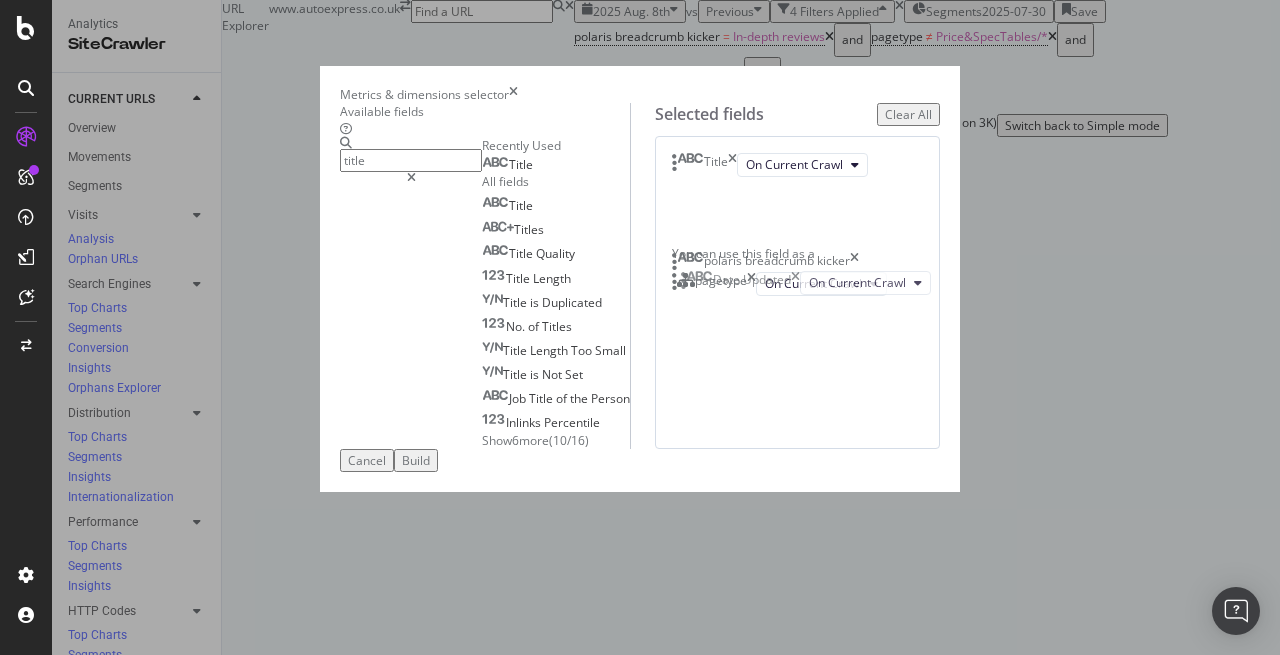 drag, startPoint x: 697, startPoint y: 388, endPoint x: 696, endPoint y: 282, distance: 106.004715 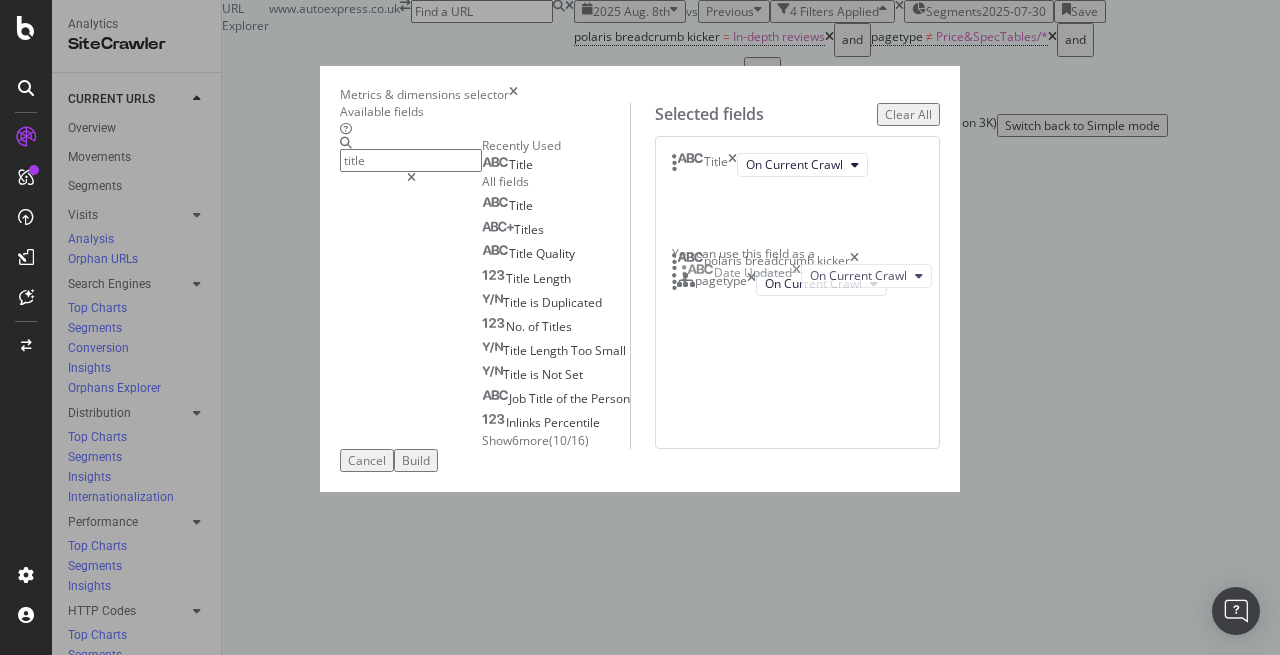 click on "Analytics SiteCrawler CURRENT URLS Overview Movements Segments Visits Analysis Orphan URLs Search Engines Top Charts Segments Conversion Insights Orphans Explorer Distribution Top Charts Segments Insights Internationalization Performance Top Charts Segments Insights HTTP Codes Top Charts Segments Insights Content Inlinks Top Charts Segments Insights Outlinks Top Charts Segments Insights Sitemaps Top Charts Insights Url Explorer Explorer Bookmarks NEW URLS Overview Segments Visits Analysis Search Engines Top Charts Segments Conversion Insights Distribution Top Charts Segments Insights Internationalization Performance Top Charts Segments Insights HTTP Codes Top Charts Segments Insights Content Inlinks Top Charts Segments Insights Outlinks Top Charts Segments Insights Sitemaps Top Charts Insights Url Explorer Explorer Bookmarks DISAPPEARED URLS Overview Segments Visits Analysis Search Engines Top Charts Segments Conversion Insights Distribution Top Charts Segments Insights Internationalization Performance vs   =" at bounding box center [640, 327] 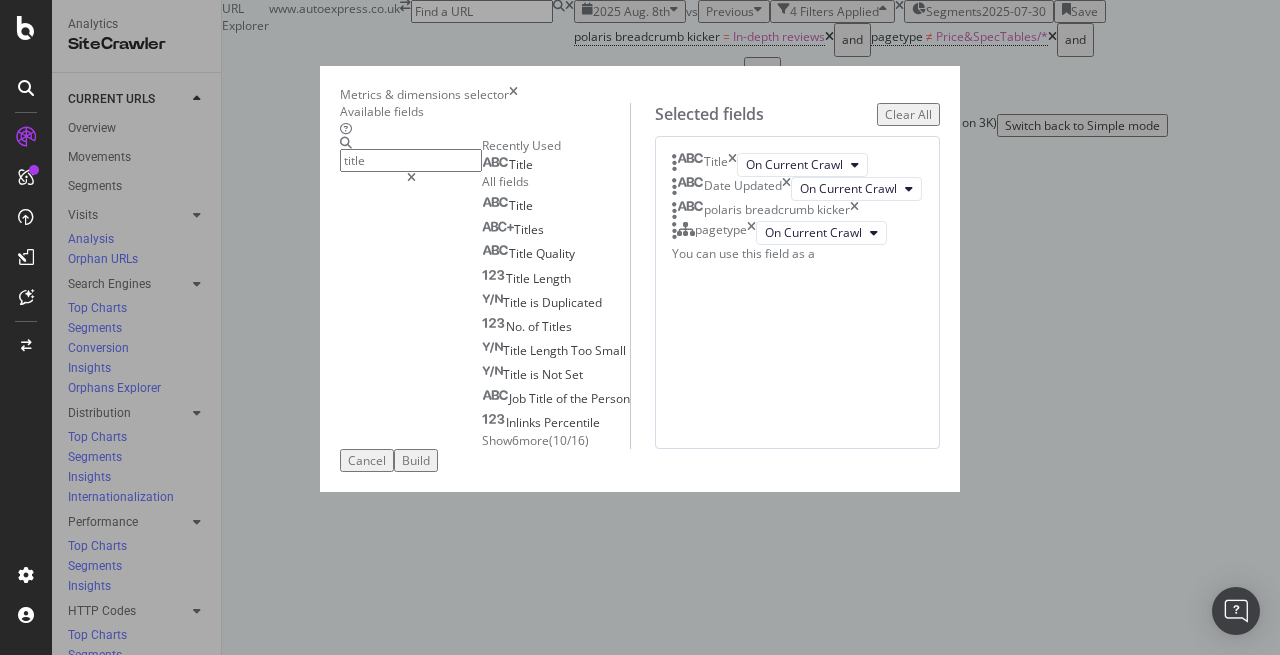 click on "Build" at bounding box center (416, 460) 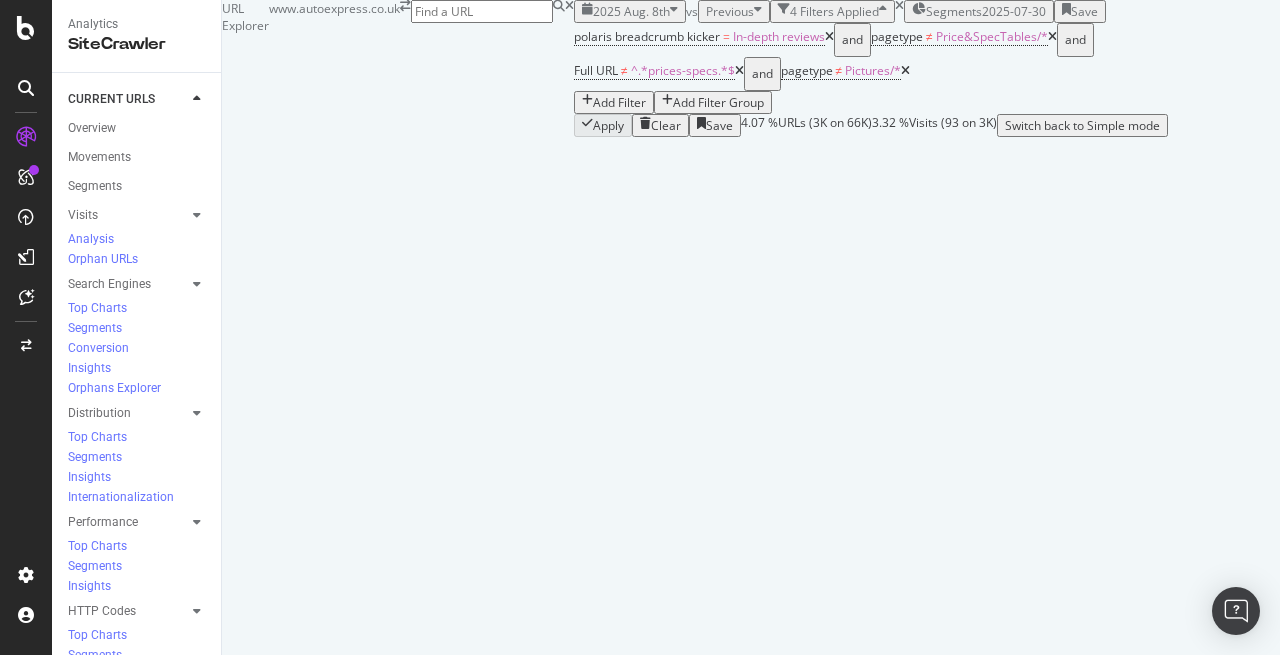 scroll, scrollTop: 848, scrollLeft: 0, axis: vertical 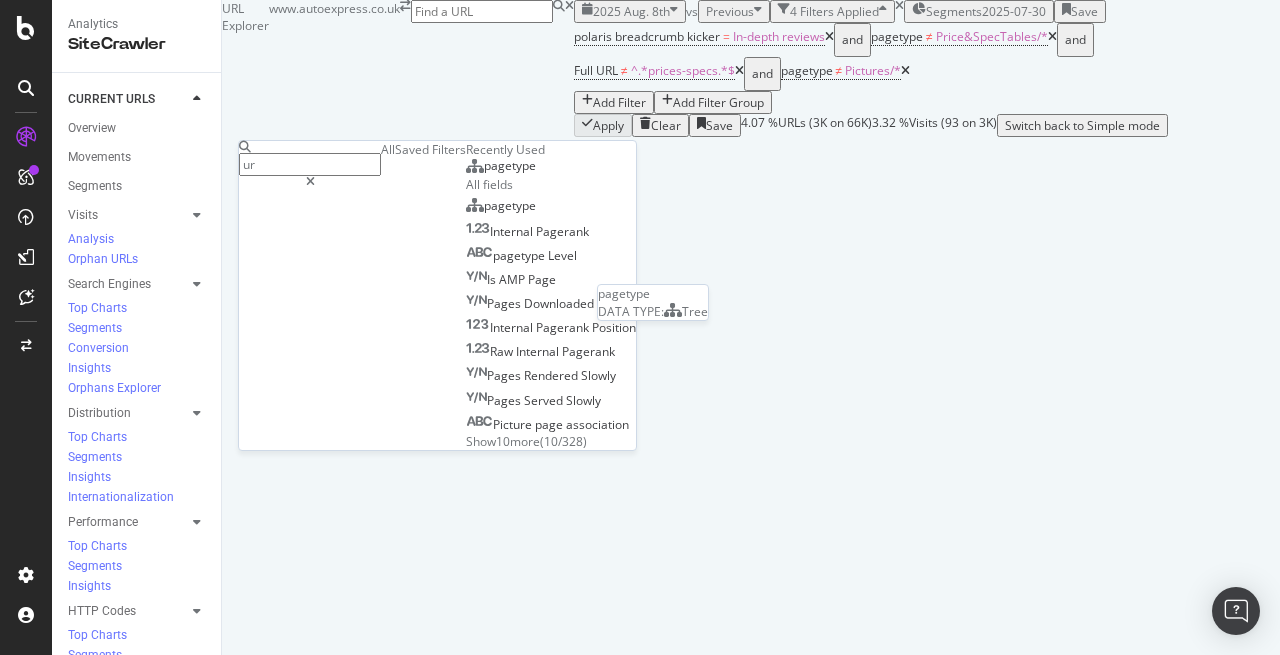 type on "url" 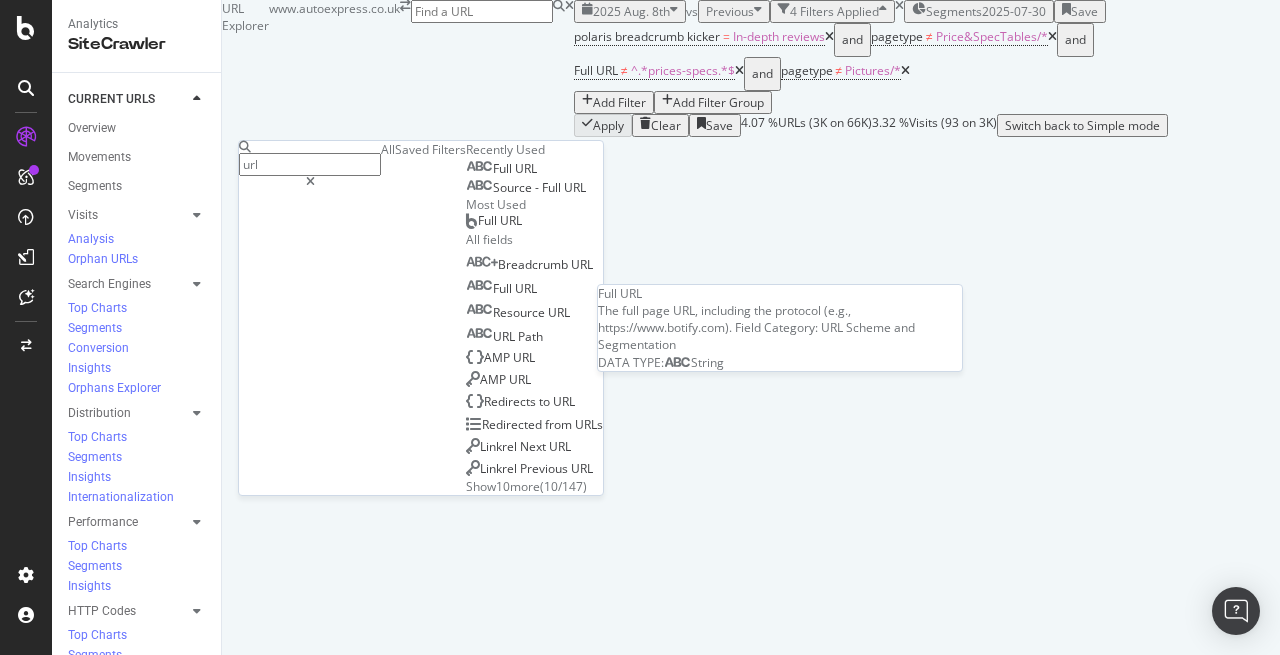 click on "Full   URL" at bounding box center [501, 169] 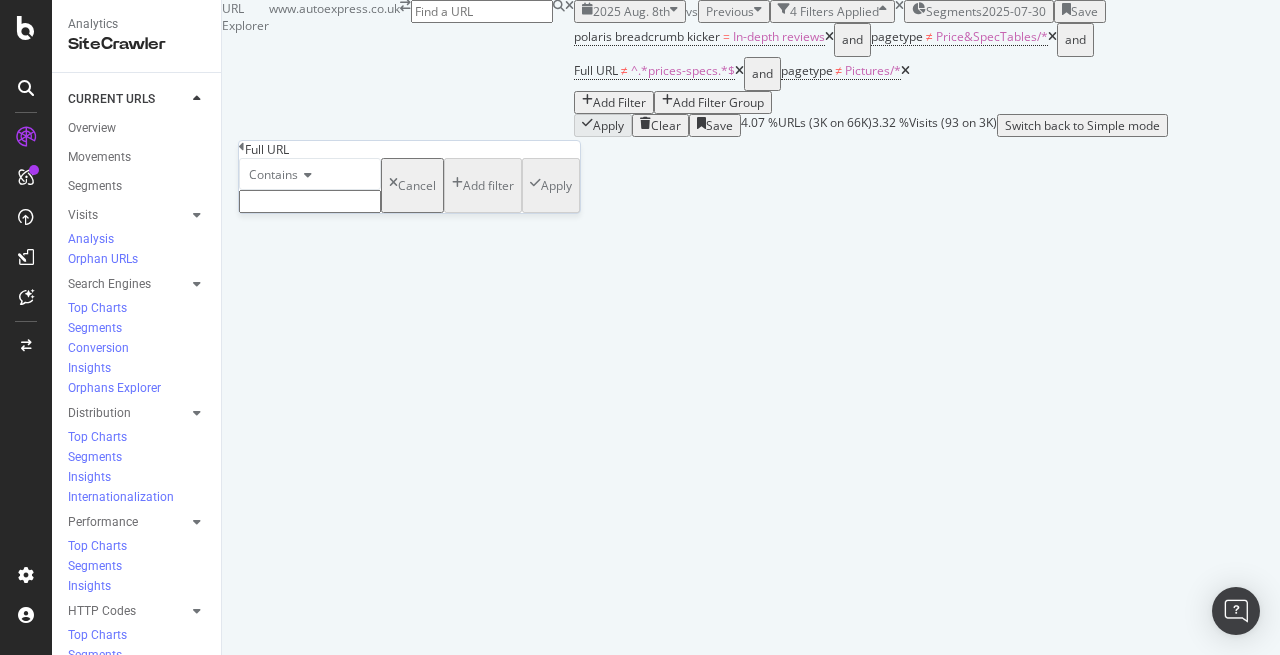 click on "Cancel" at bounding box center (417, 185) 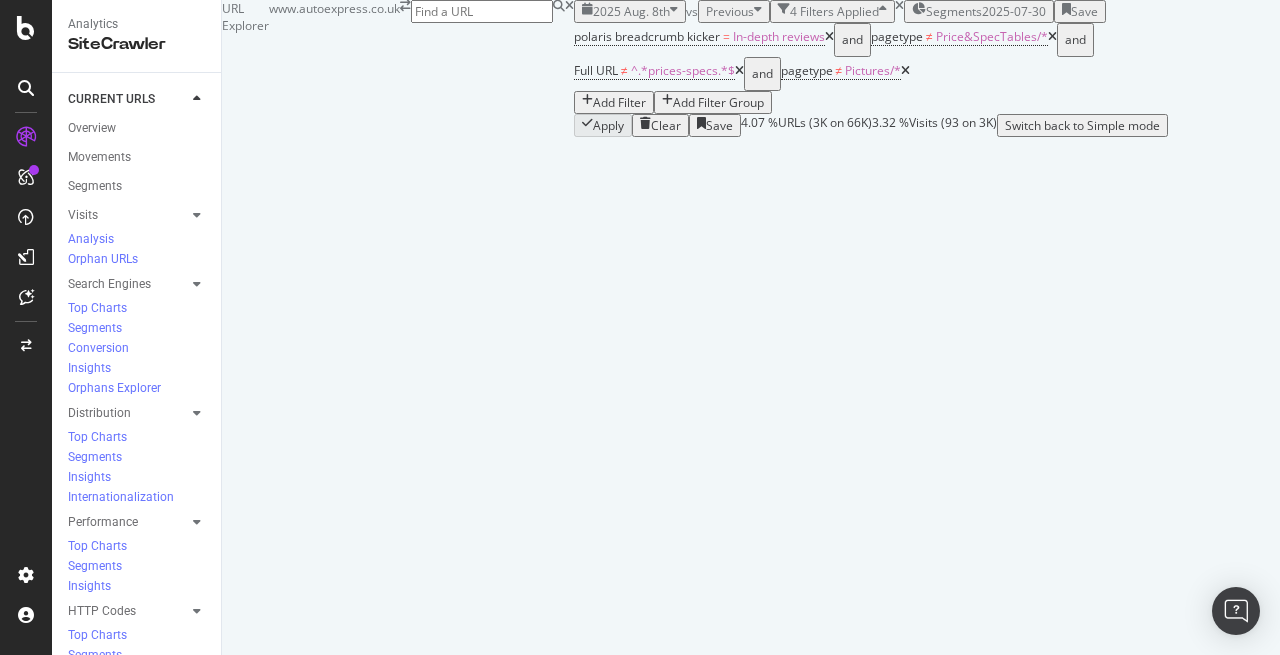 click at bounding box center [587, 102] 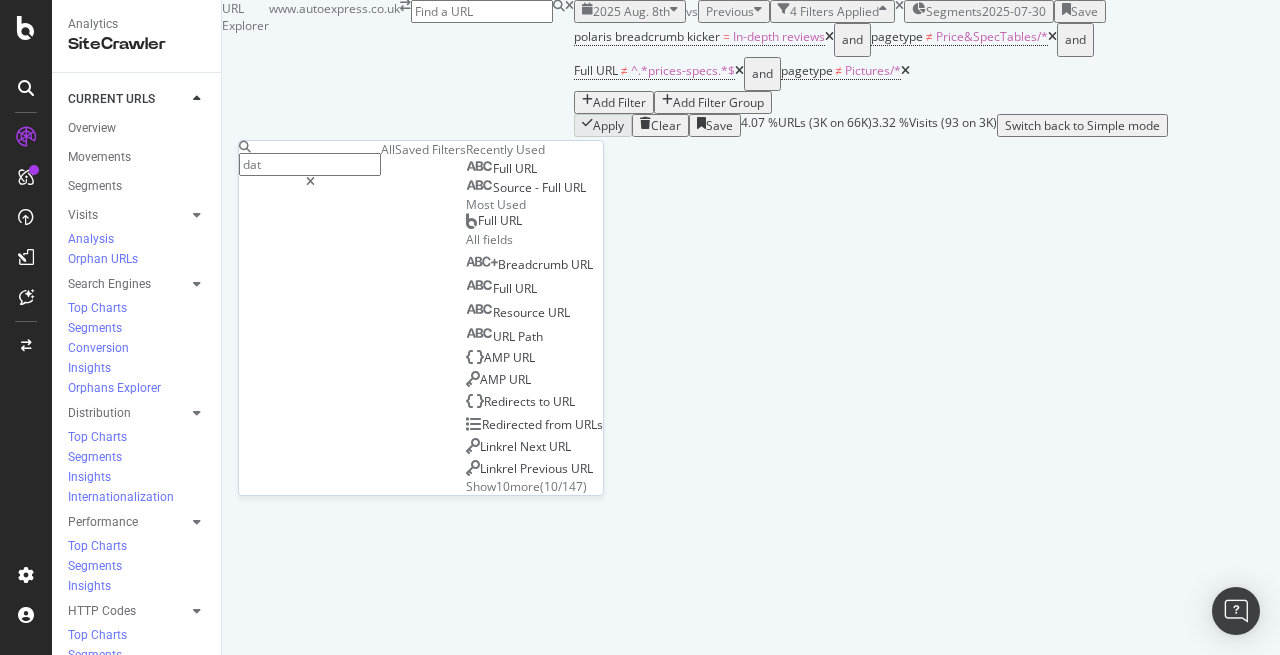 type on "date" 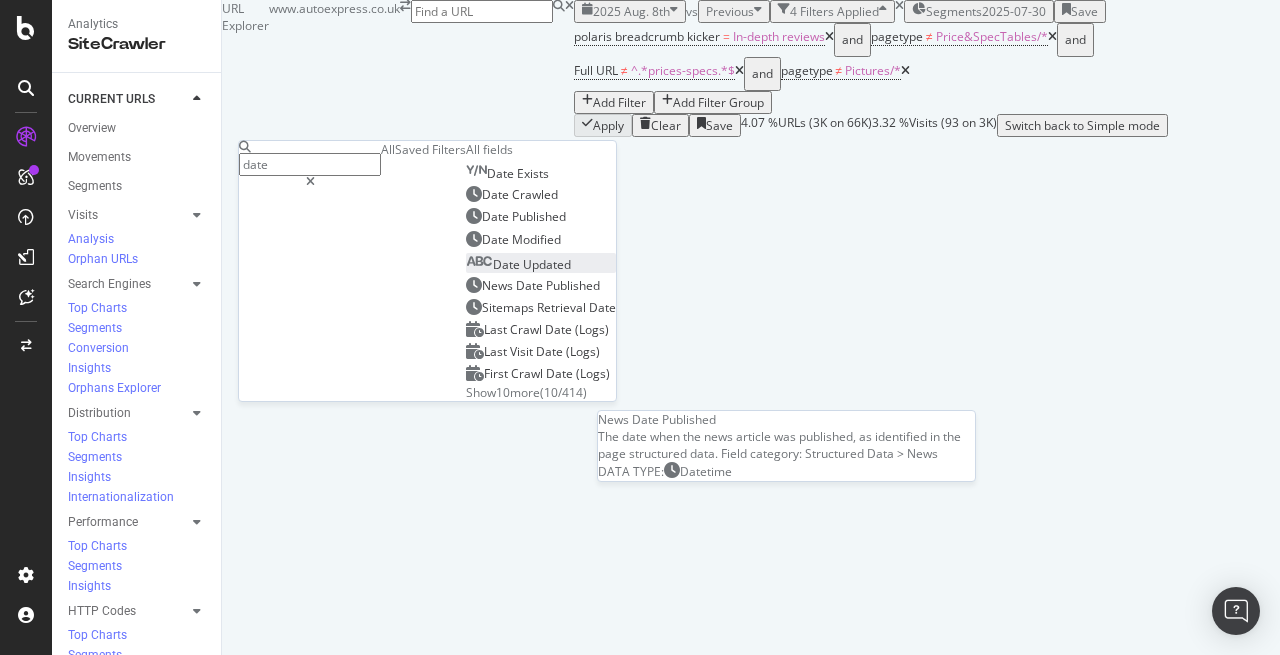 click on "Updated" at bounding box center (547, 264) 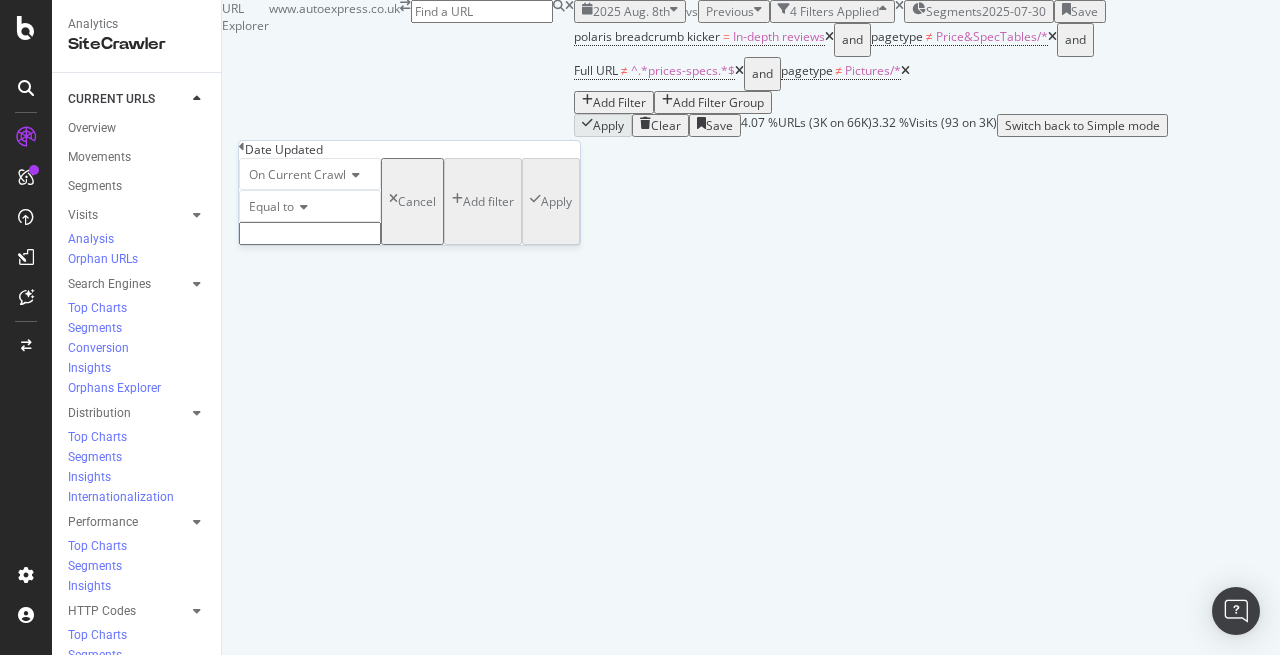click on "Equal to" at bounding box center [310, 206] 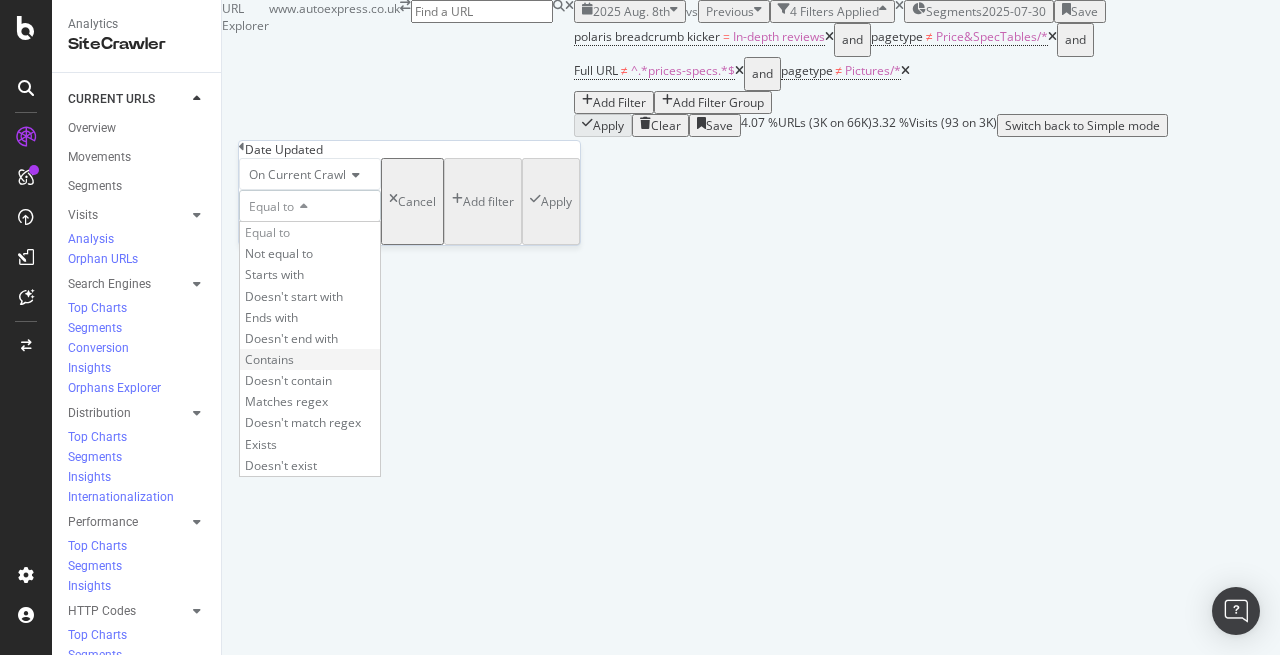 click on "Contains" at bounding box center [269, 359] 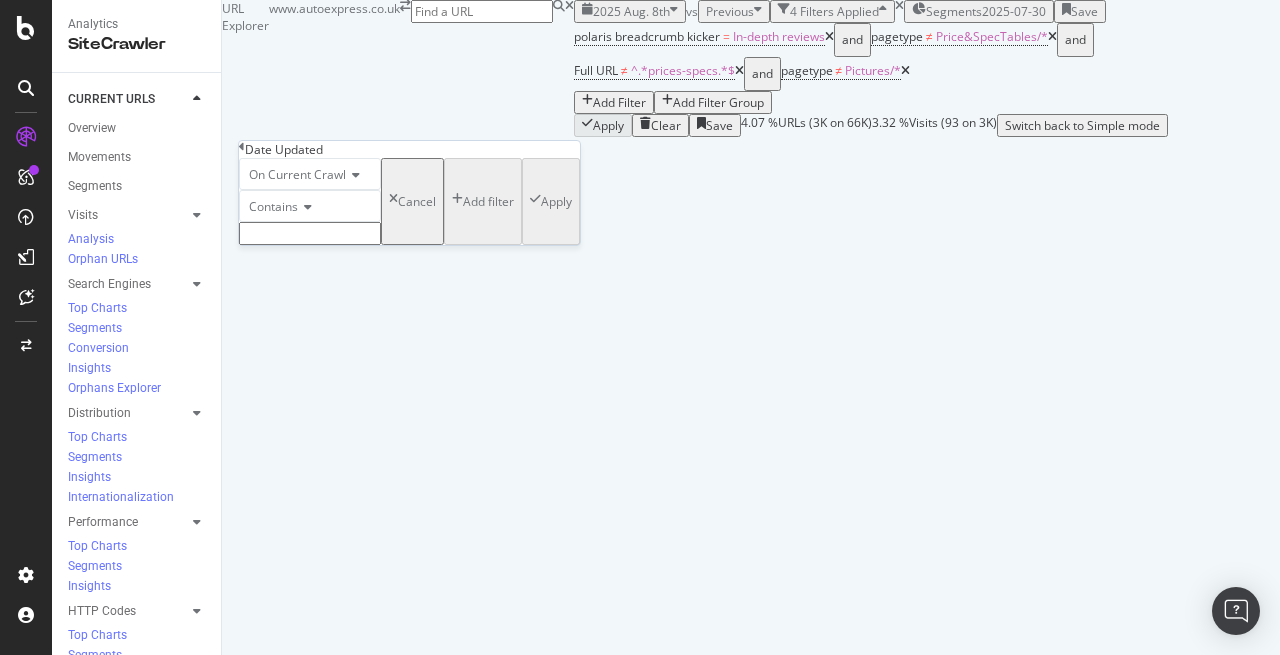 click at bounding box center (310, 233) 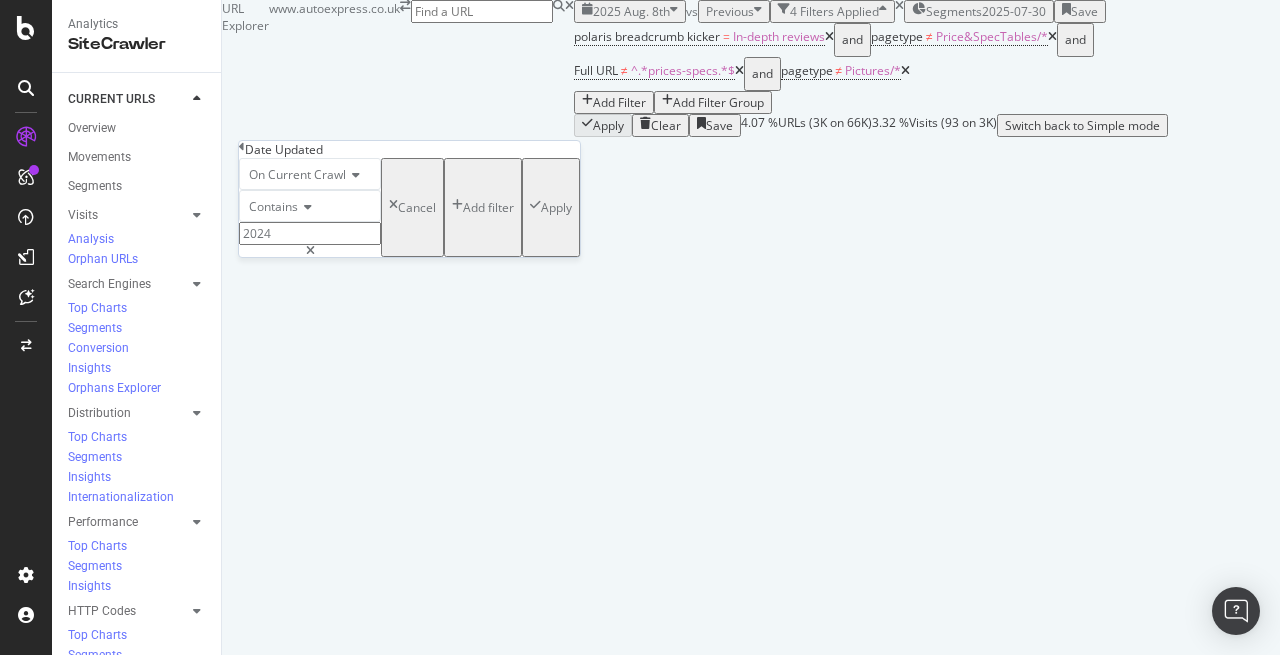 type on "2024" 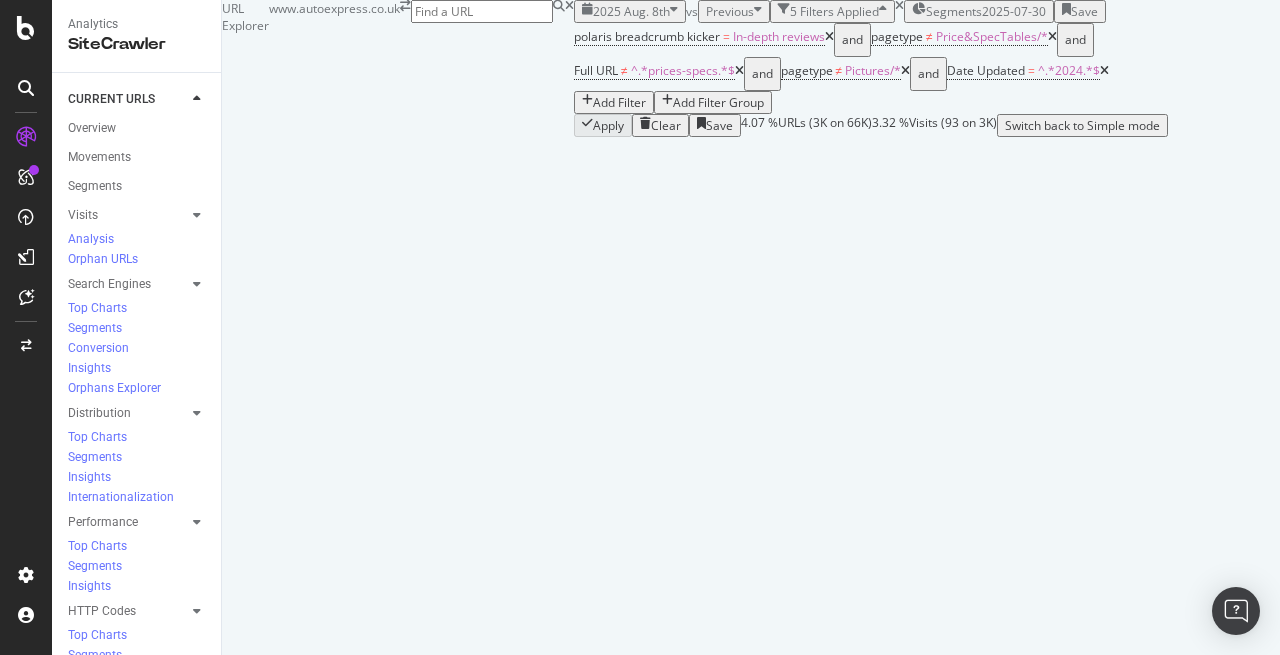 click on "Add Filter" at bounding box center [619, 102] 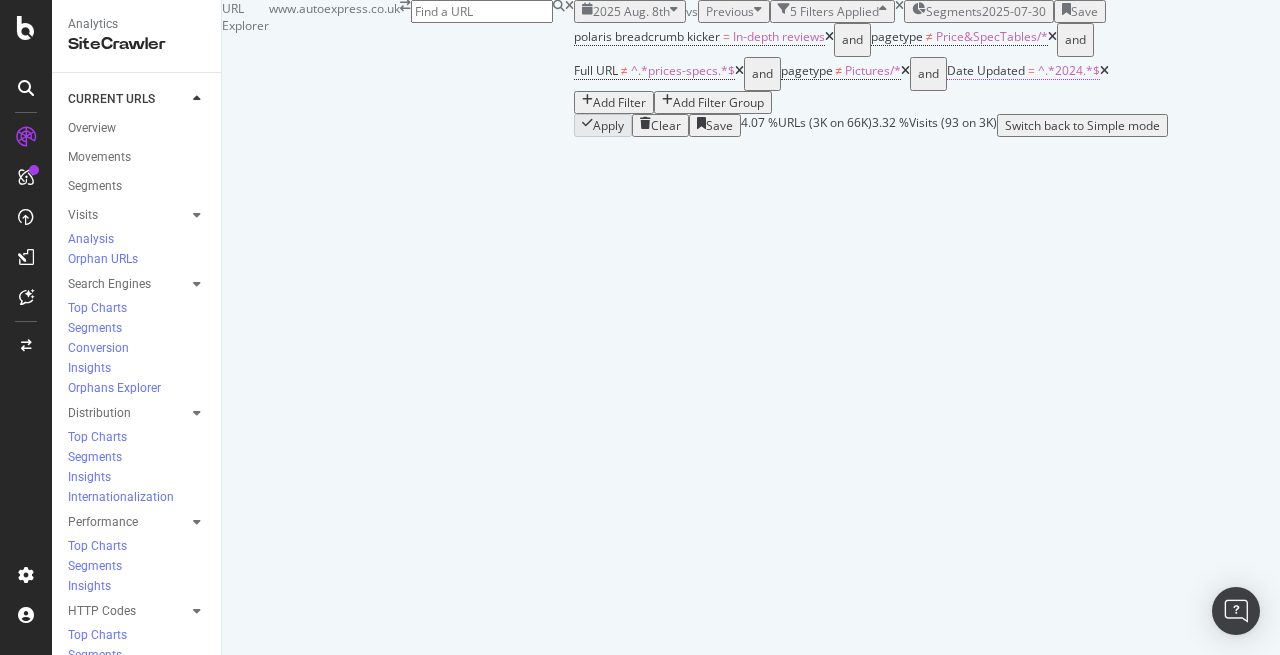 click on "^.*2024.*$" at bounding box center [1069, 70] 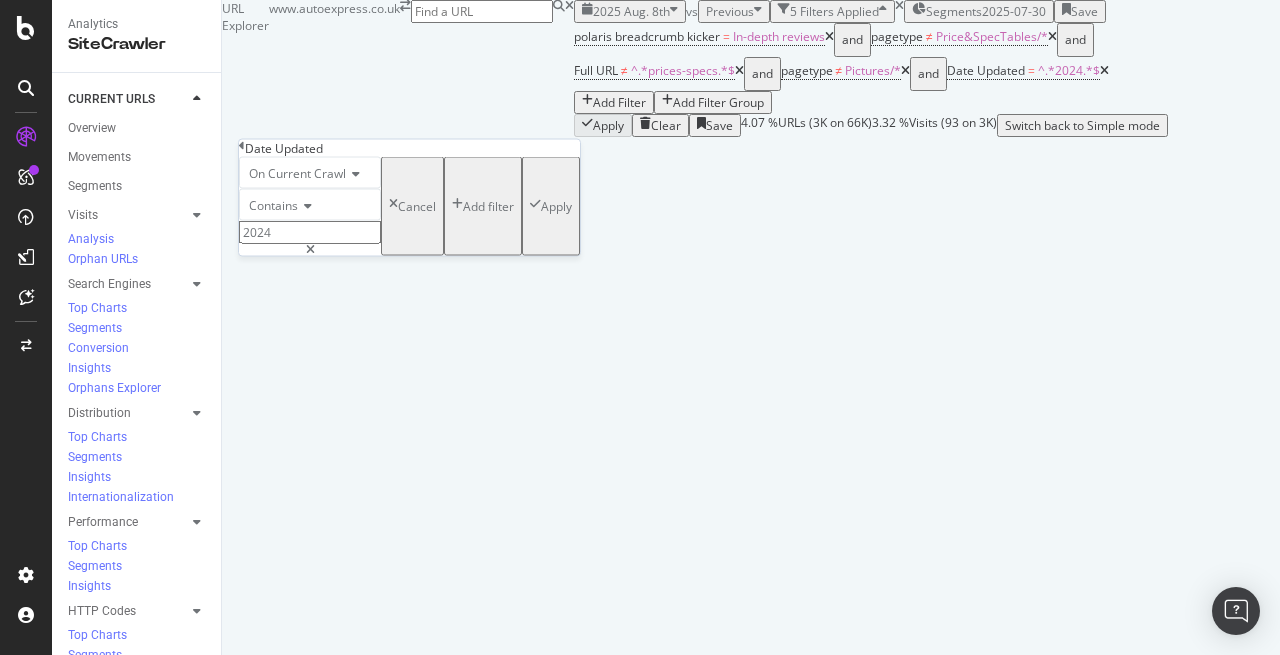 click on "polaris breadcrumb kicker   =     In-depth reviews and pagetype   ≠     Price&SpecTables/* and Full URL   ≠     ^.*prices-specs.*$ and pagetype   ≠     Pictures/* and Date Updated   =     ^.*2024.*$ Add Filter Add Filter Group" at bounding box center [927, 68] 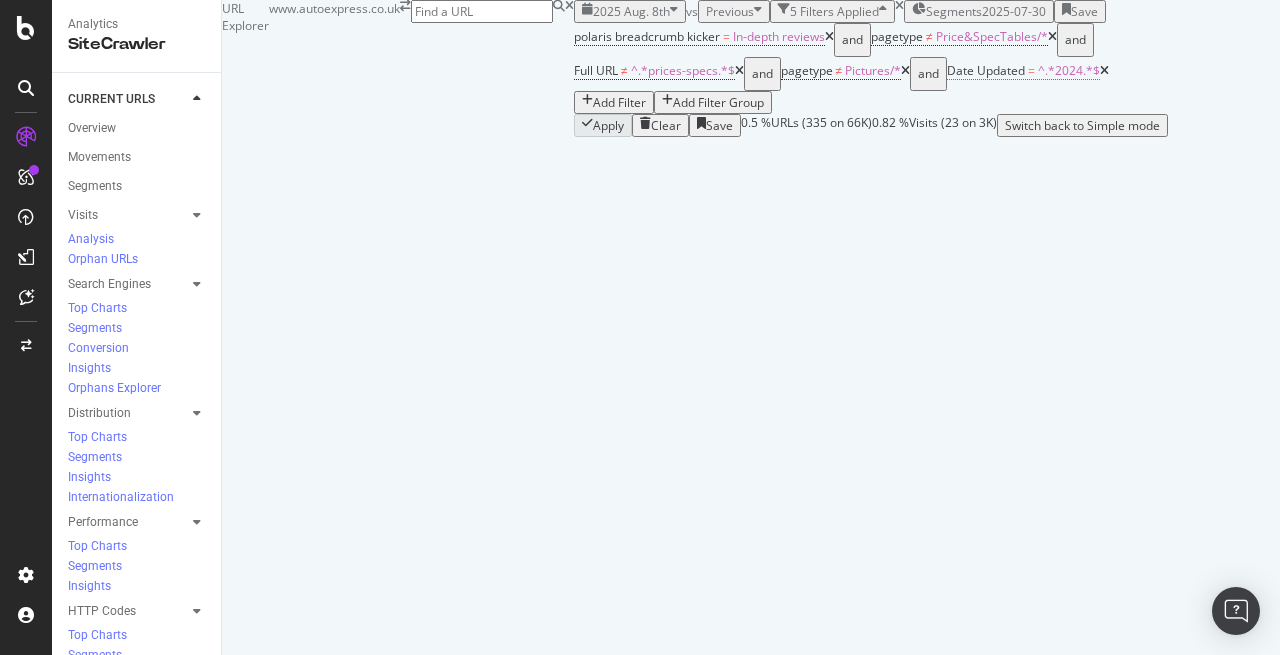 click on "^.*2024.*$" at bounding box center (1069, 70) 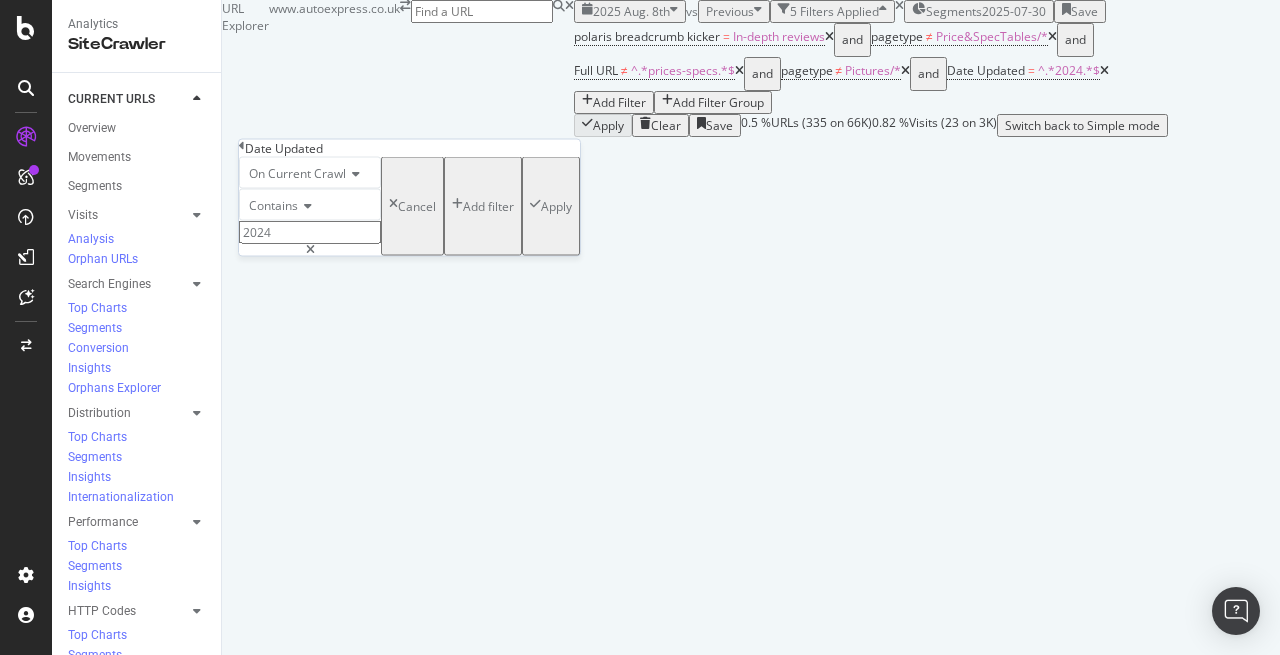 click on "2024" at bounding box center (310, 232) 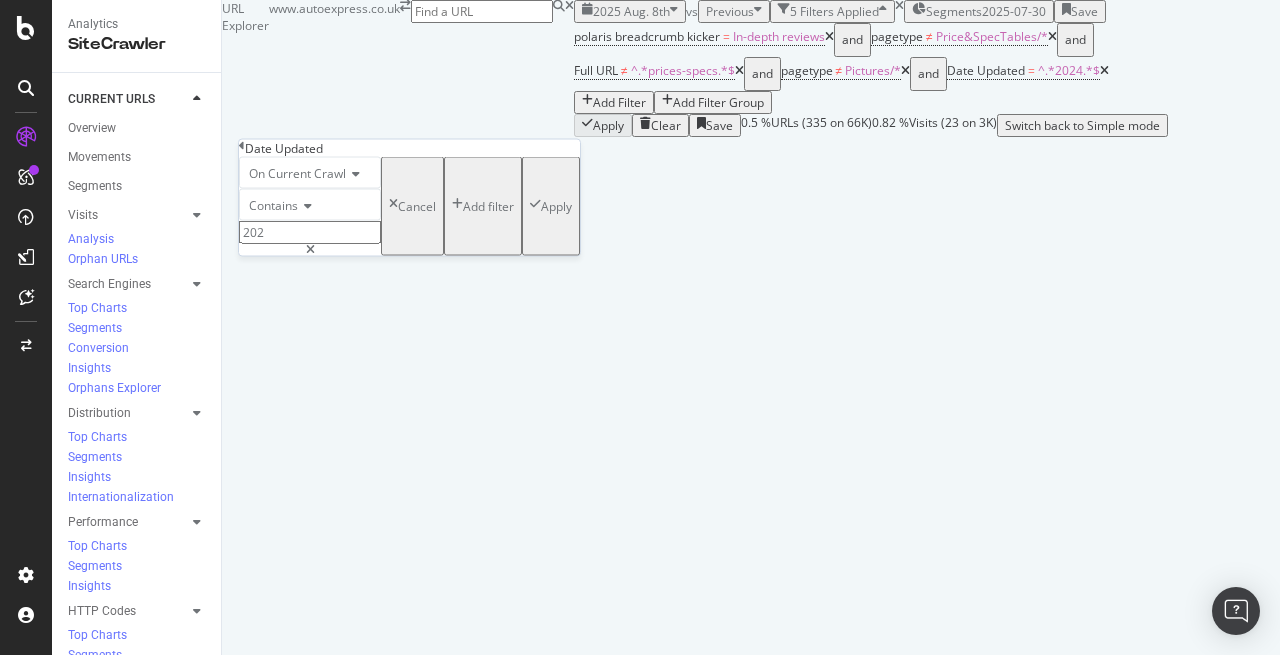 type on "2025" 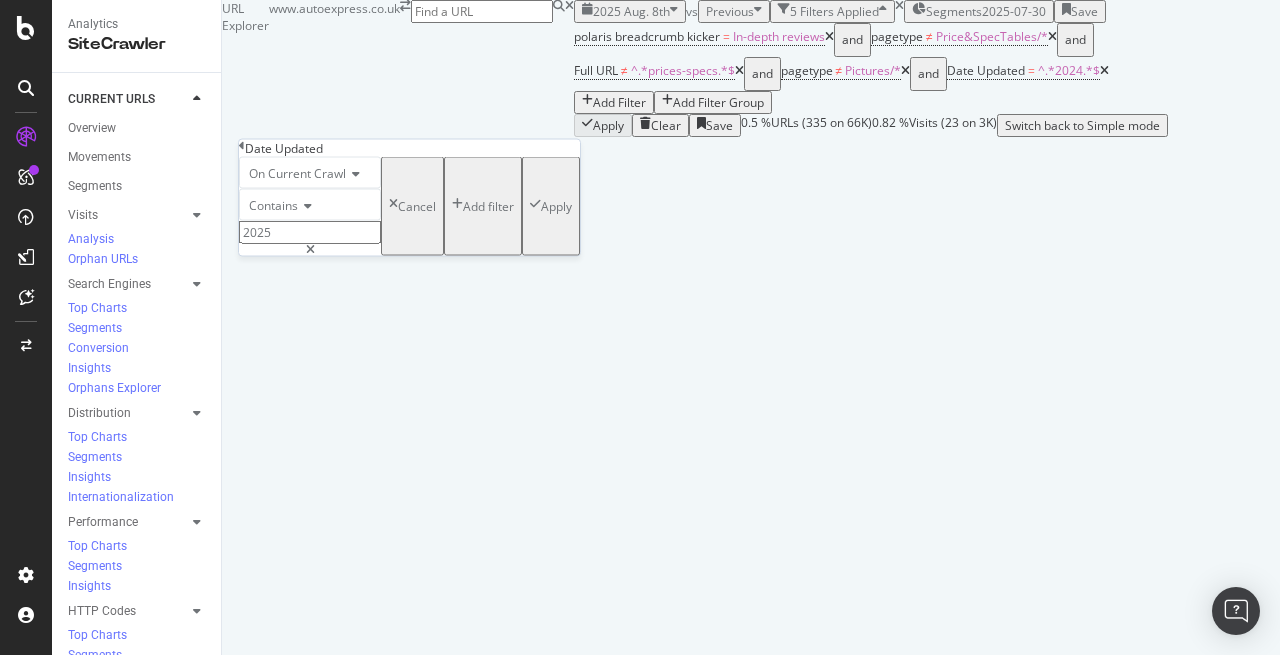 click on "Apply" at bounding box center (556, 206) 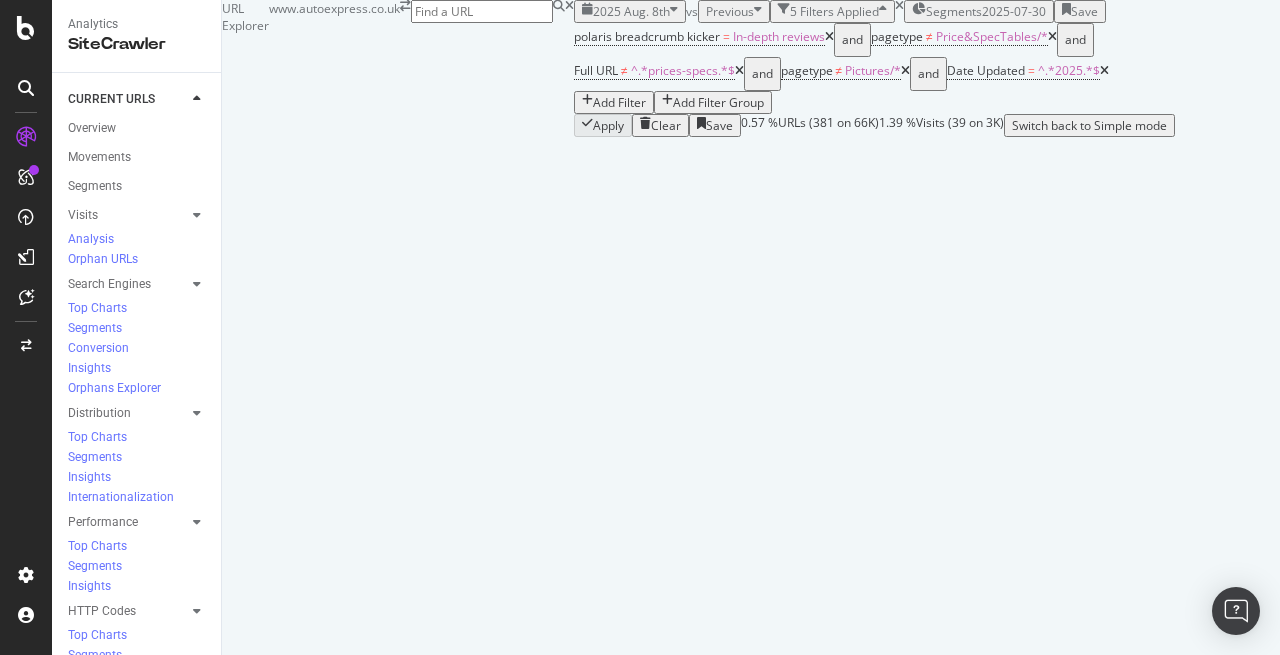 scroll, scrollTop: 118, scrollLeft: 0, axis: vertical 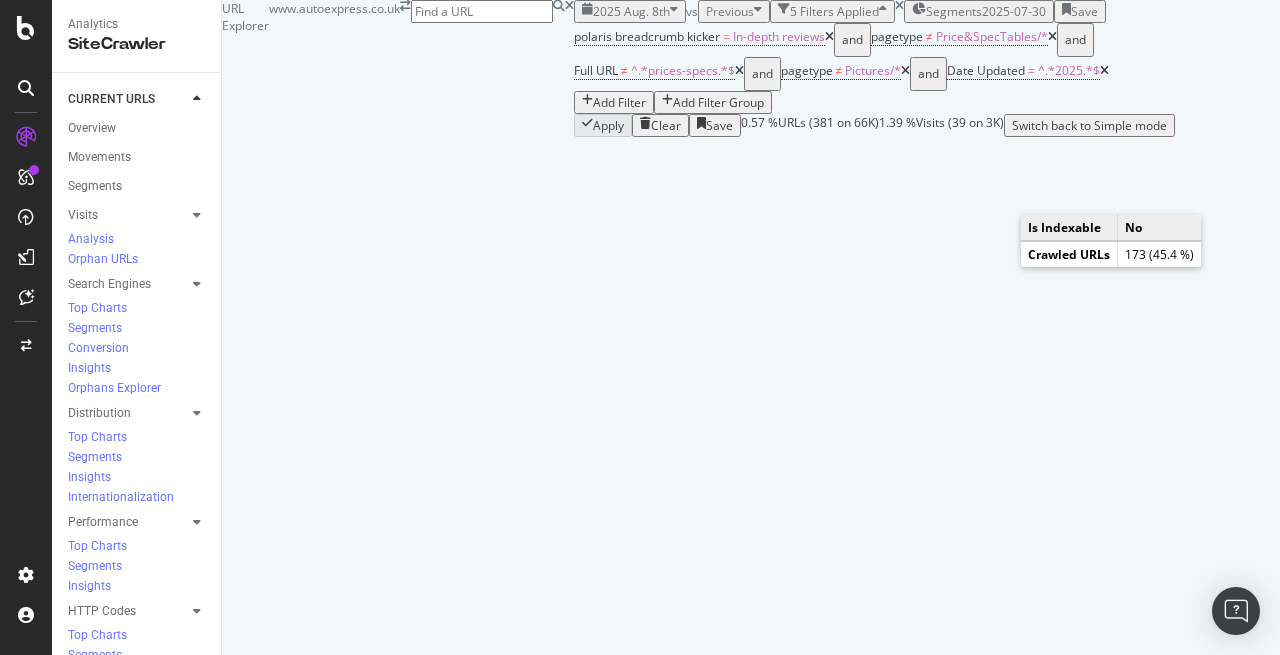 click 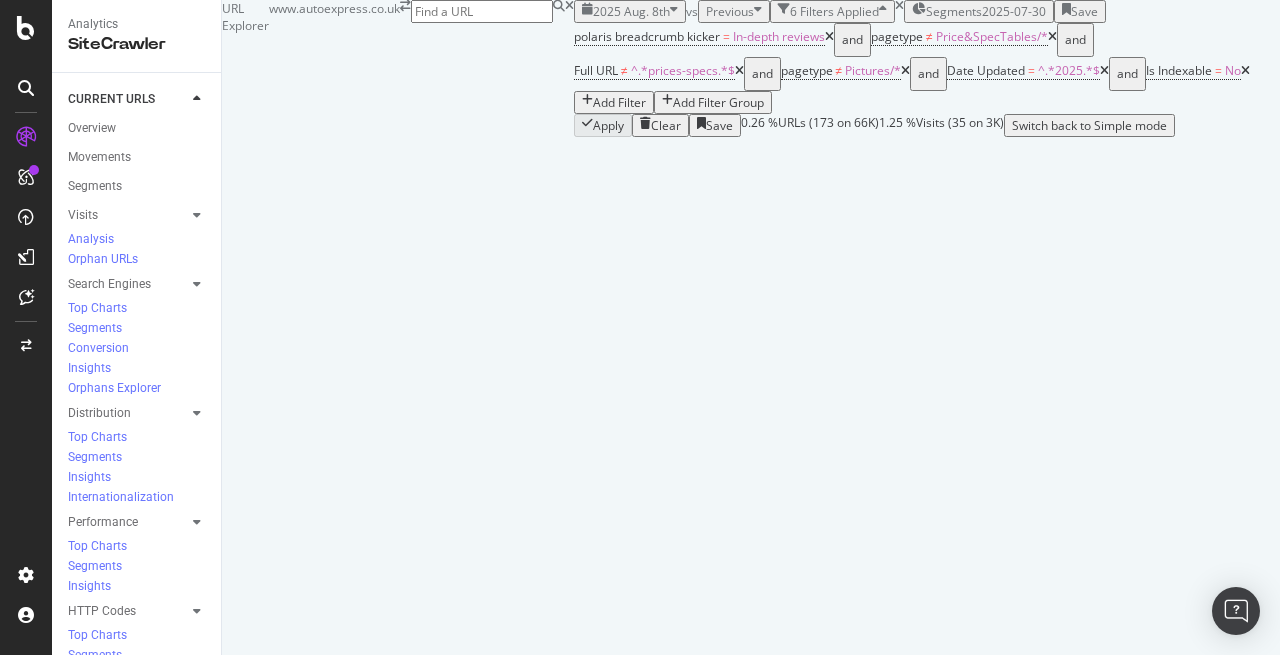 scroll, scrollTop: 0, scrollLeft: 0, axis: both 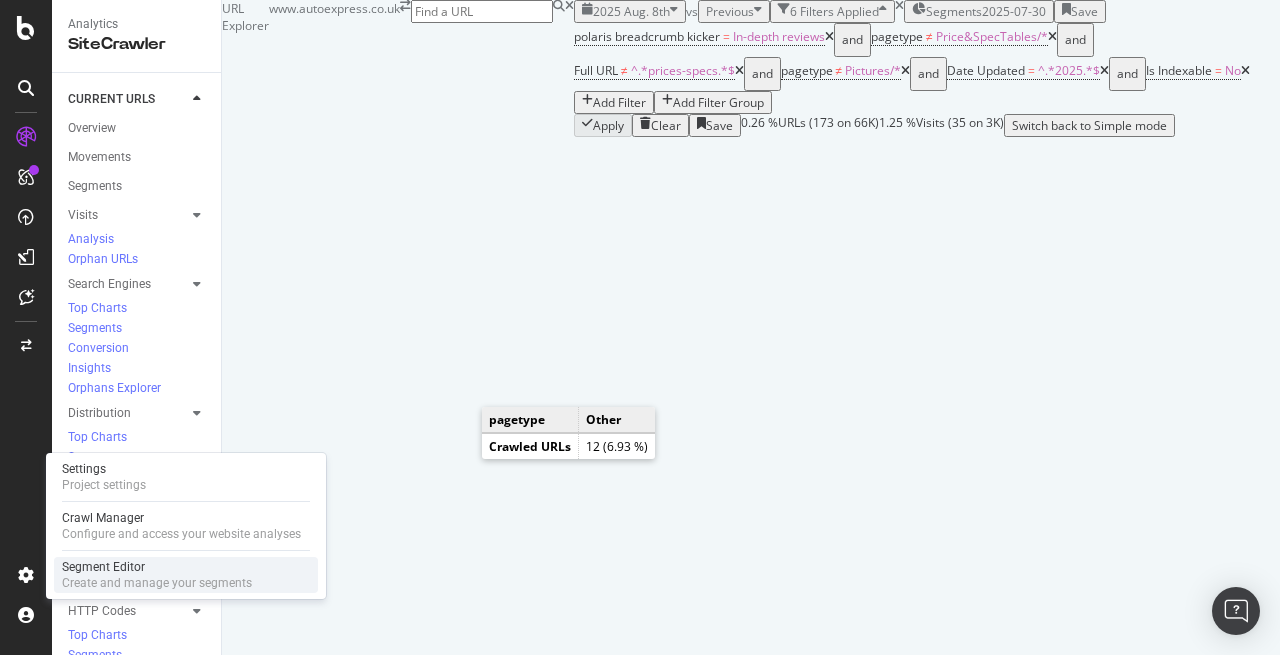 click on "Create and manage your segments" at bounding box center (157, 583) 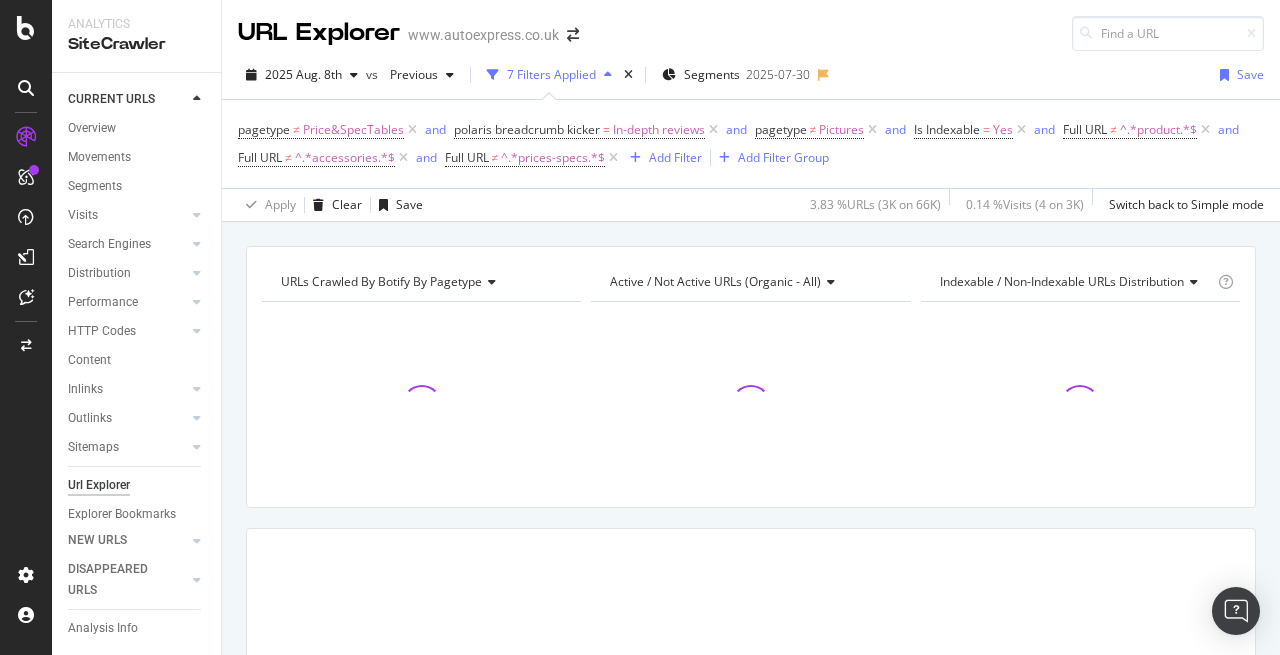 scroll, scrollTop: 0, scrollLeft: 0, axis: both 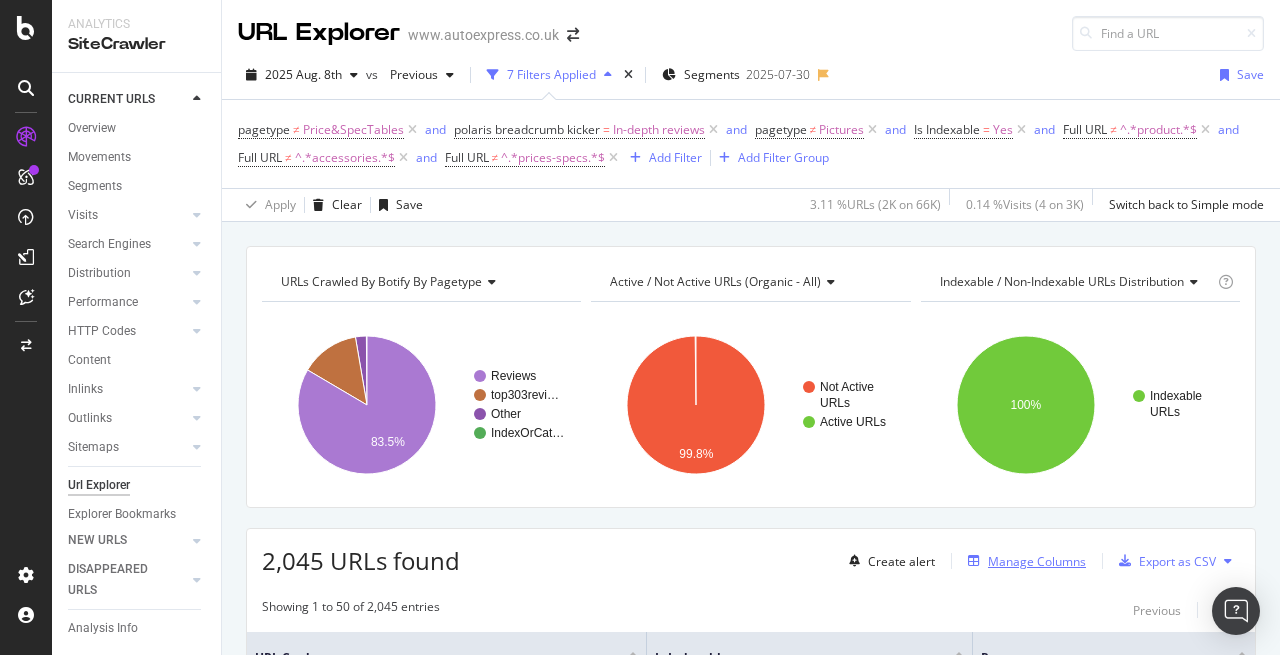 click on "Manage Columns" at bounding box center (1037, 561) 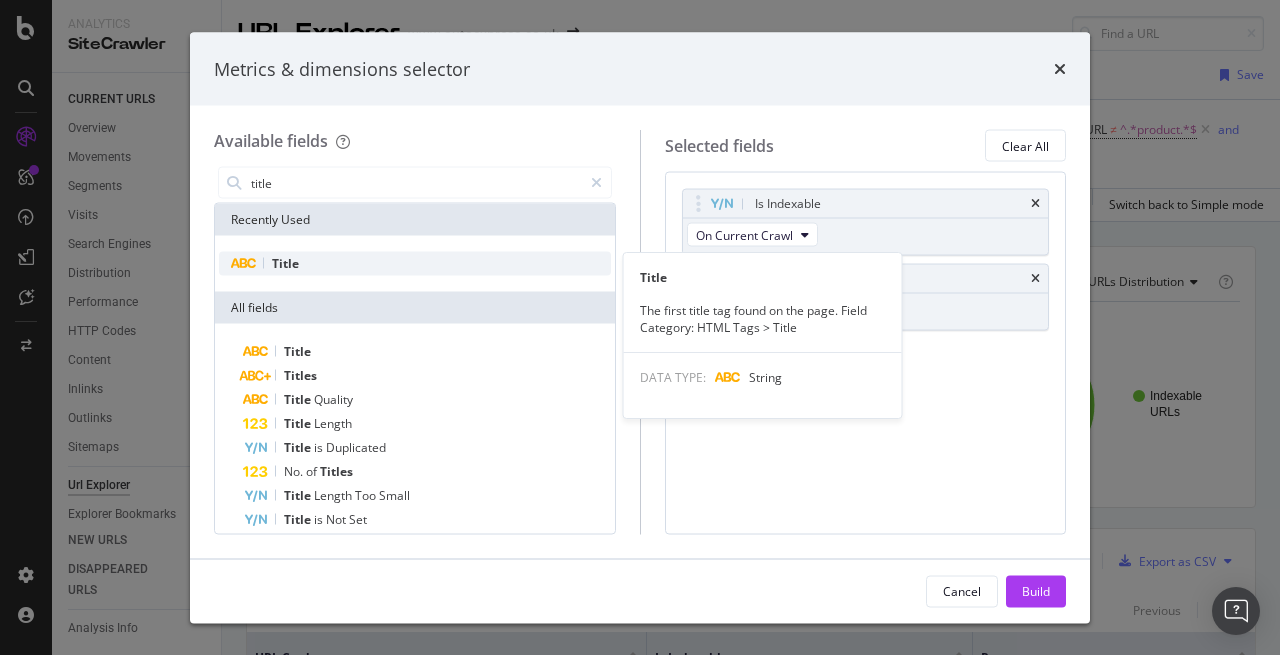 click on "Title" at bounding box center (415, 264) 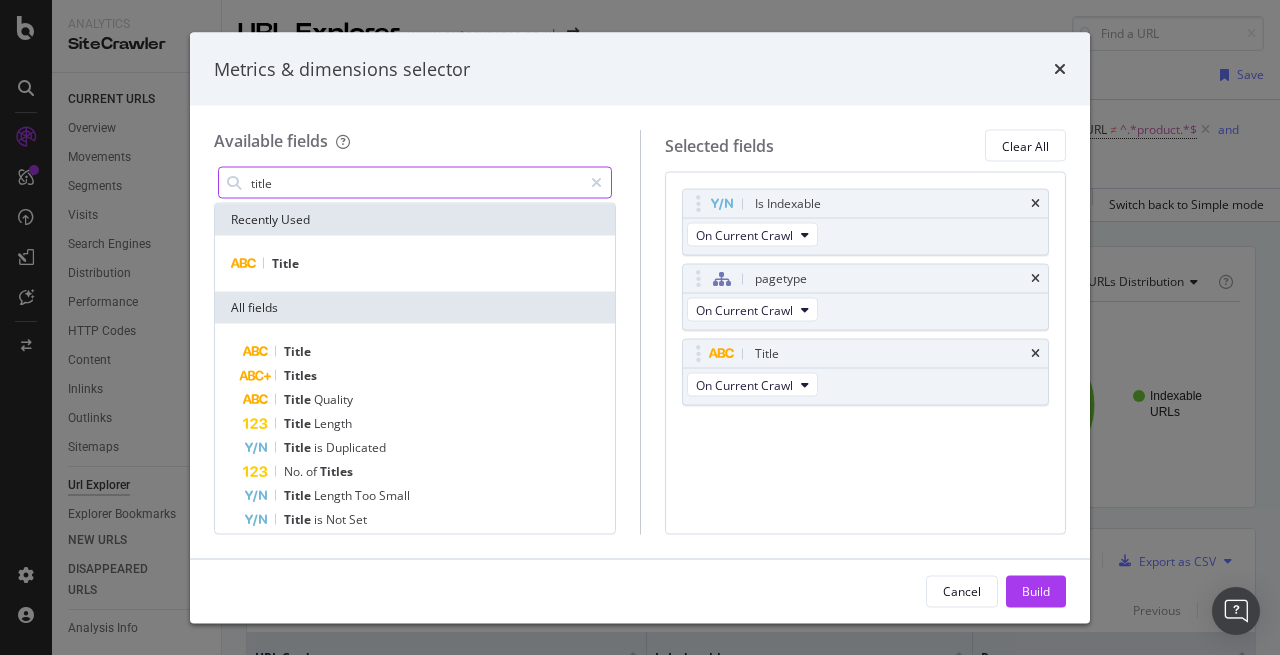 click on "title" at bounding box center [415, 183] 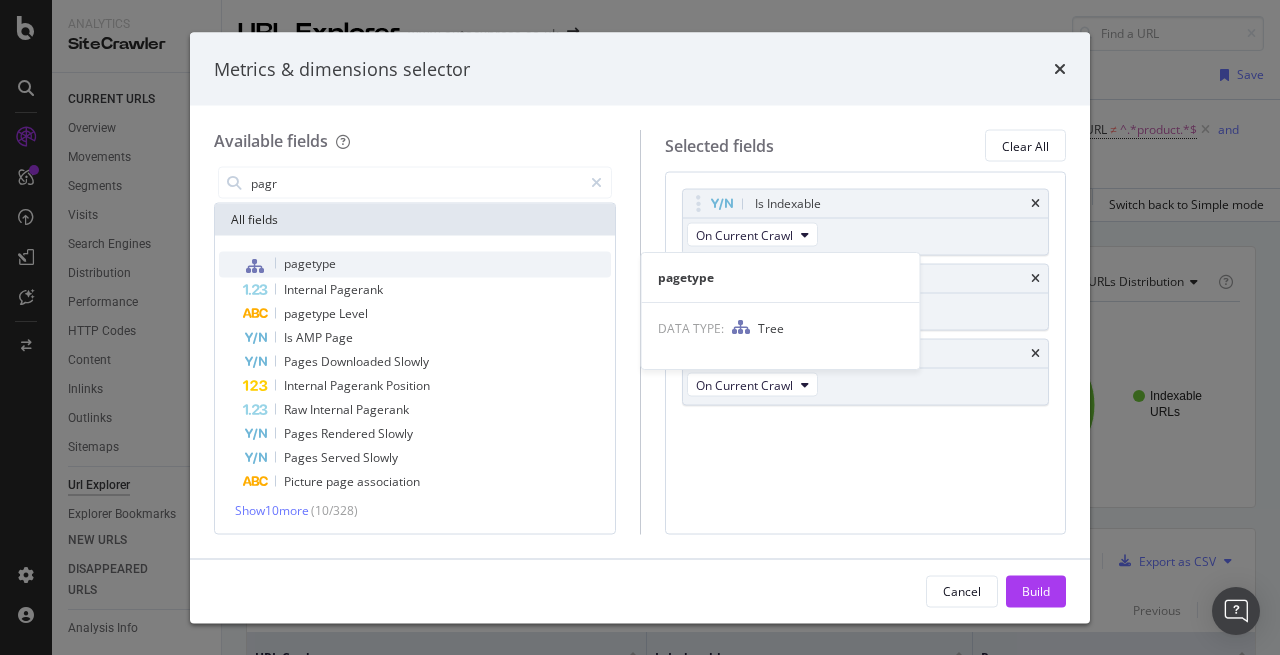 click on "pagetype" at bounding box center (427, 265) 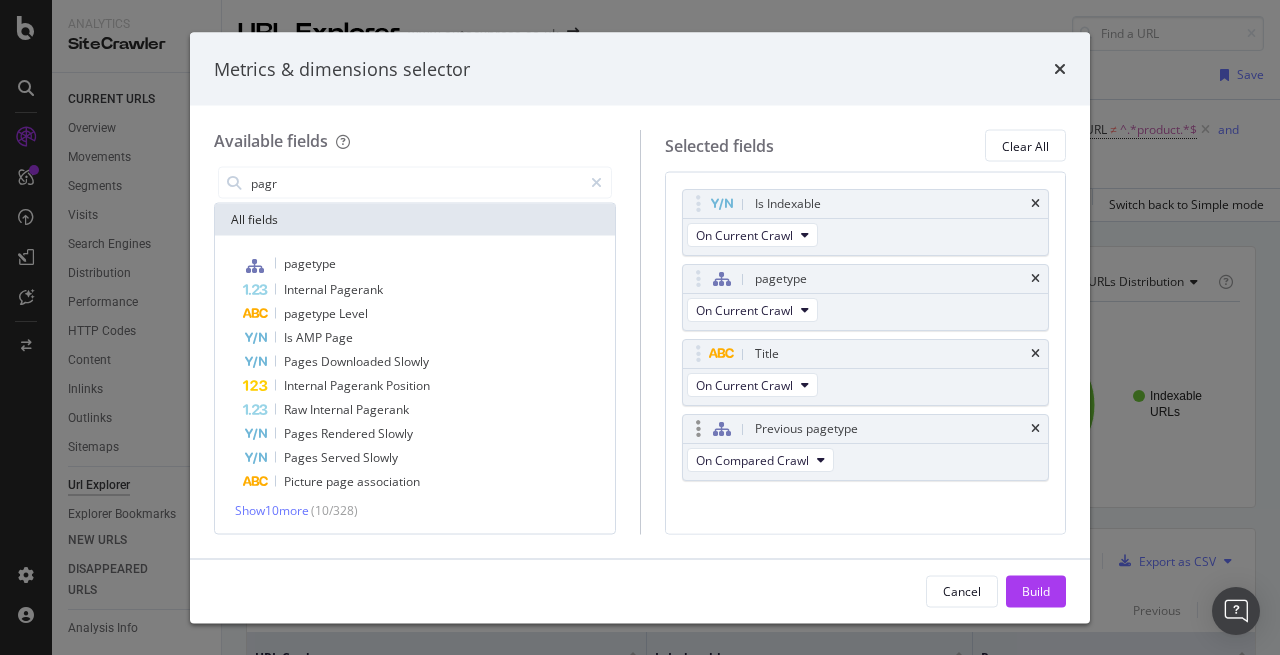 click on "Previous pagetype" at bounding box center (866, 429) 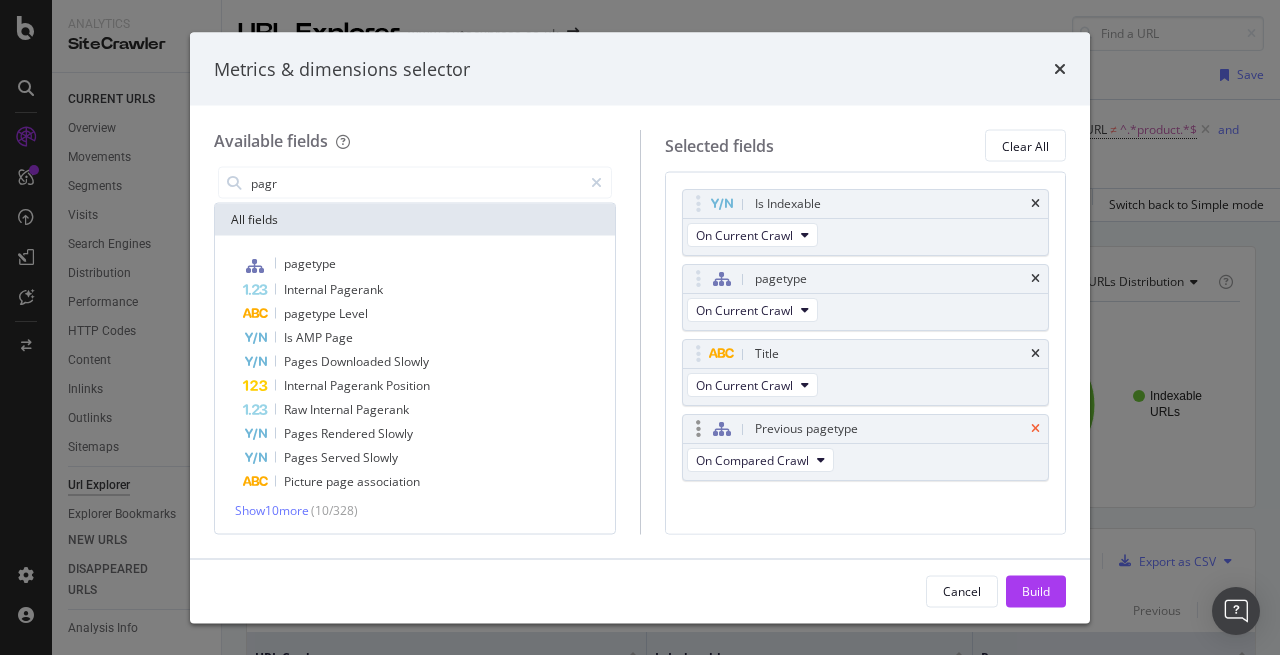 click at bounding box center (1035, 429) 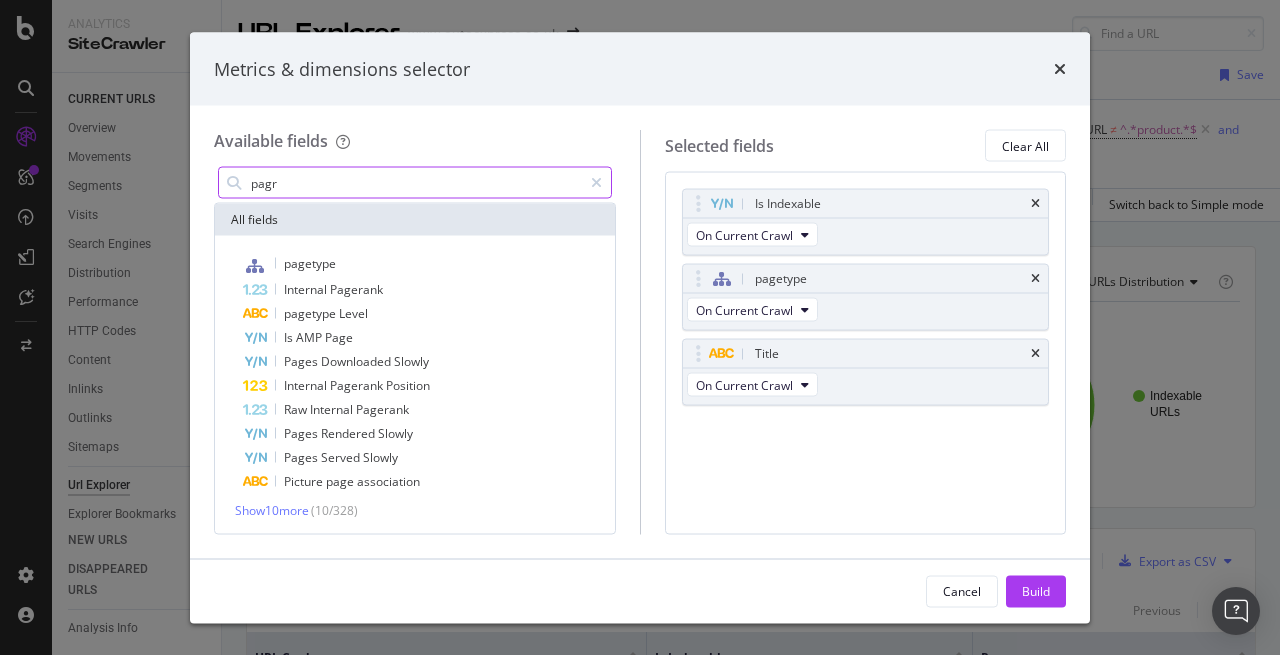 click on "pagr" at bounding box center [415, 183] 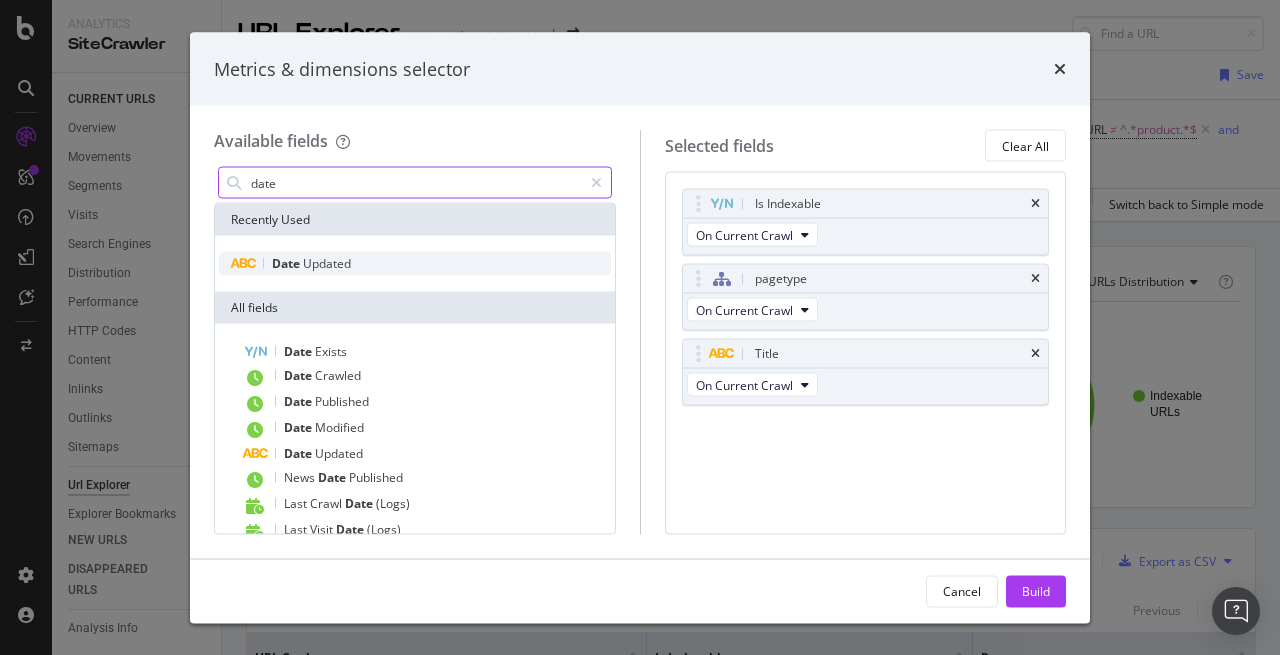 type on "date" 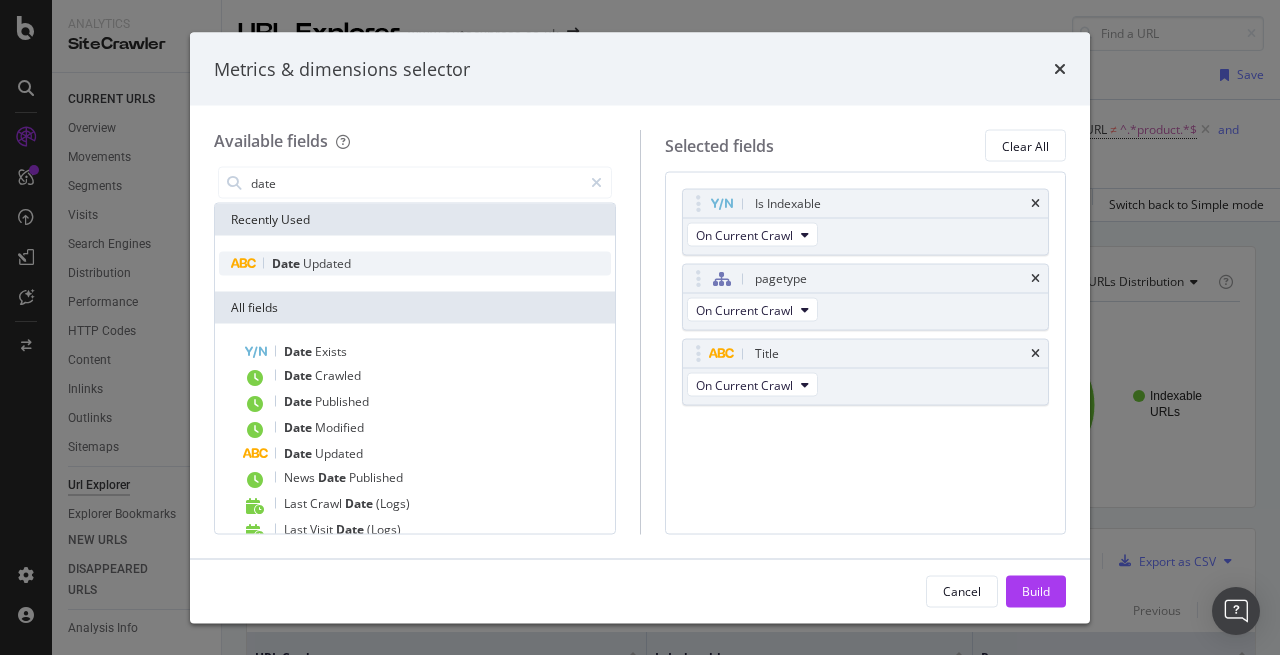 click on "Date   Updated" at bounding box center (415, 264) 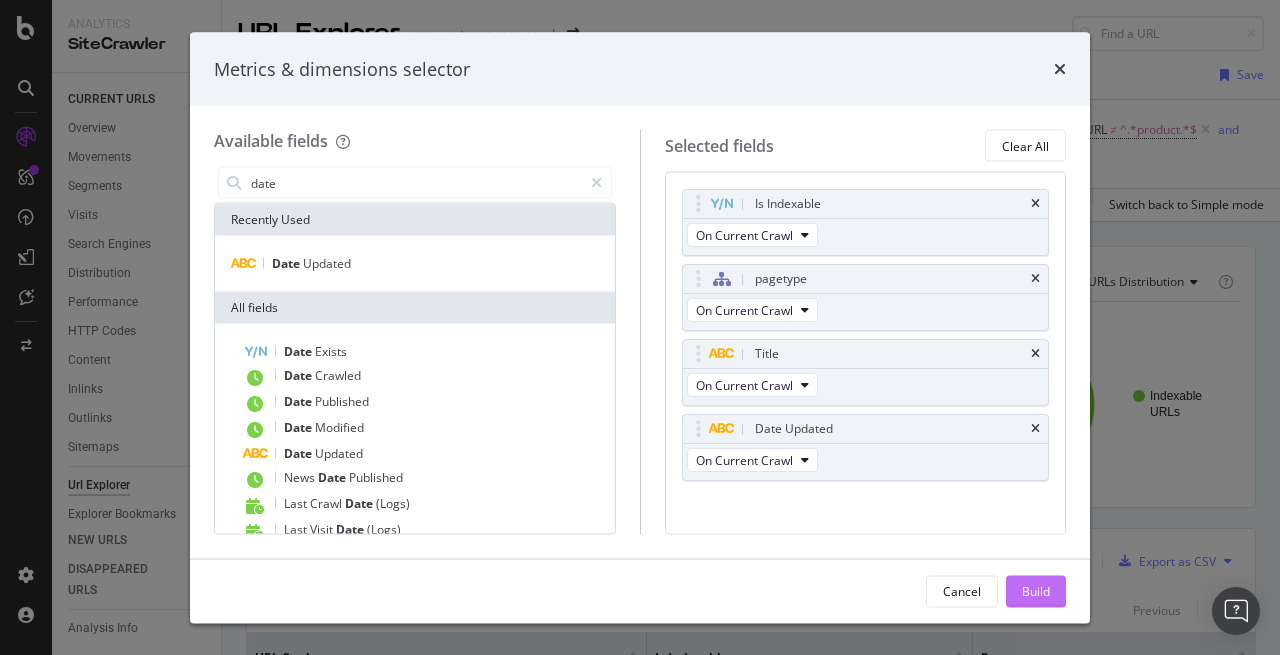 click on "Build" at bounding box center [1036, 590] 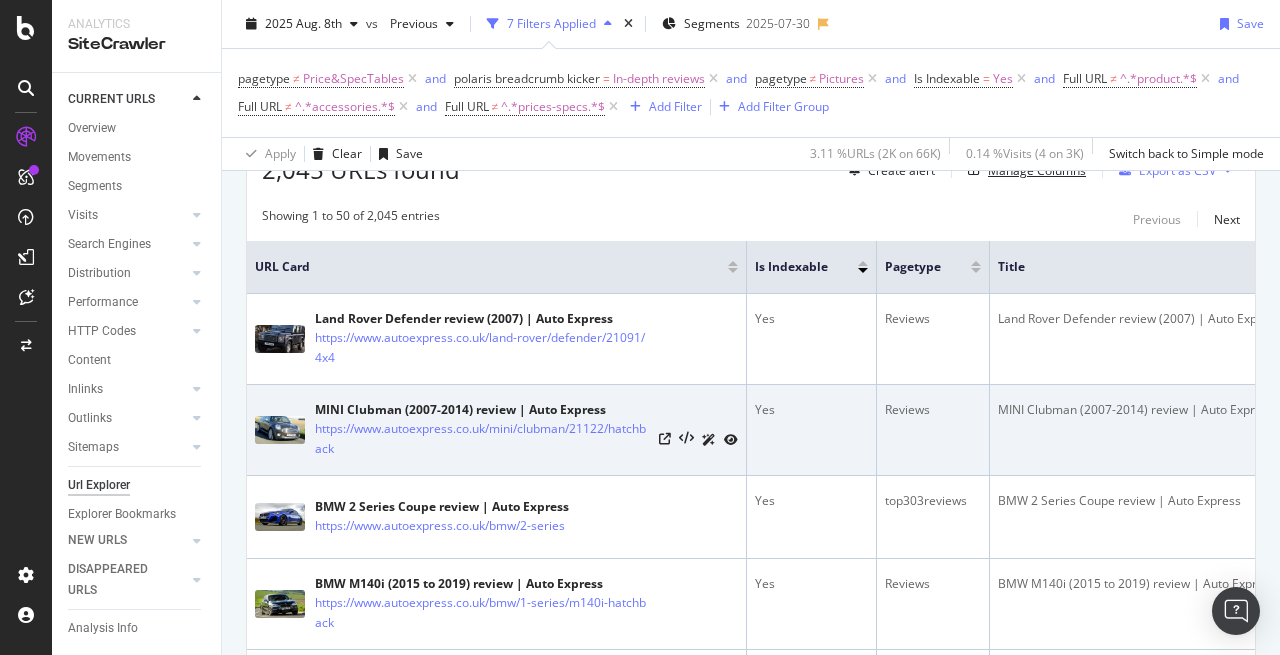 scroll, scrollTop: 347, scrollLeft: 0, axis: vertical 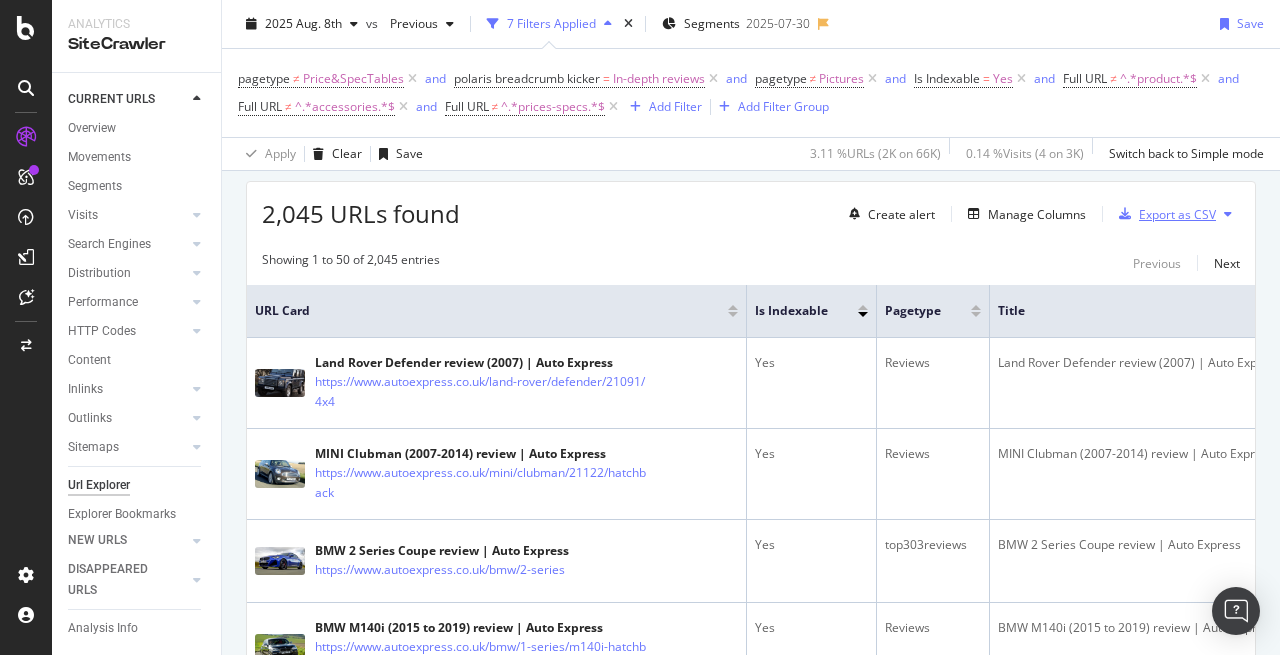 click on "Export as CSV" at bounding box center [1177, 214] 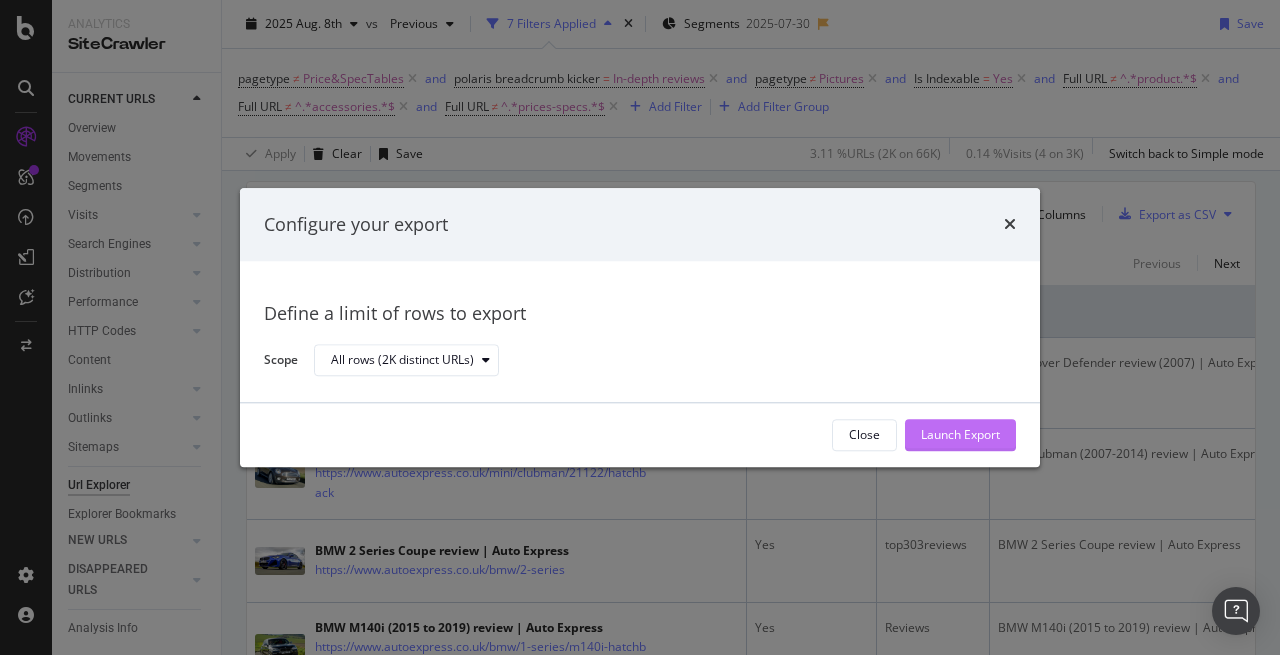 click on "Launch Export" at bounding box center [960, 435] 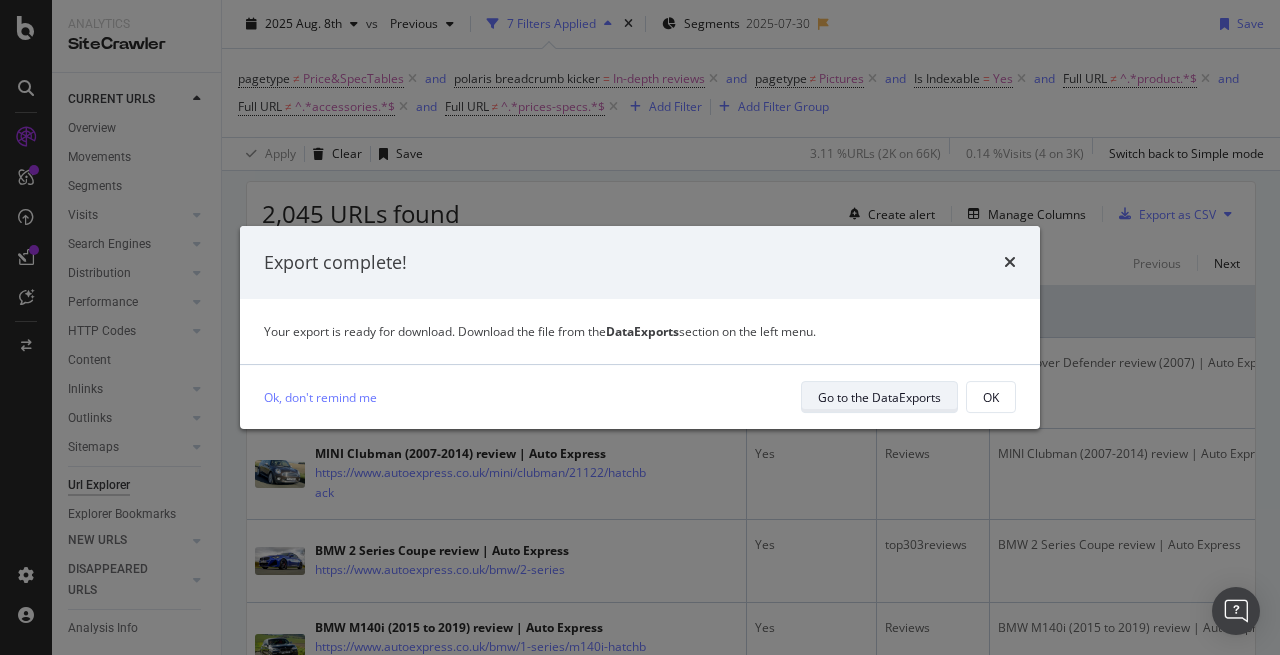 click on "Go to the DataExports" at bounding box center [879, 397] 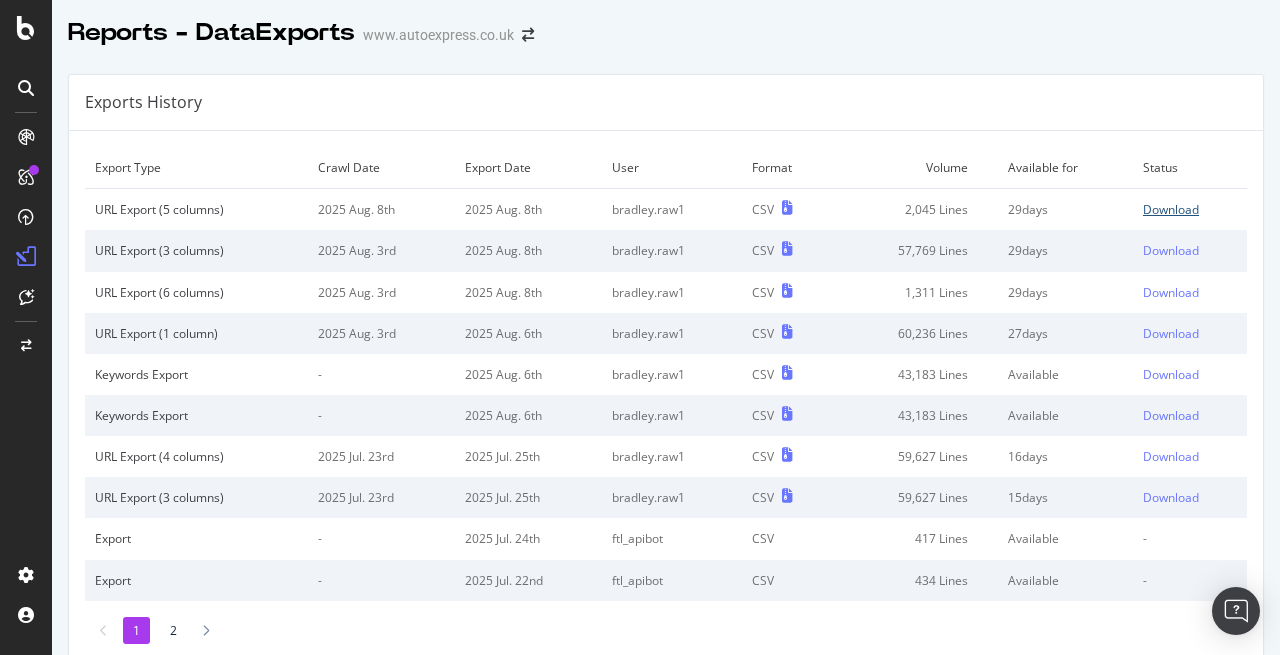 click on "Download" at bounding box center (1171, 209) 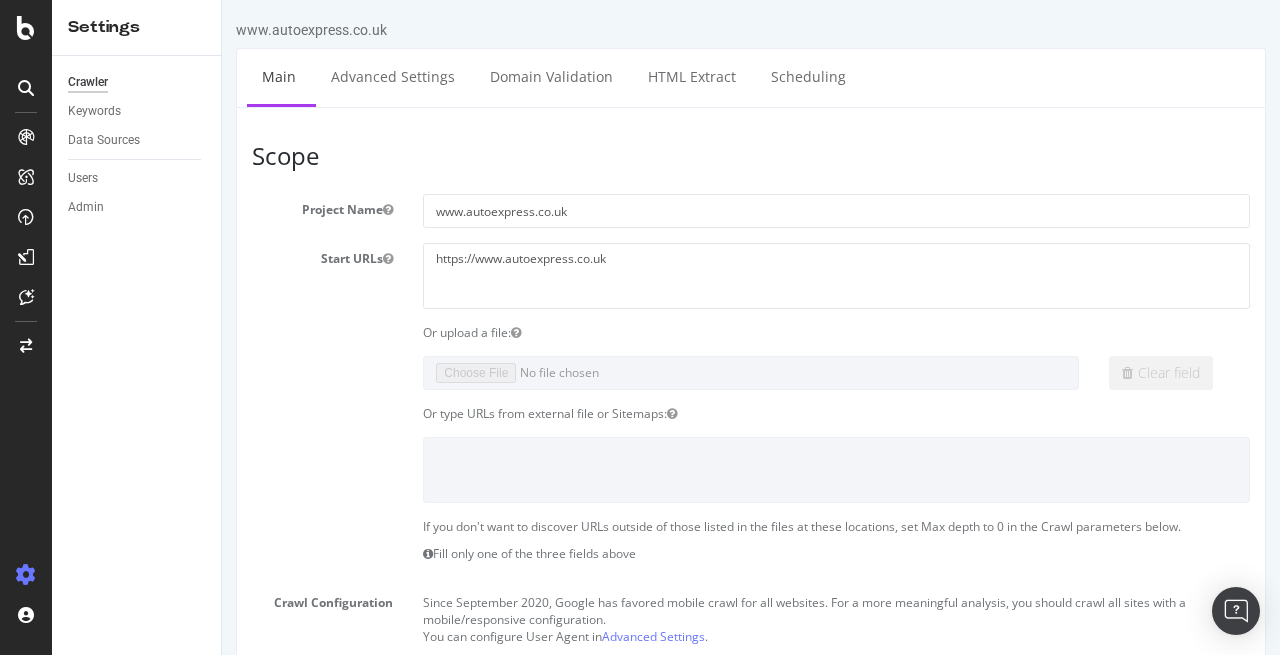 scroll, scrollTop: 0, scrollLeft: 0, axis: both 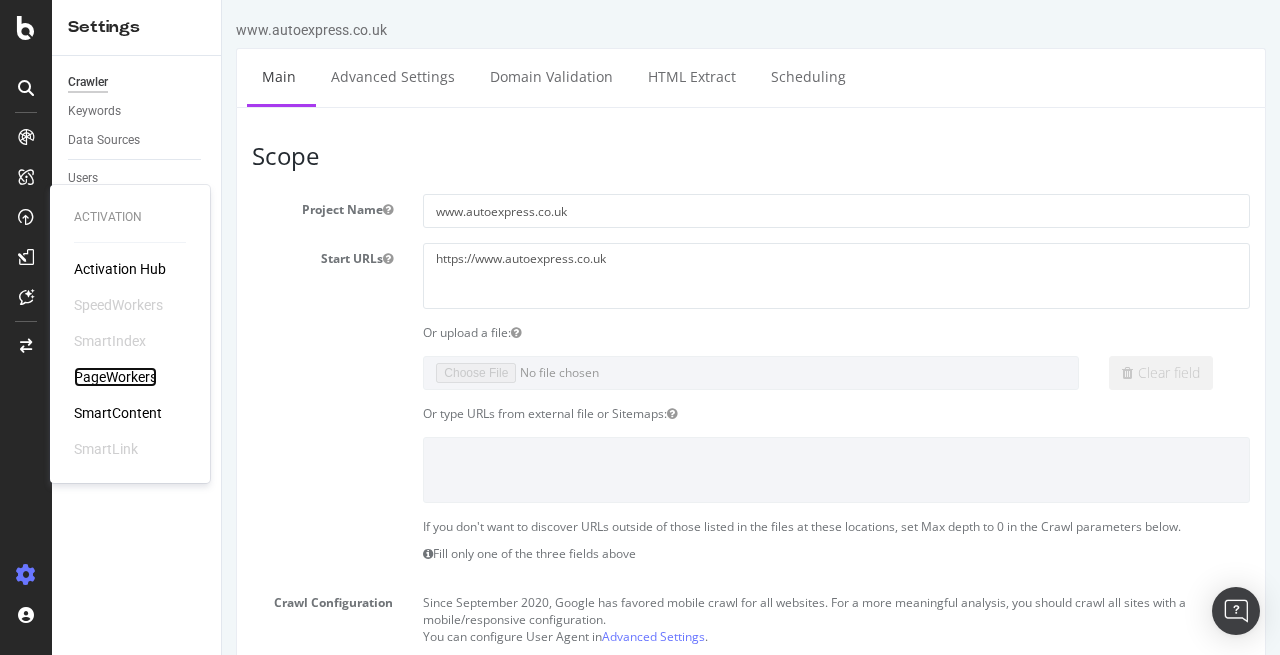 click on "PageWorkers" at bounding box center (115, 377) 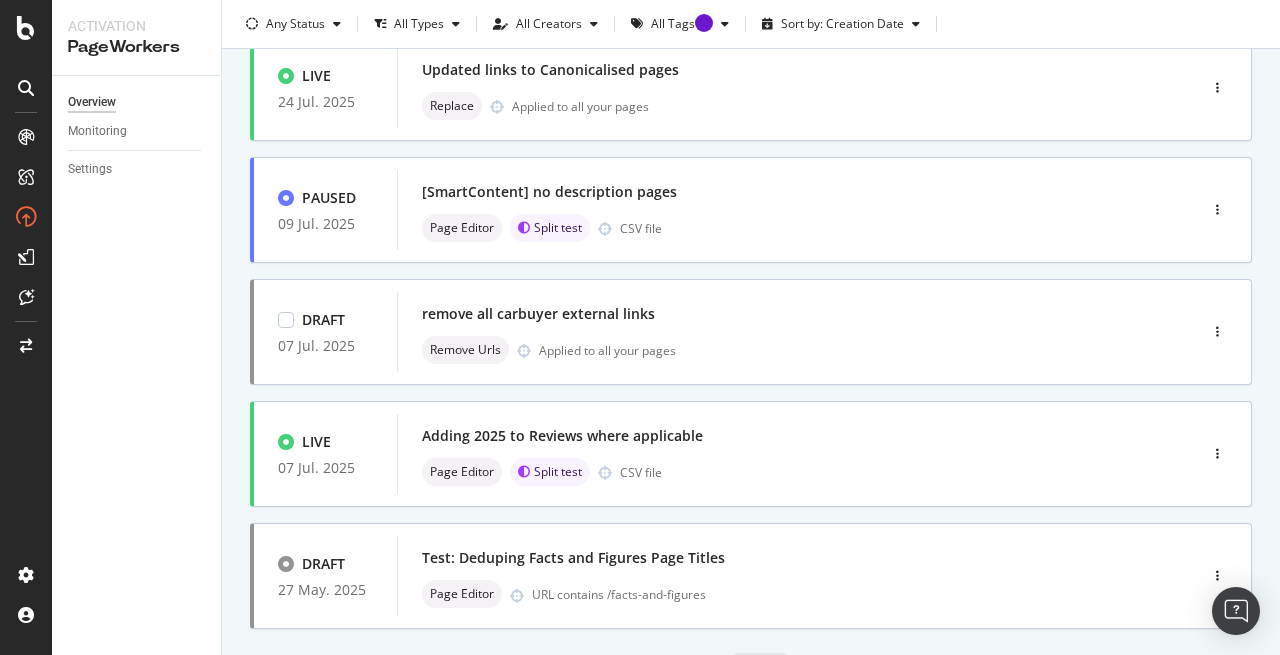 scroll, scrollTop: 154, scrollLeft: 0, axis: vertical 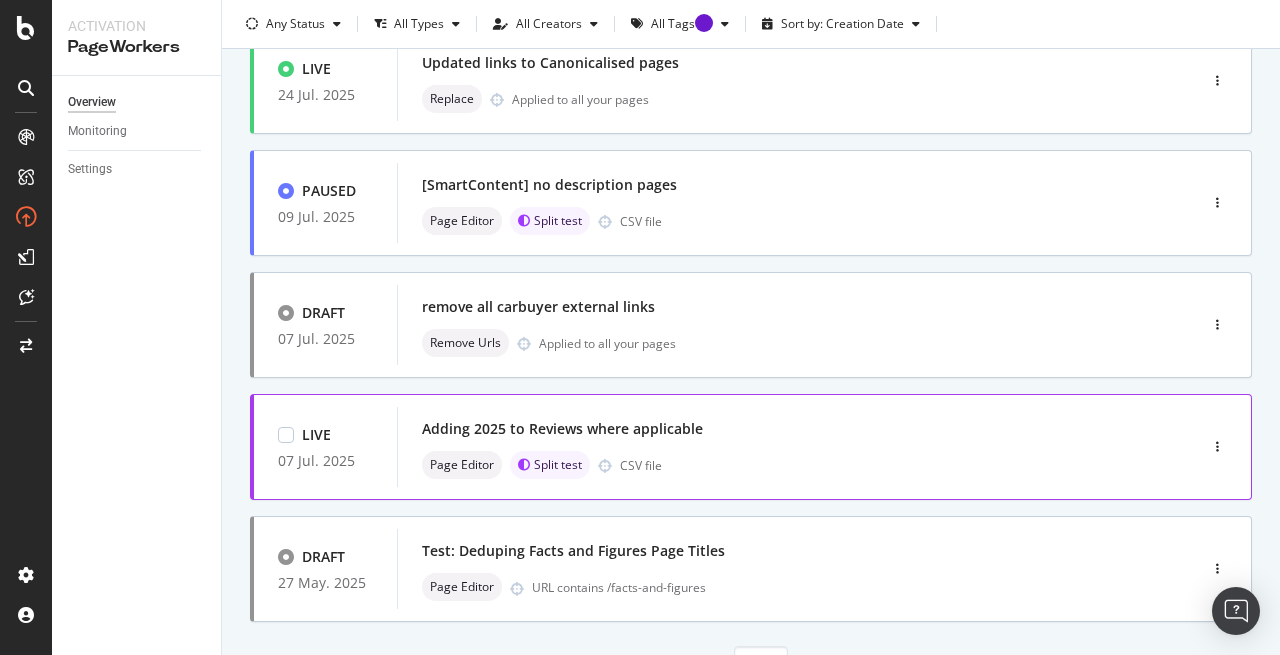 click on "Adding 2025 to Reviews where applicable Page Editor Split test CSV file" at bounding box center [767, 447] 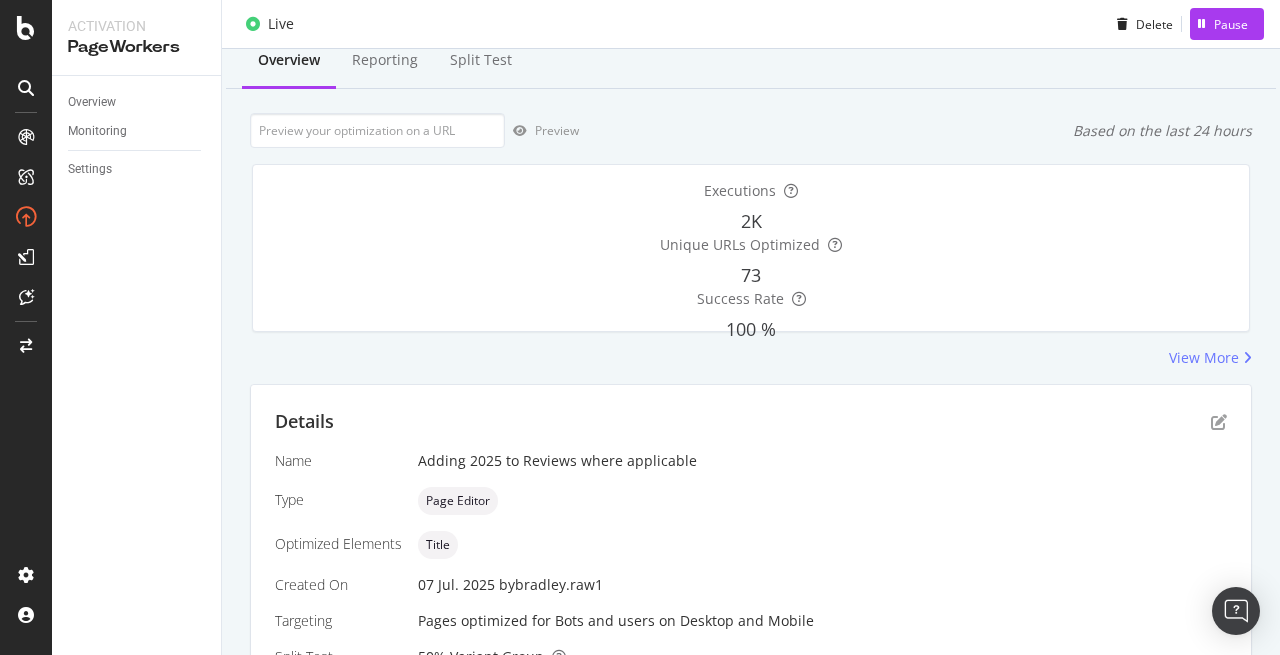 scroll, scrollTop: 50, scrollLeft: 0, axis: vertical 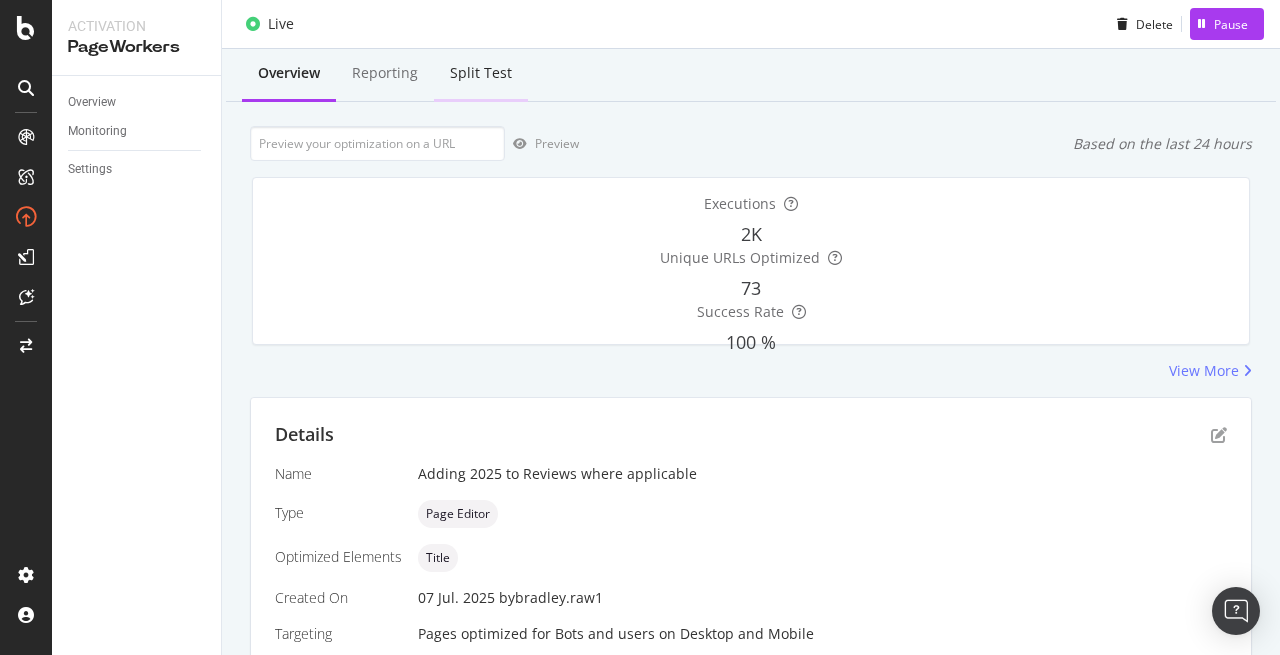 click on "Split Test" at bounding box center (481, 73) 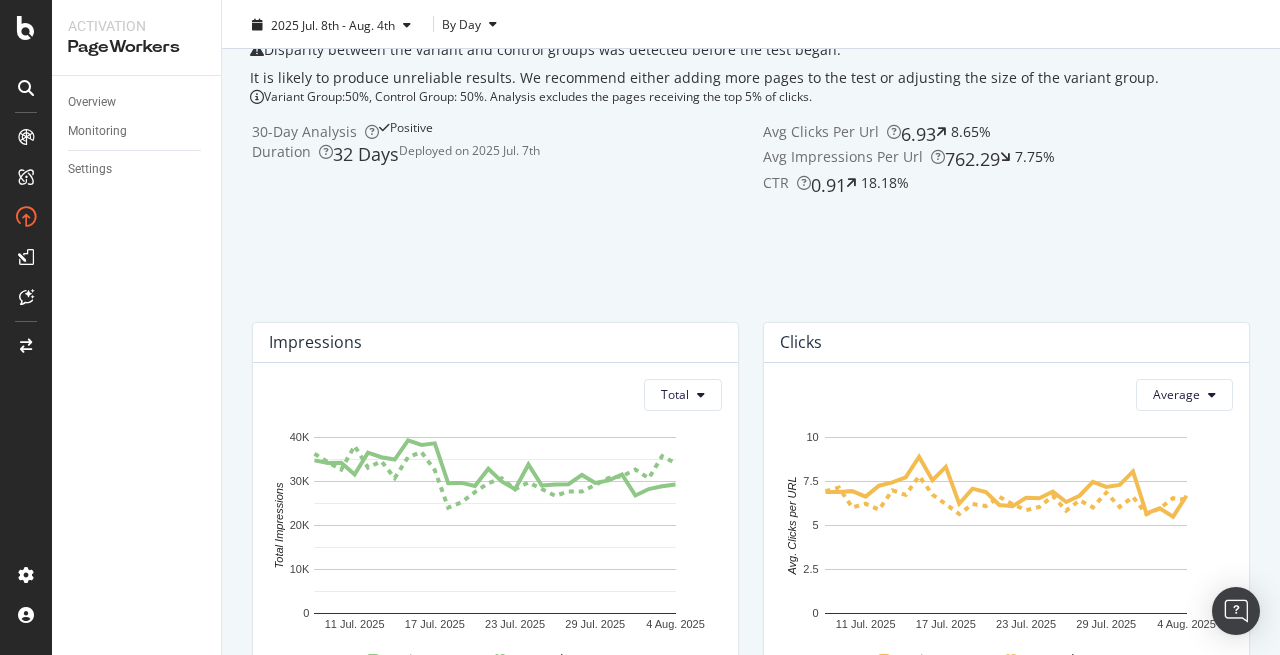 scroll, scrollTop: 0, scrollLeft: 0, axis: both 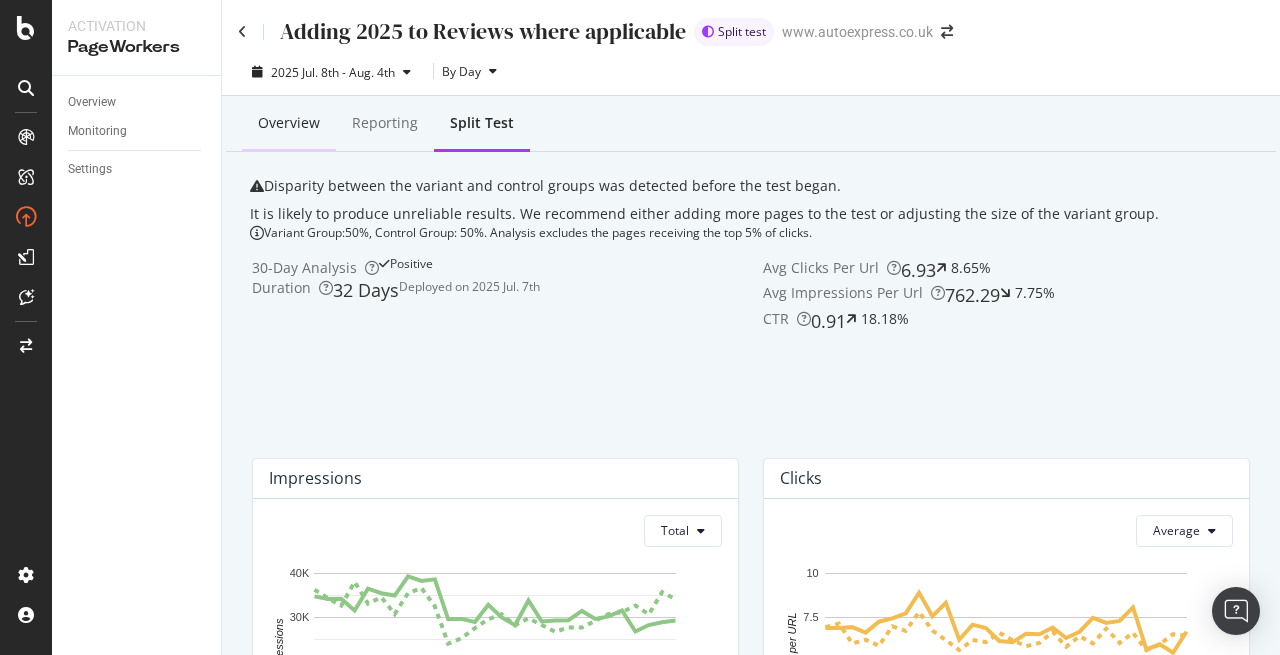 click on "Overview" at bounding box center (289, 123) 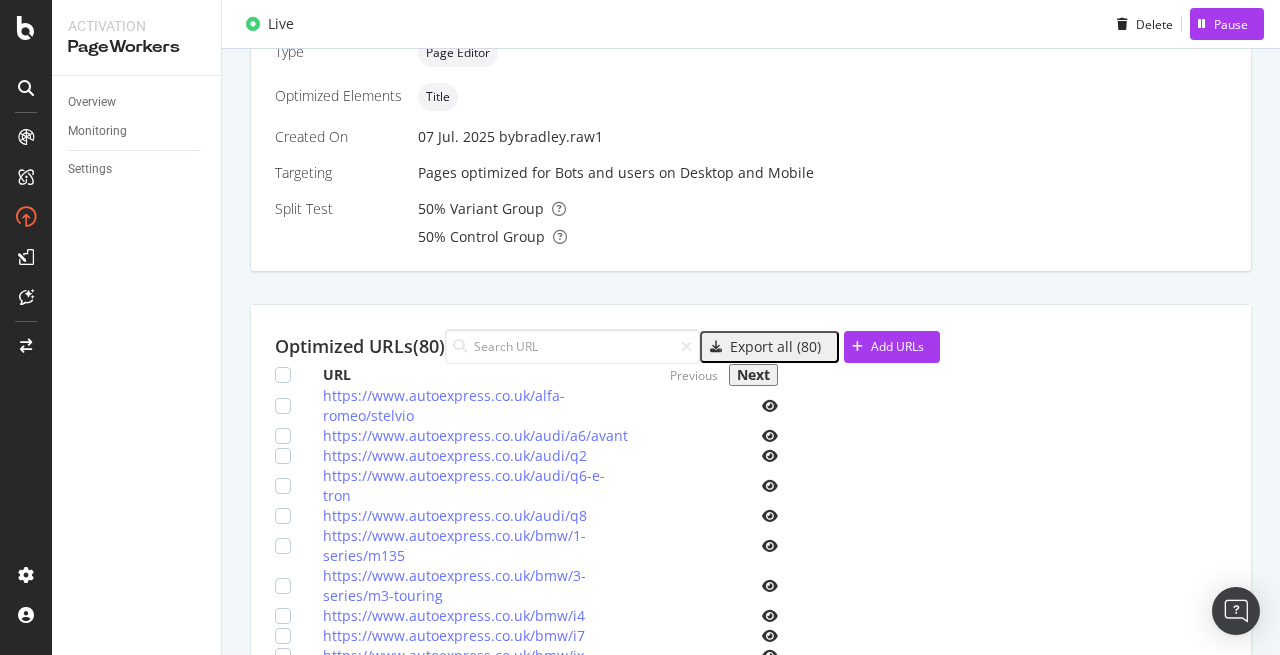 scroll, scrollTop: 0, scrollLeft: 0, axis: both 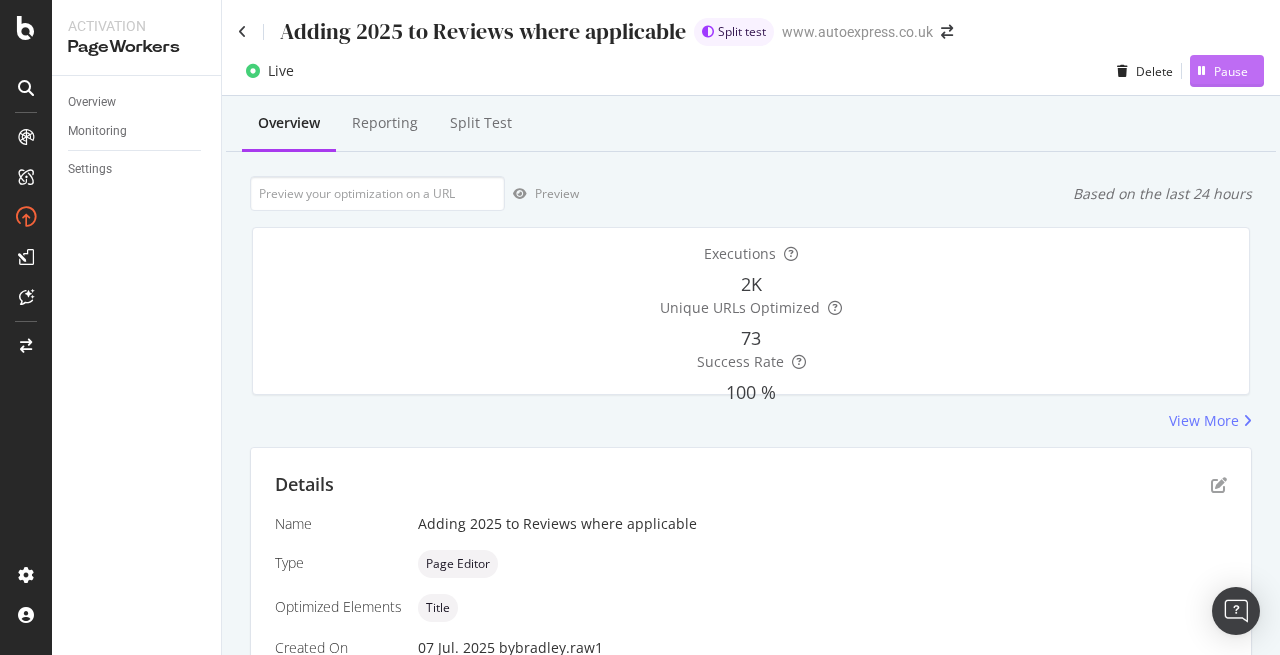 click on "Pause" at bounding box center (1231, 71) 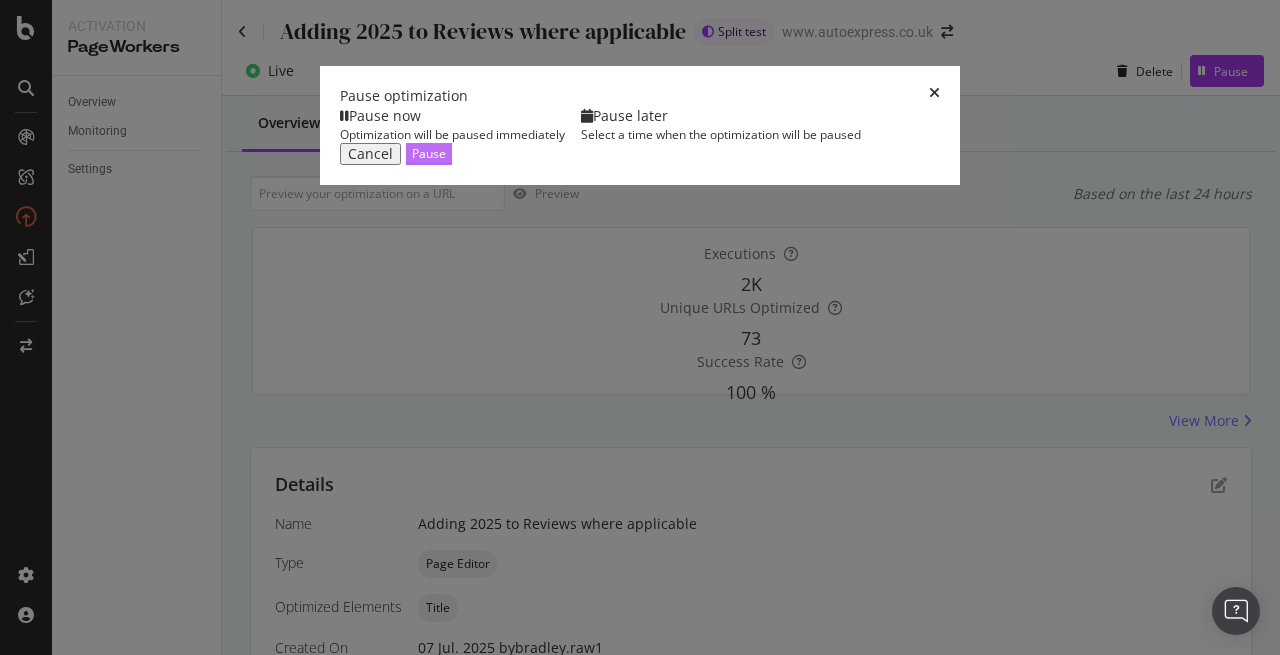 click on "Pause" at bounding box center (429, 154) 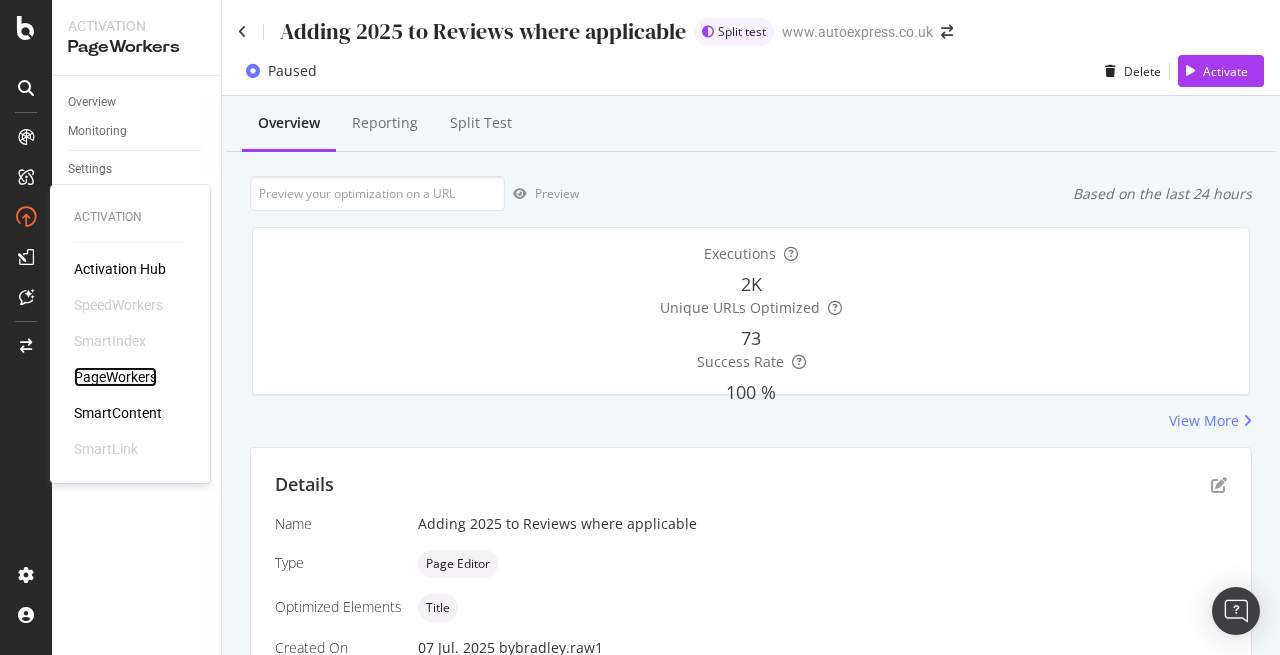 click on "PageWorkers" at bounding box center [115, 377] 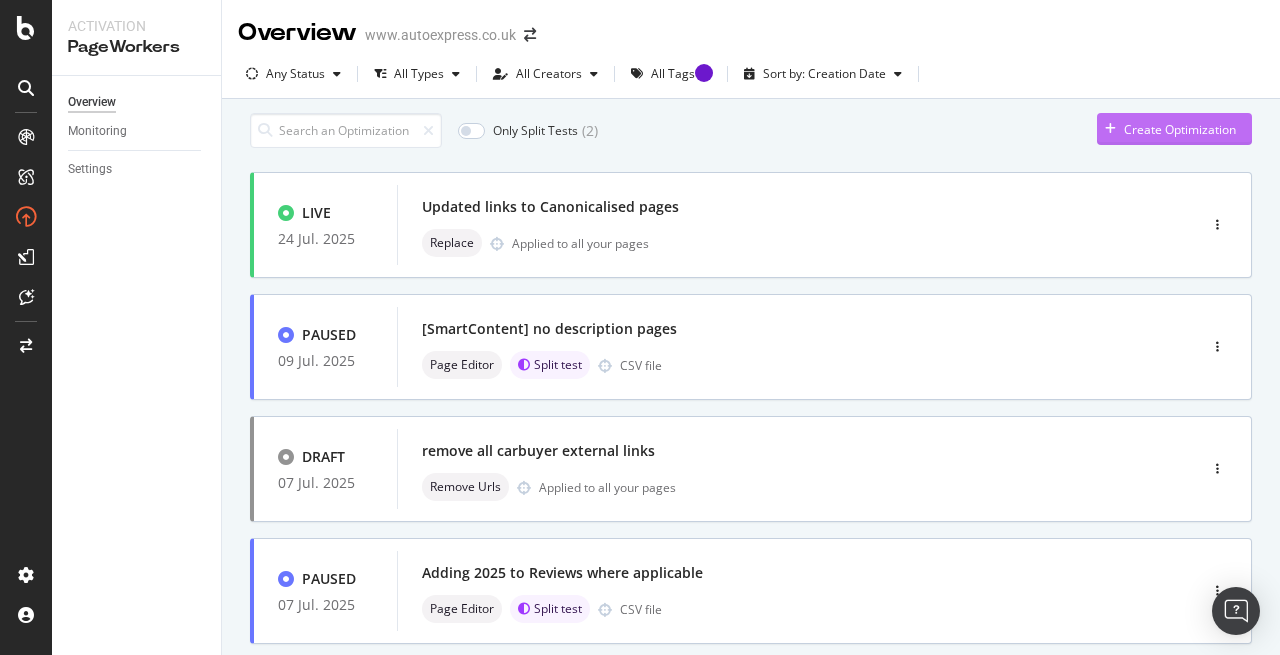 click on "Create Optimization" at bounding box center (1180, 129) 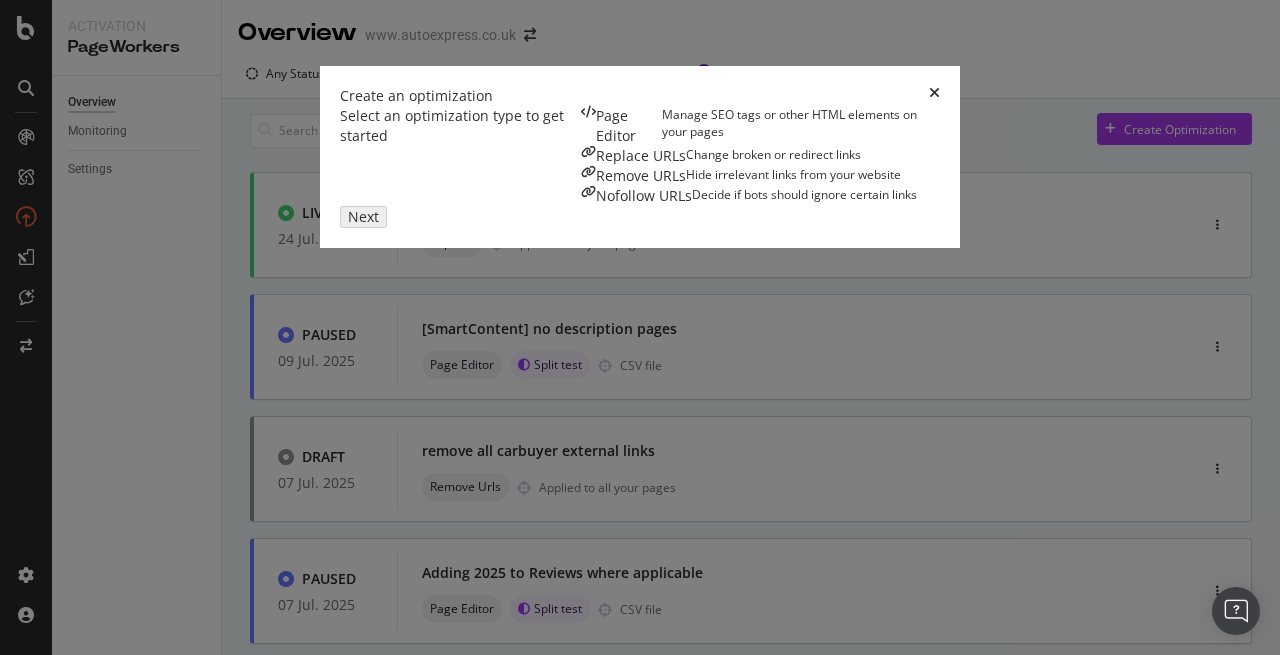 click on "Page Editor Manage SEO tags or other HTML elements on your pages" at bounding box center (760, 126) 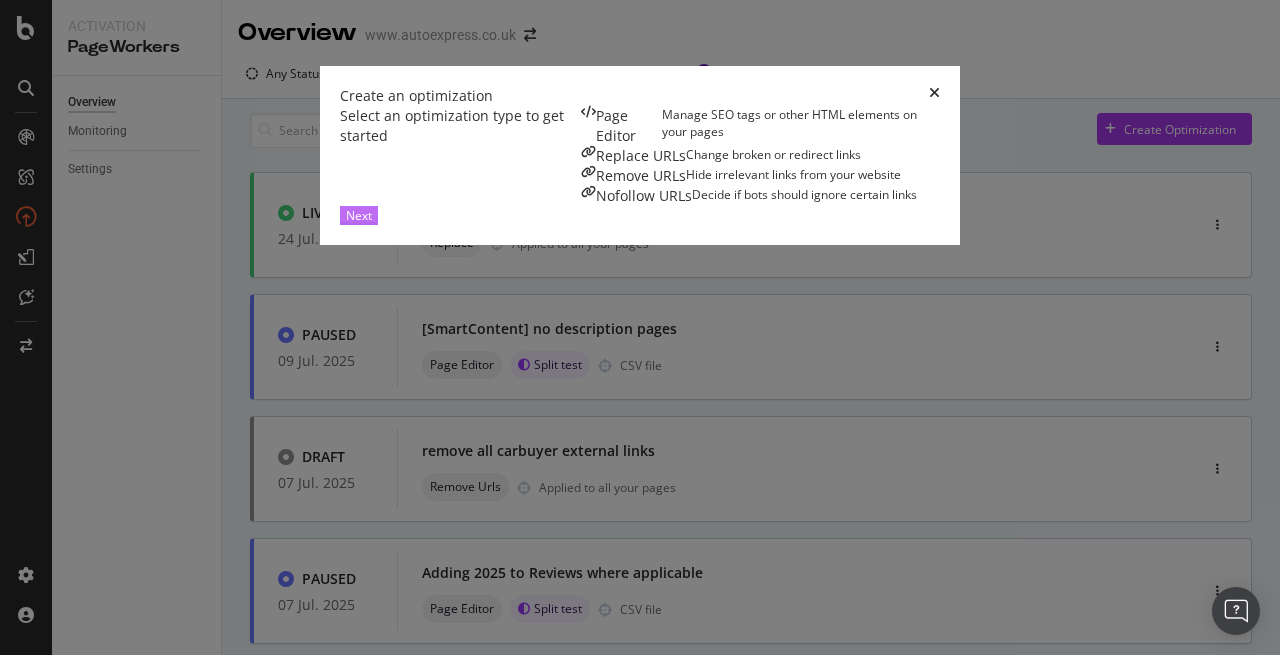 click on "Next" at bounding box center (359, 215) 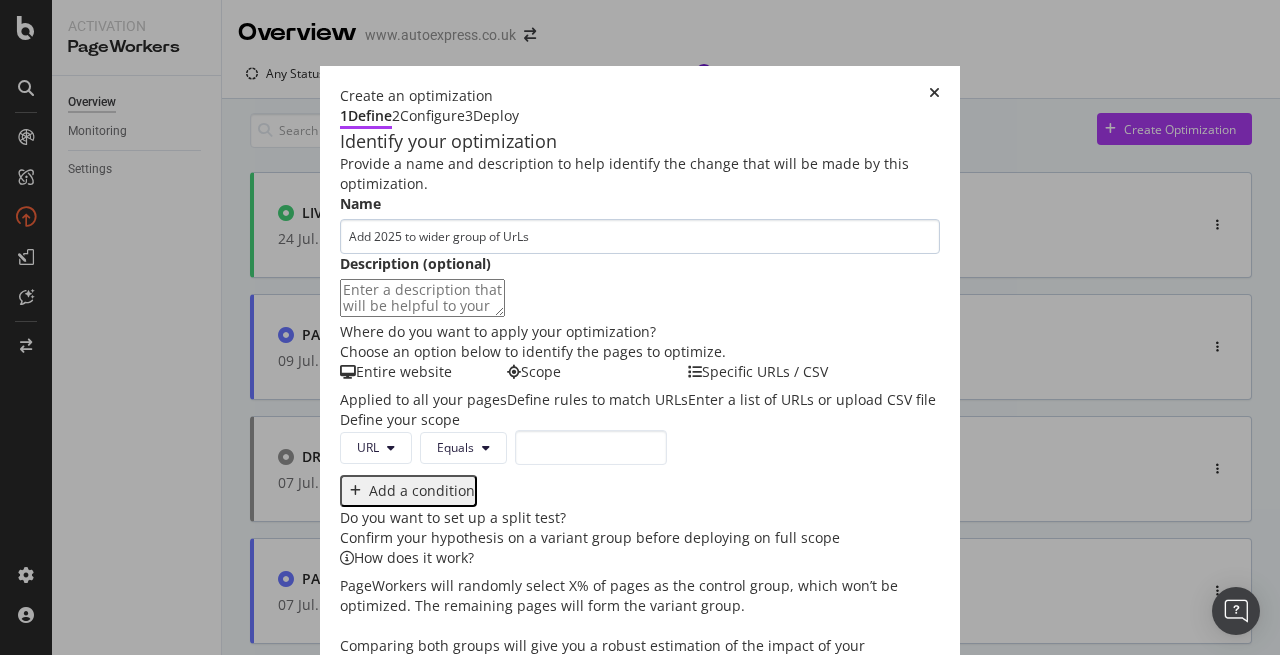 click on "Add 2025 to wider group of UrLs" at bounding box center (640, 236) 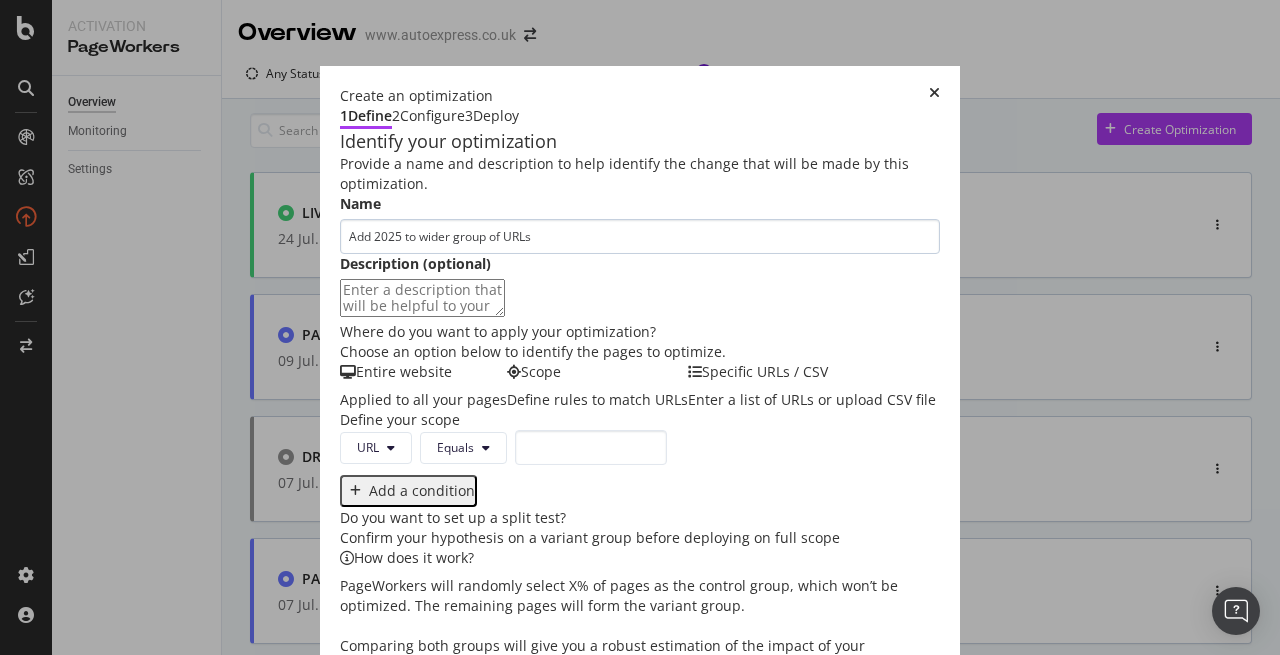 drag, startPoint x: 206, startPoint y: 267, endPoint x: 102, endPoint y: 266, distance: 104.00481 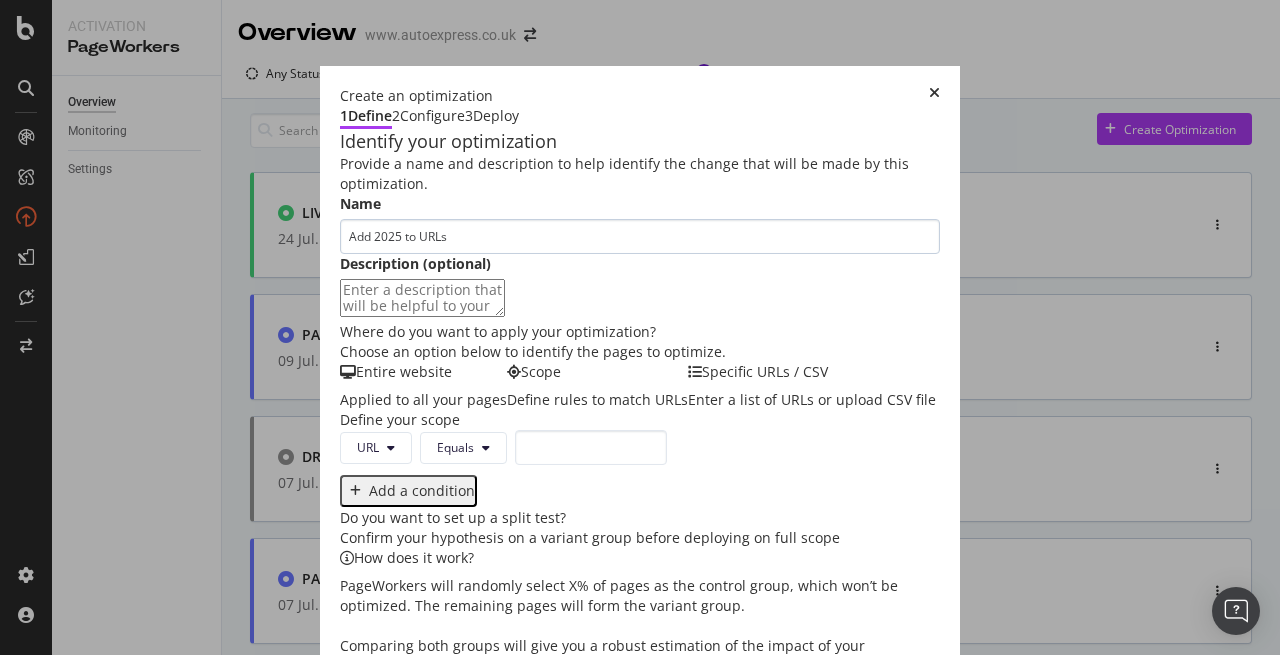 click on "Add 2025 to URLs" at bounding box center (640, 236) 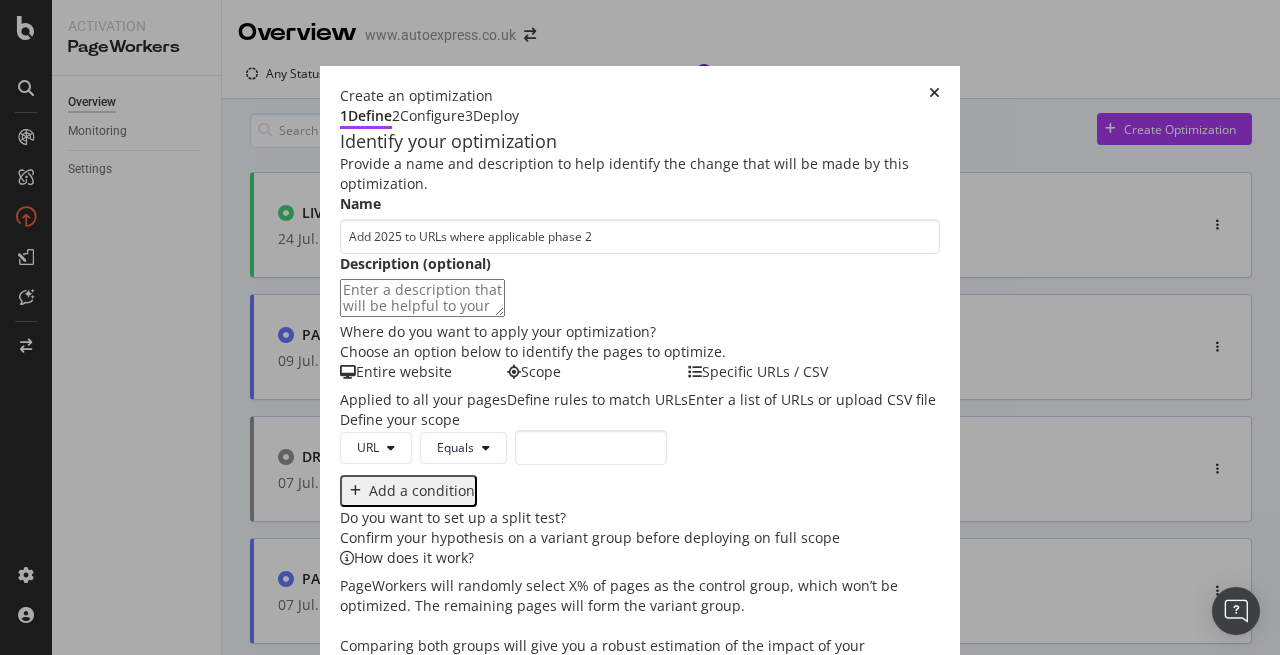scroll, scrollTop: 99, scrollLeft: 0, axis: vertical 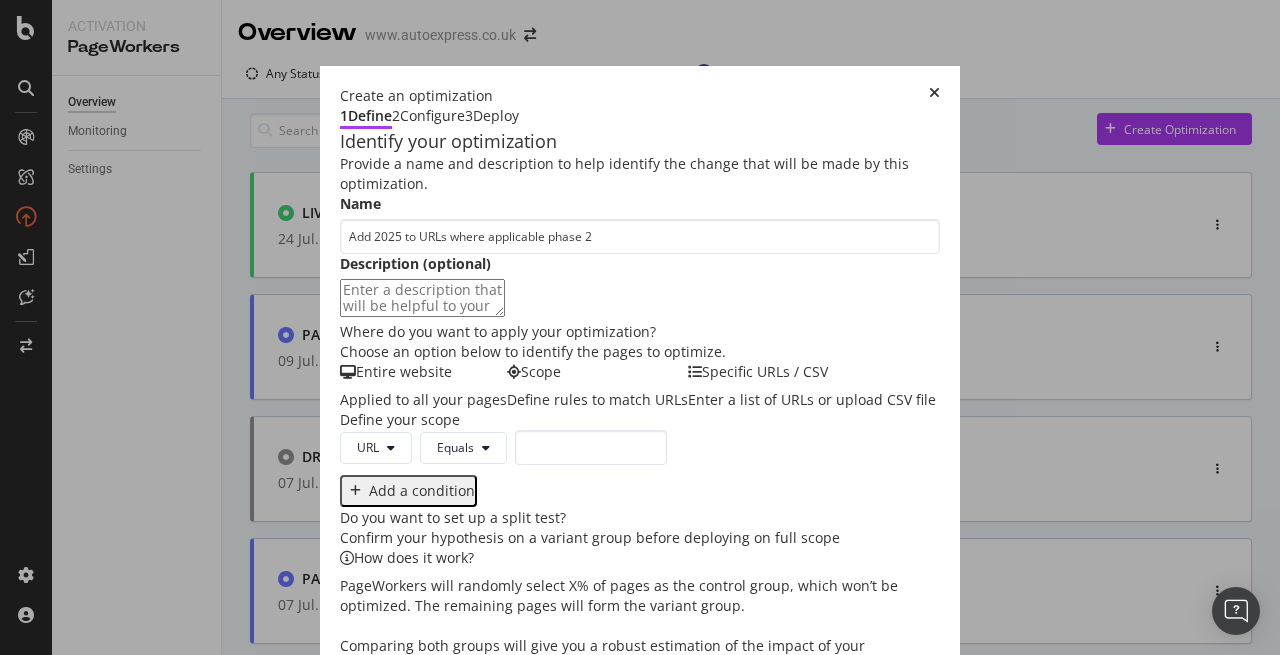 type on "Add 2025 to URLs where applicable phase 2" 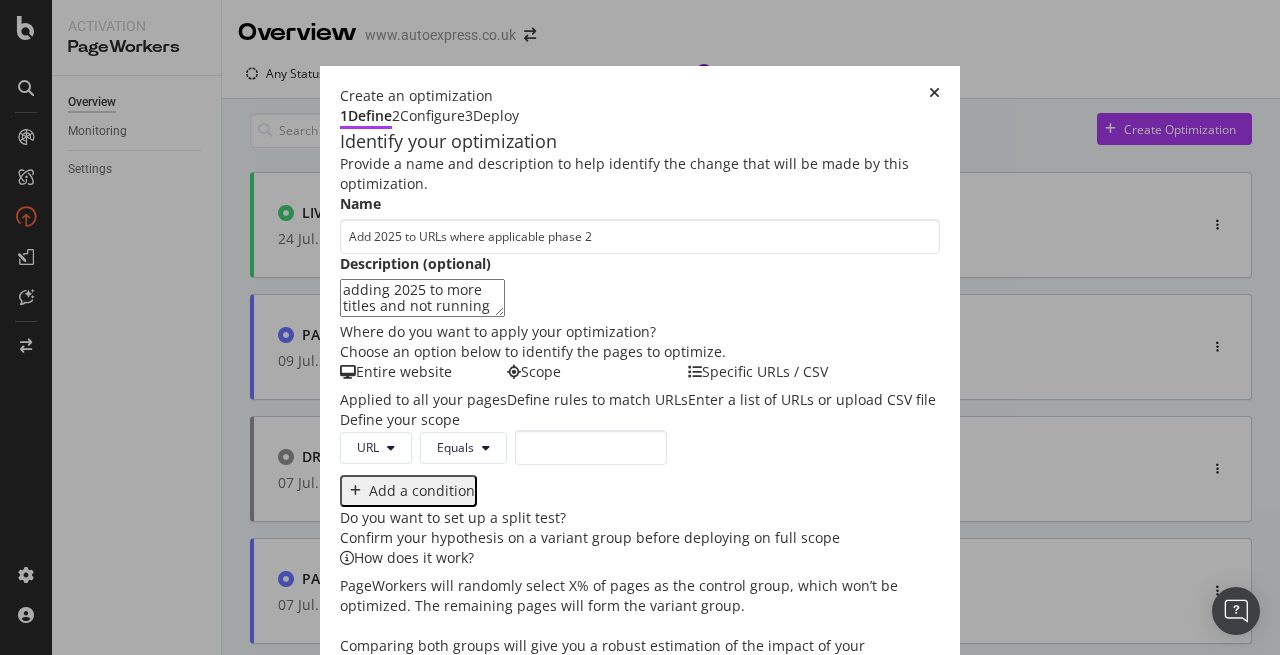 scroll, scrollTop: 226, scrollLeft: 0, axis: vertical 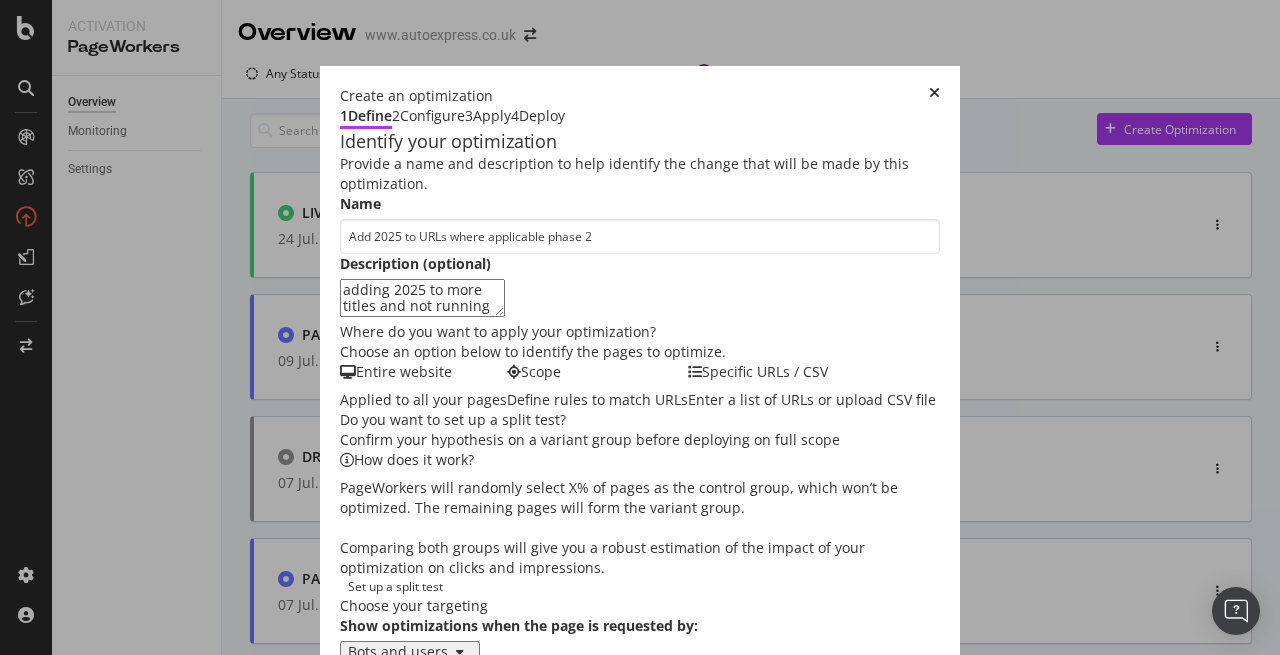 click on "Next" at bounding box center (359, 719) 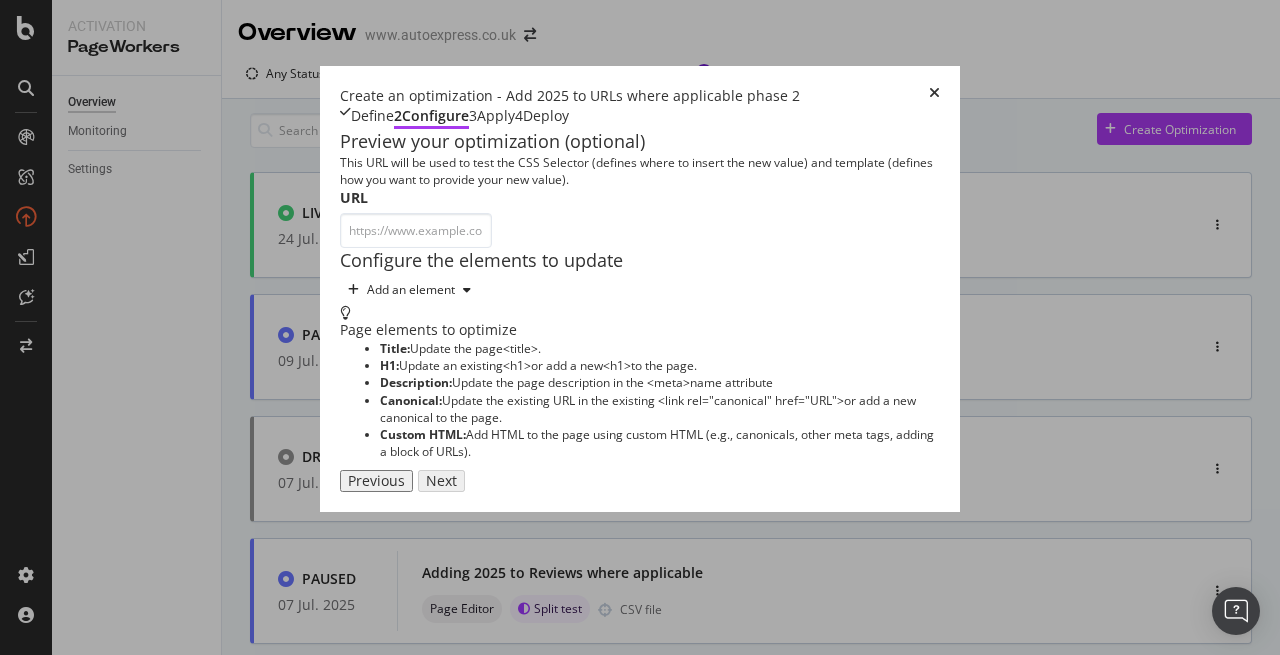 scroll, scrollTop: 0, scrollLeft: 0, axis: both 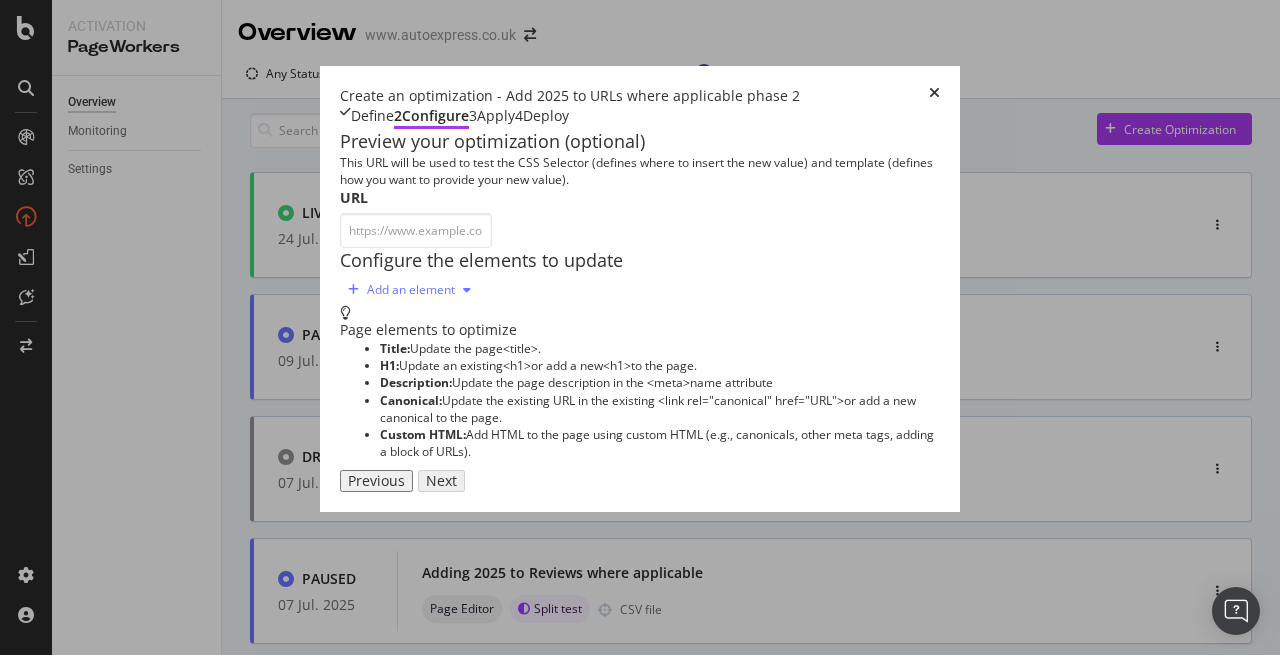 click on "Add an element" at bounding box center (411, 290) 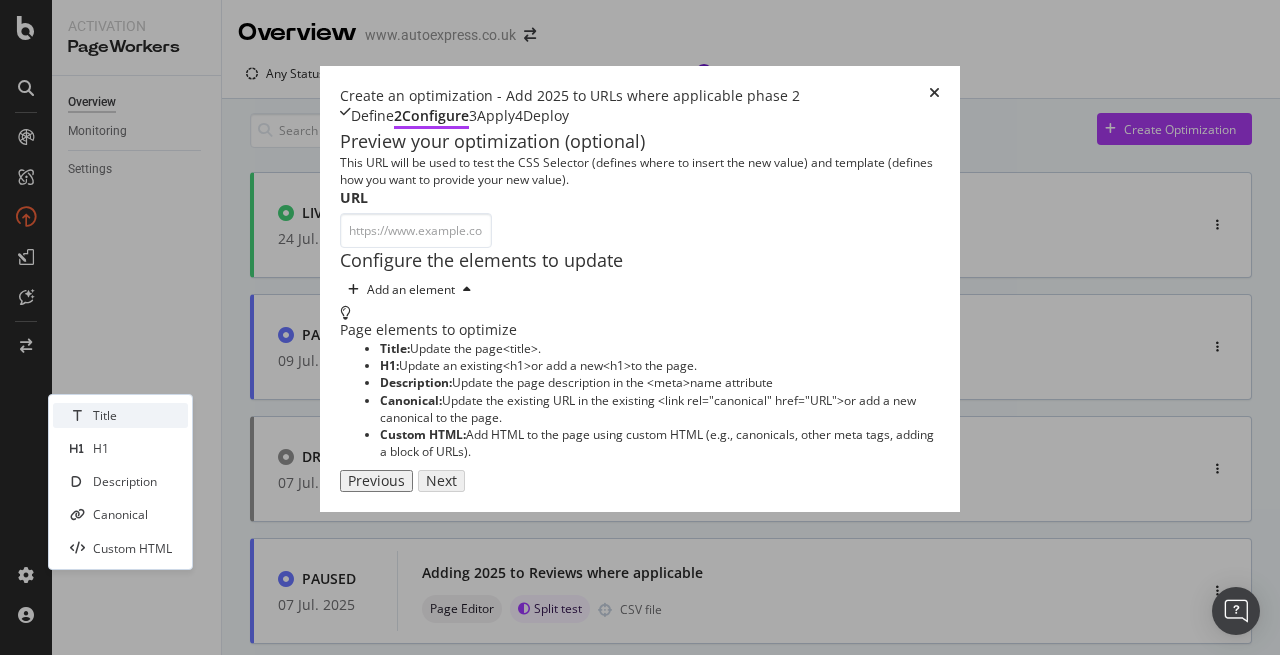 click on "Title" at bounding box center (120, 415) 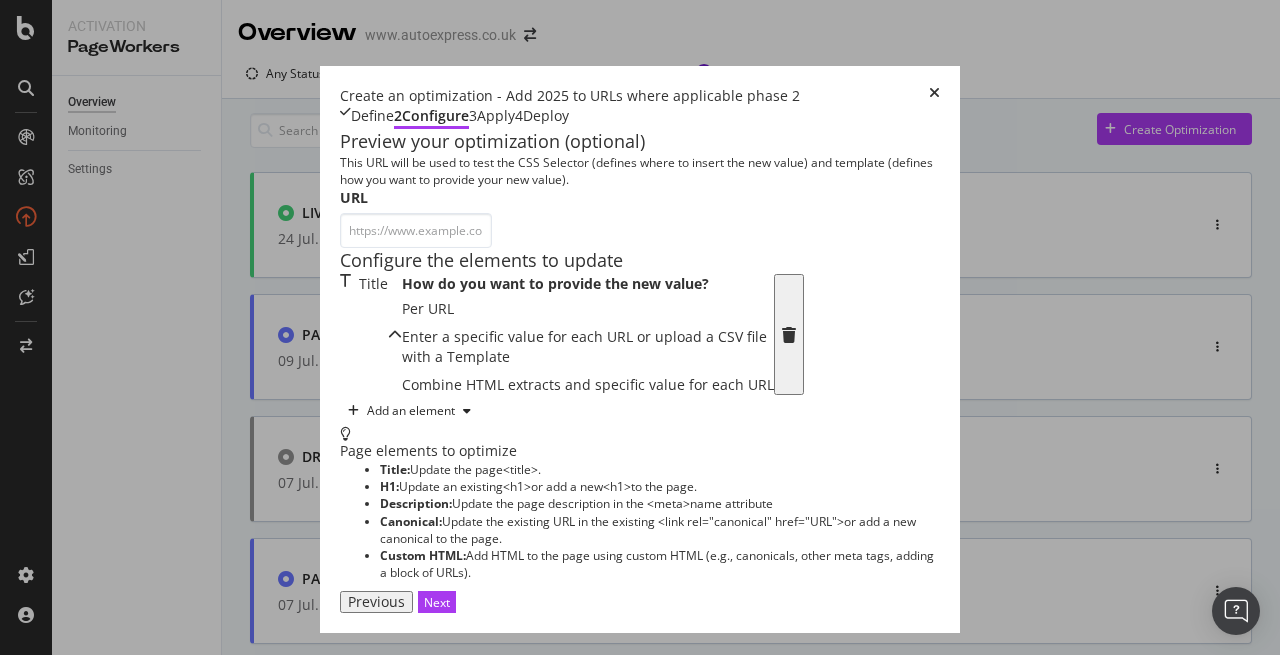 scroll, scrollTop: 66, scrollLeft: 0, axis: vertical 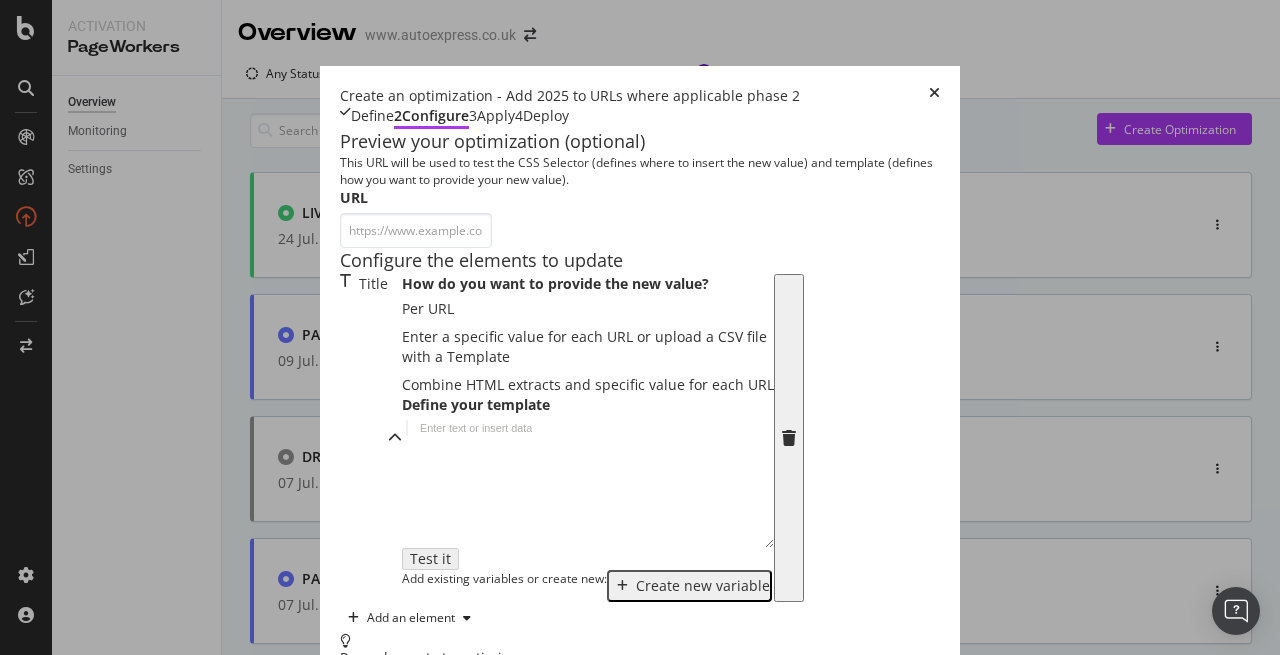 click on "Enter a specific value for each URL or upload a CSV file" at bounding box center [588, 337] 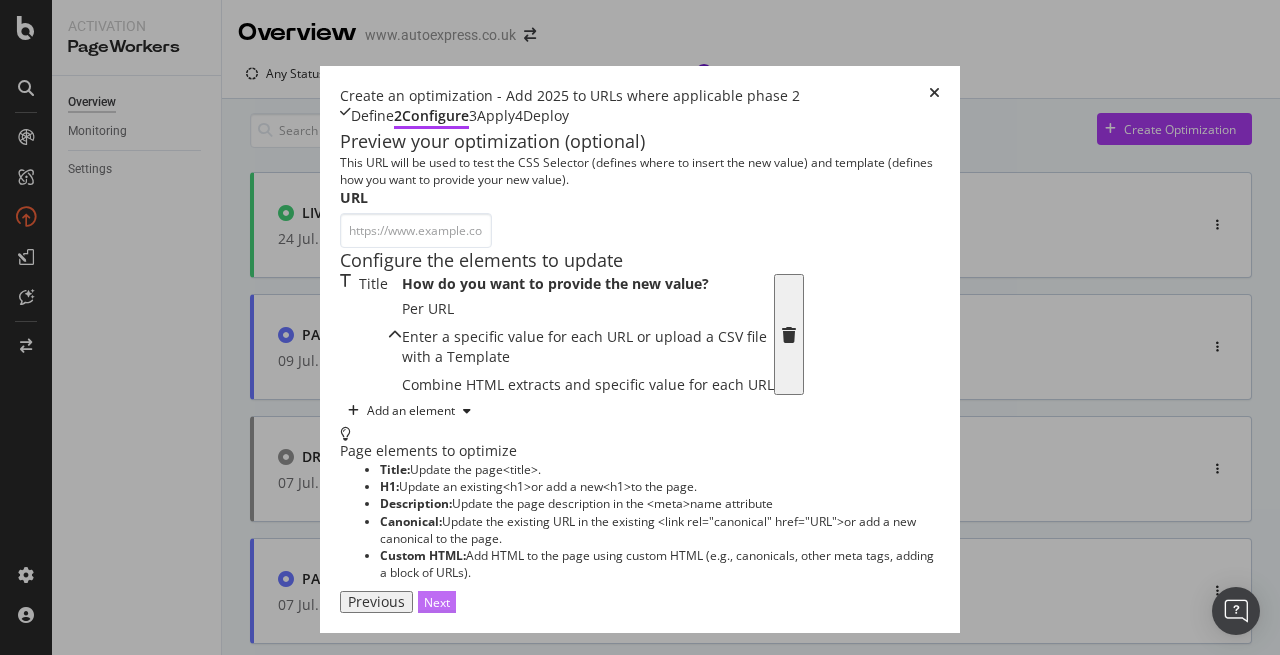 click on "Next" at bounding box center [437, 602] 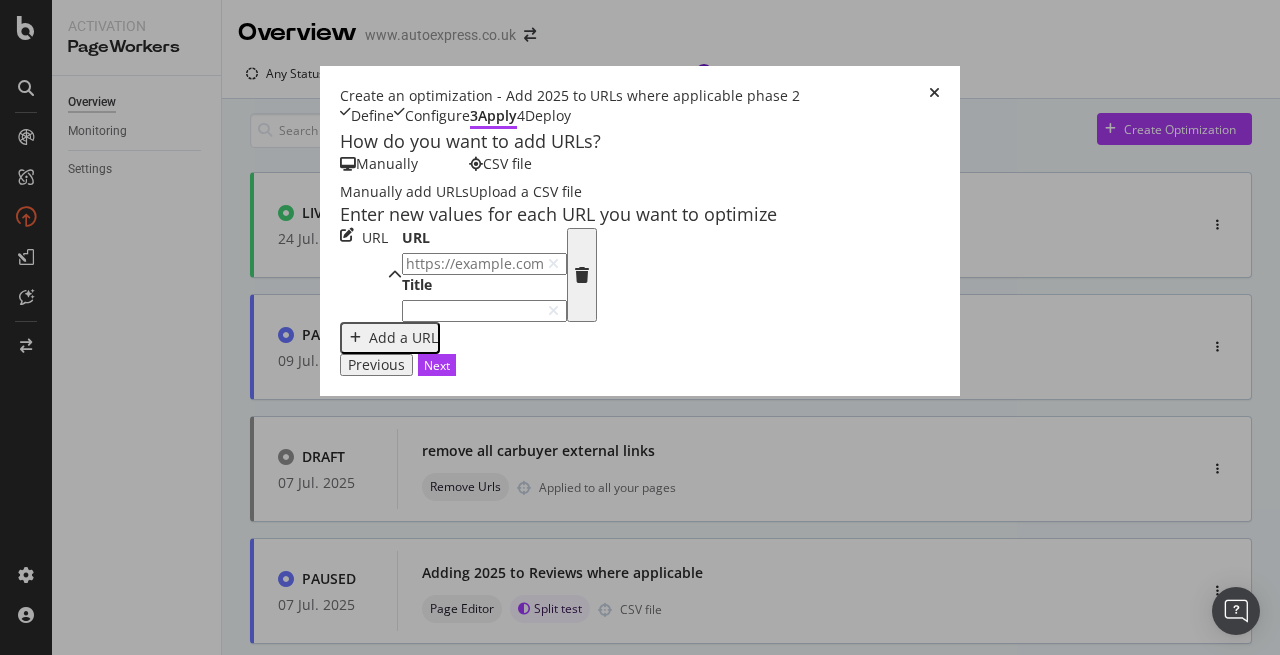click on "Upload a CSV file" at bounding box center [525, 192] 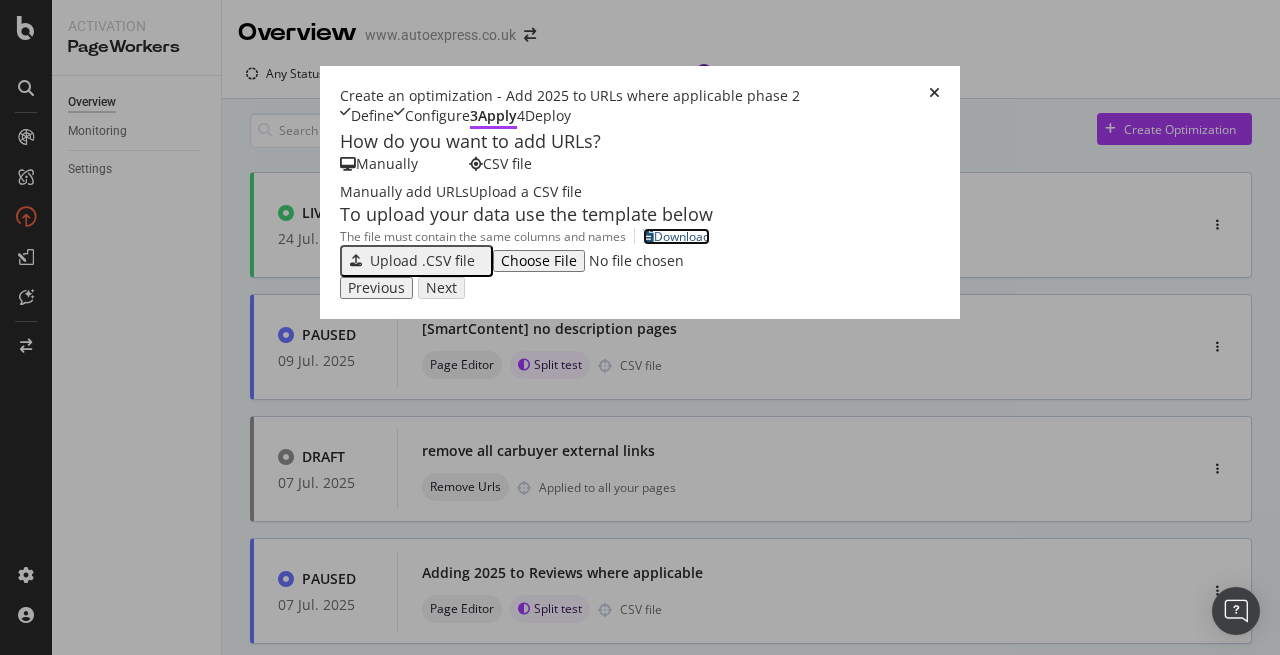click on "Download" at bounding box center (682, 236) 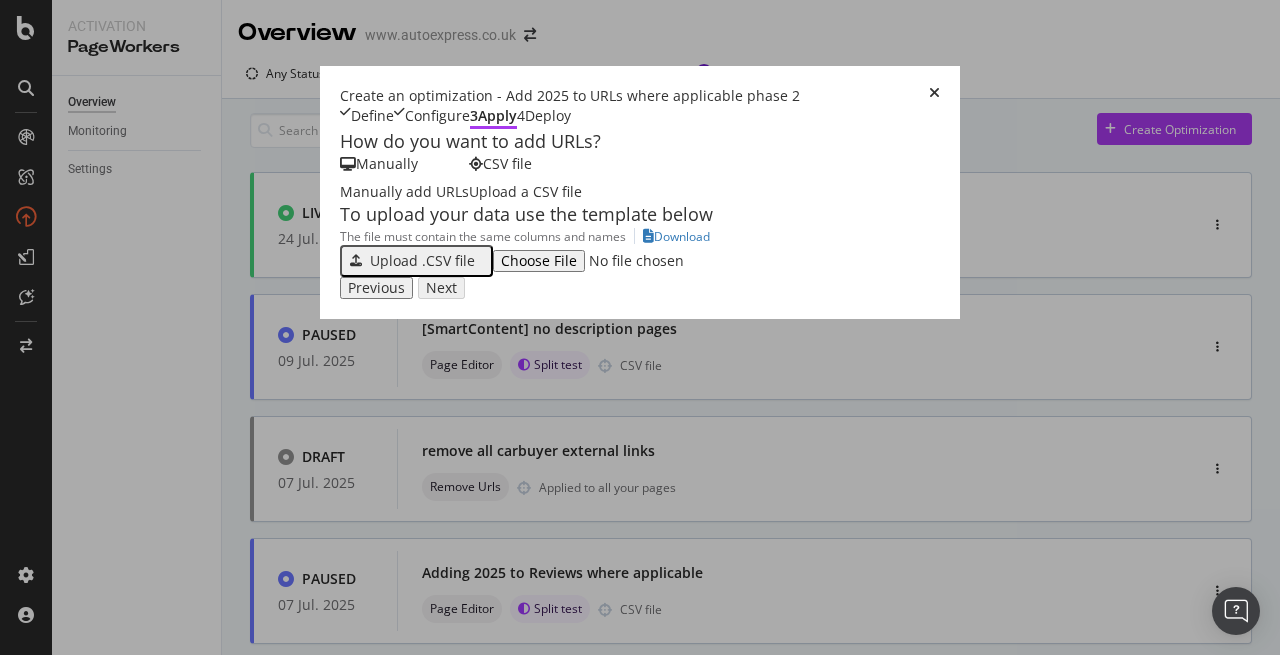 click on "Upload .CSV file" at bounding box center (422, 261) 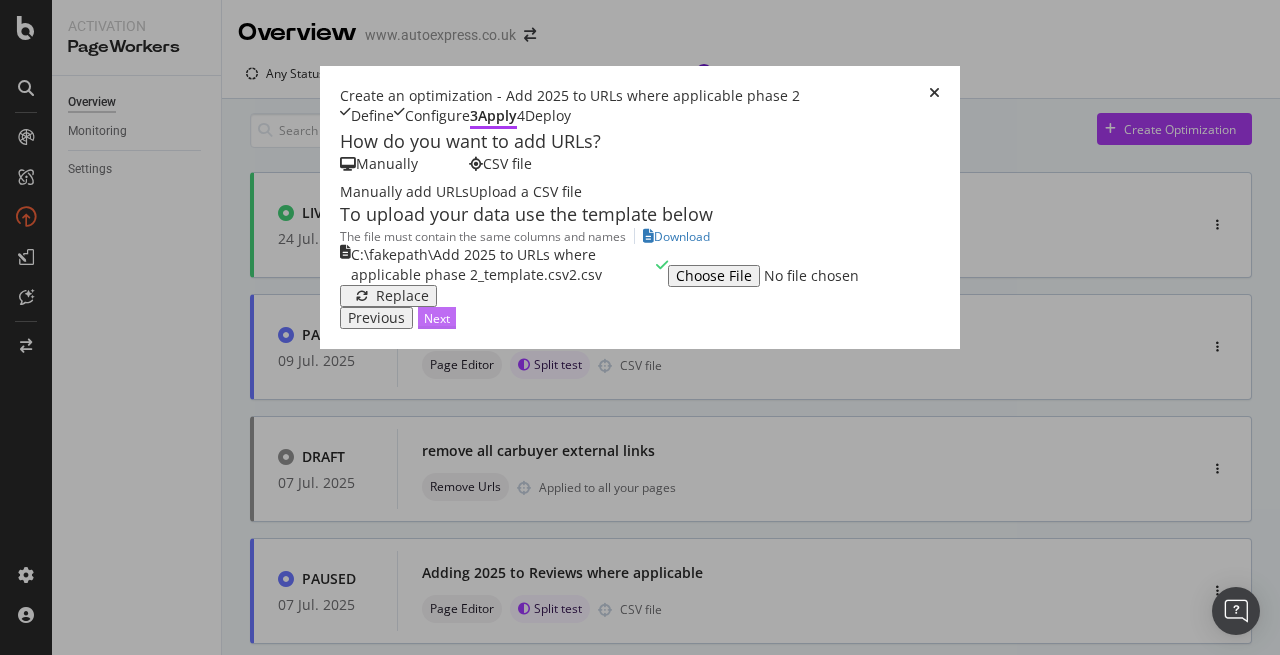 click on "Next" at bounding box center (437, 318) 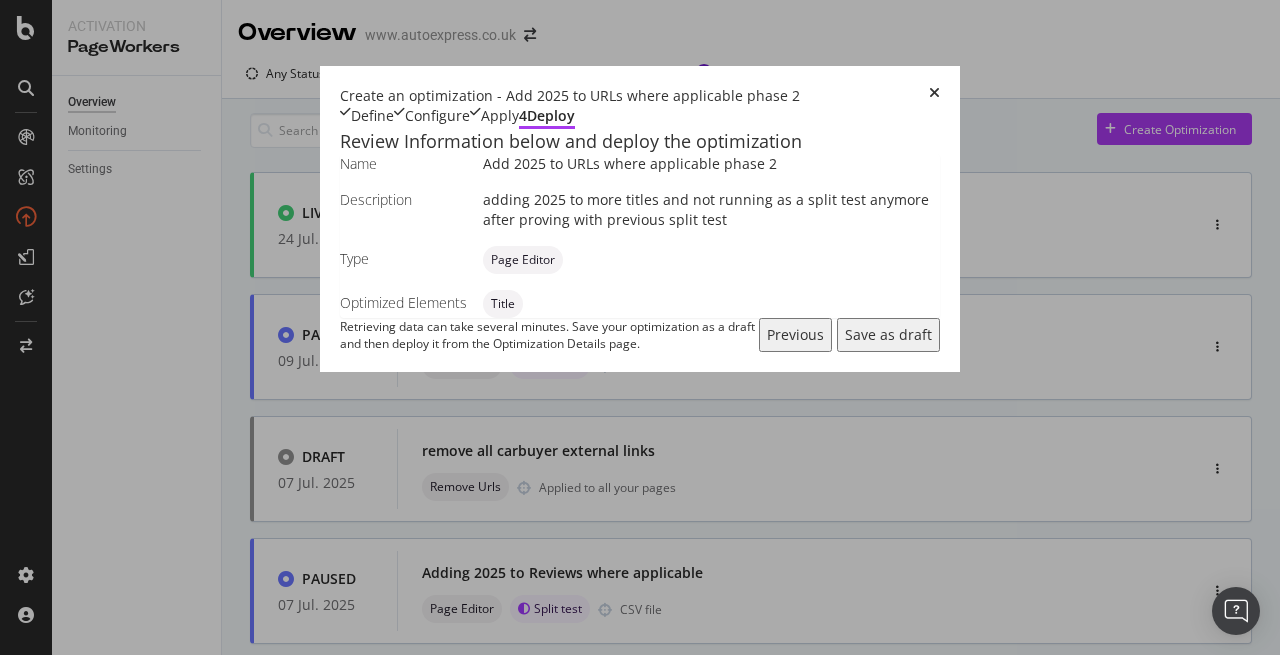 click on "Save as draft" at bounding box center (888, 335) 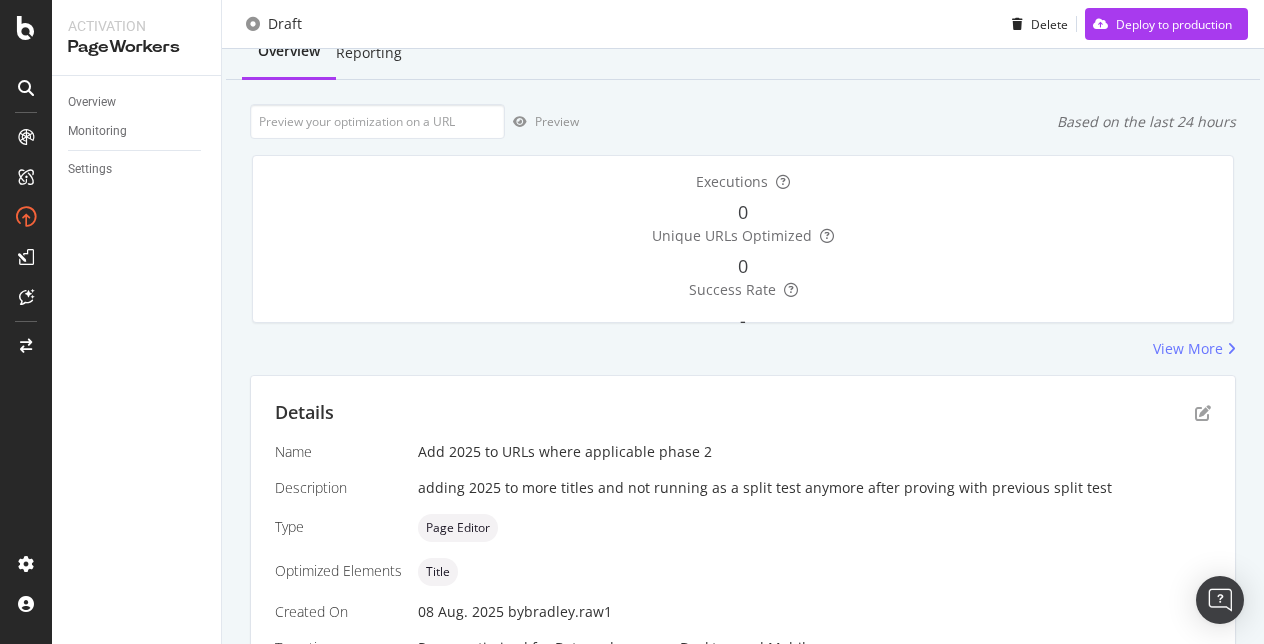 scroll, scrollTop: 0, scrollLeft: 0, axis: both 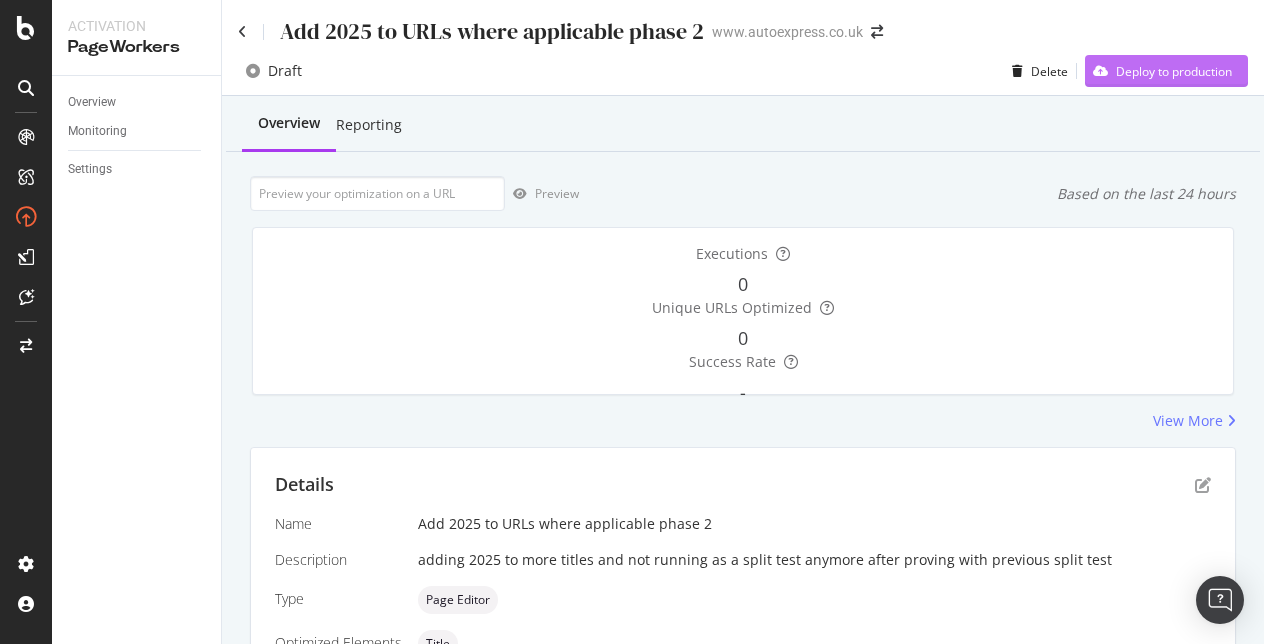 click on "Deploy to production" at bounding box center (1174, 71) 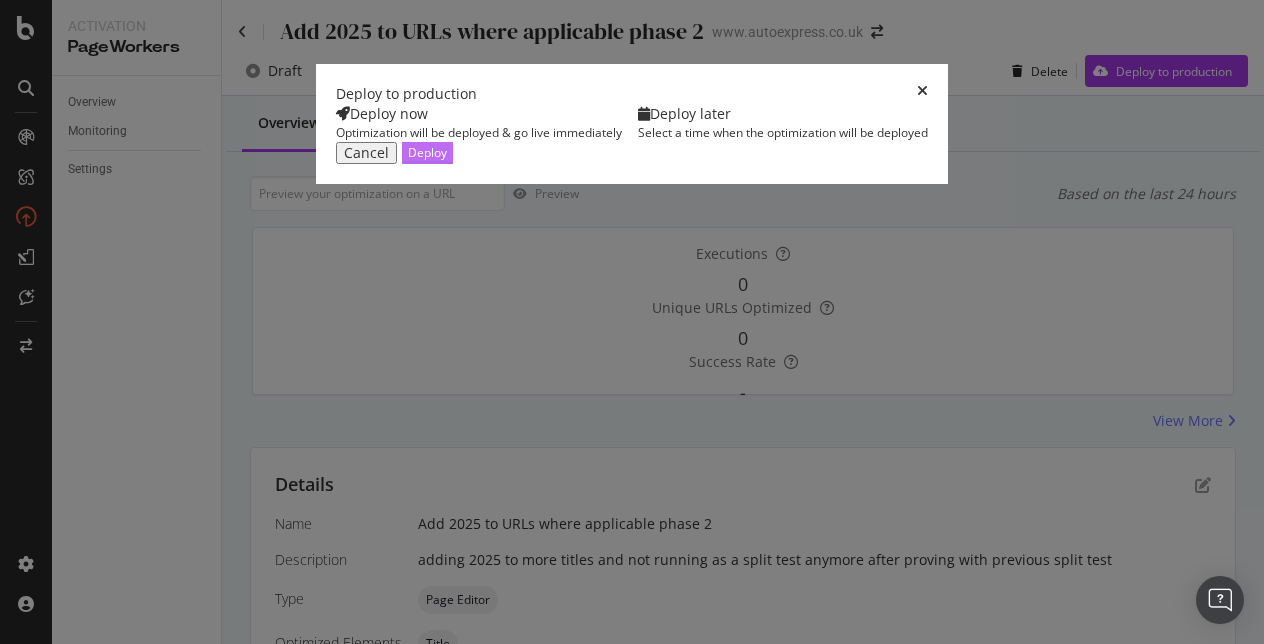 click on "Deploy" at bounding box center (427, 152) 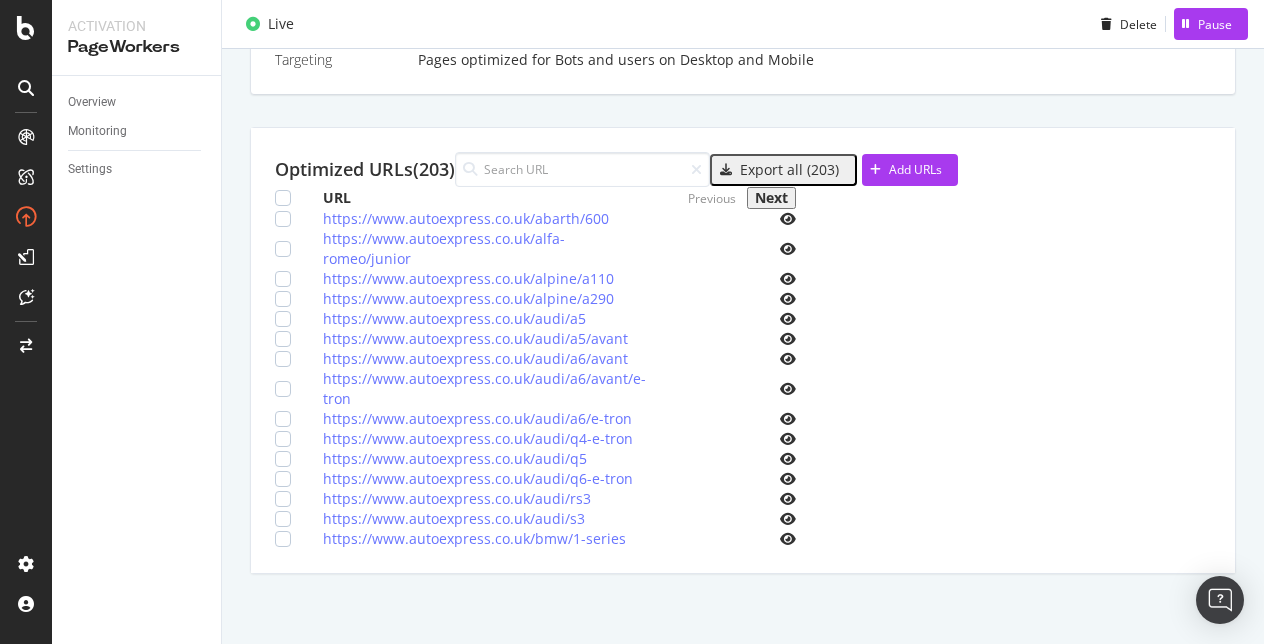 scroll, scrollTop: 882, scrollLeft: 0, axis: vertical 